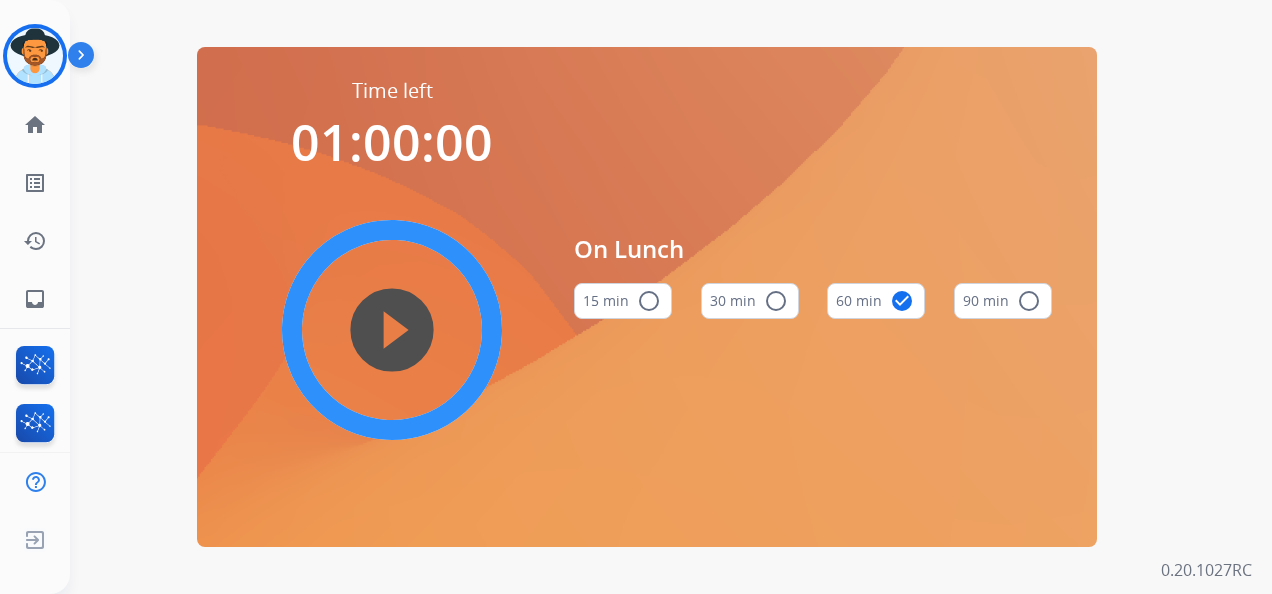 scroll, scrollTop: 0, scrollLeft: 0, axis: both 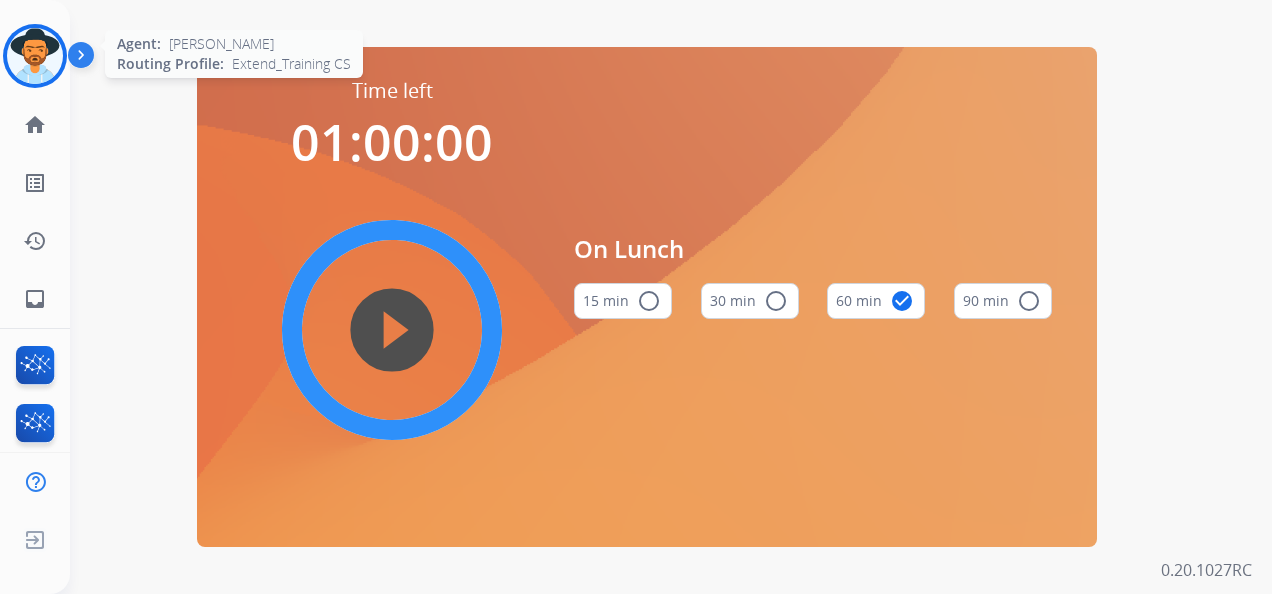 click at bounding box center [35, 56] 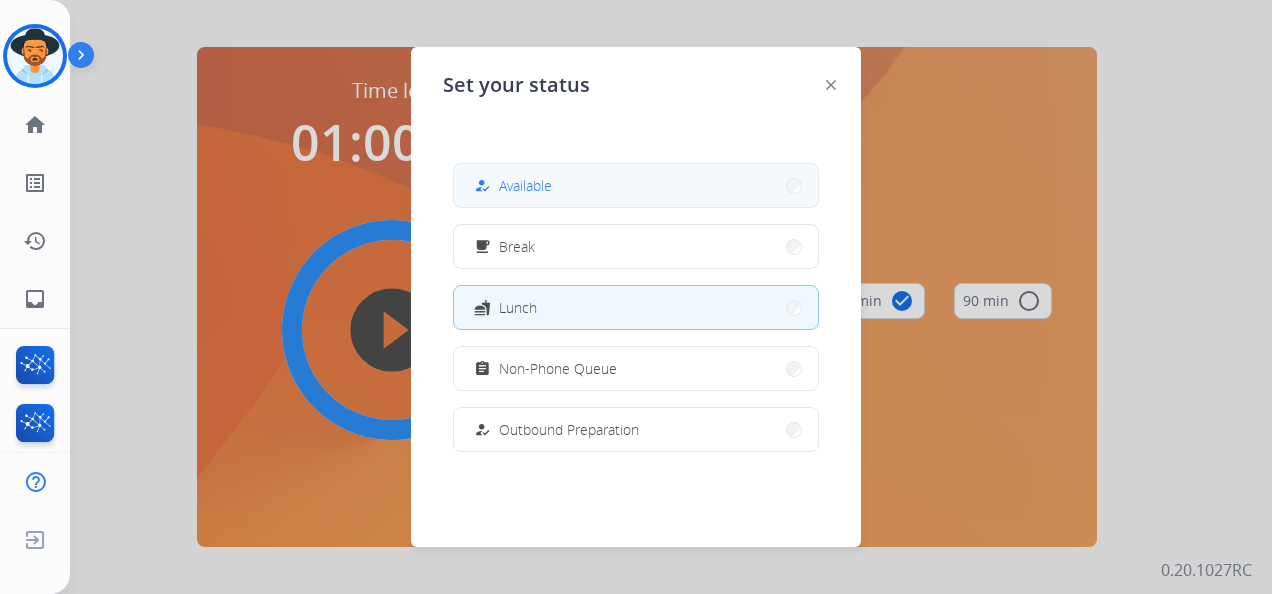 click on "how_to_reg Available" at bounding box center (636, 185) 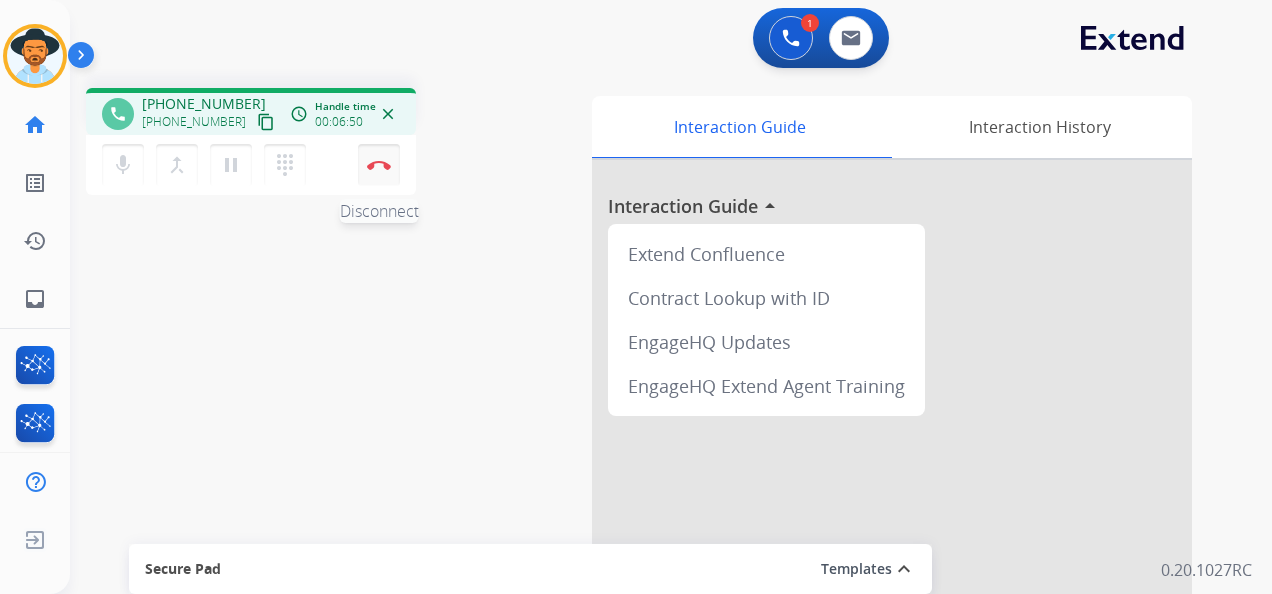 click at bounding box center [379, 165] 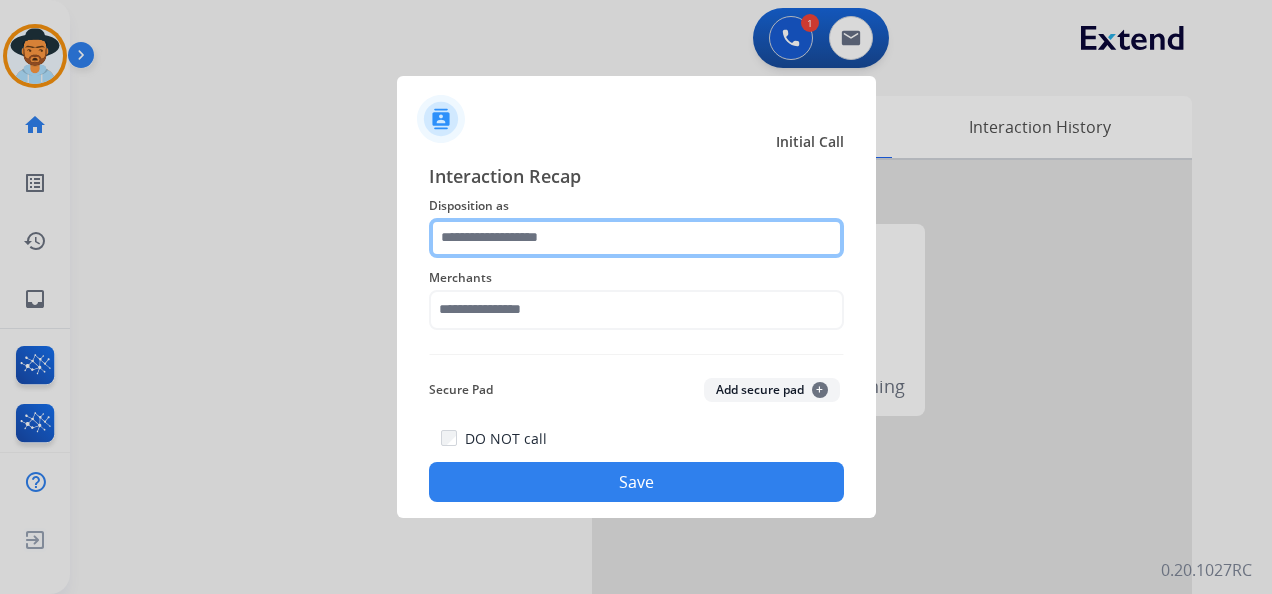 click 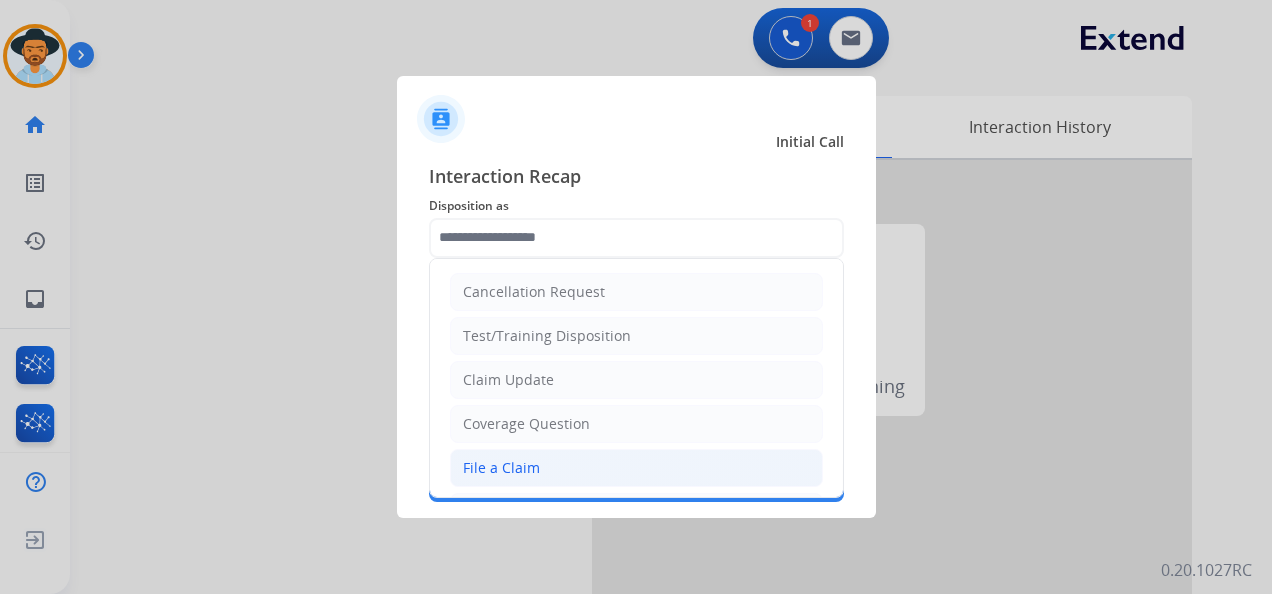 click on "File a Claim" 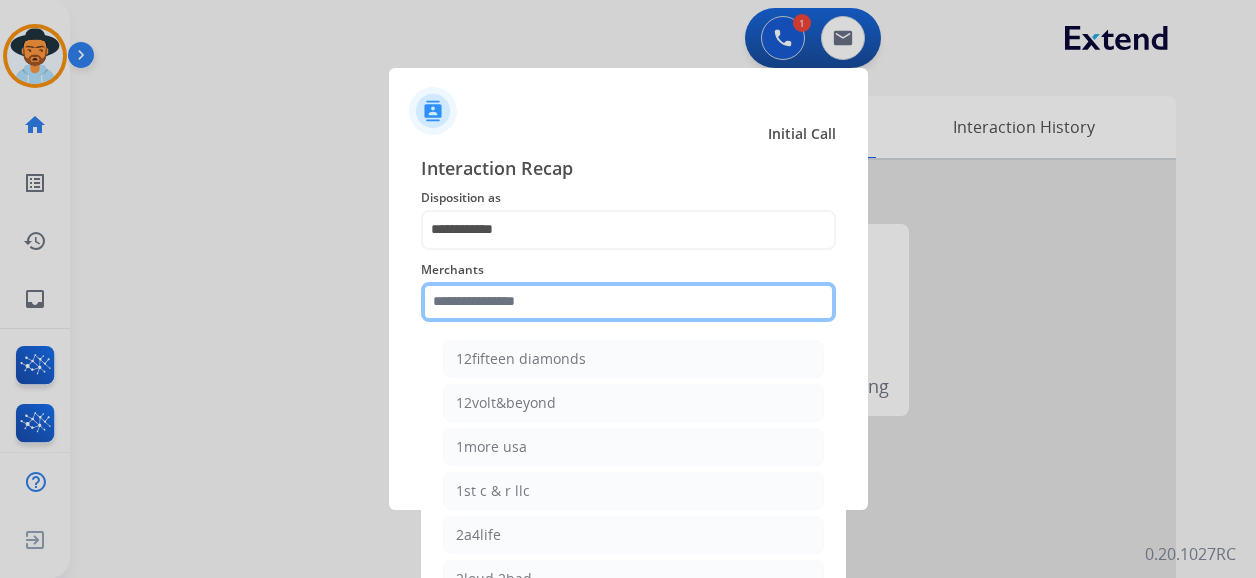 click 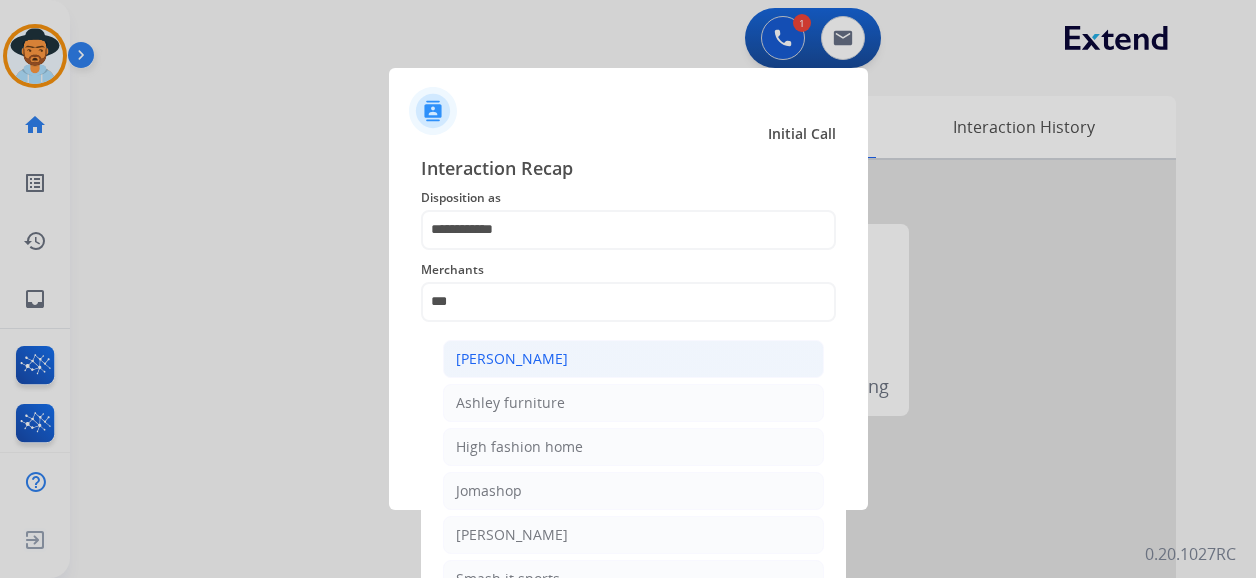 click on "[PERSON_NAME]" 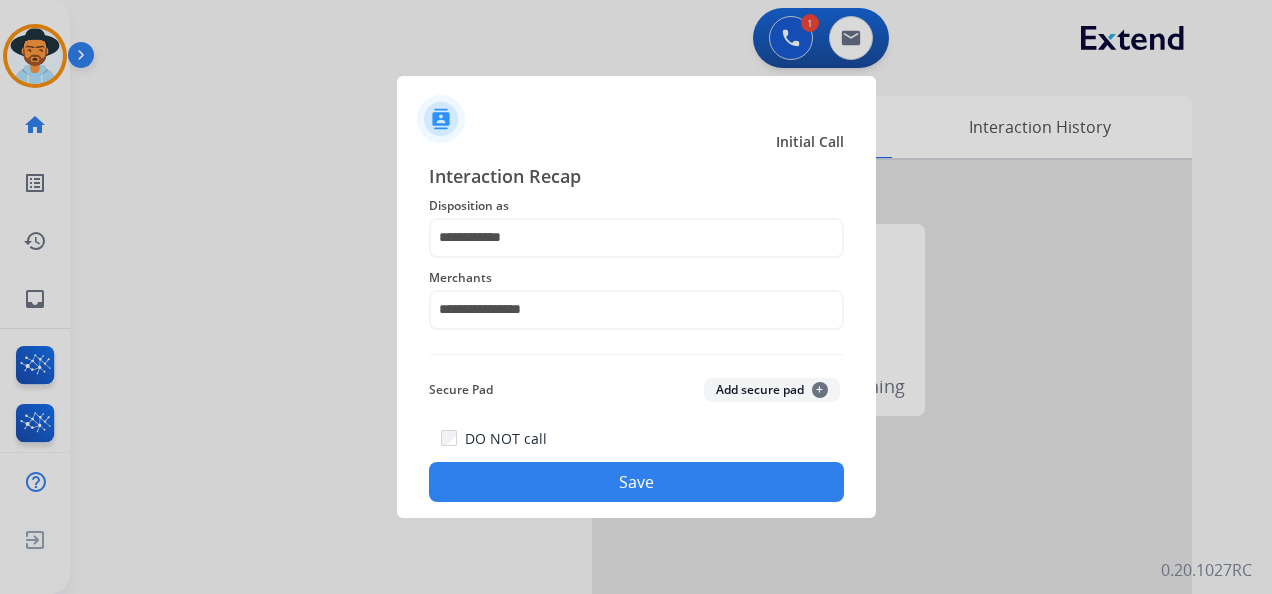 click on "Save" 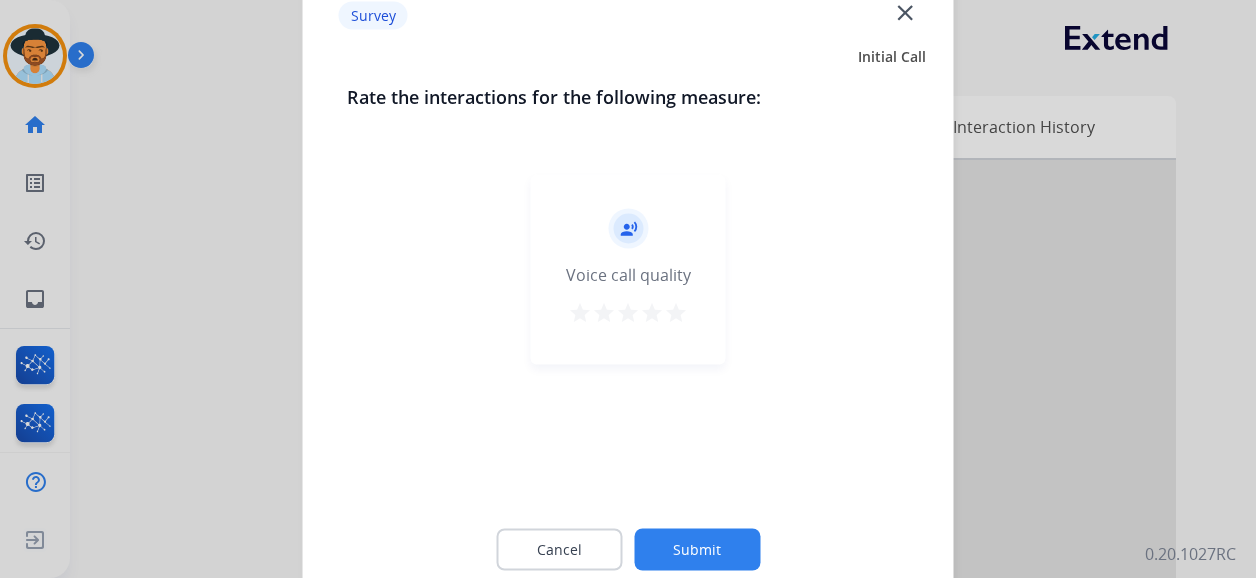 click on "star" at bounding box center (676, 313) 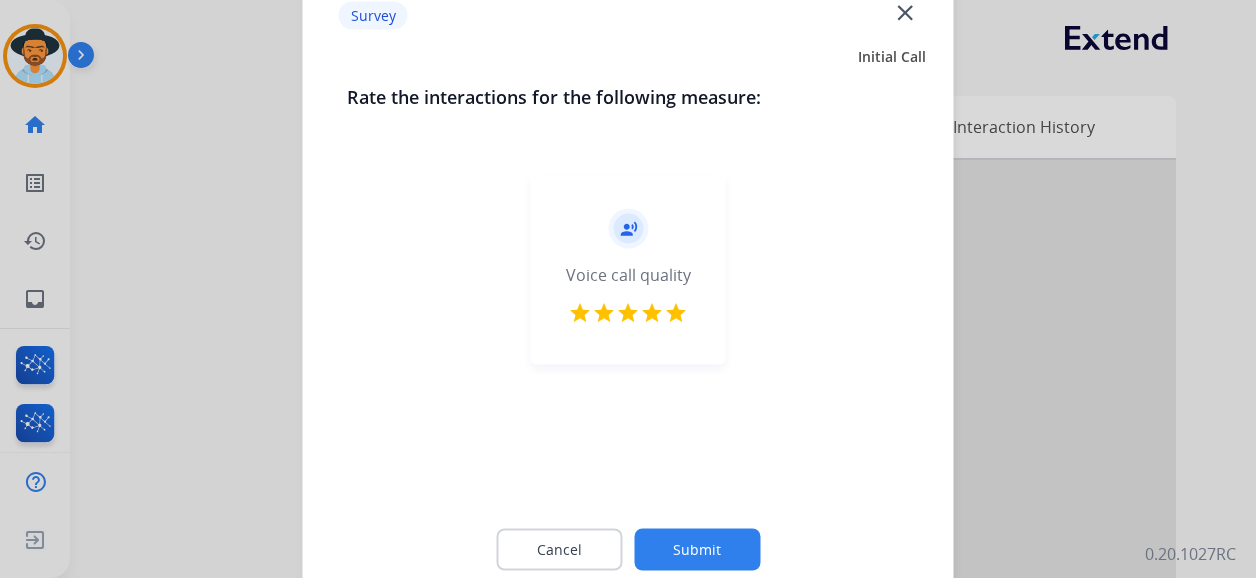 click on "Submit" 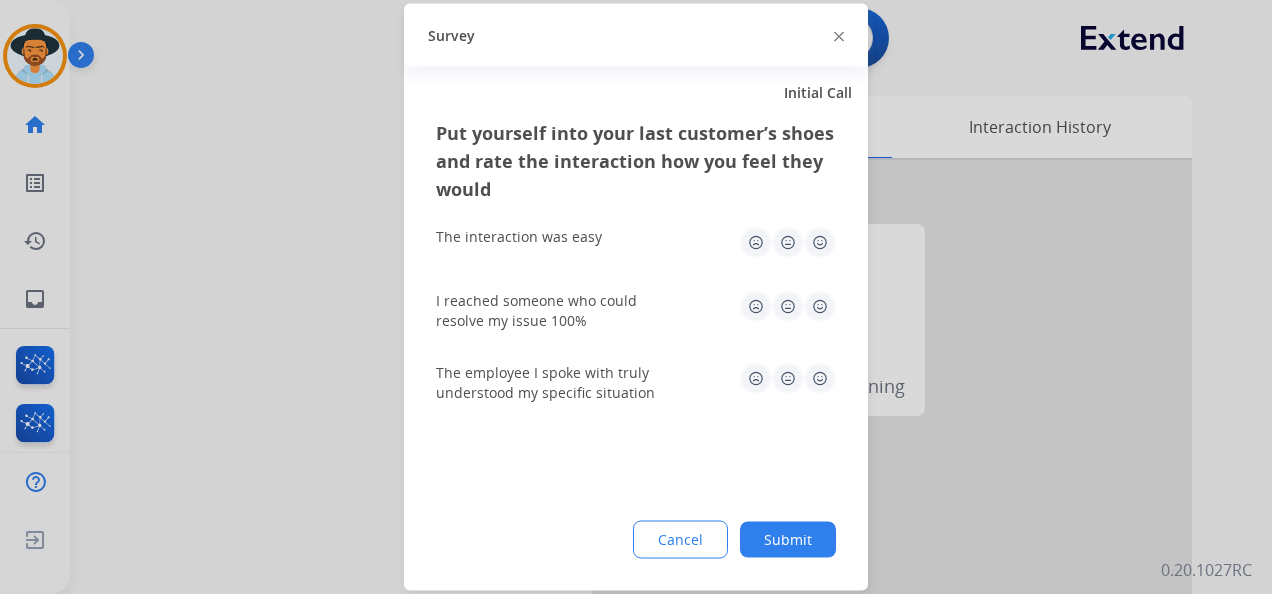 click 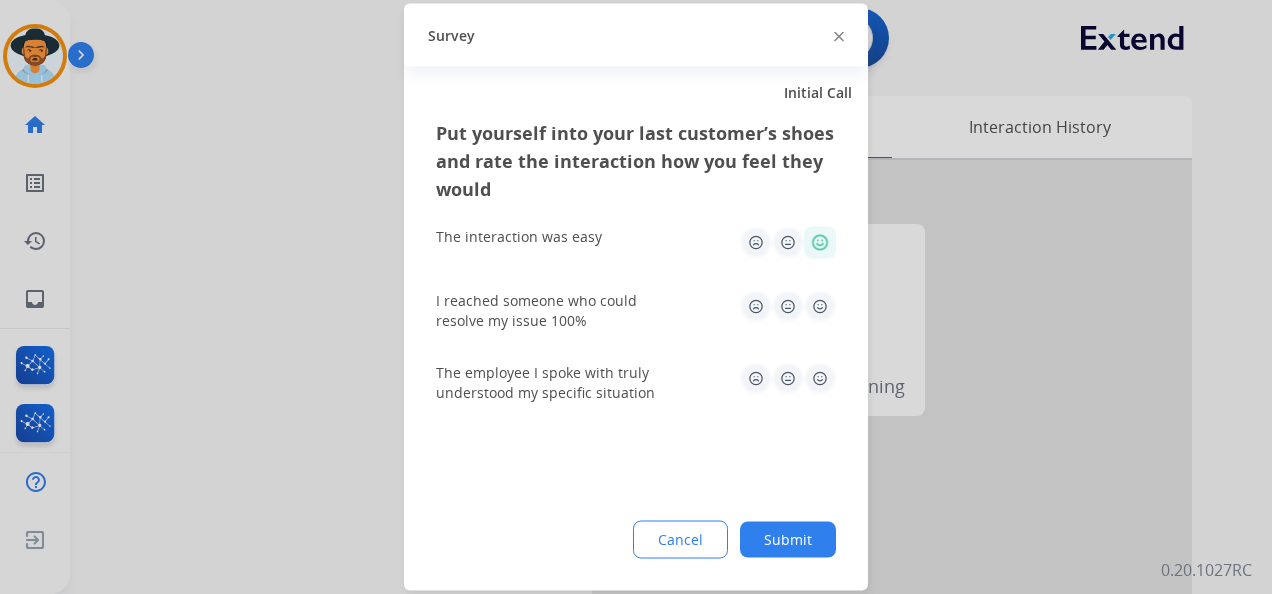click 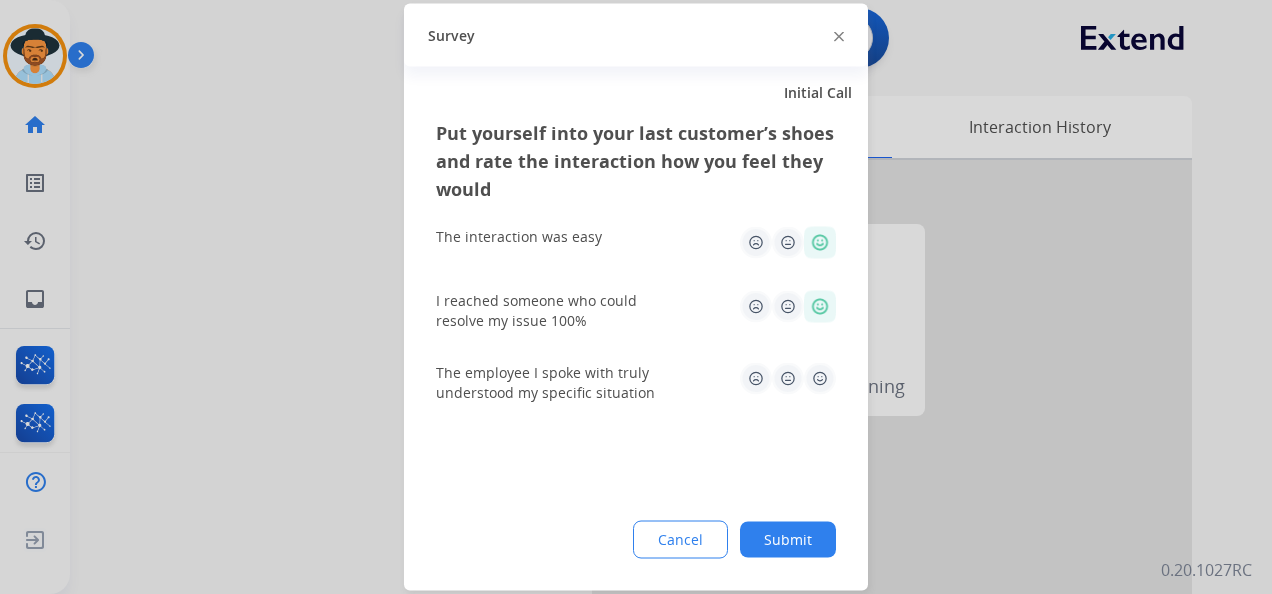 click 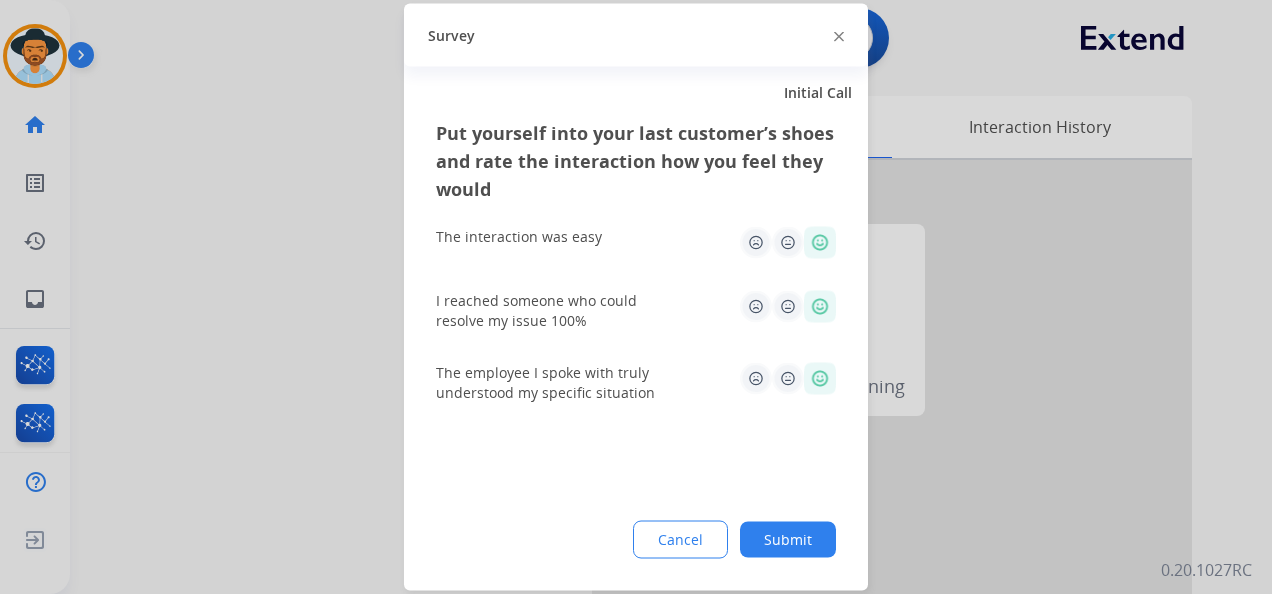 drag, startPoint x: 788, startPoint y: 536, endPoint x: 795, endPoint y: 528, distance: 10.630146 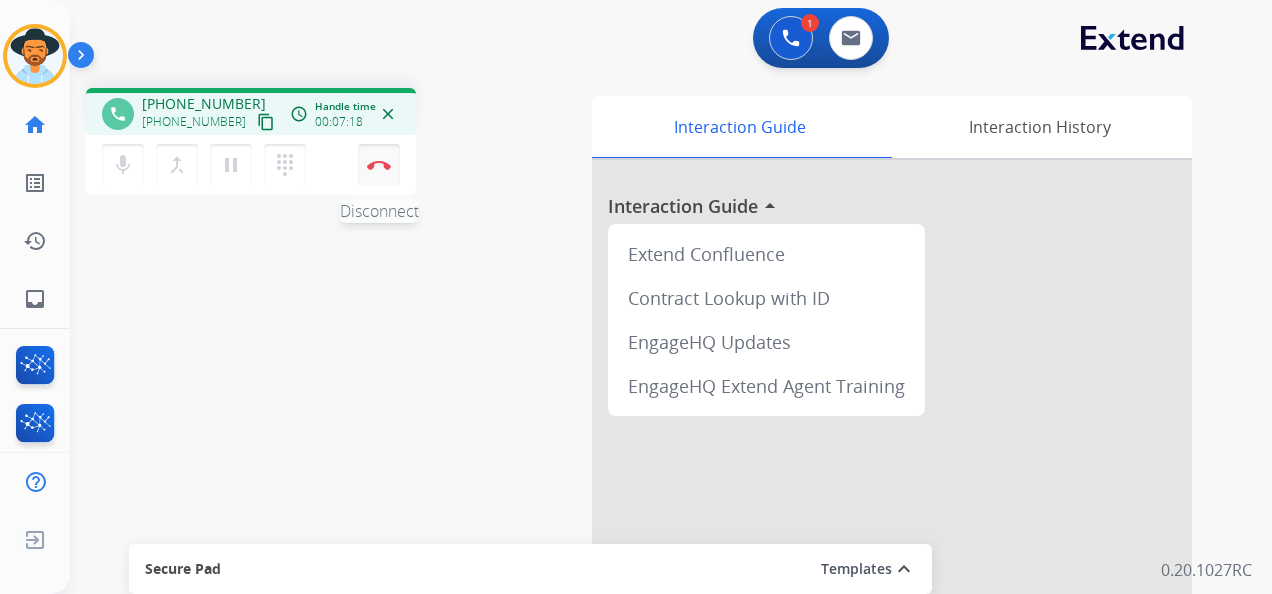 click on "Disconnect" at bounding box center [379, 165] 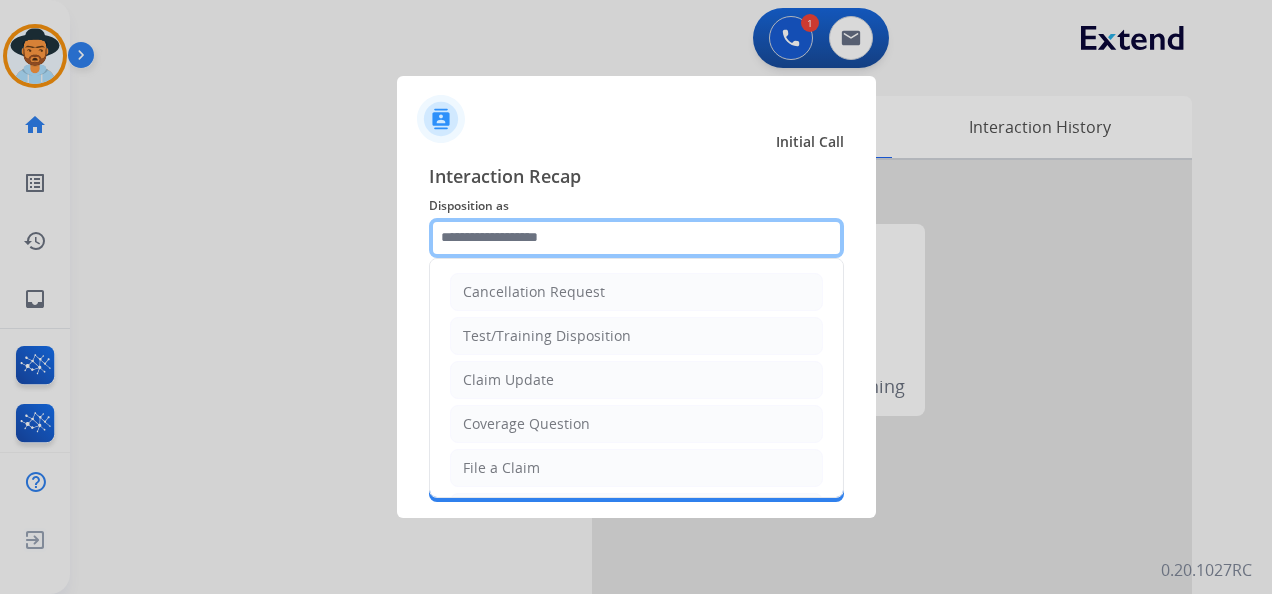click 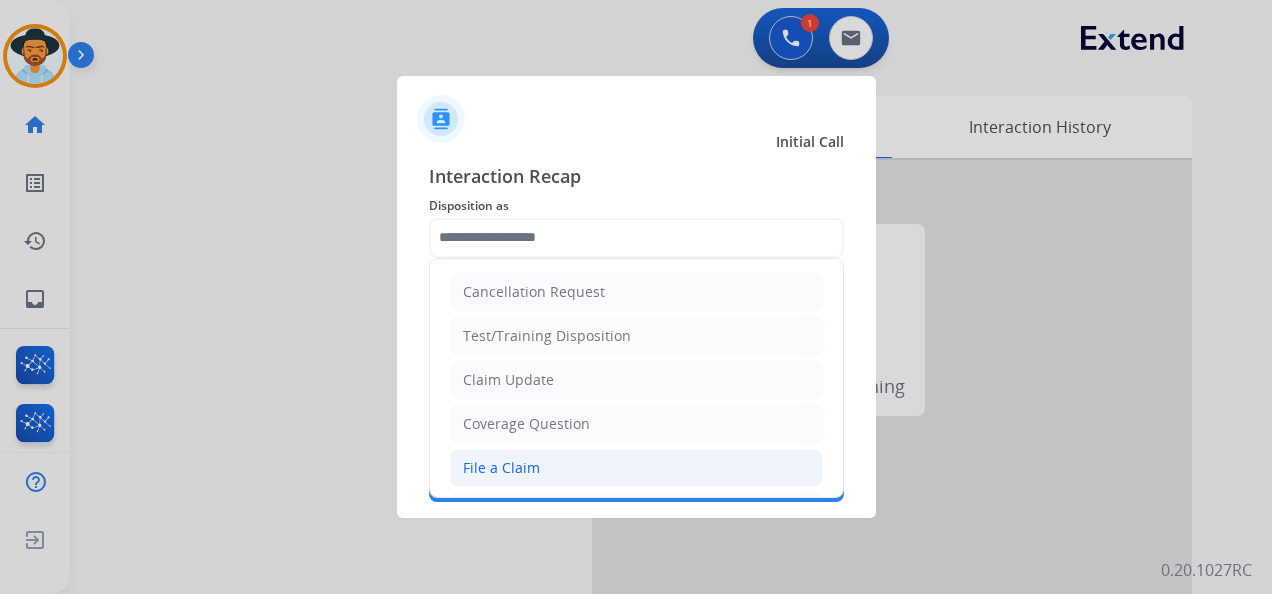 click on "File a Claim" 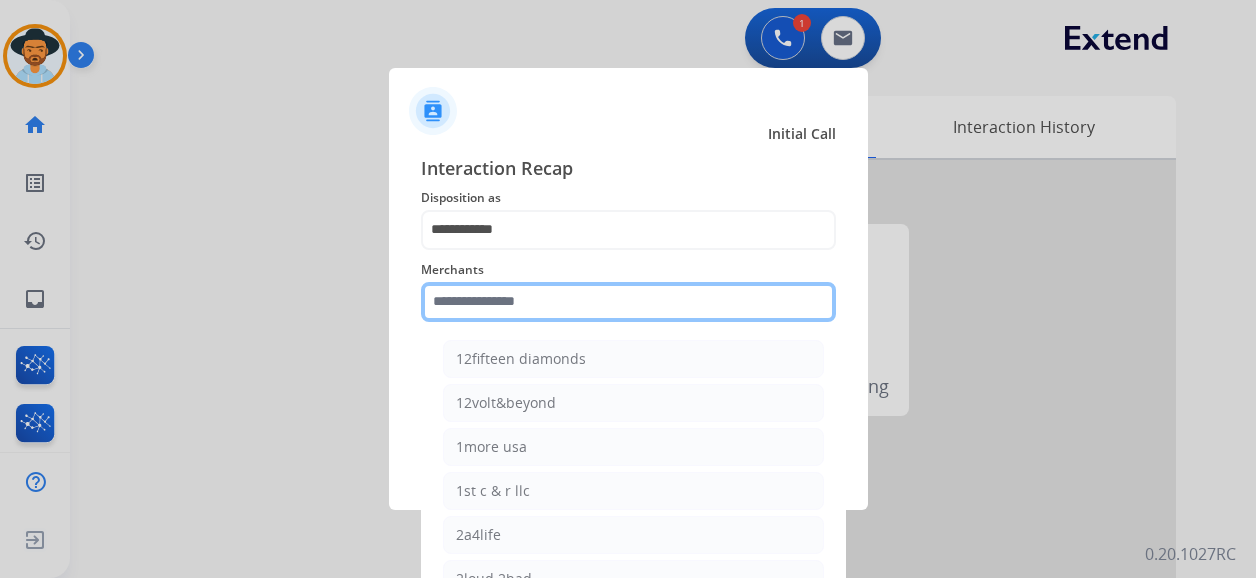 click 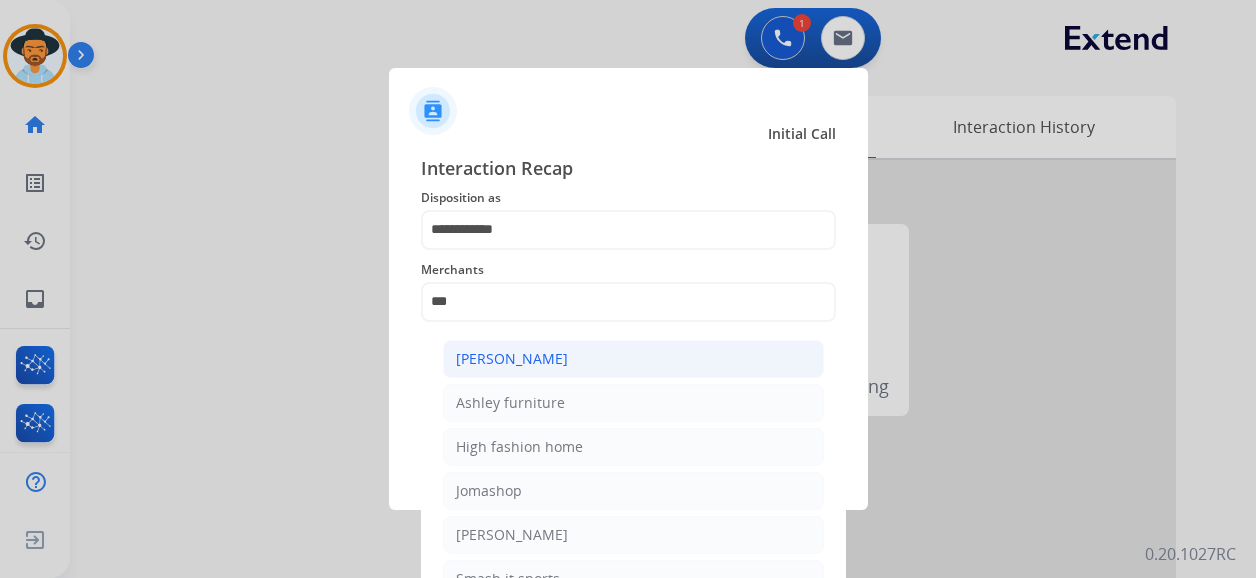 click on "[PERSON_NAME]" 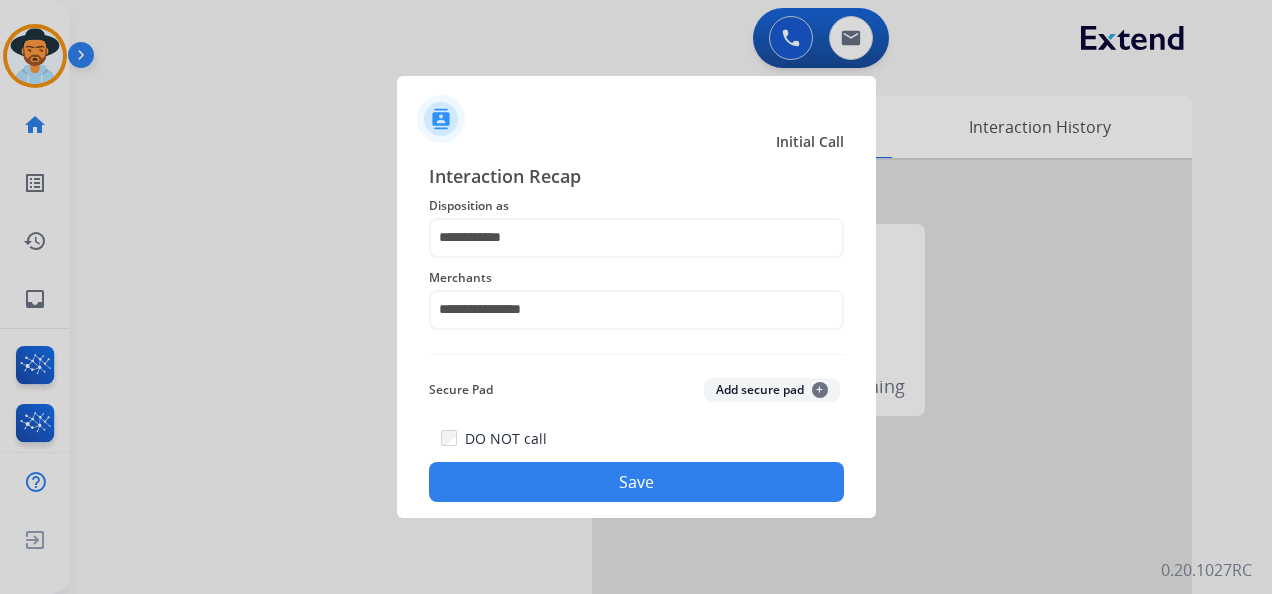 click on "Save" 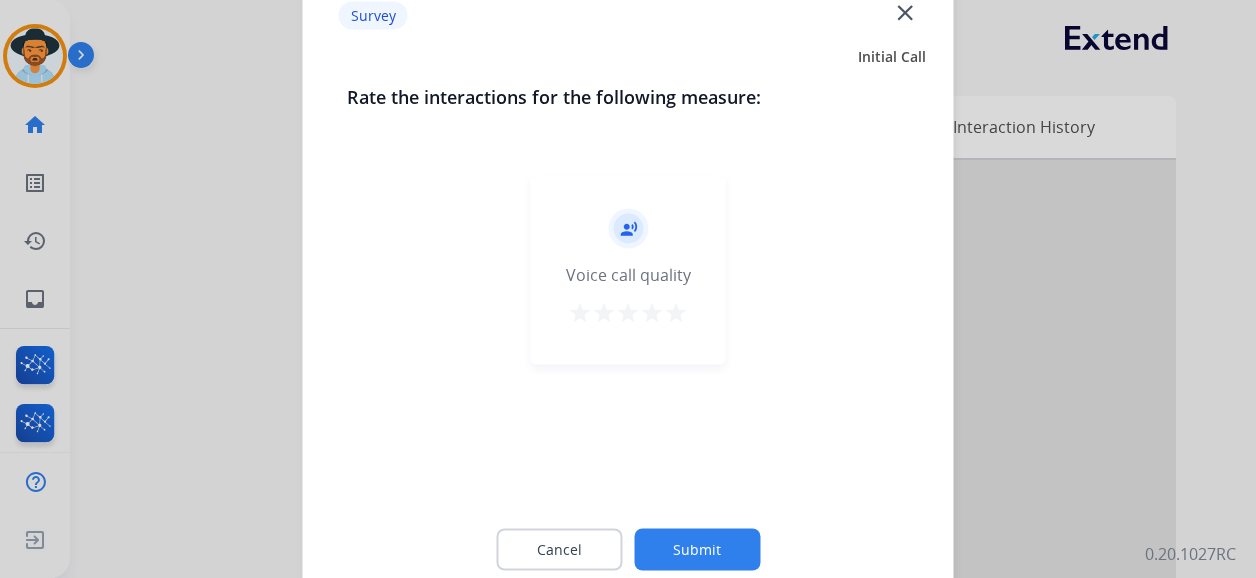 click on "star" at bounding box center (676, 313) 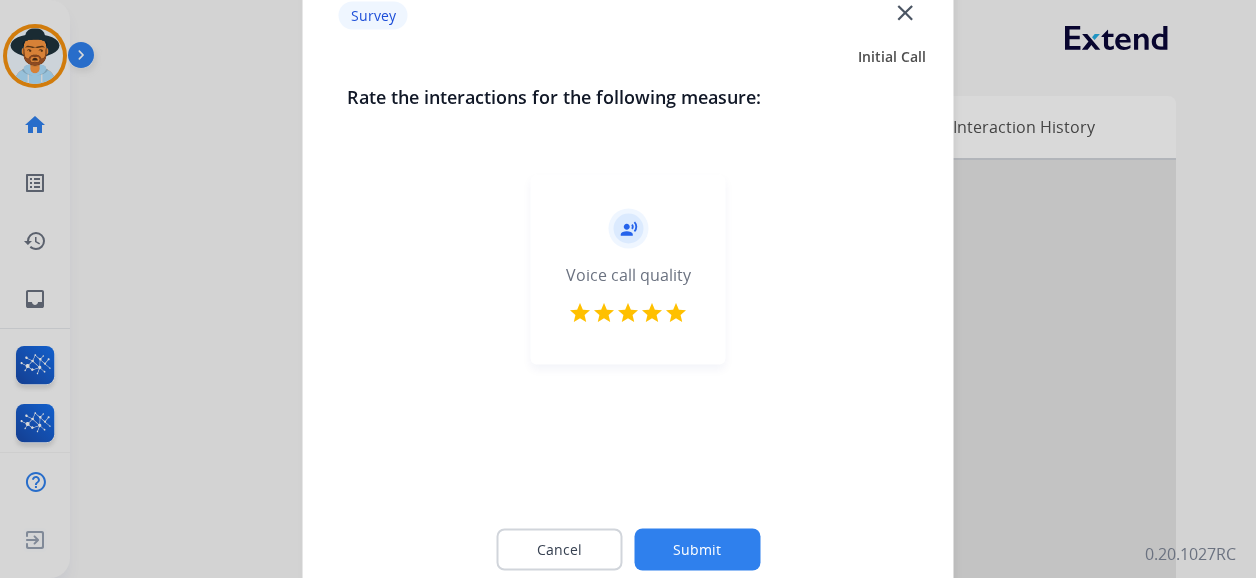click on "Submit" 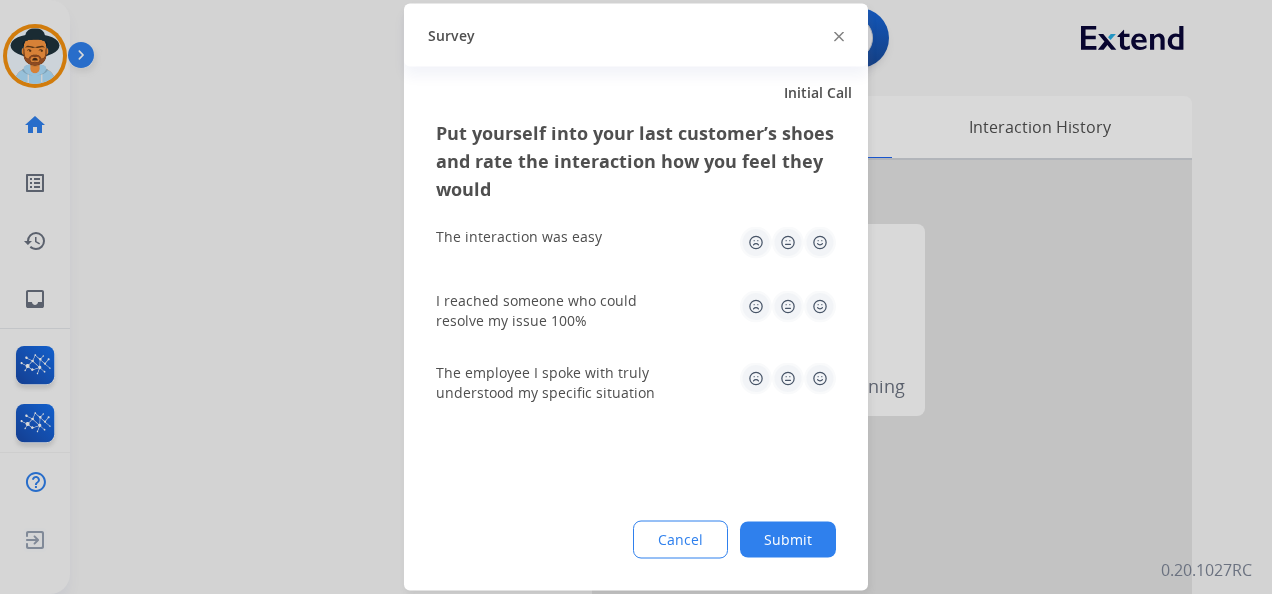 click 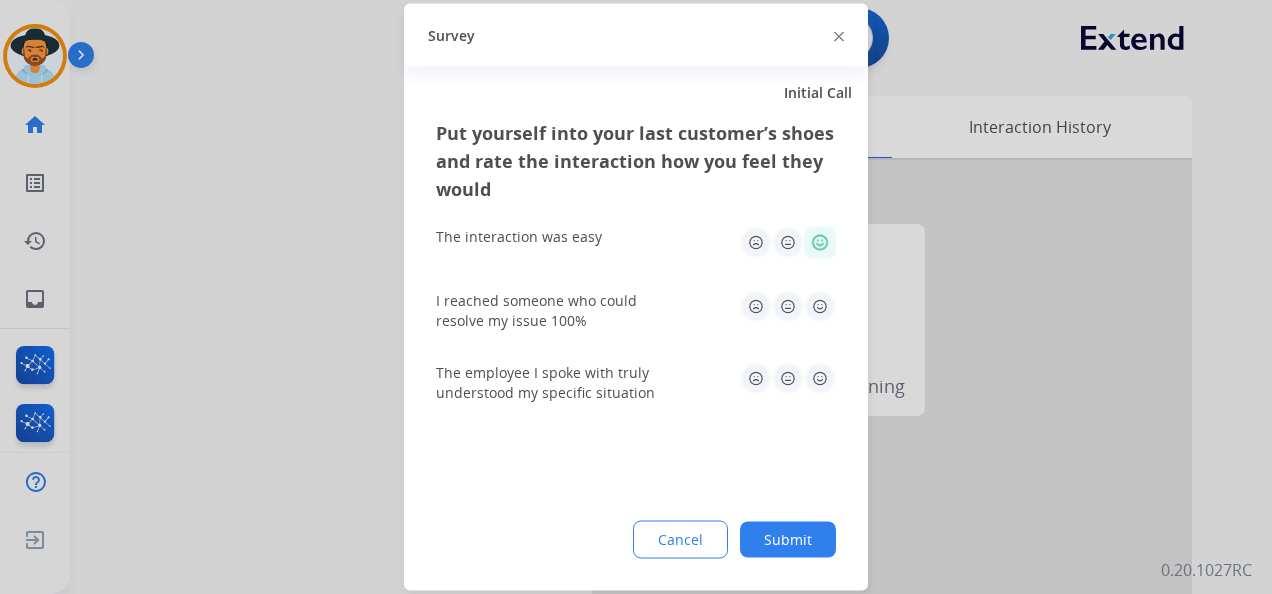 click 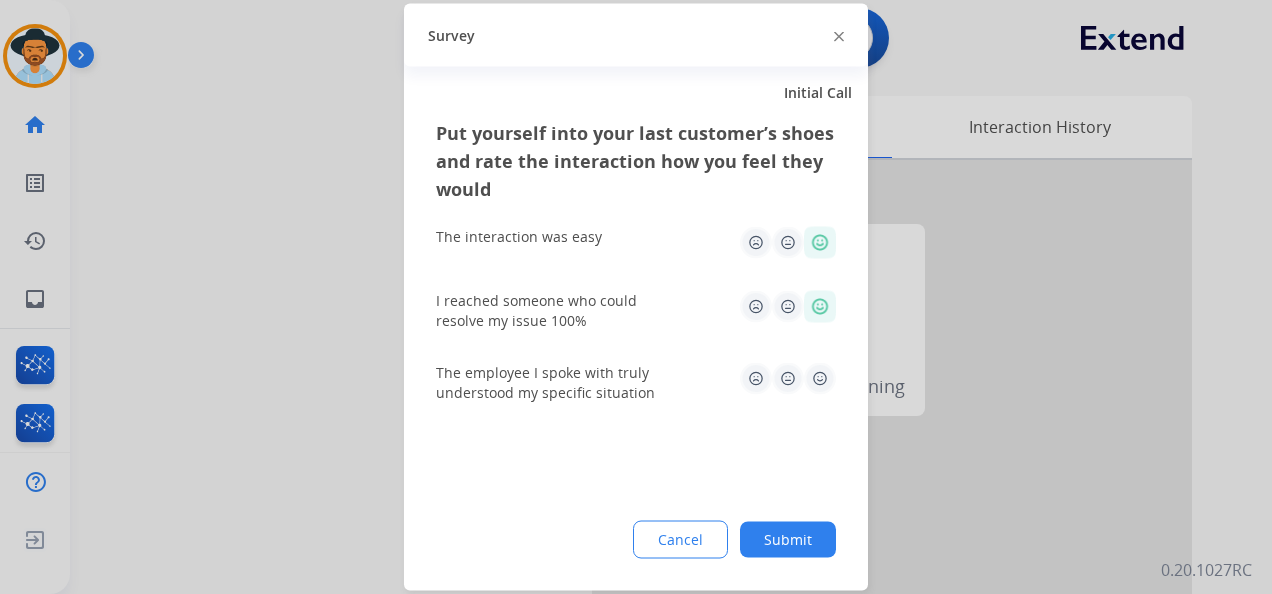 click 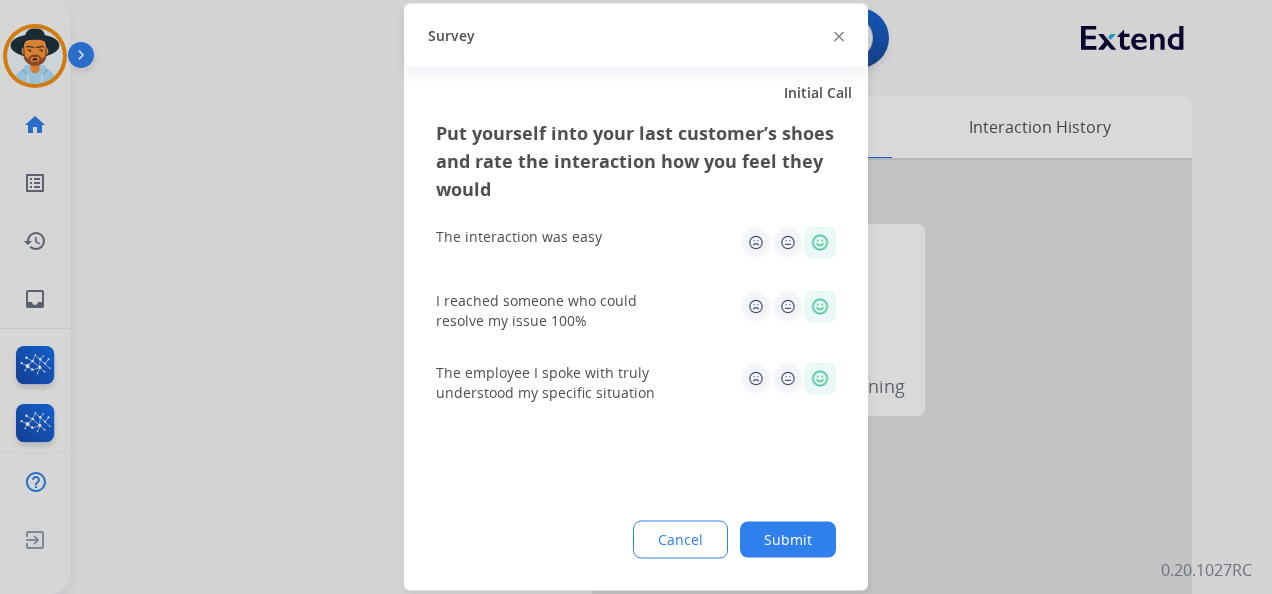 click on "Submit" 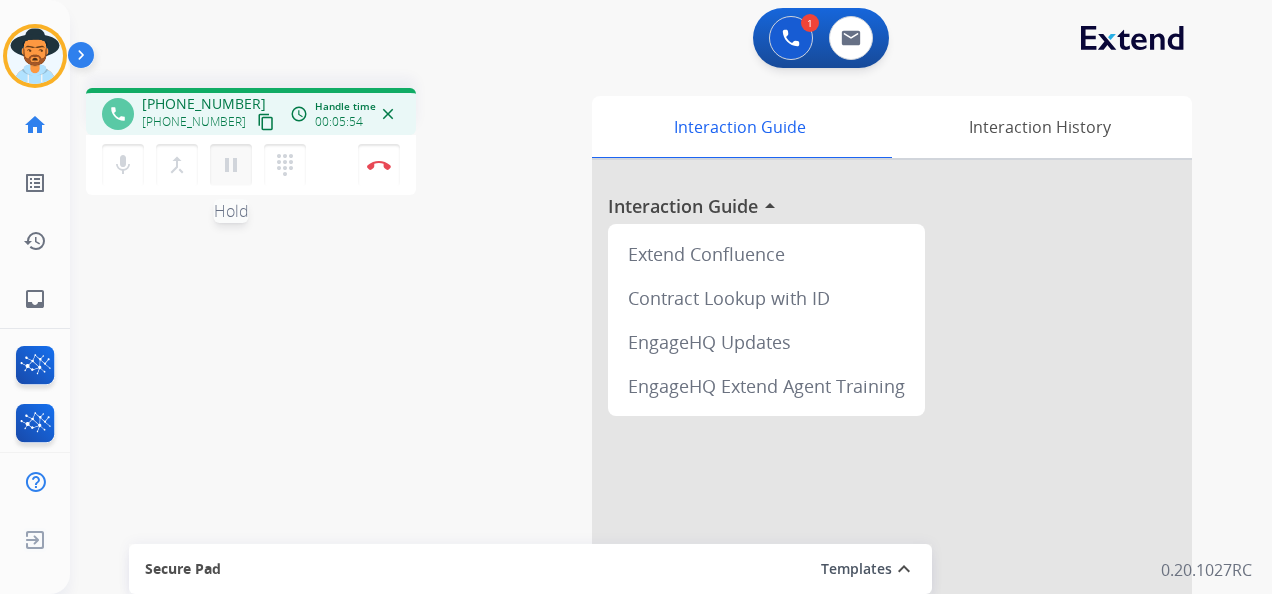 click on "pause" at bounding box center (231, 165) 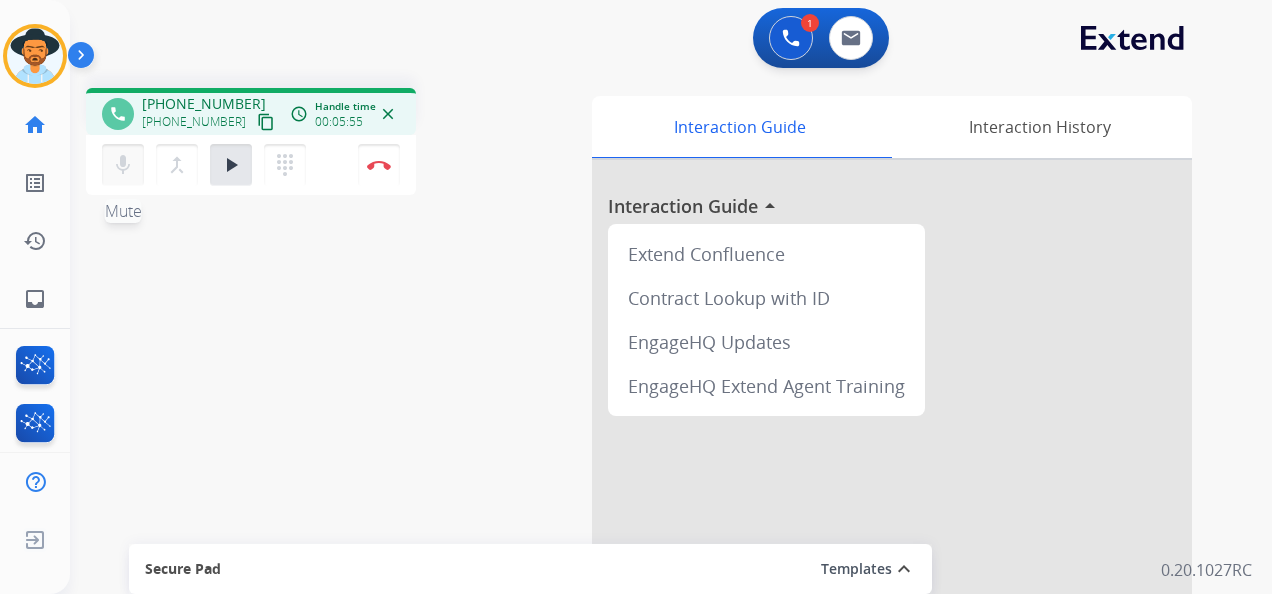 click on "mic" at bounding box center (123, 165) 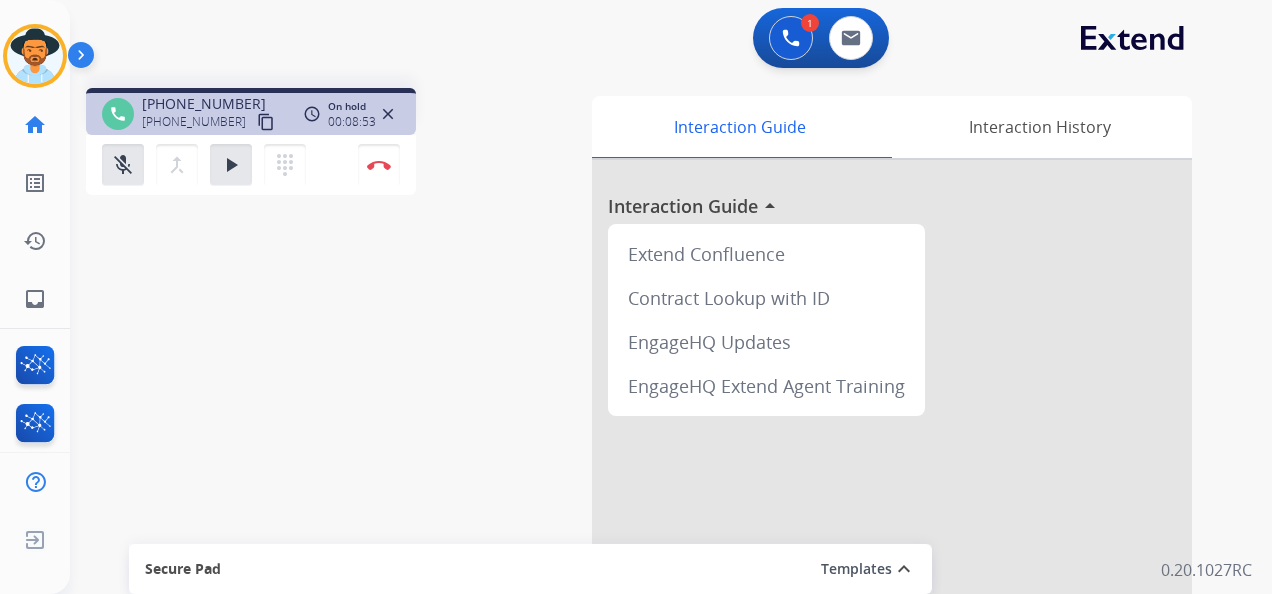 drag, startPoint x: 115, startPoint y: 156, endPoint x: 160, endPoint y: 193, distance: 58.258045 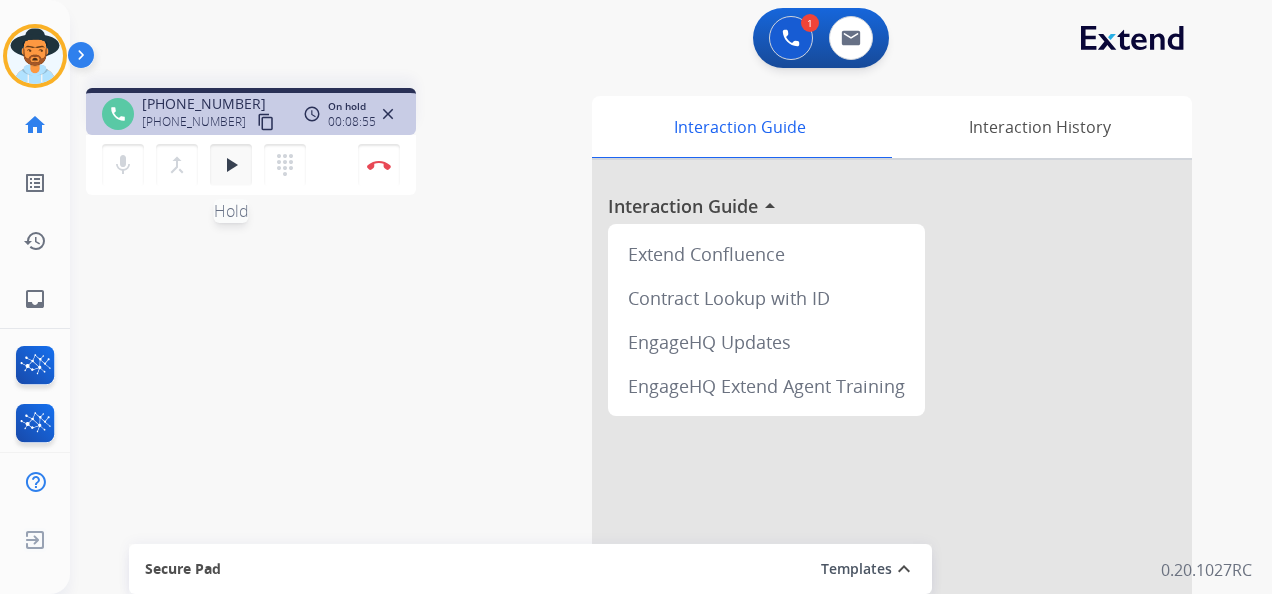 click on "play_arrow" at bounding box center (231, 165) 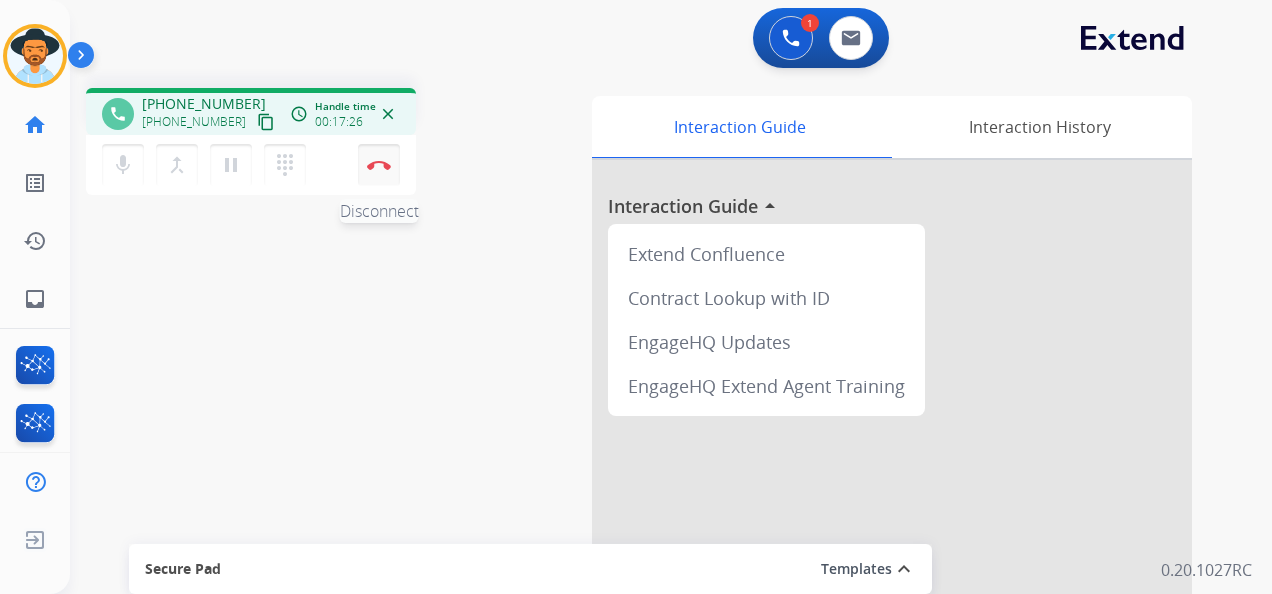 click at bounding box center (379, 165) 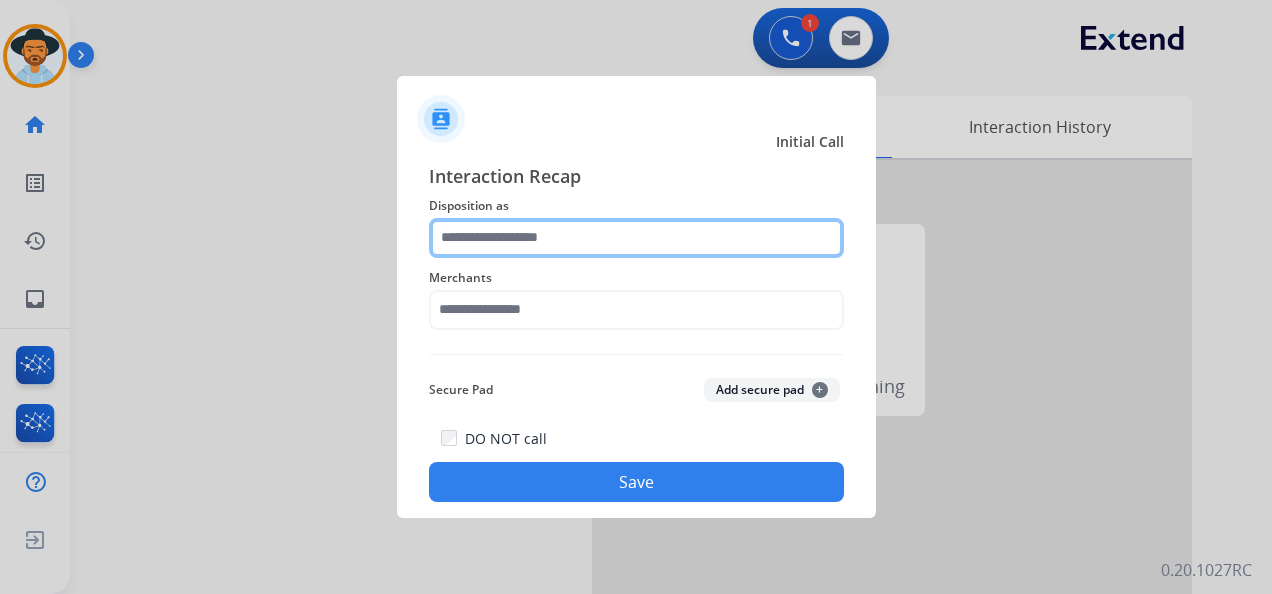 click 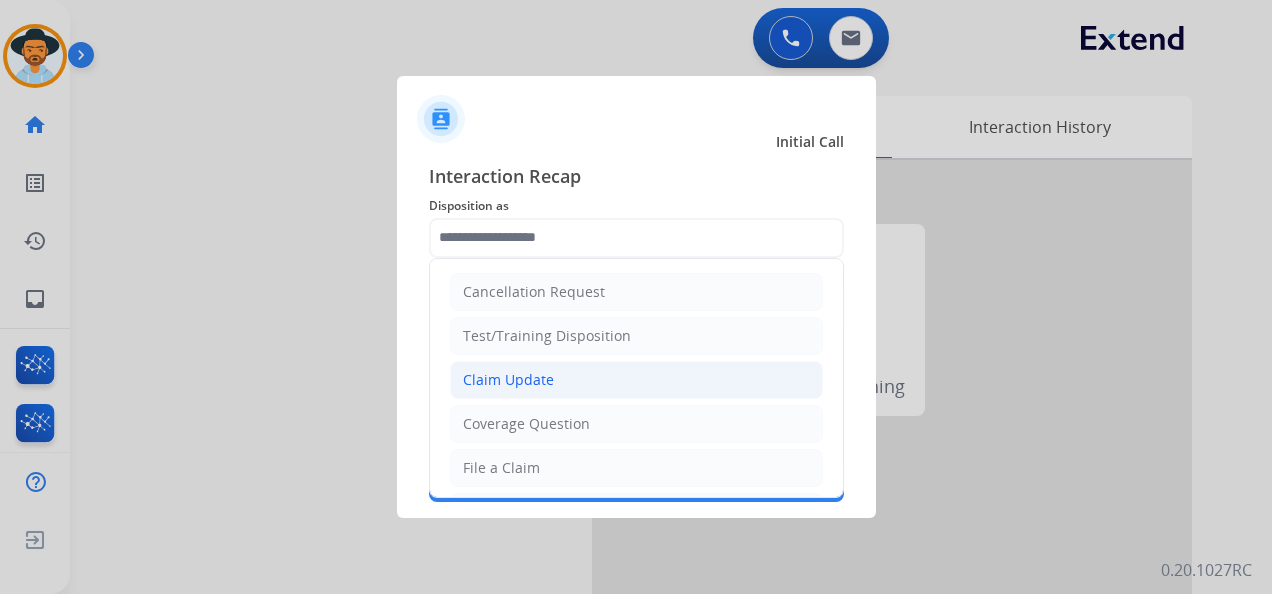 click on "Claim Update" 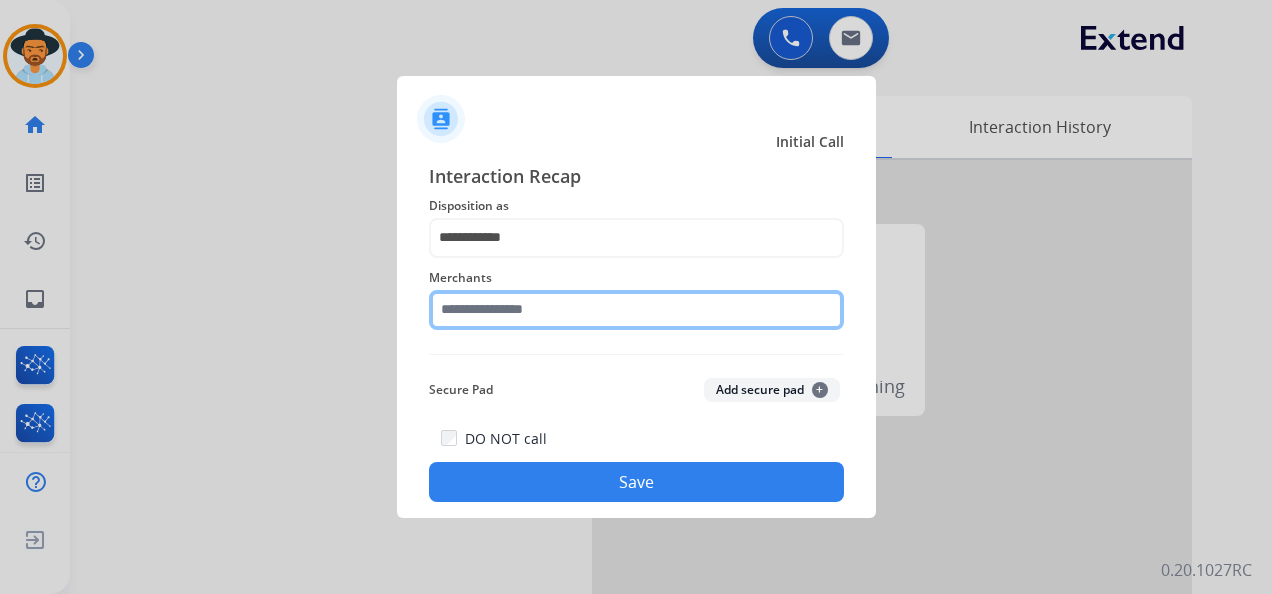click 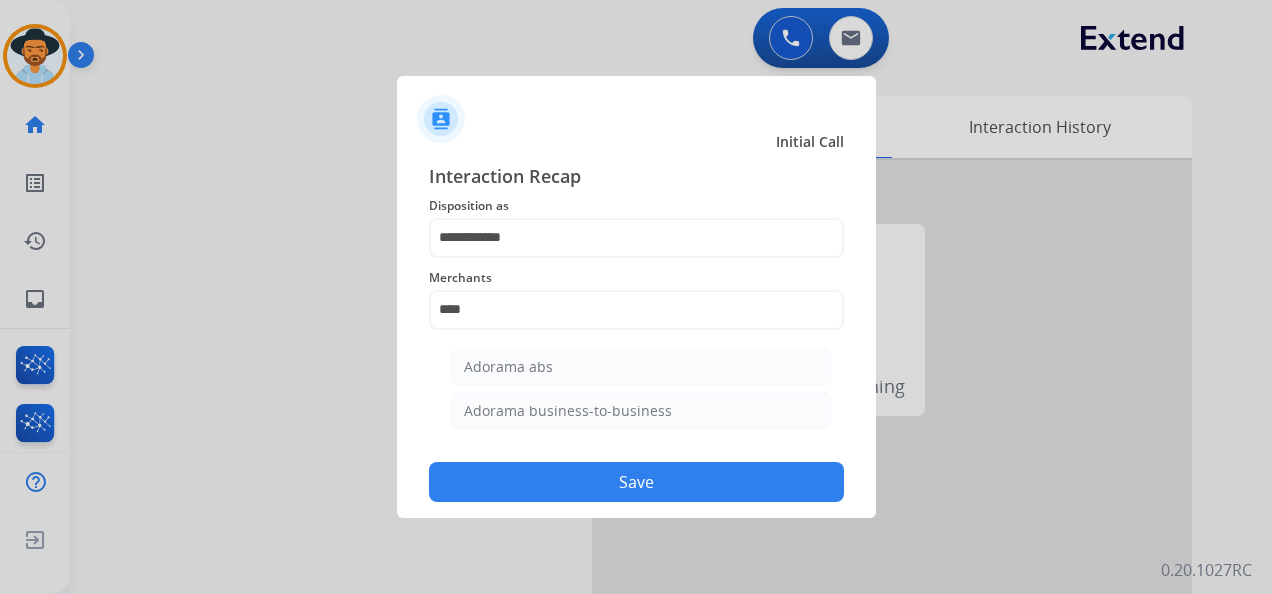 click on "Adorama abs" 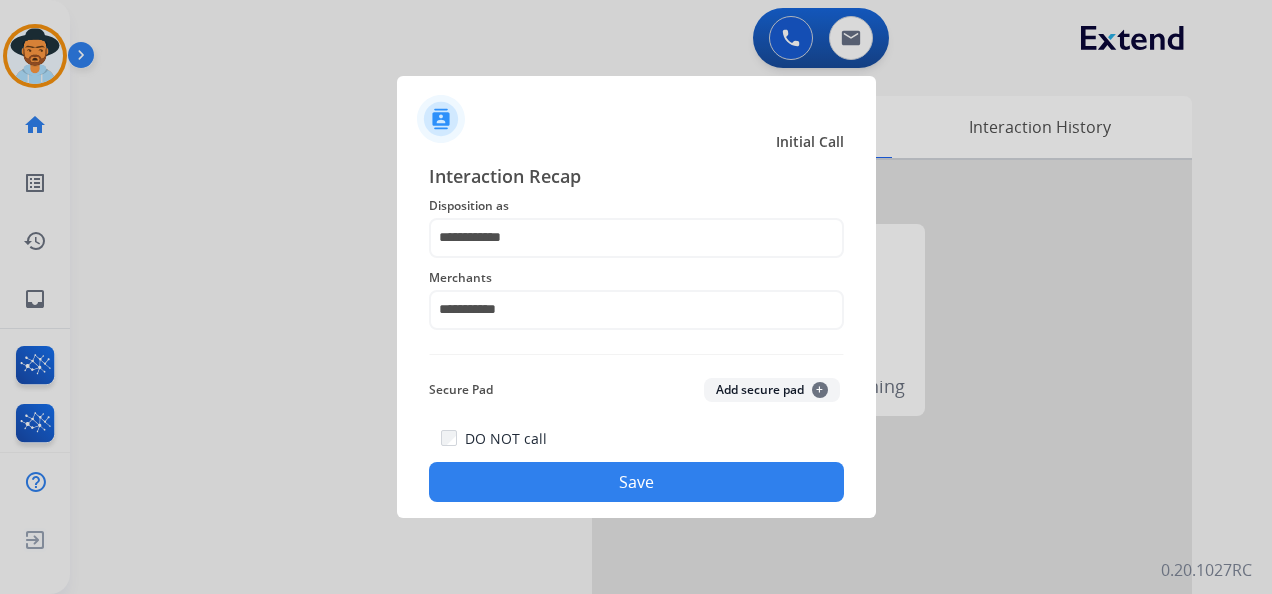 click on "Save" 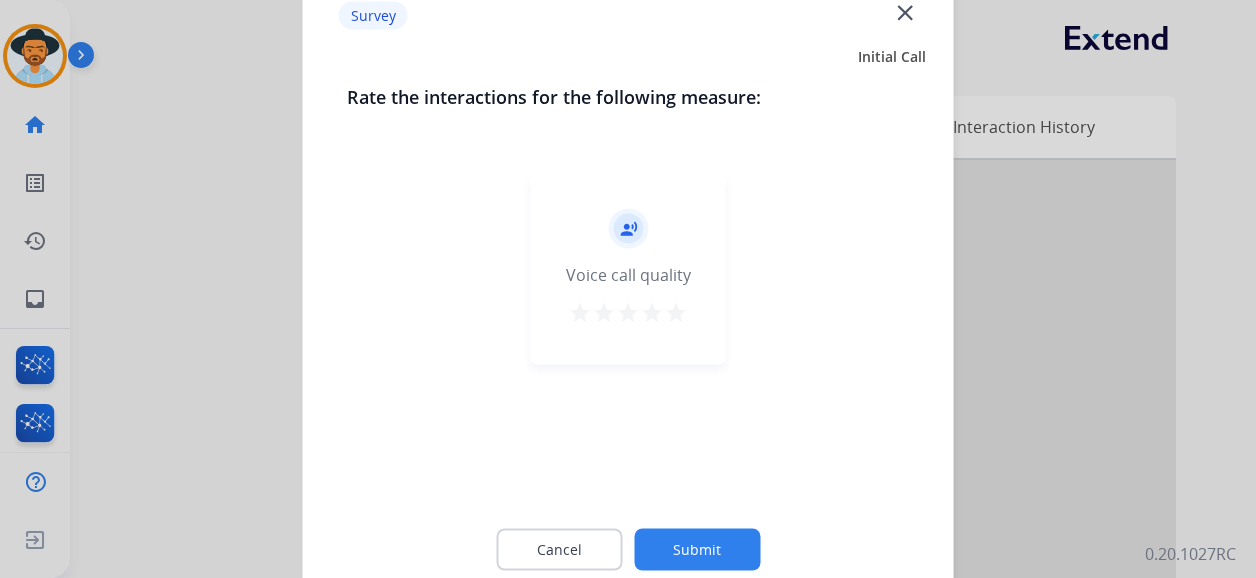 drag, startPoint x: 678, startPoint y: 308, endPoint x: 700, endPoint y: 376, distance: 71.470276 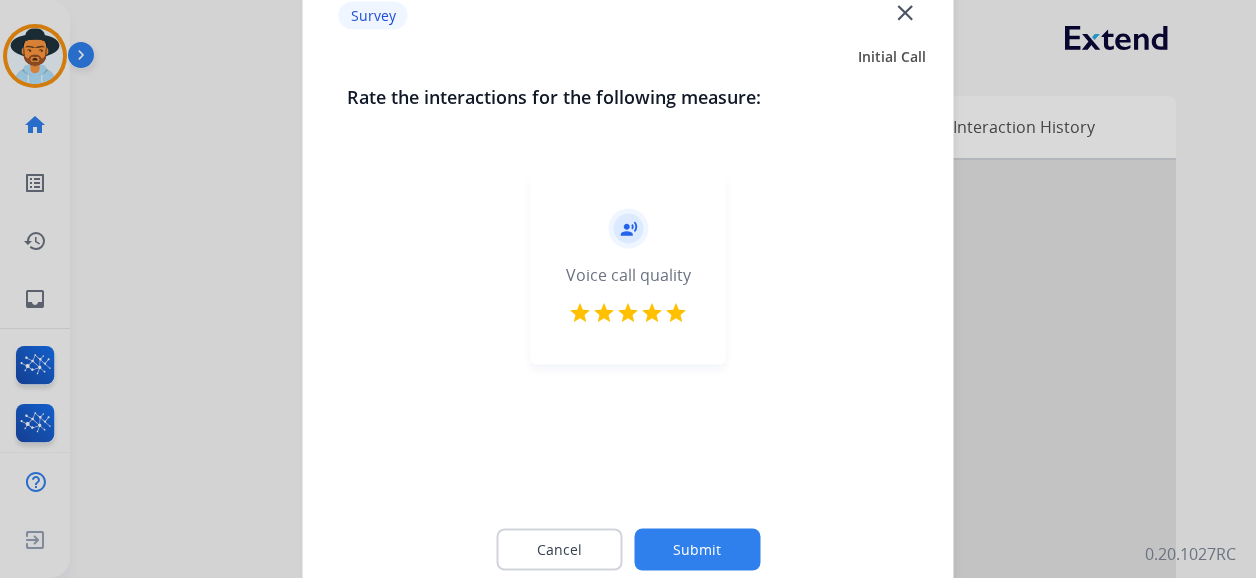 click on "Submit" 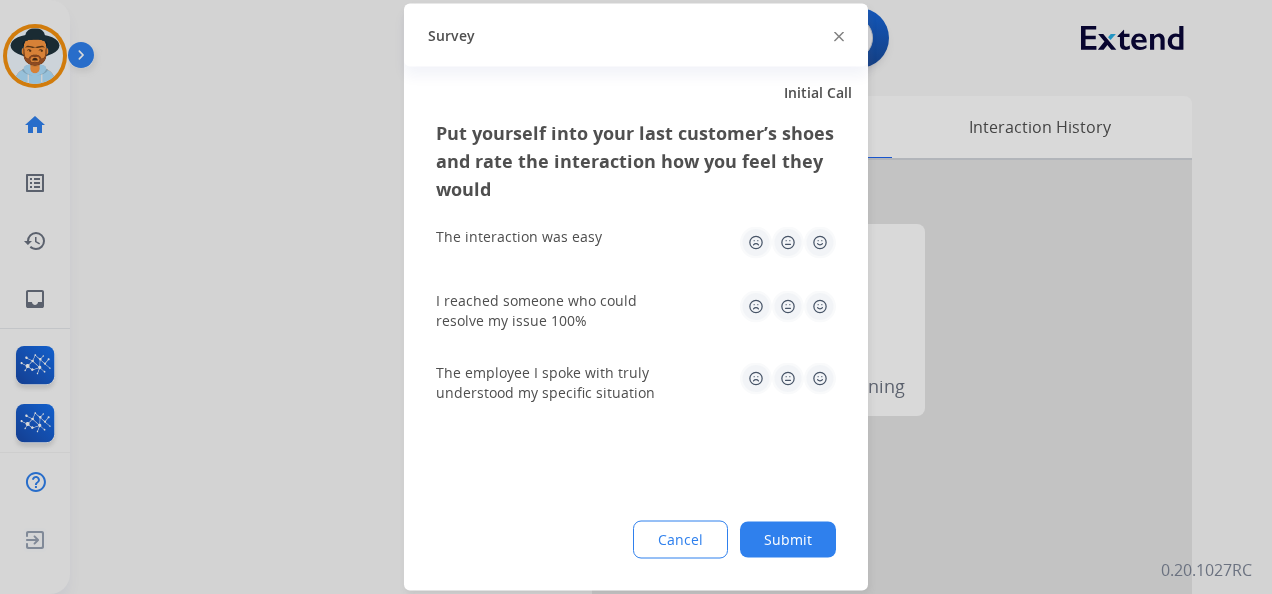 drag, startPoint x: 814, startPoint y: 242, endPoint x: 816, endPoint y: 280, distance: 38.052597 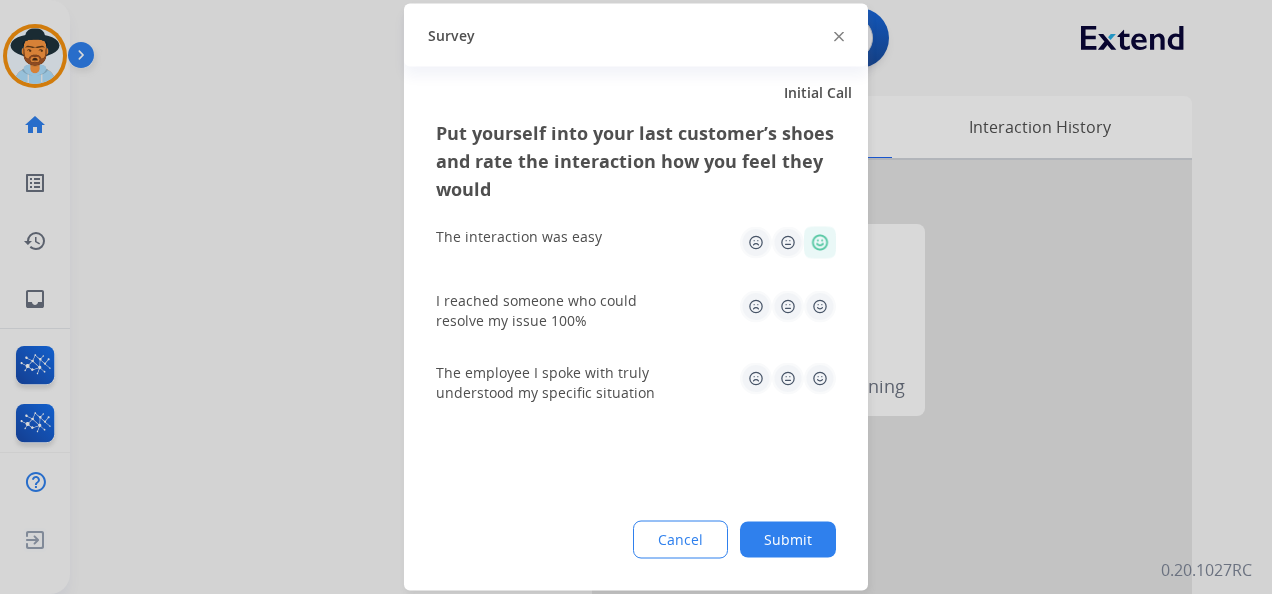 click 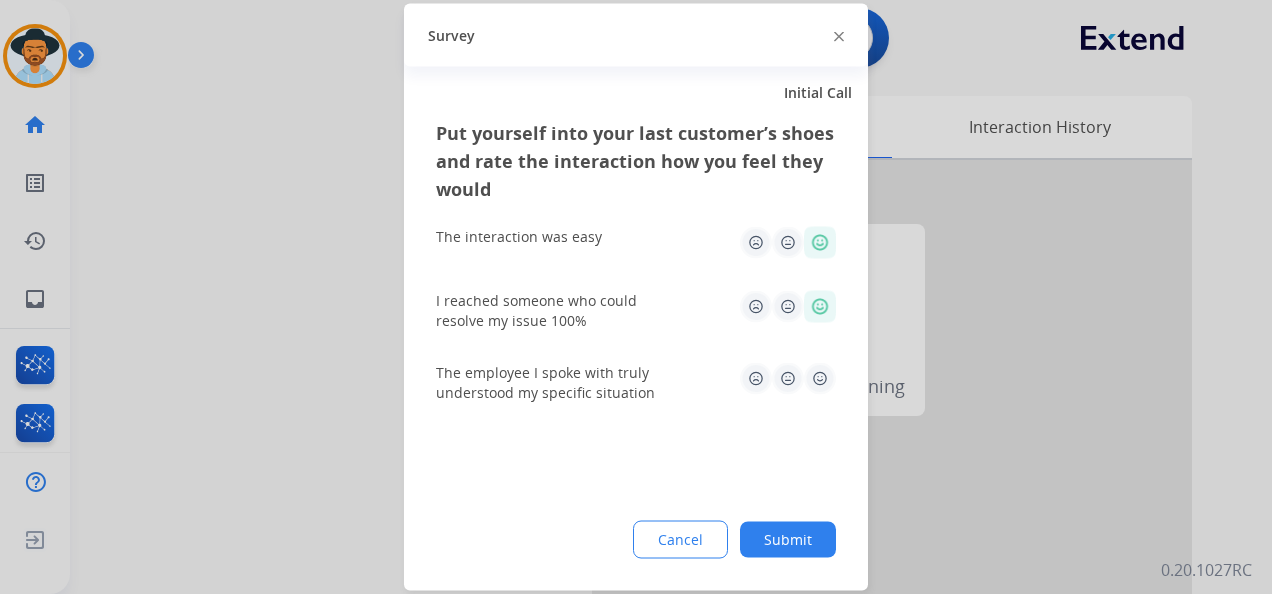 click 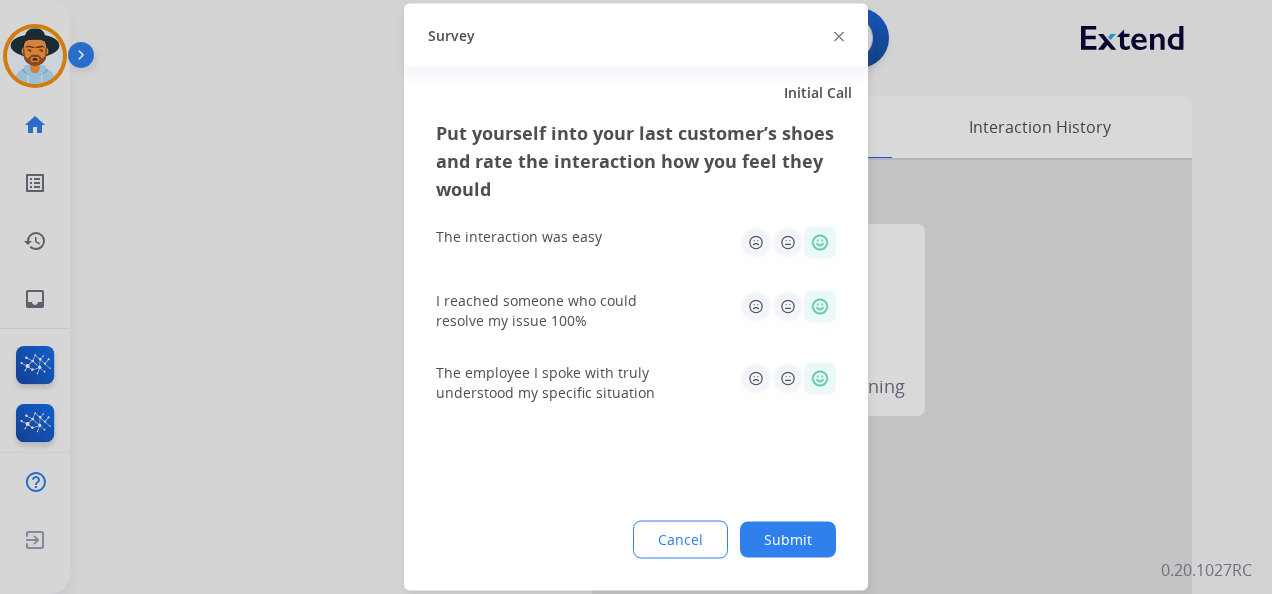click on "Submit" 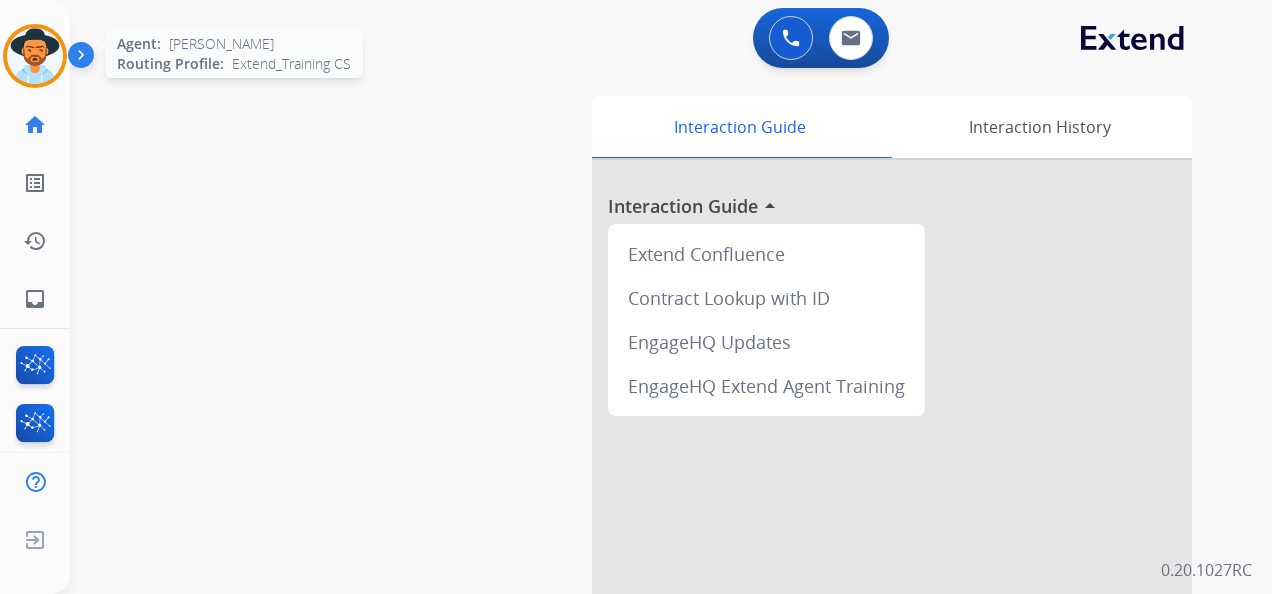 click at bounding box center (35, 56) 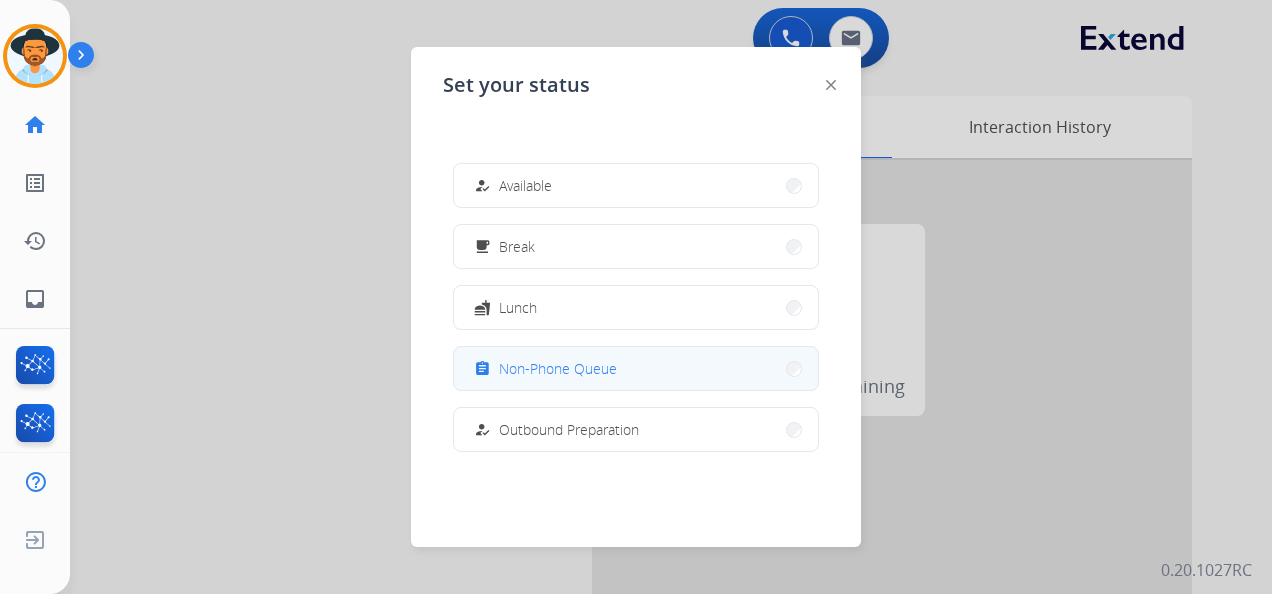 click on "assignment Non-Phone Queue" at bounding box center (636, 368) 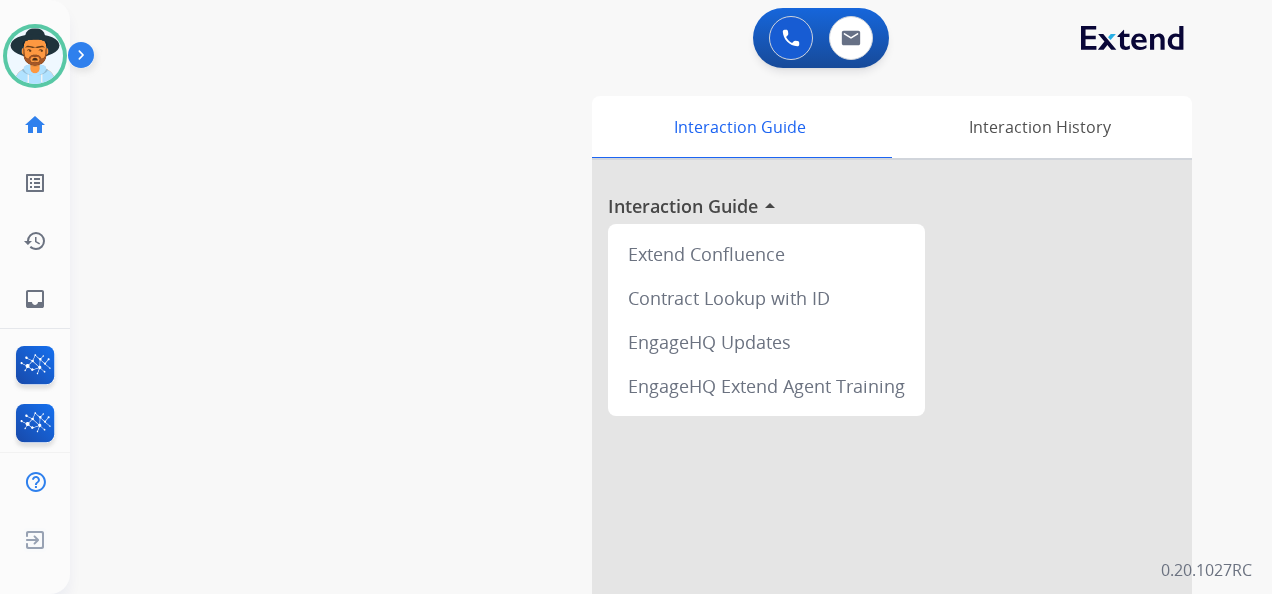 click at bounding box center (85, 59) 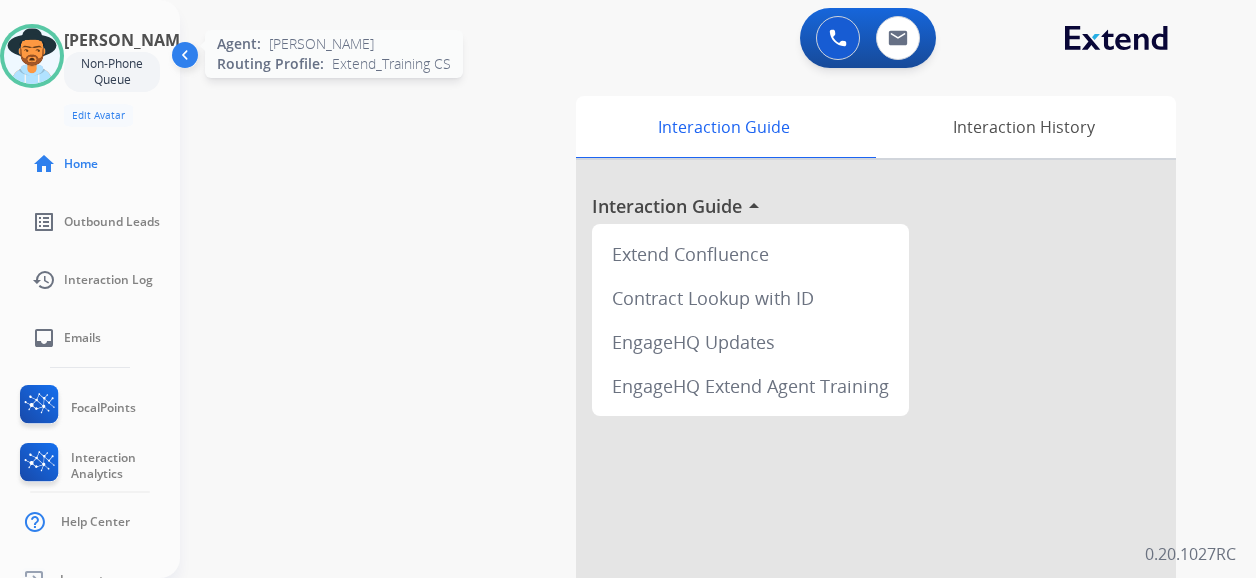 click at bounding box center [32, 56] 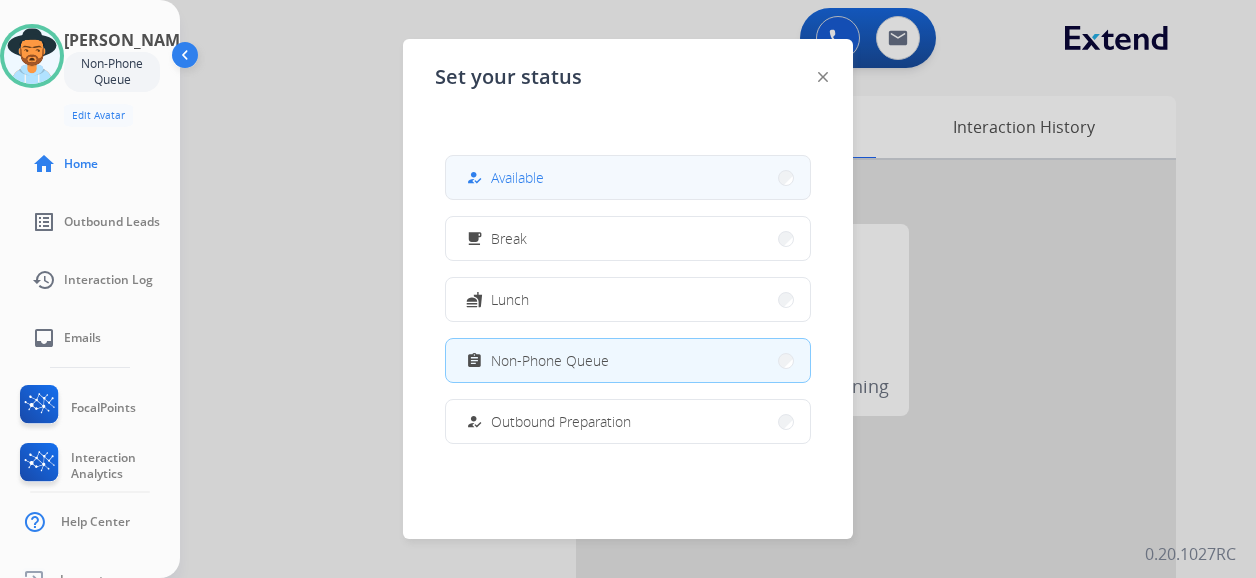 click on "how_to_reg Available" at bounding box center [628, 177] 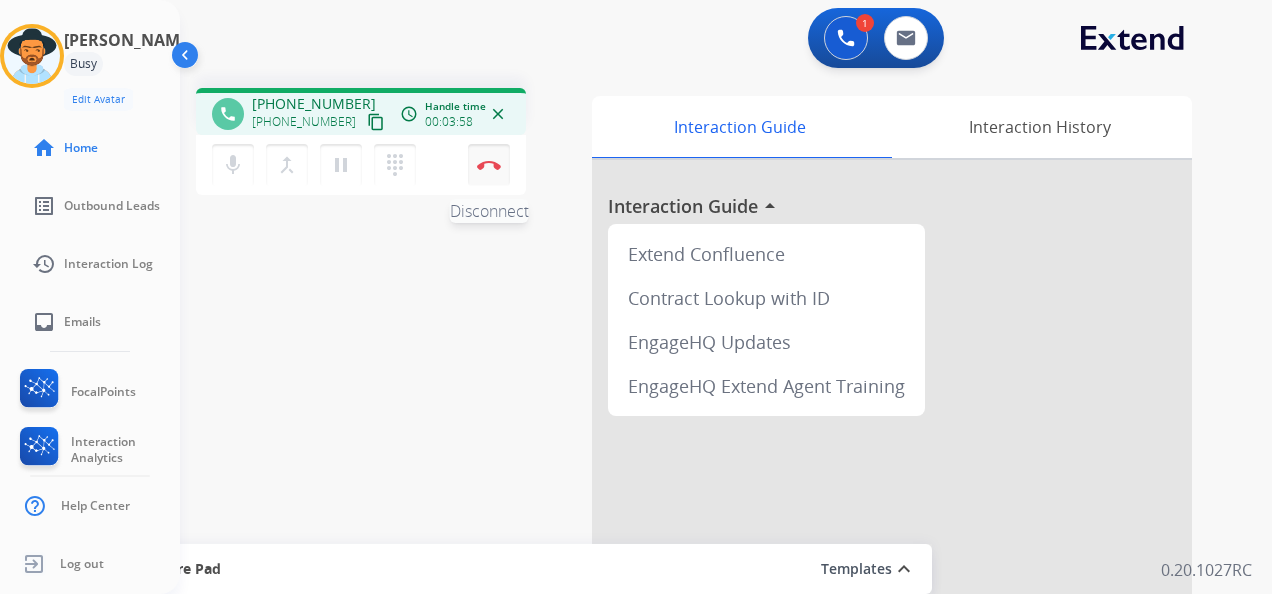 click at bounding box center (489, 165) 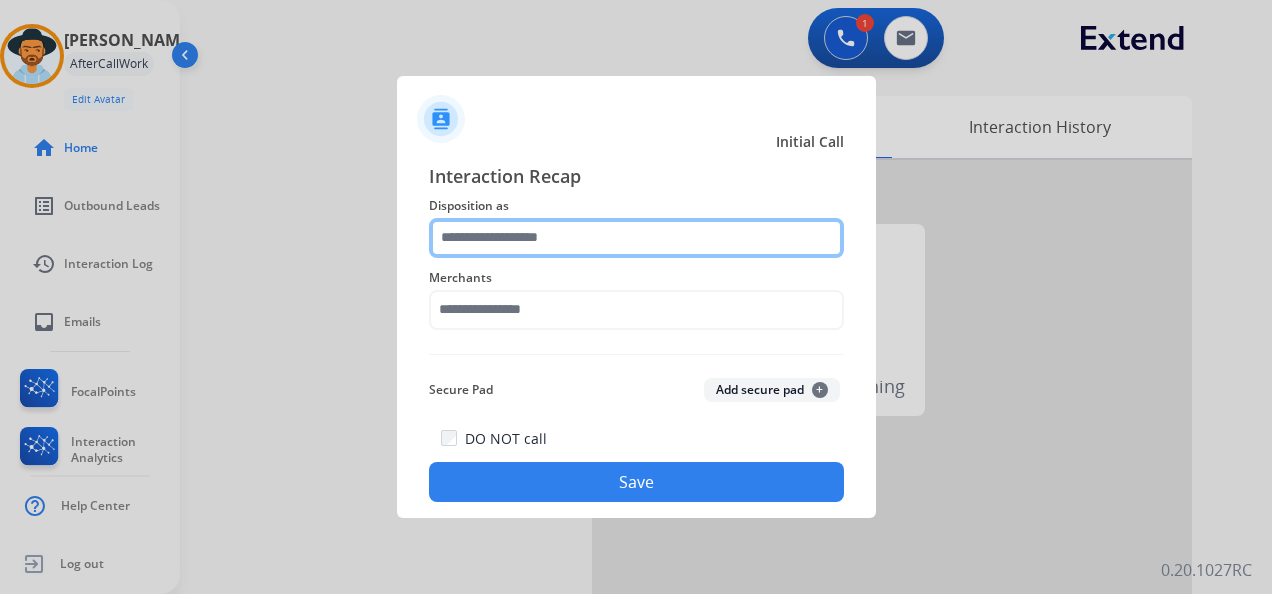 click 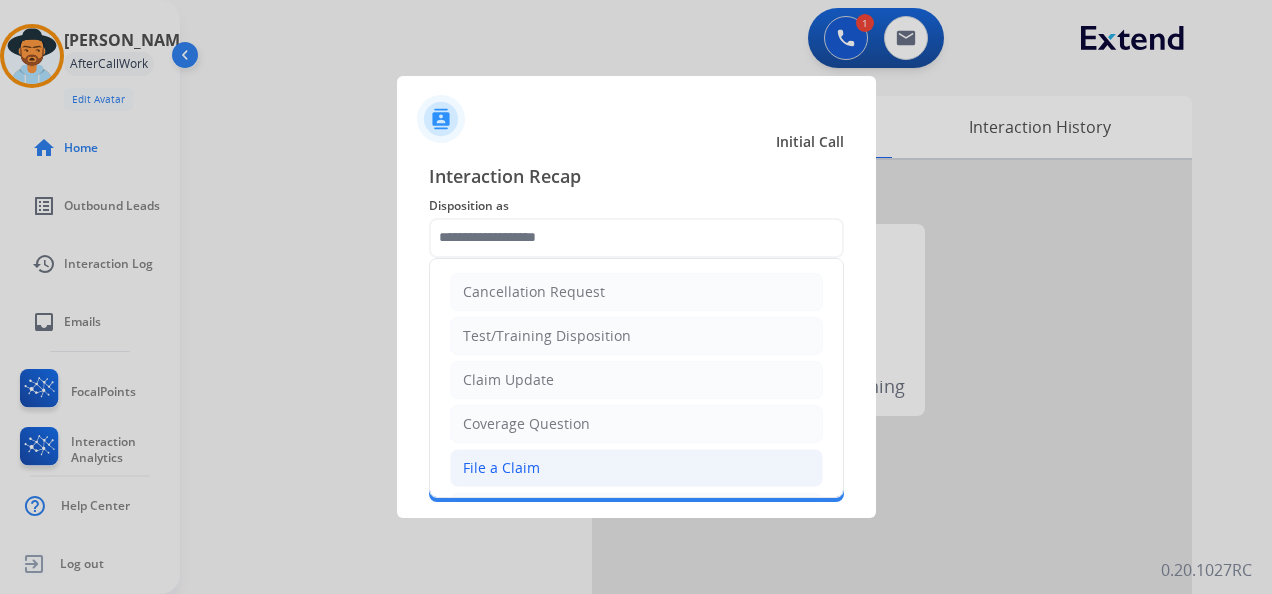 click on "File a Claim" 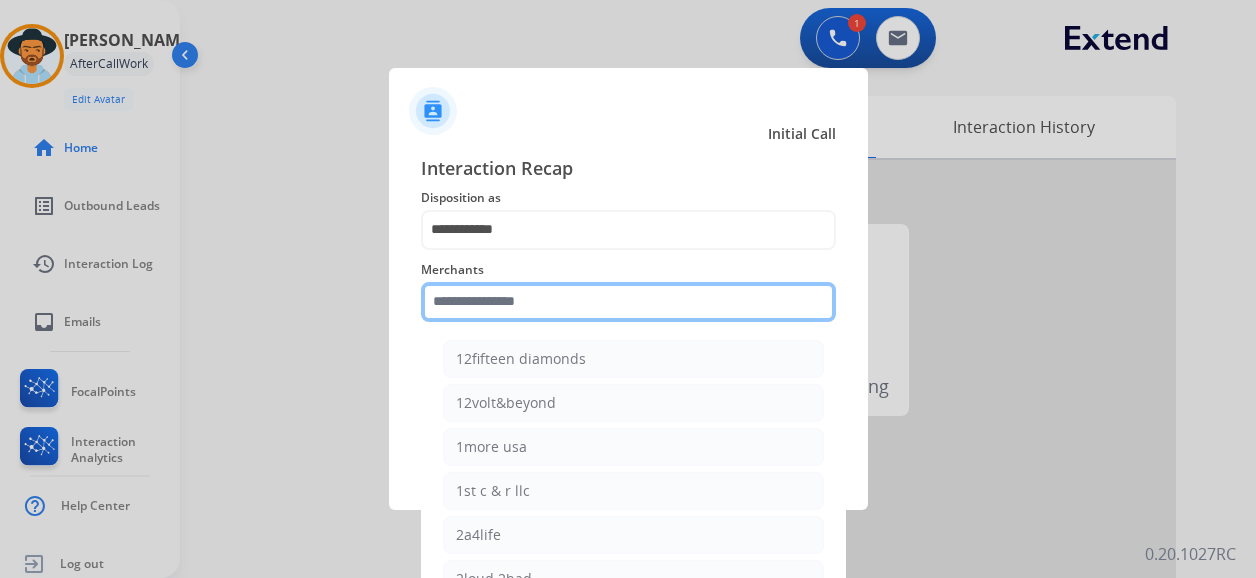 click 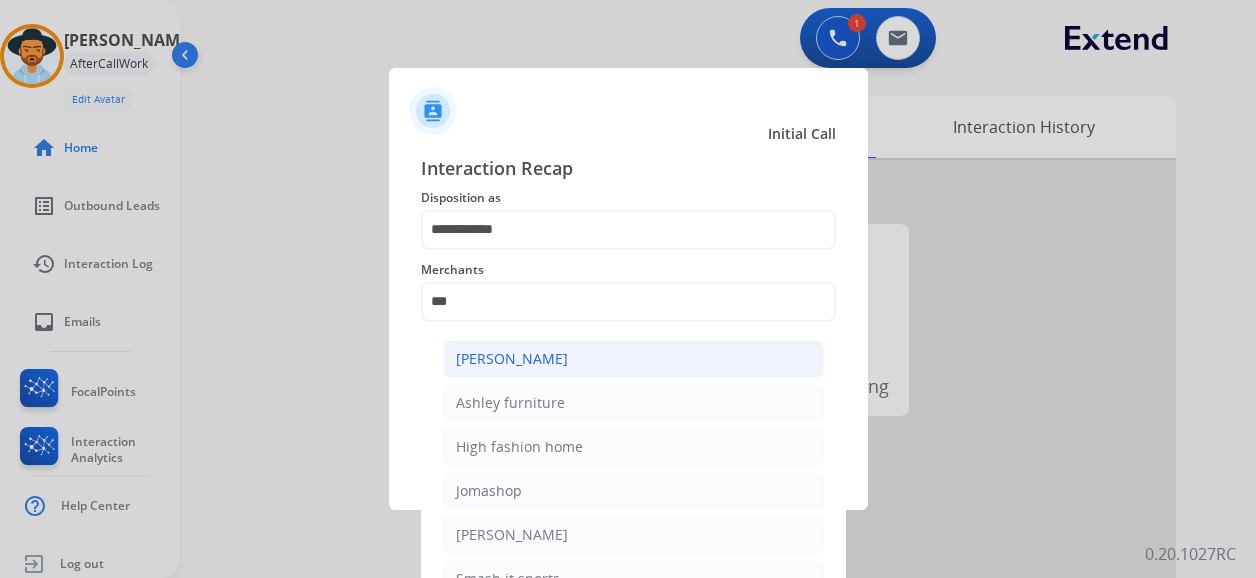 click on "[PERSON_NAME]" 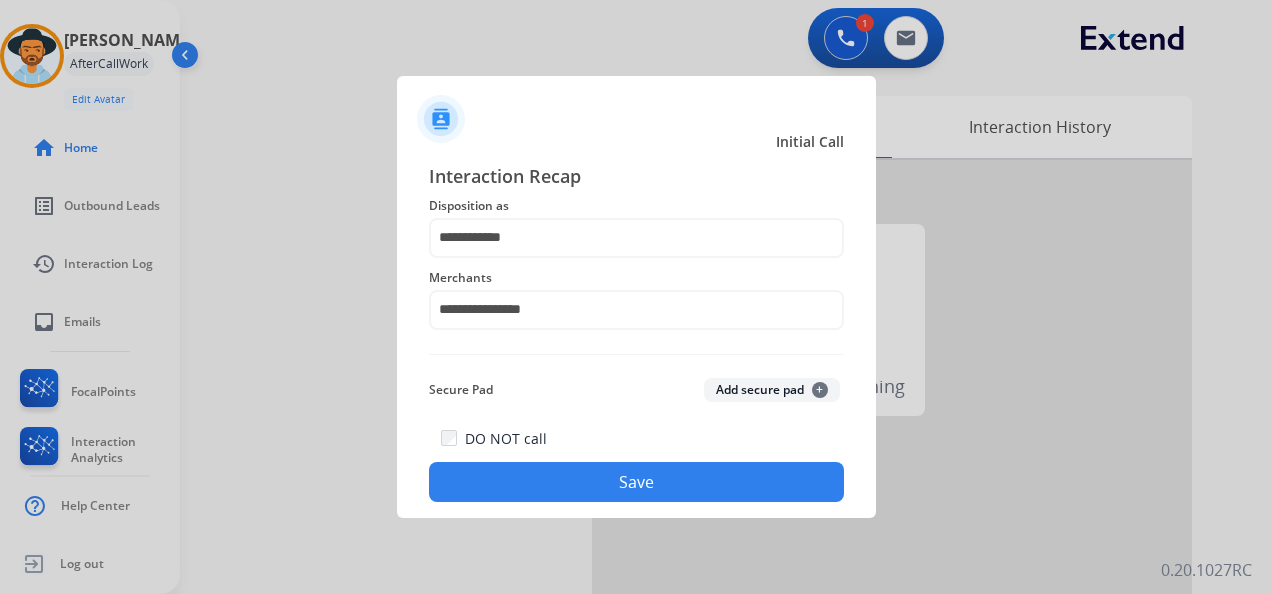 click on "Save" 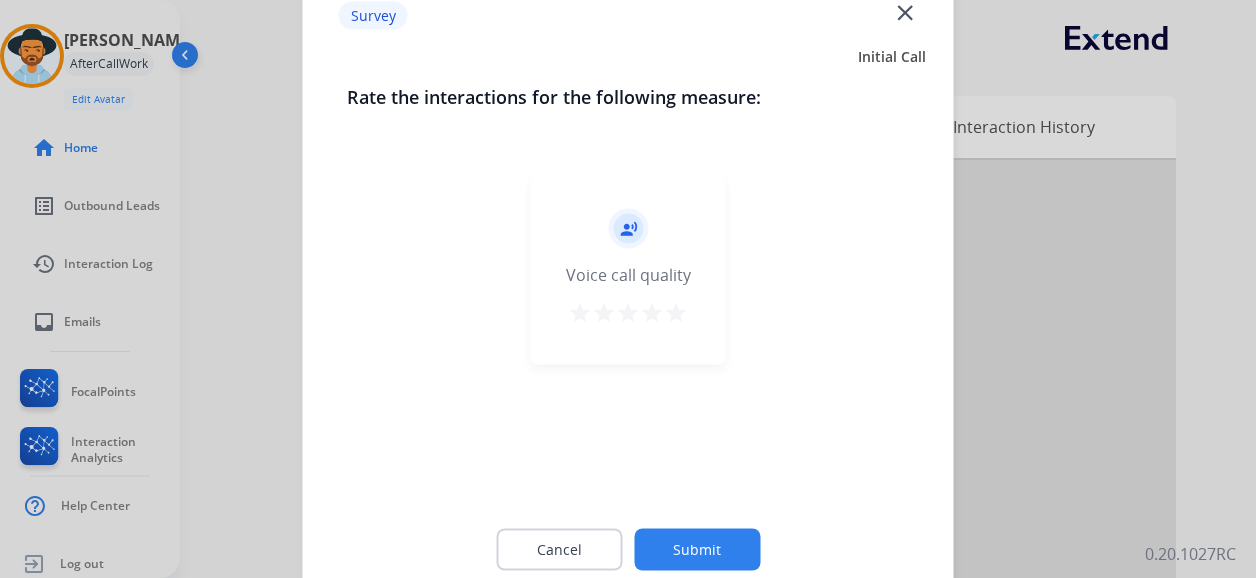 drag, startPoint x: 681, startPoint y: 312, endPoint x: 697, endPoint y: 348, distance: 39.39543 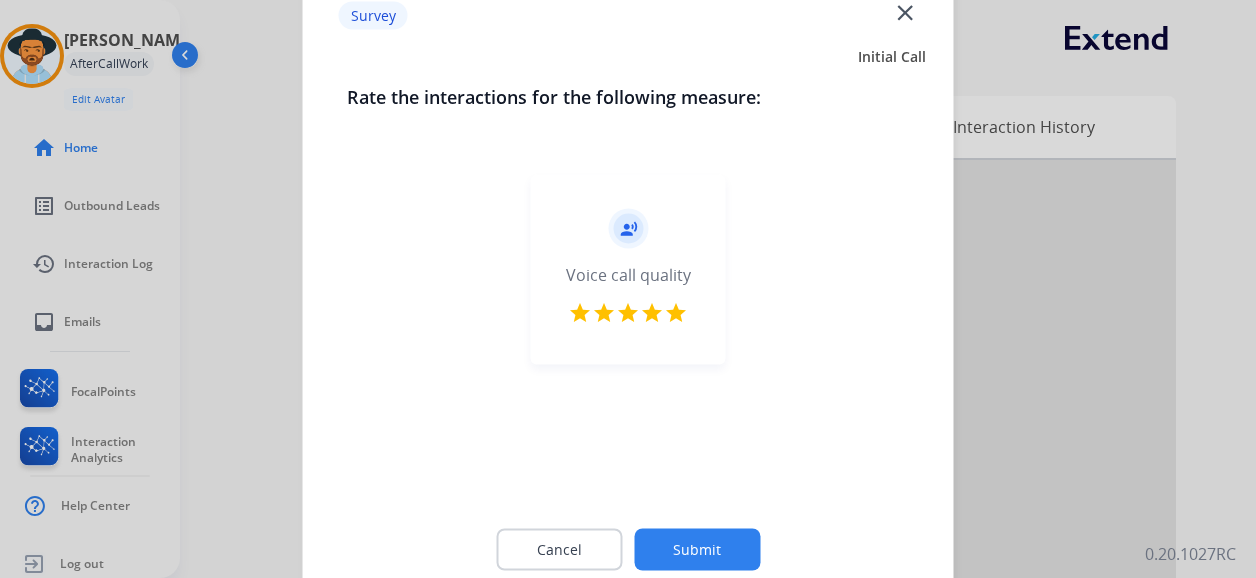 click on "Submit" 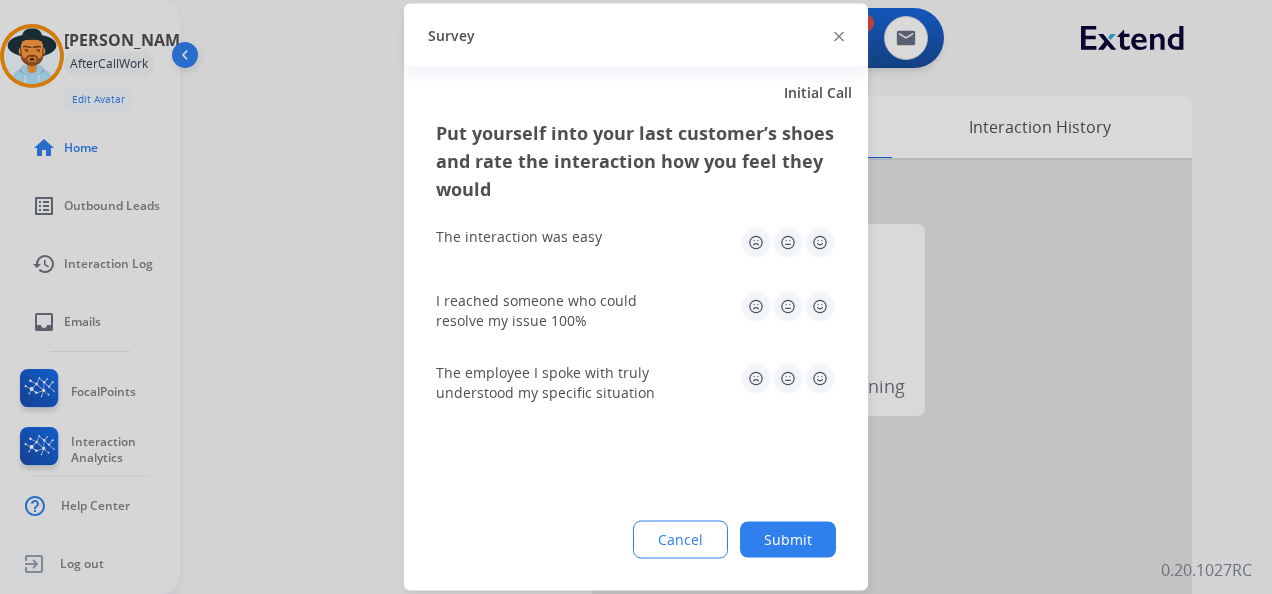 click 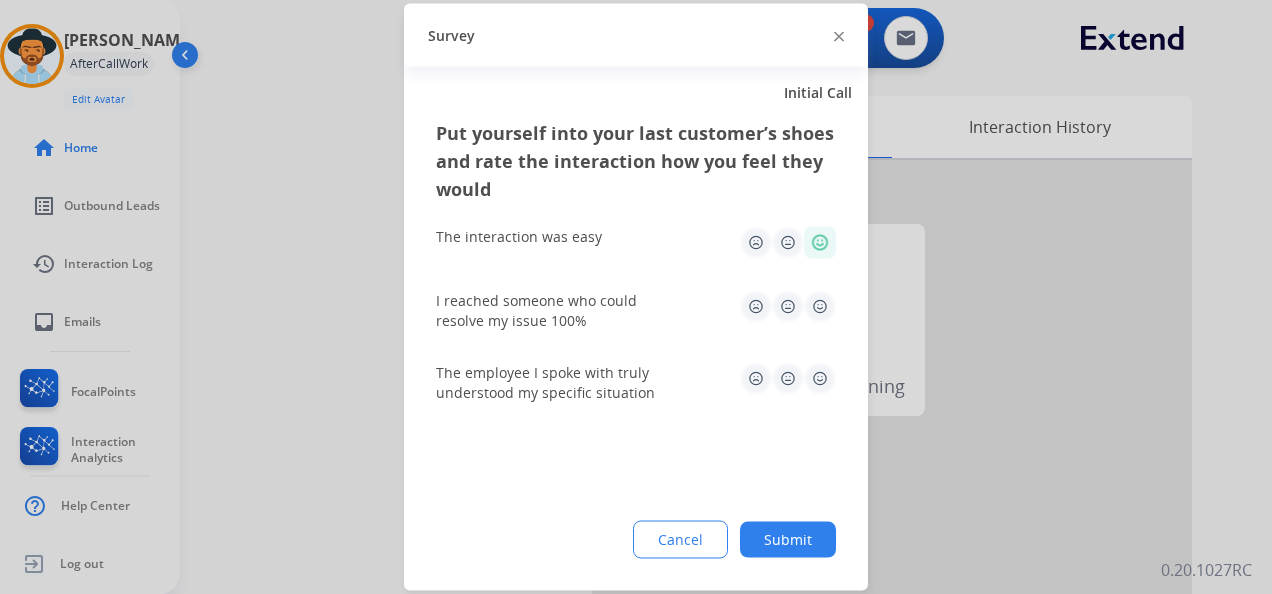 drag, startPoint x: 819, startPoint y: 306, endPoint x: 818, endPoint y: 342, distance: 36.013885 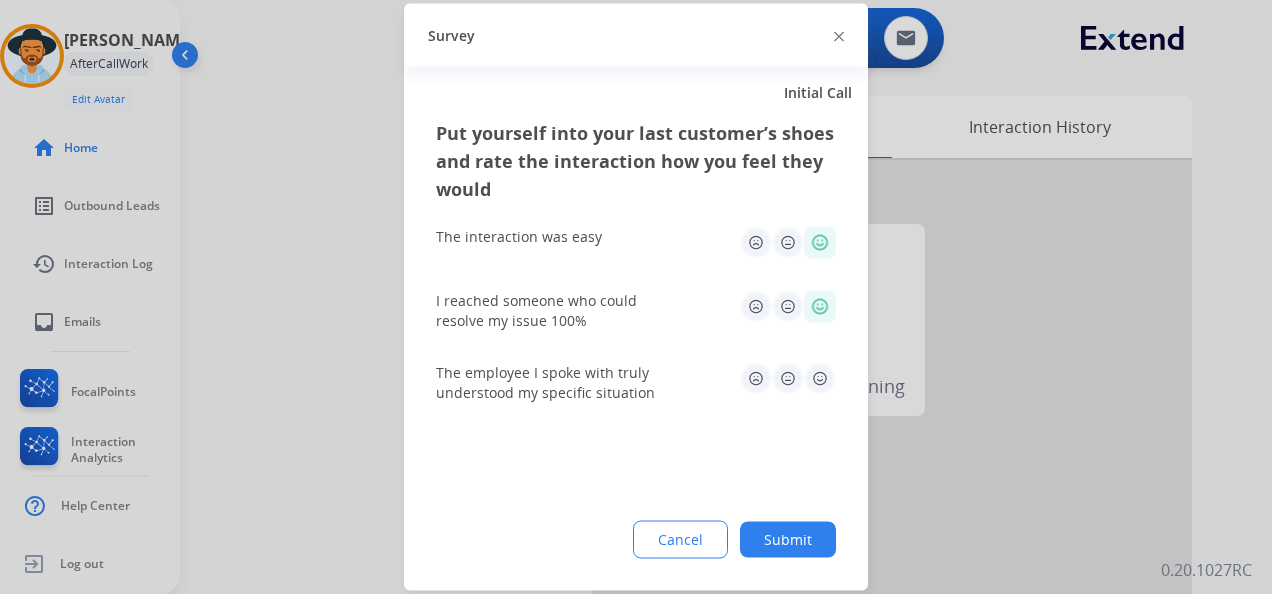 click 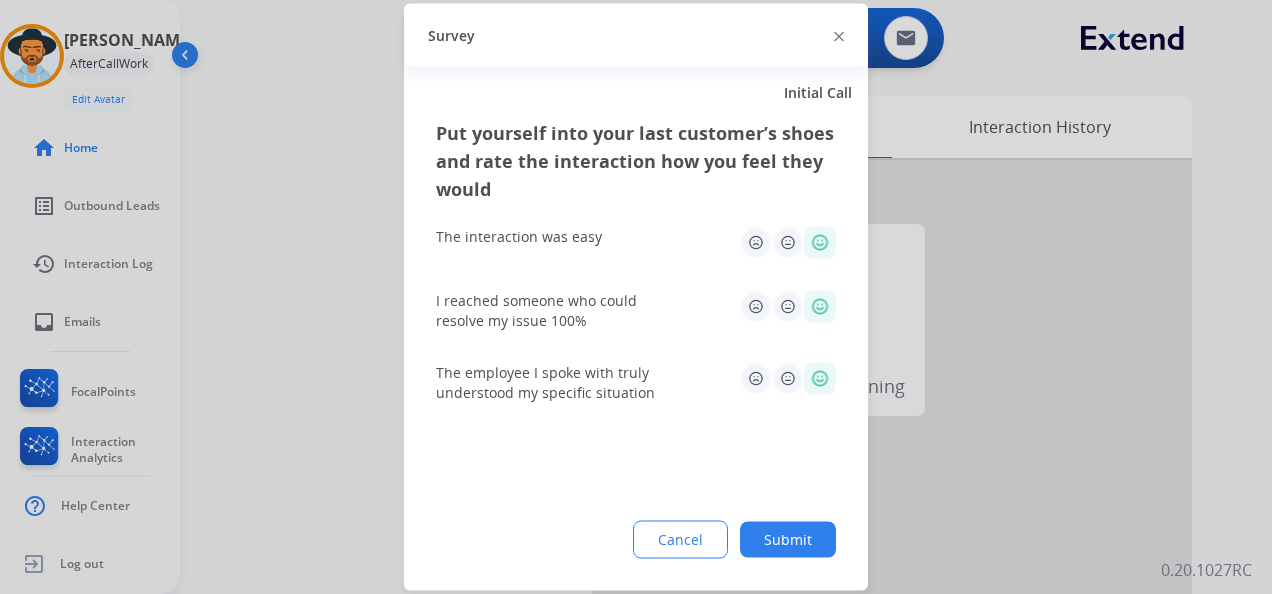 click on "Submit" 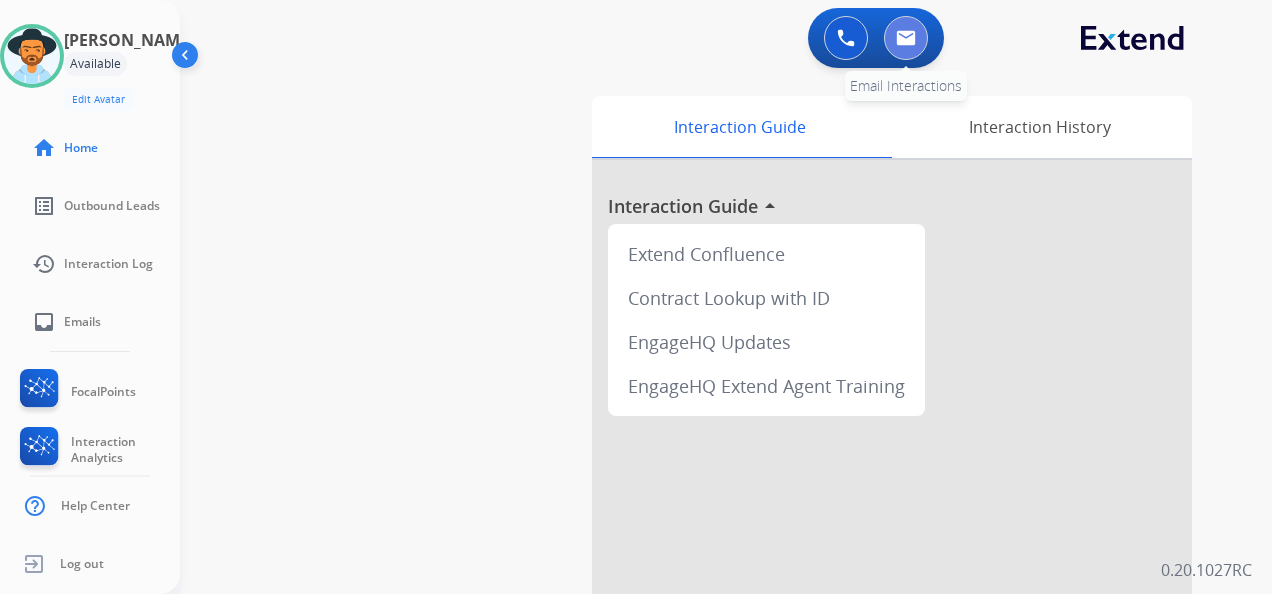 click at bounding box center [906, 38] 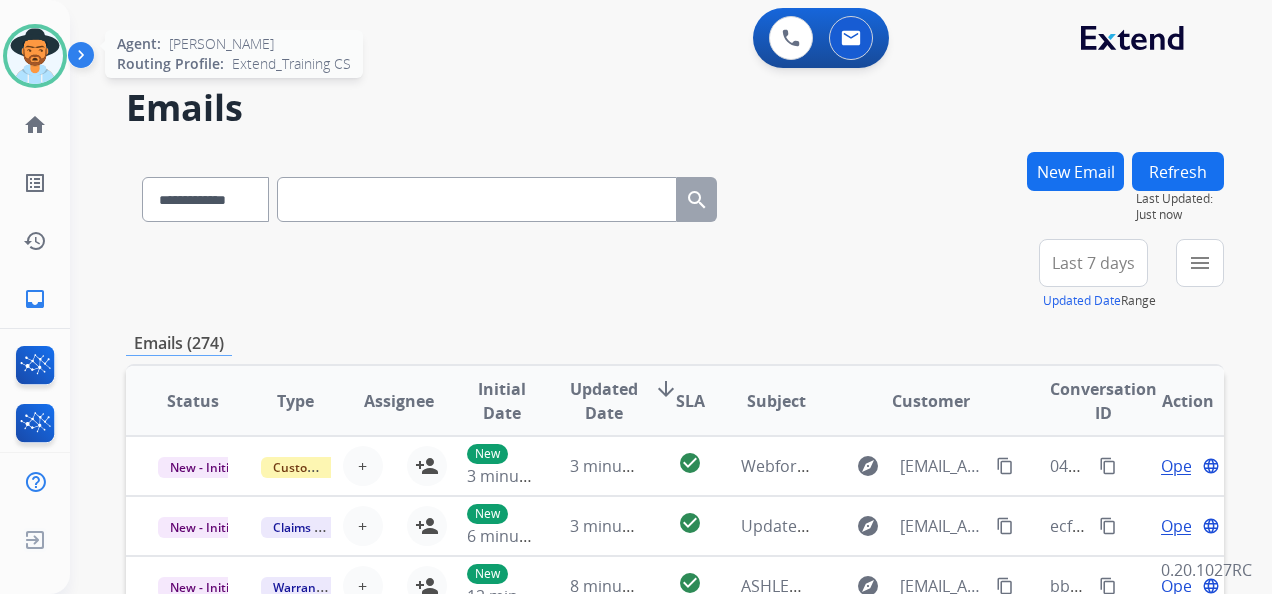 click at bounding box center [35, 56] 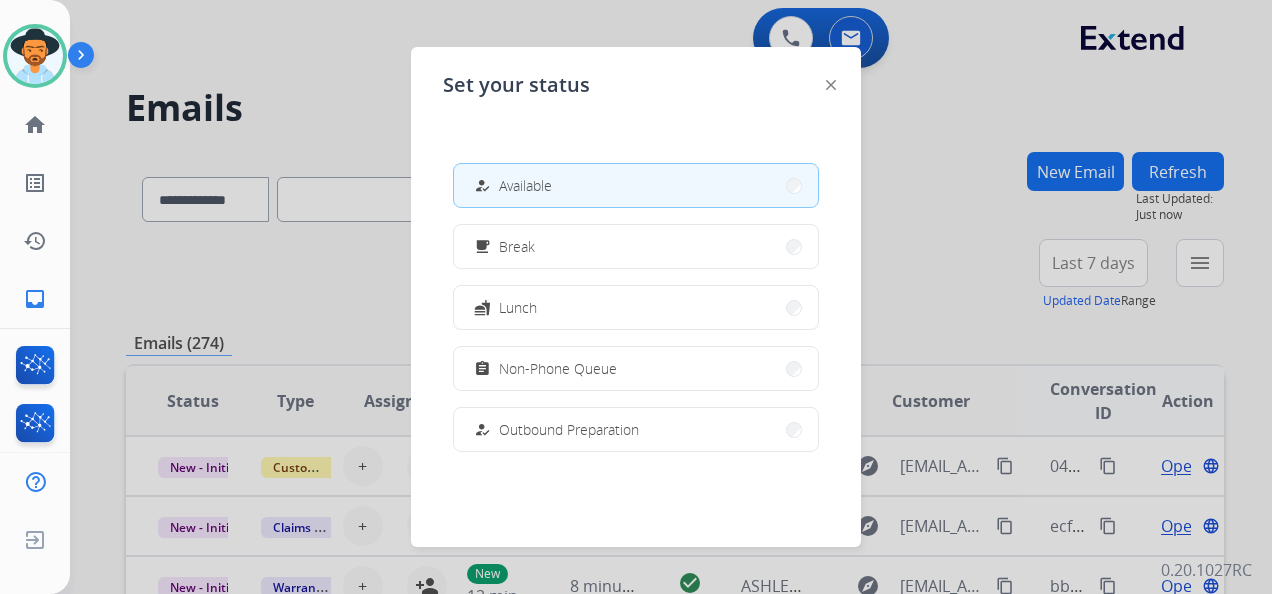 click at bounding box center [636, 297] 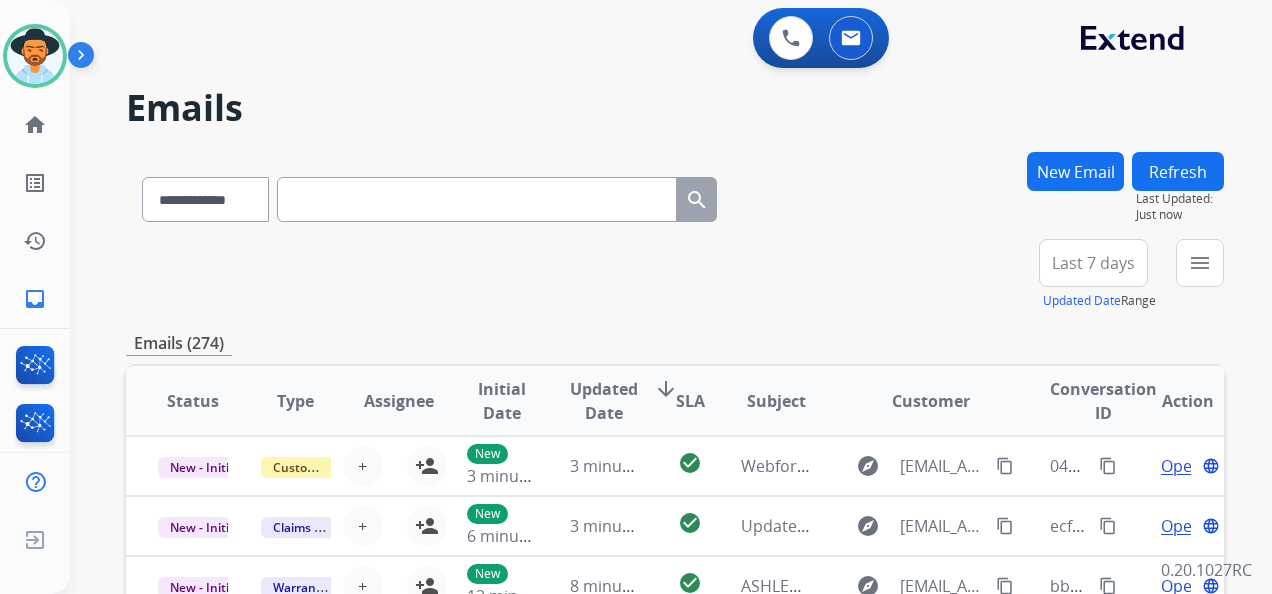 click on "New Email" at bounding box center (1075, 171) 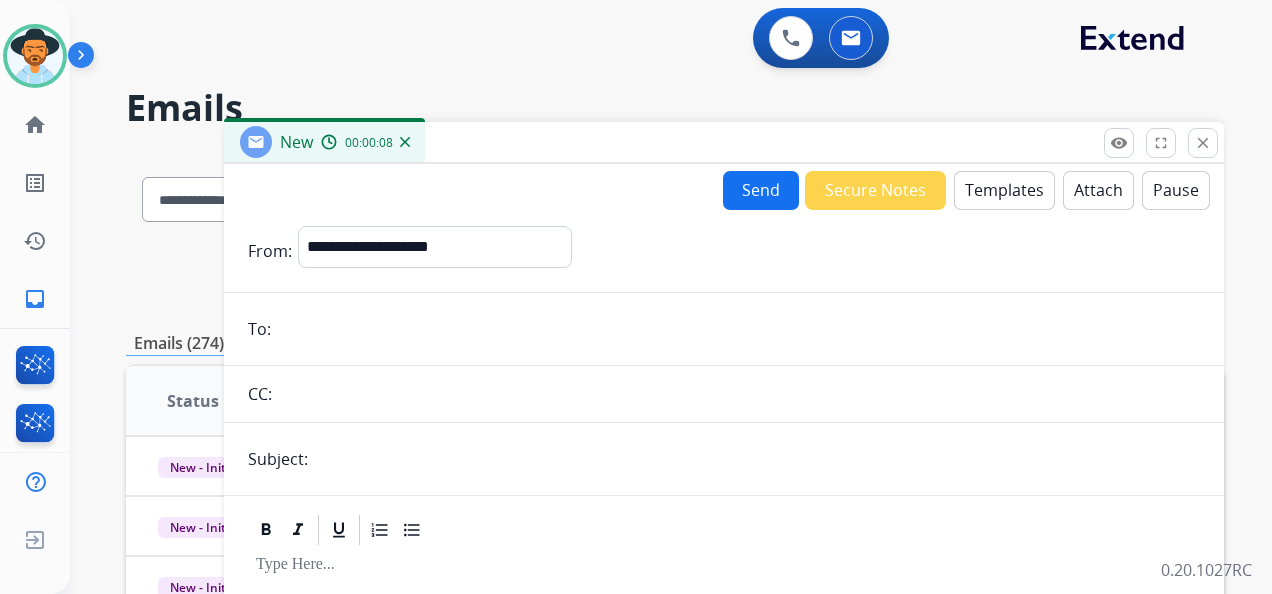 click on "**********" at bounding box center (724, 556) 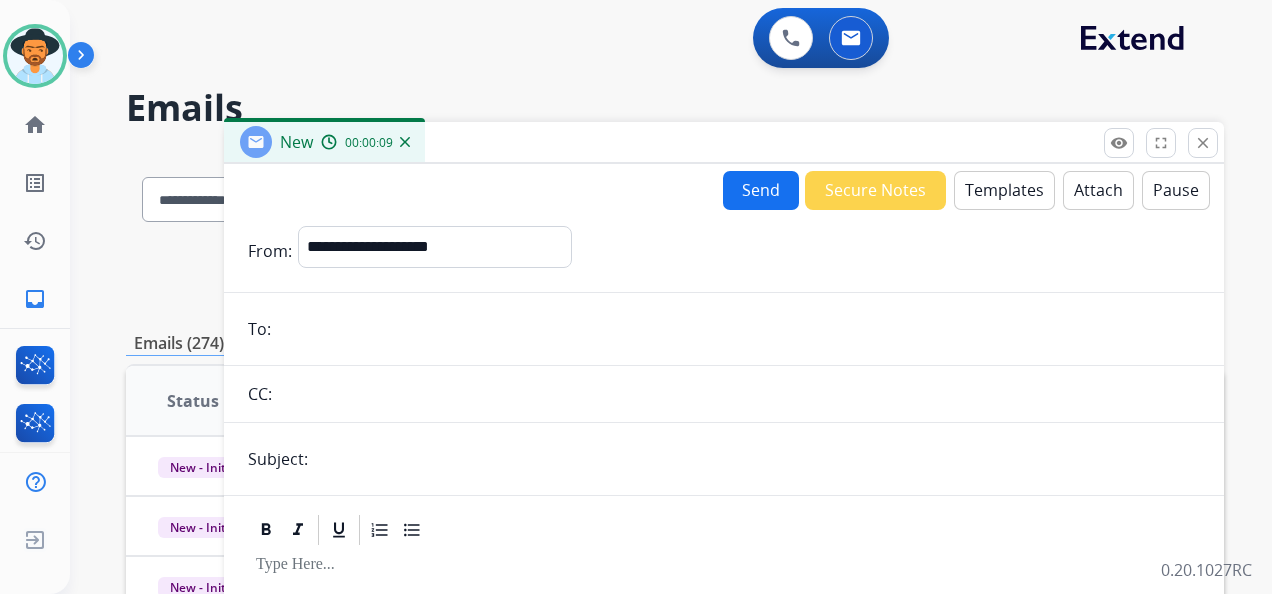 click at bounding box center [738, 329] 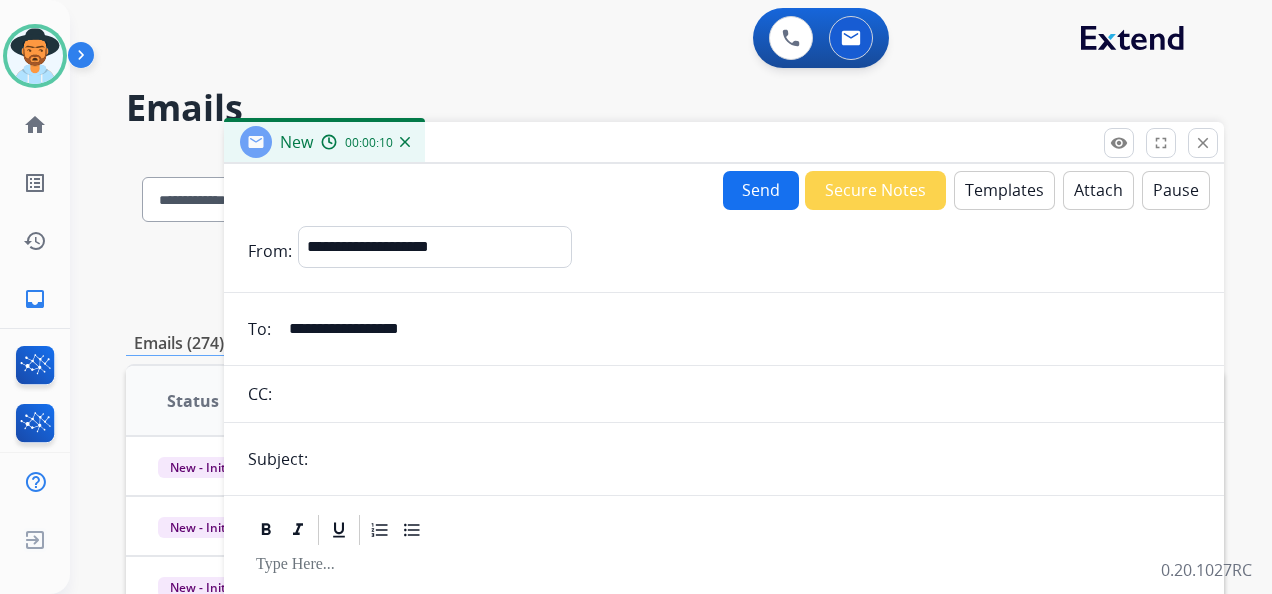 type on "**********" 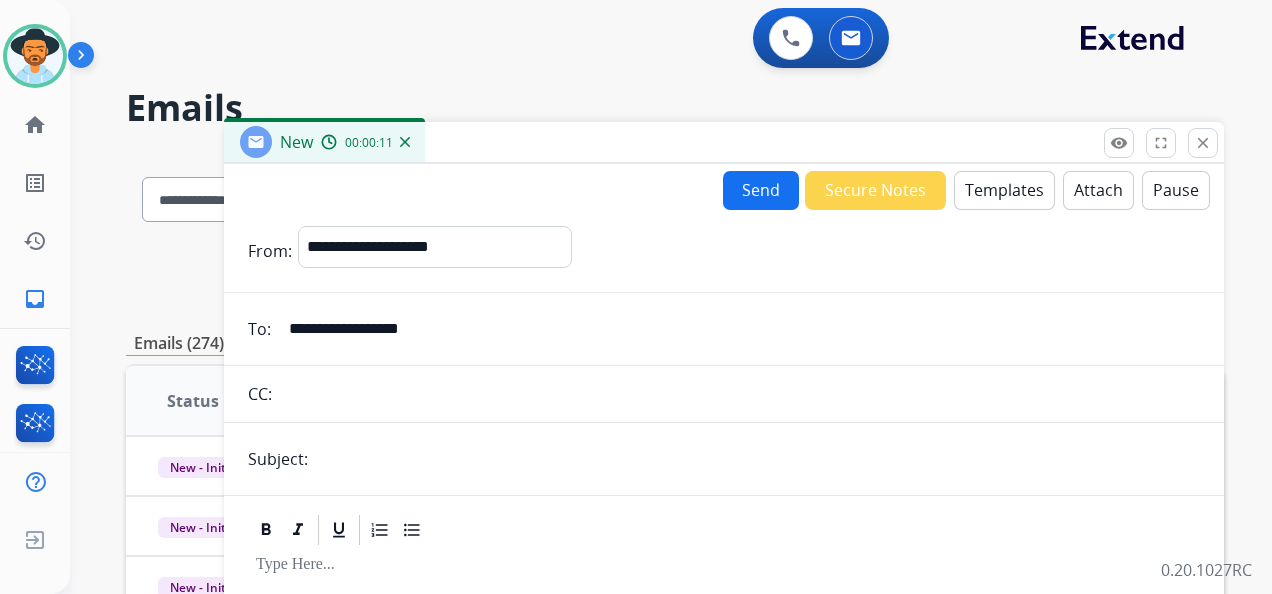 click at bounding box center (757, 459) 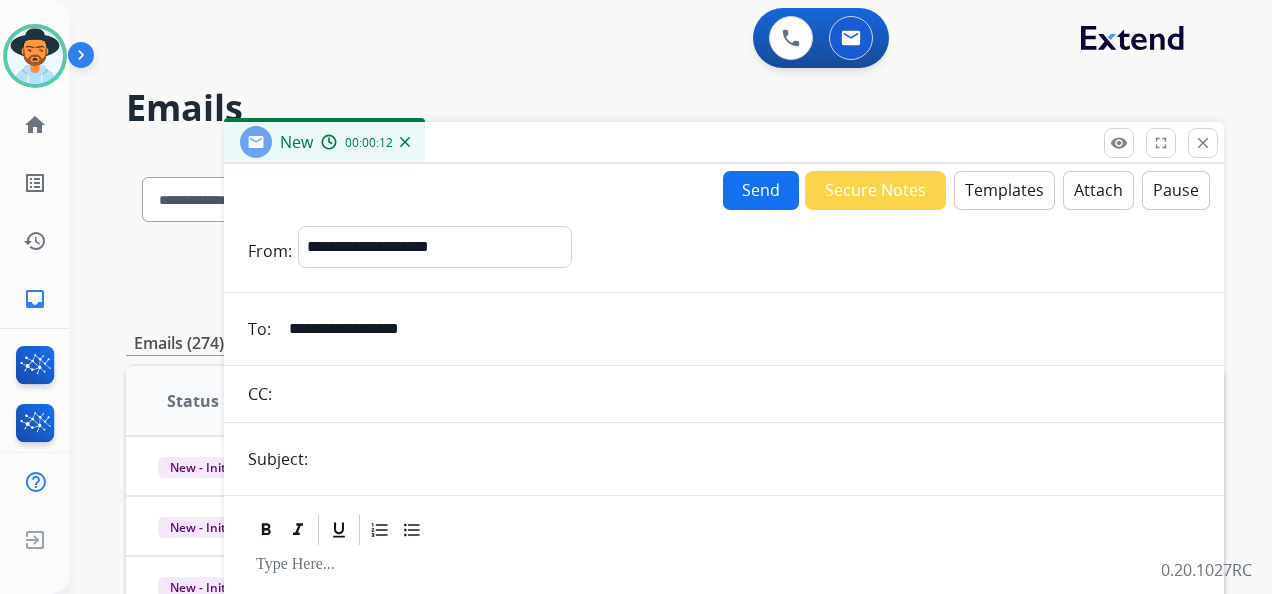 type on "**********" 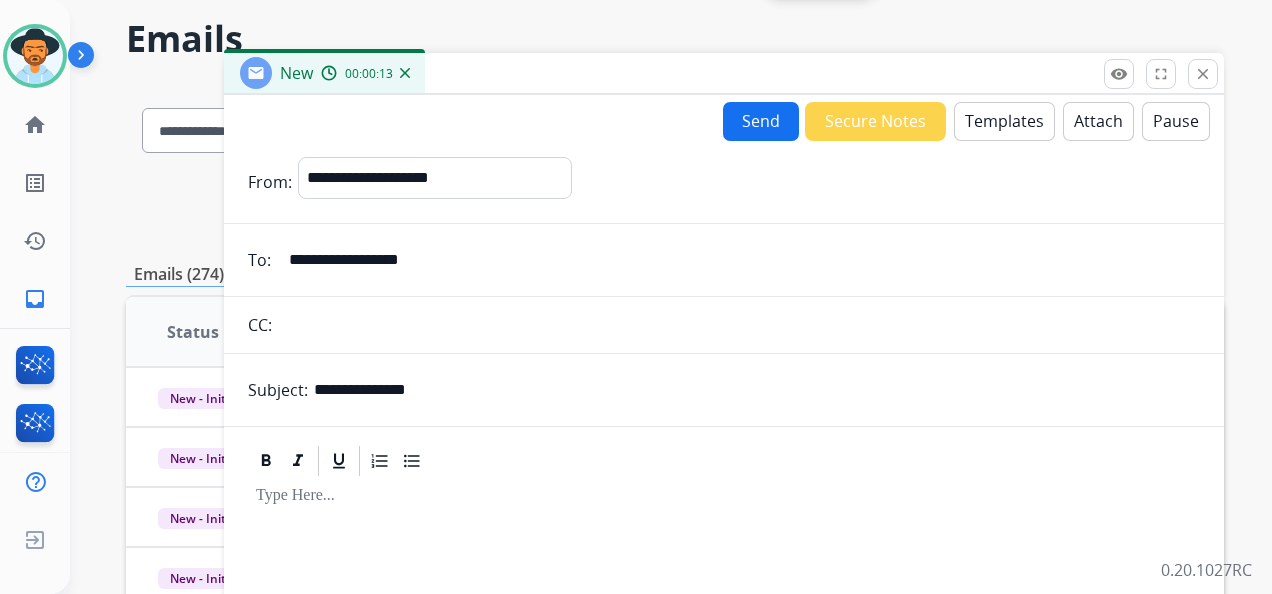 scroll, scrollTop: 100, scrollLeft: 0, axis: vertical 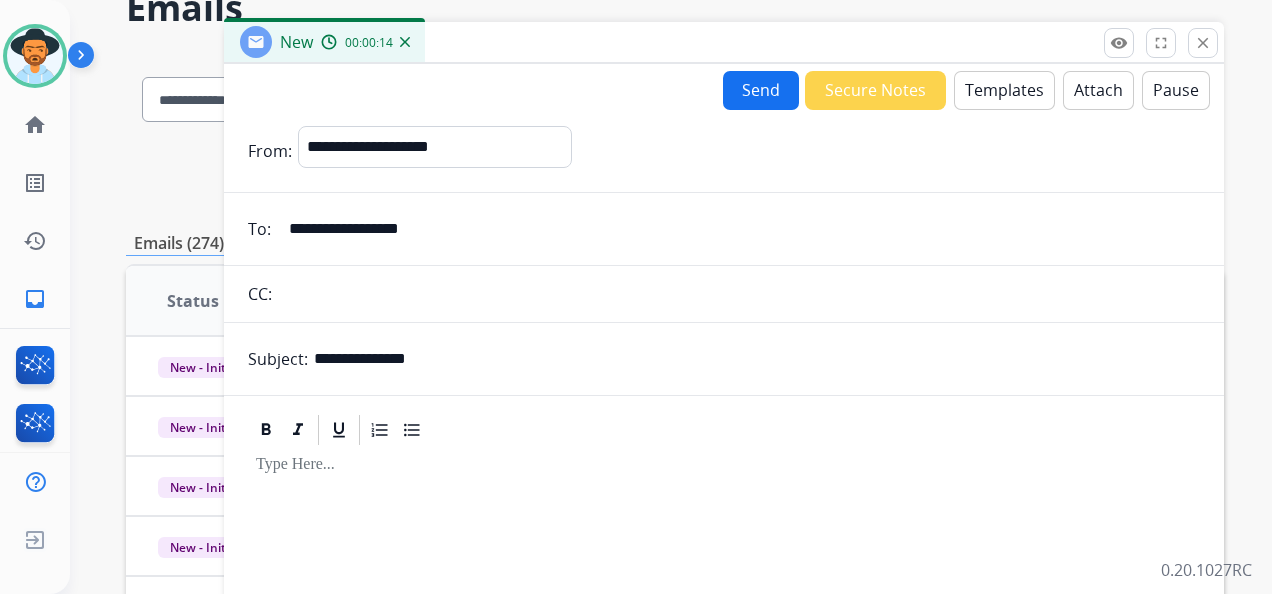 click on "Templates" at bounding box center [1004, 90] 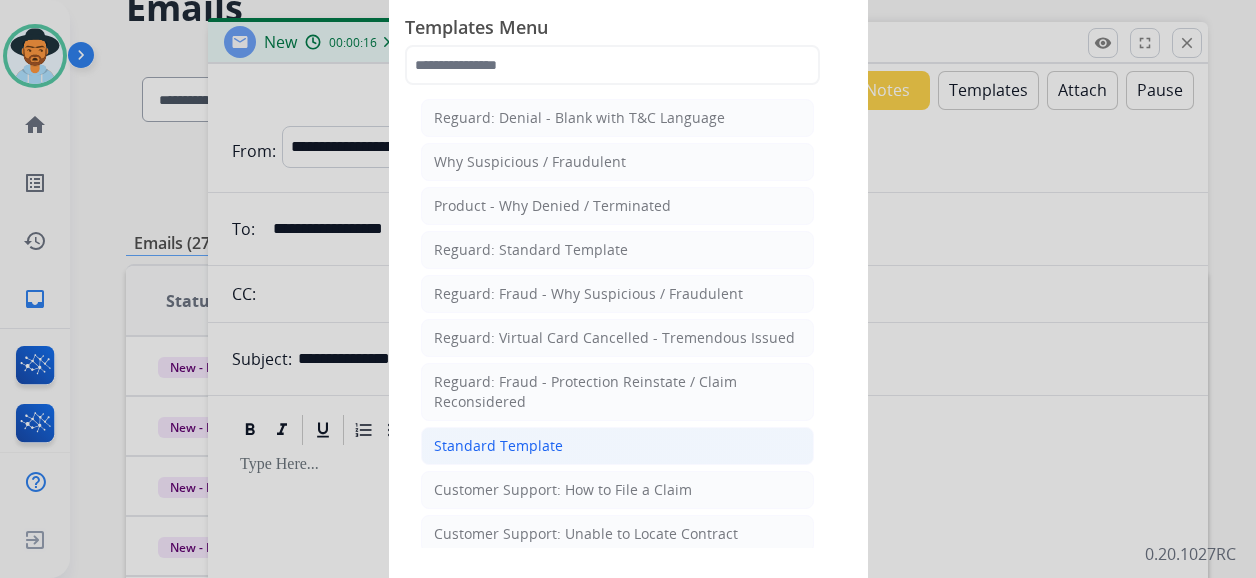 click on "Standard Template" 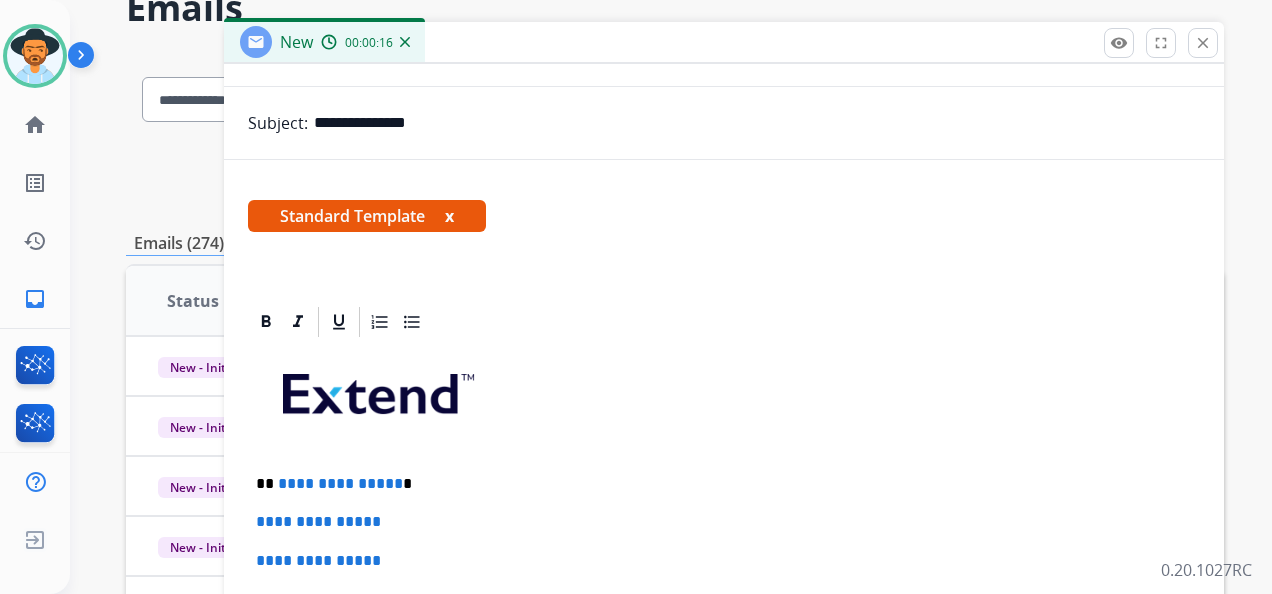 scroll, scrollTop: 300, scrollLeft: 0, axis: vertical 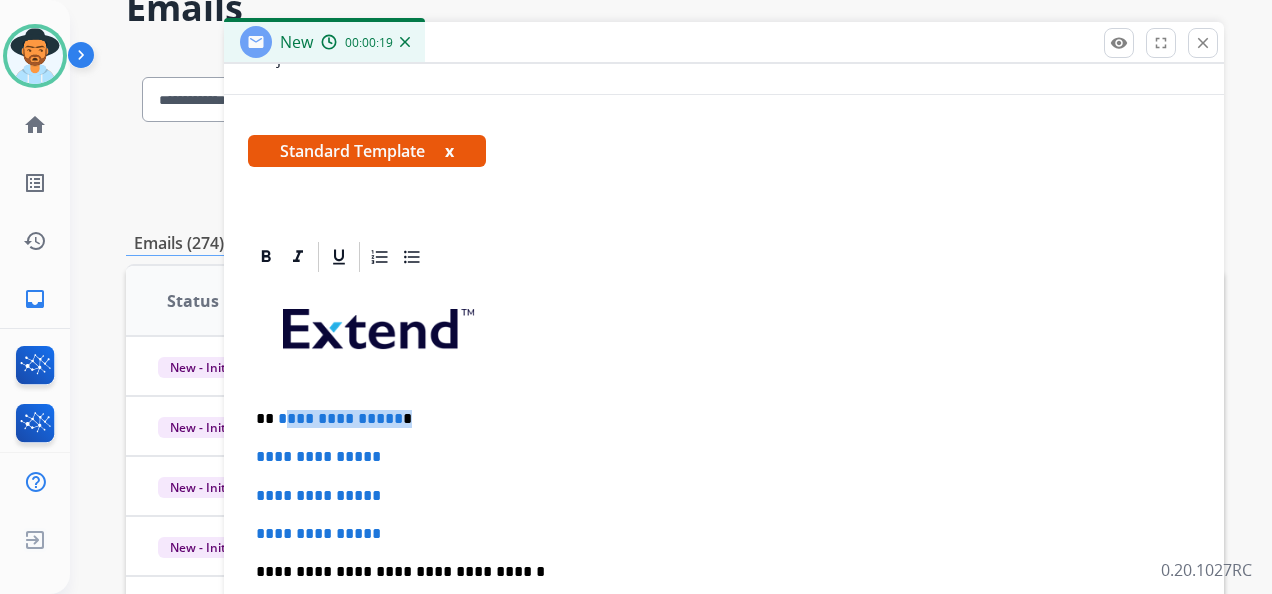 drag, startPoint x: 404, startPoint y: 417, endPoint x: 278, endPoint y: 419, distance: 126.01587 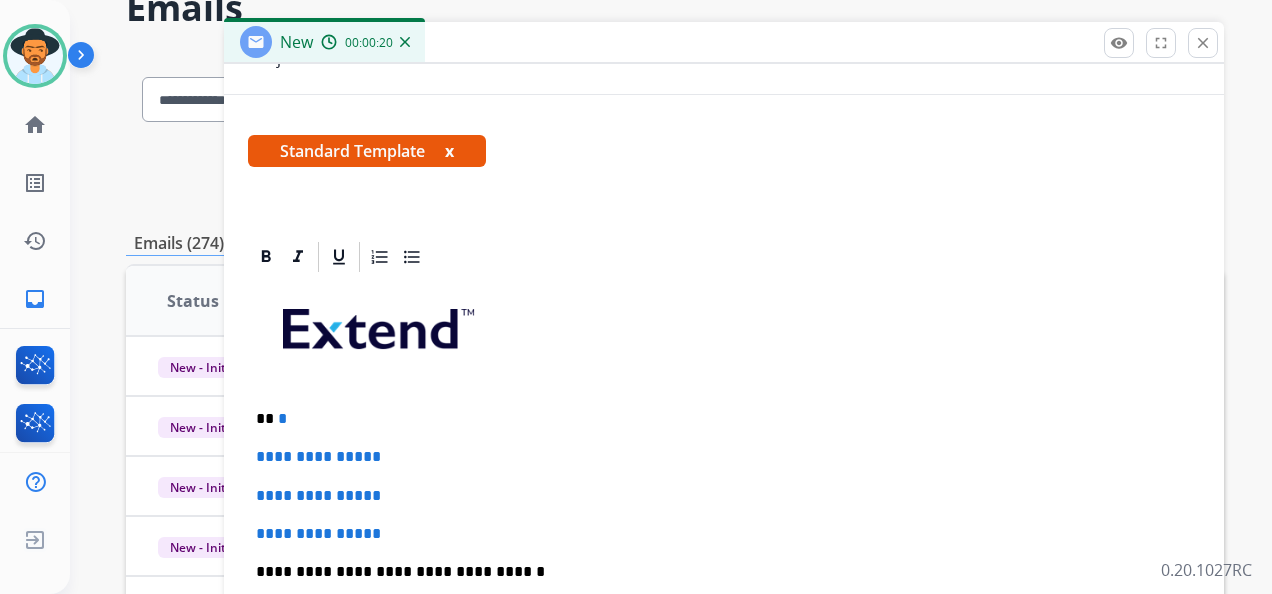type 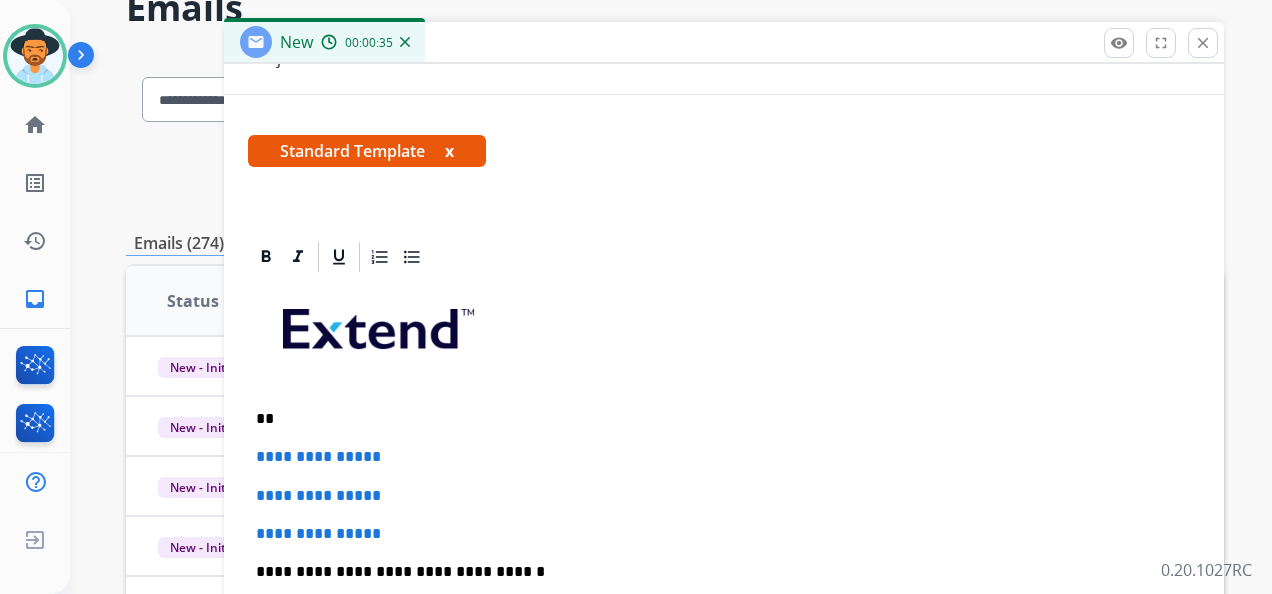 click on "**" at bounding box center (716, 419) 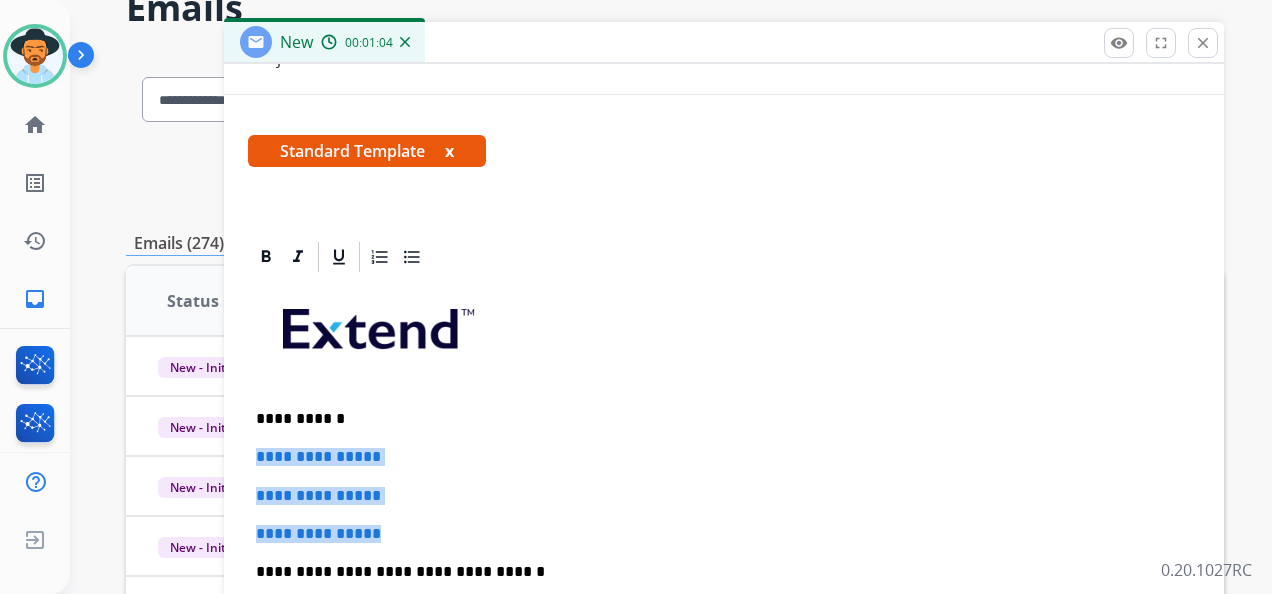 drag, startPoint x: 251, startPoint y: 447, endPoint x: 443, endPoint y: 526, distance: 207.61743 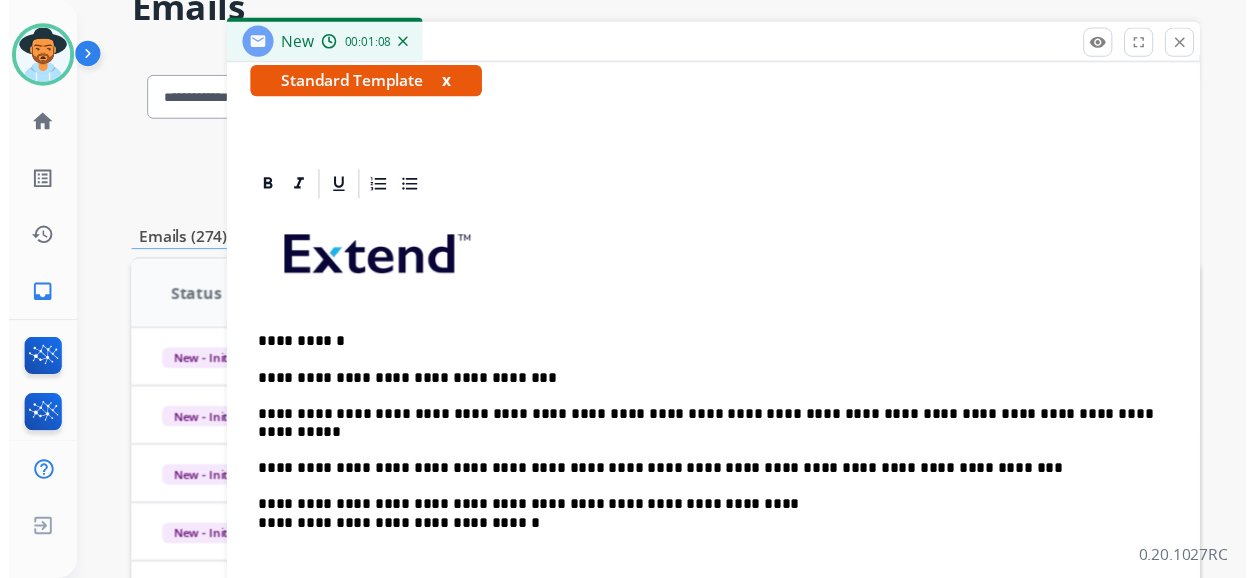 scroll, scrollTop: 400, scrollLeft: 0, axis: vertical 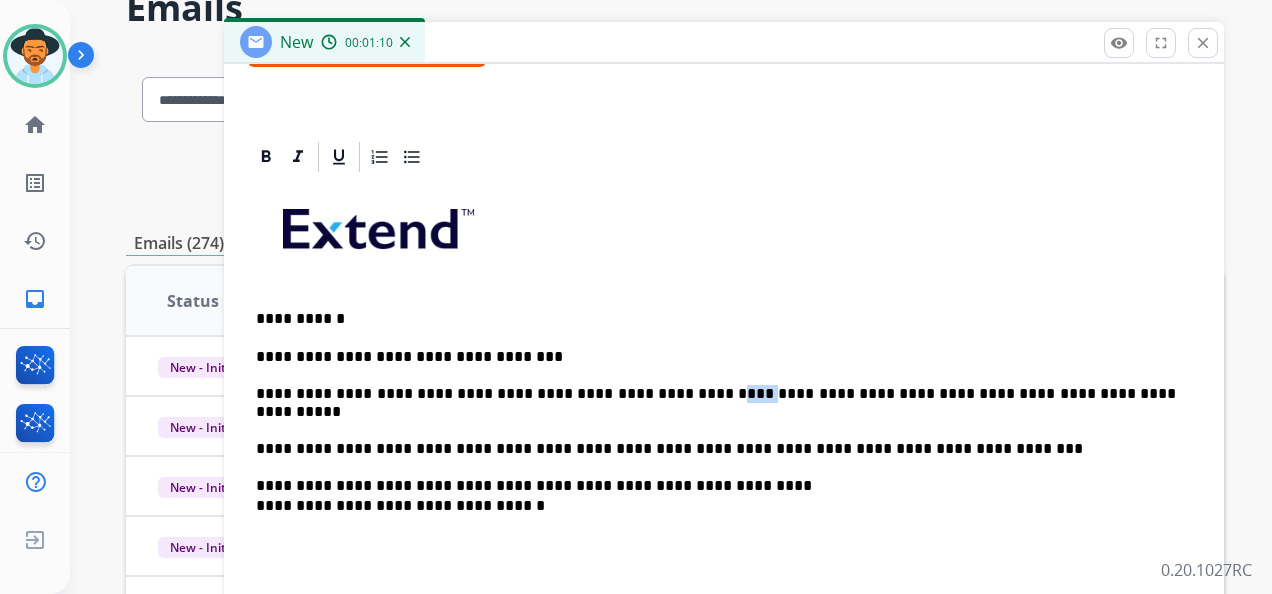 drag, startPoint x: 670, startPoint y: 392, endPoint x: 708, endPoint y: 390, distance: 38.052597 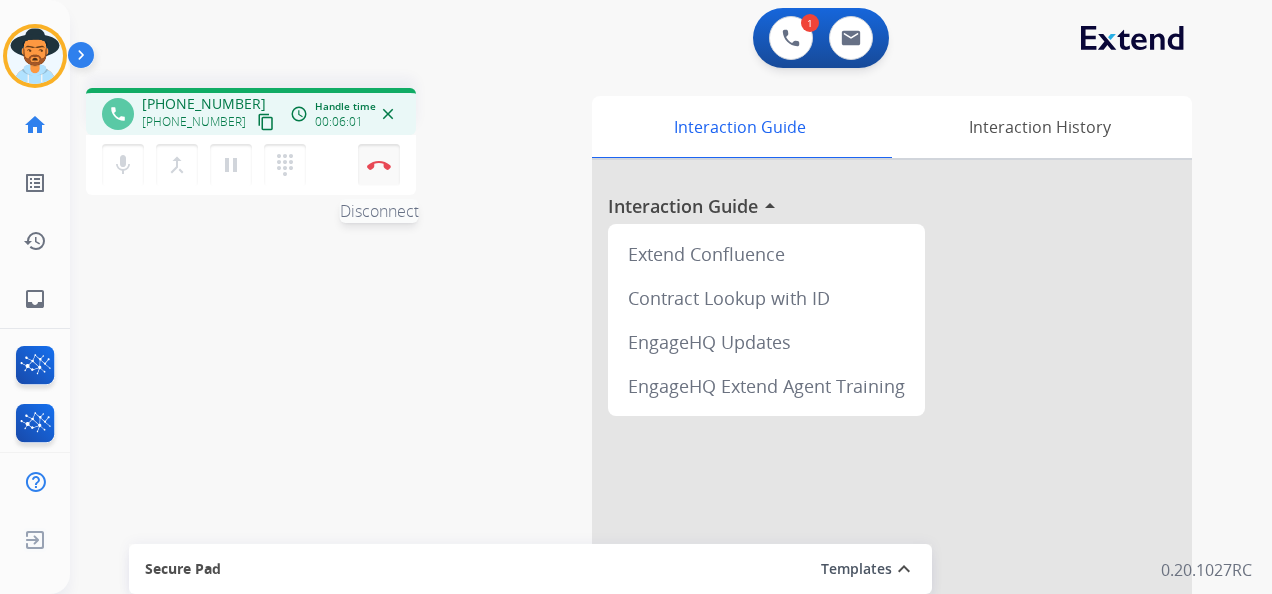 click at bounding box center (379, 165) 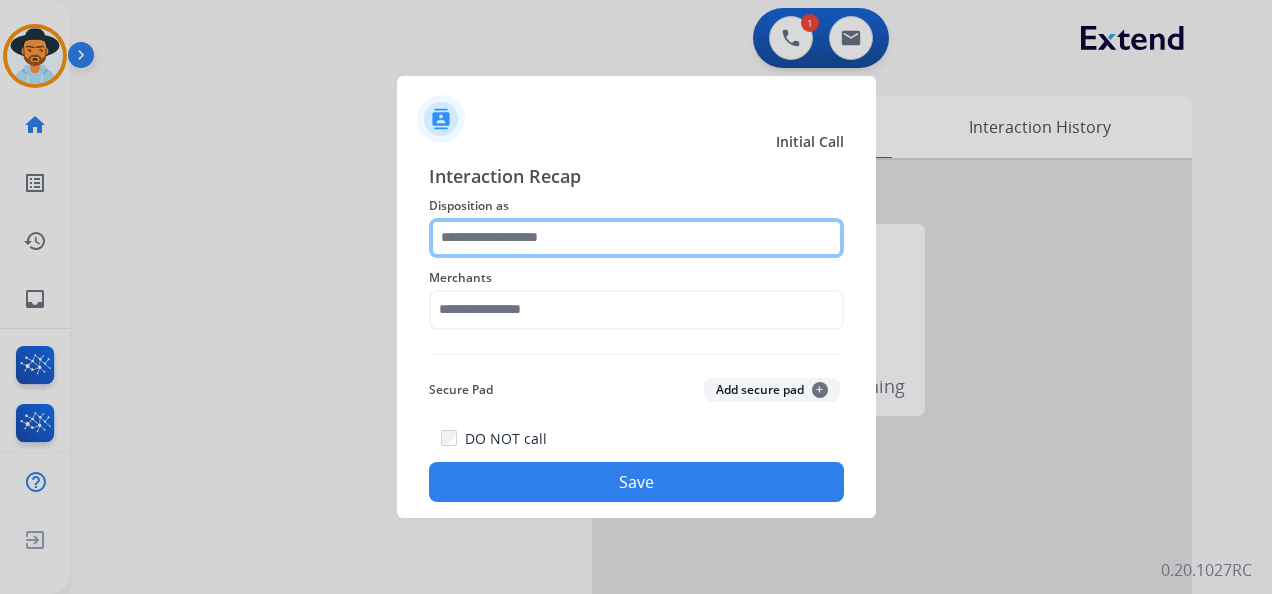 click 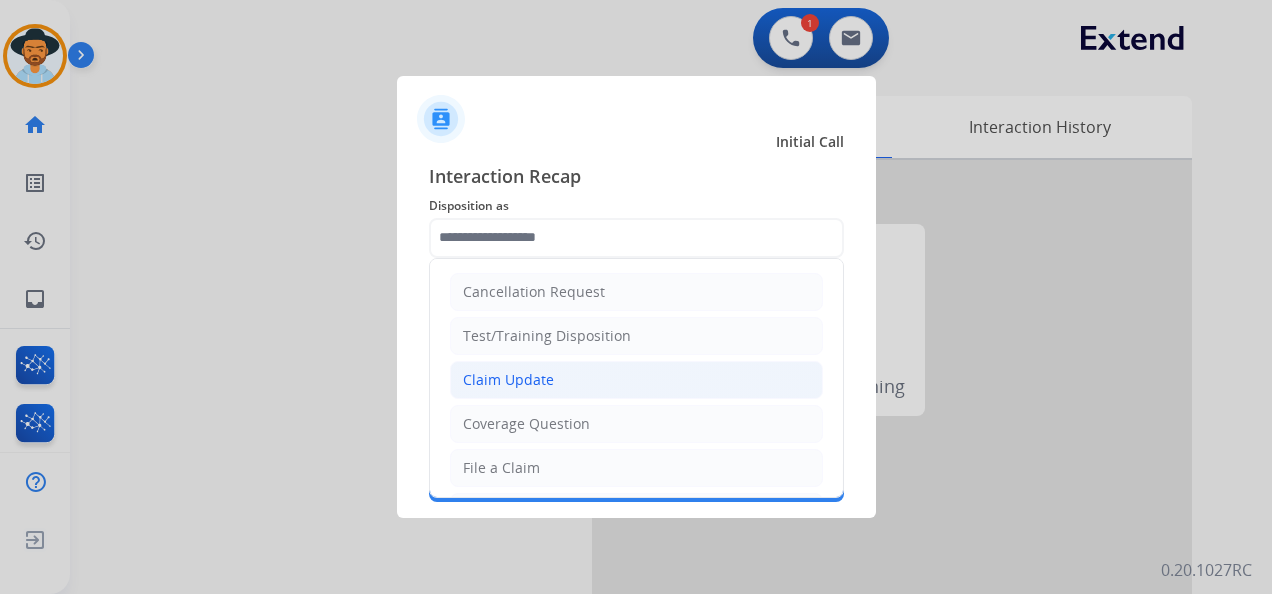 click on "Claim Update" 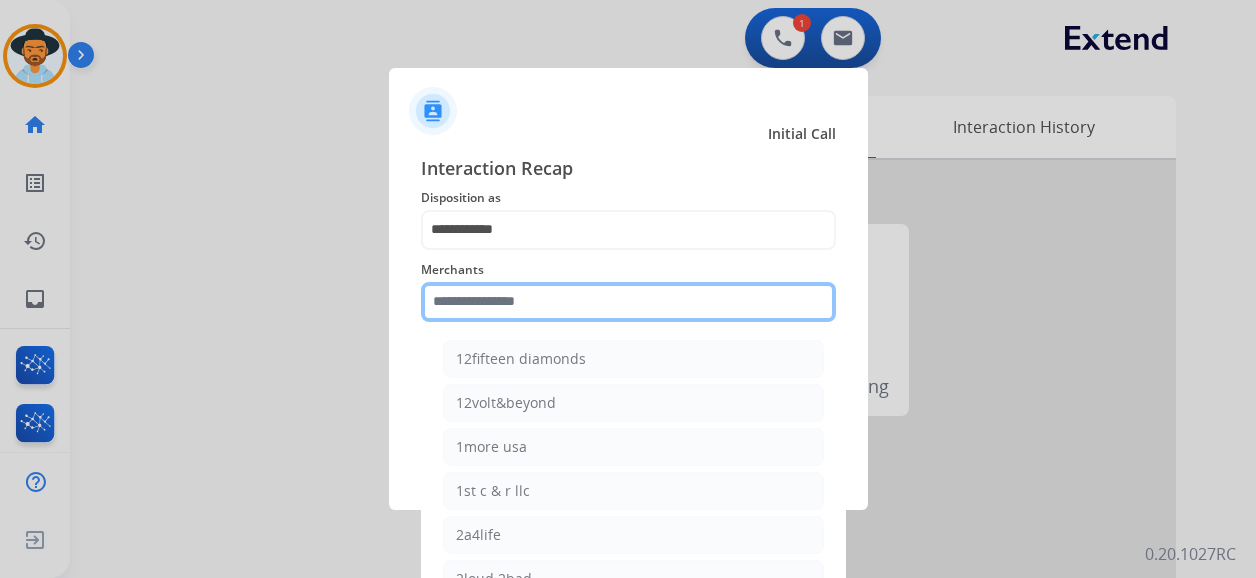 click 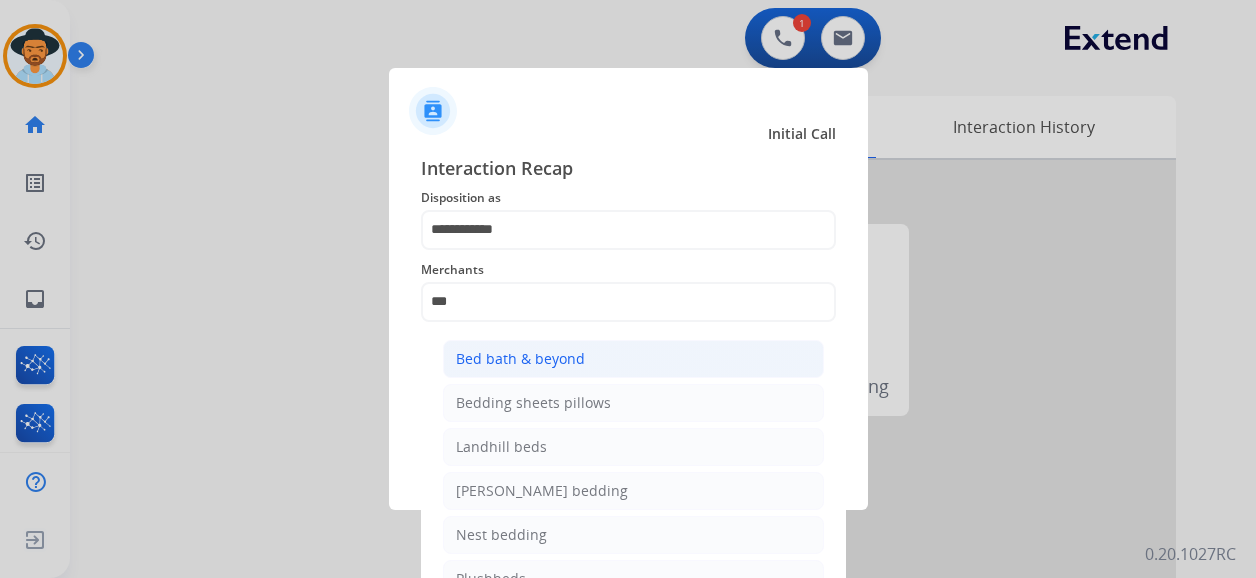 click on "Bed bath & beyond" 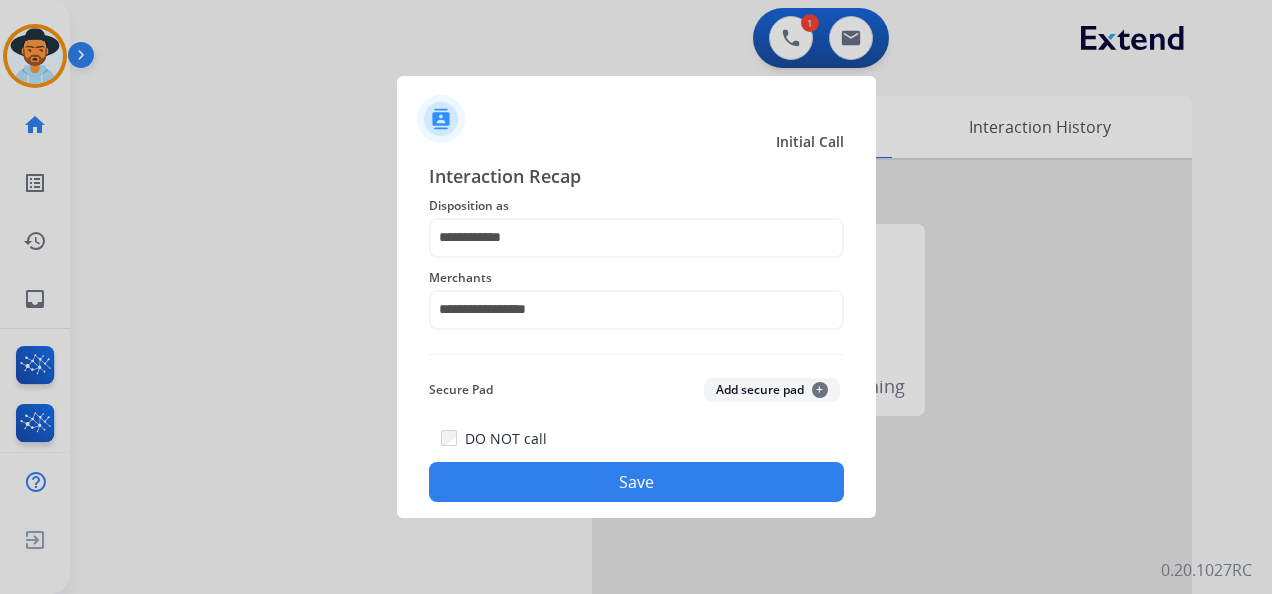 click on "Save" 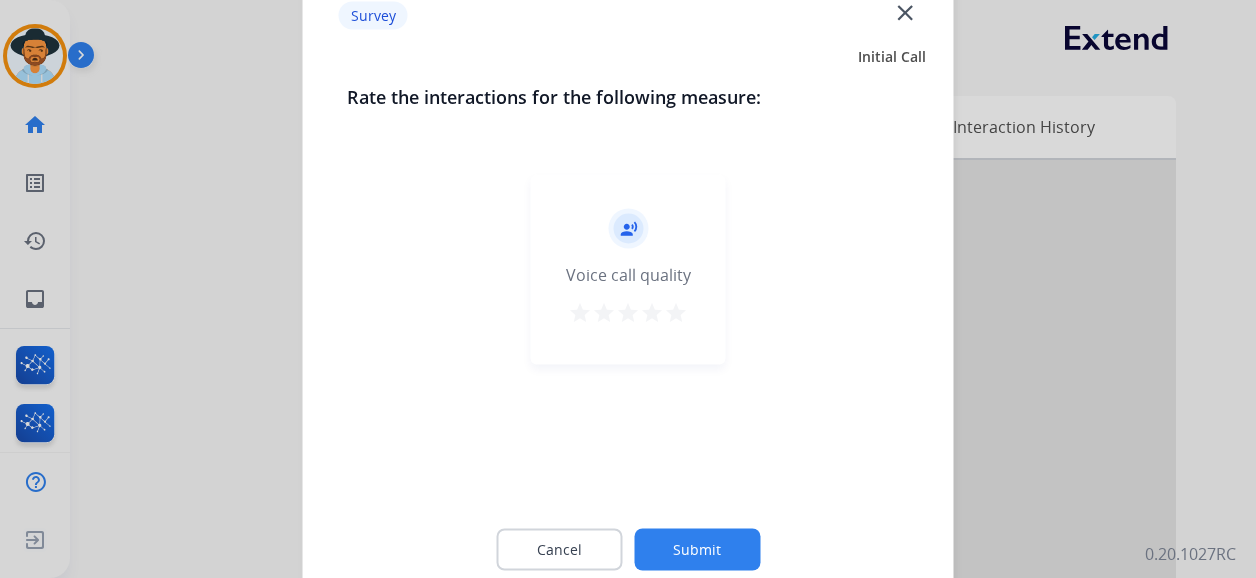 click on "star" at bounding box center [676, 313] 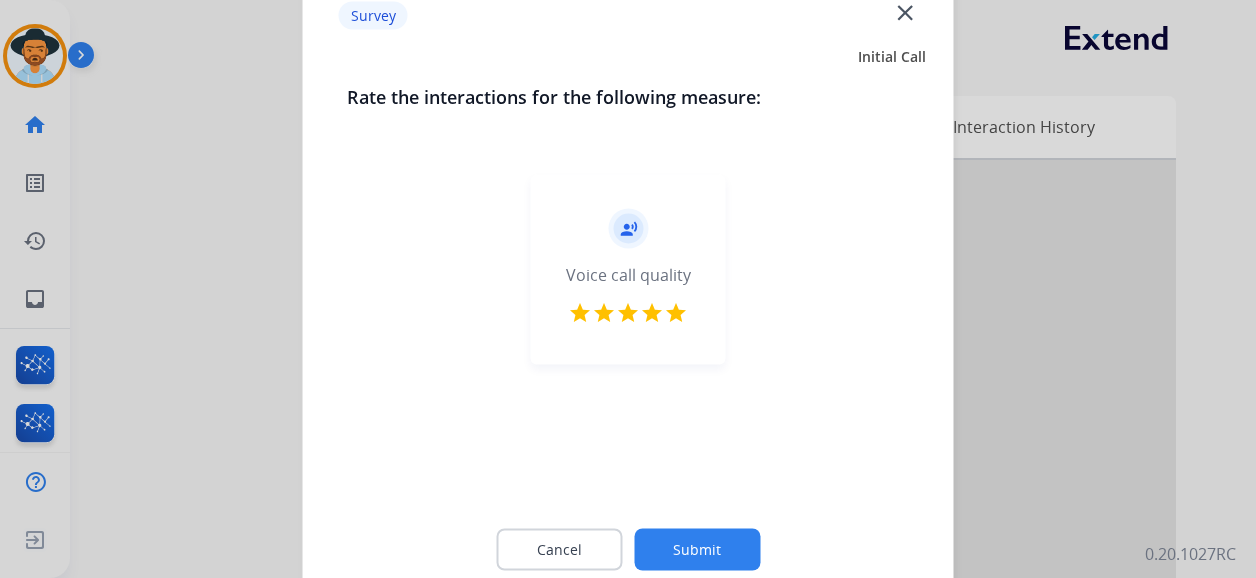 click on "Submit" 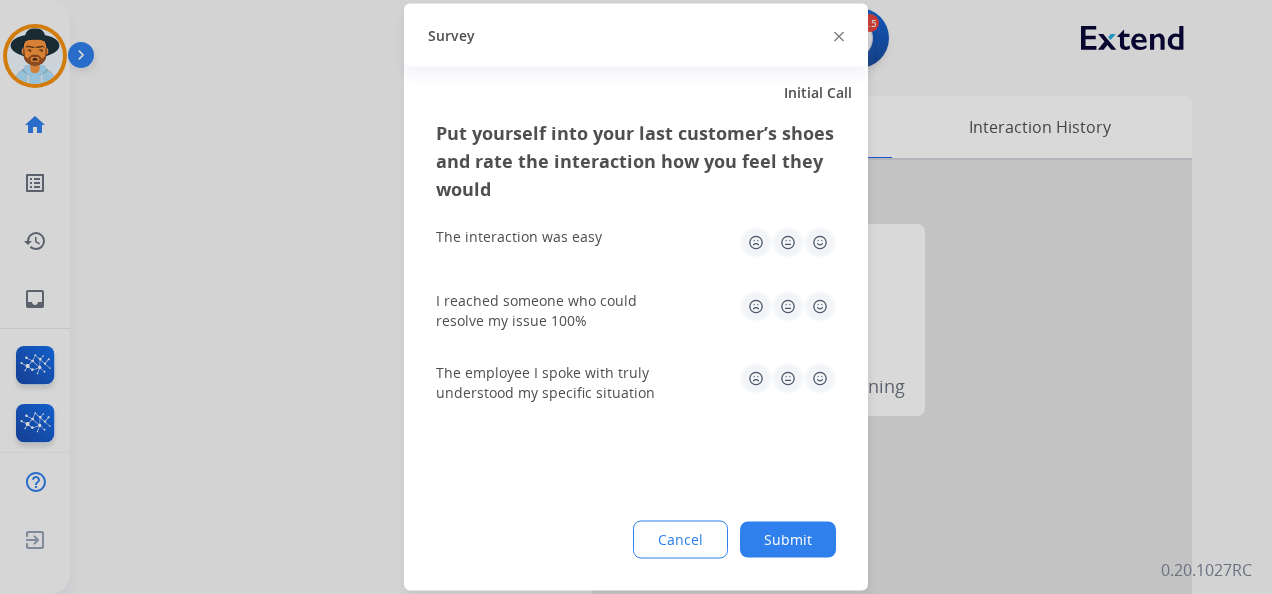 click 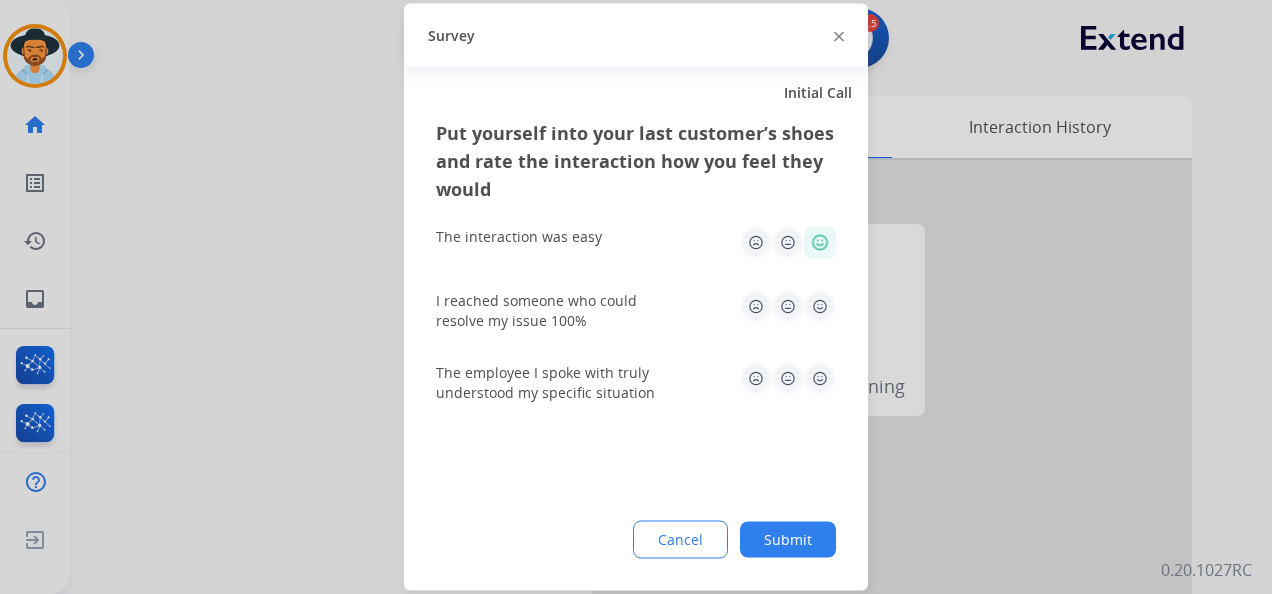 drag, startPoint x: 824, startPoint y: 308, endPoint x: 826, endPoint y: 328, distance: 20.09975 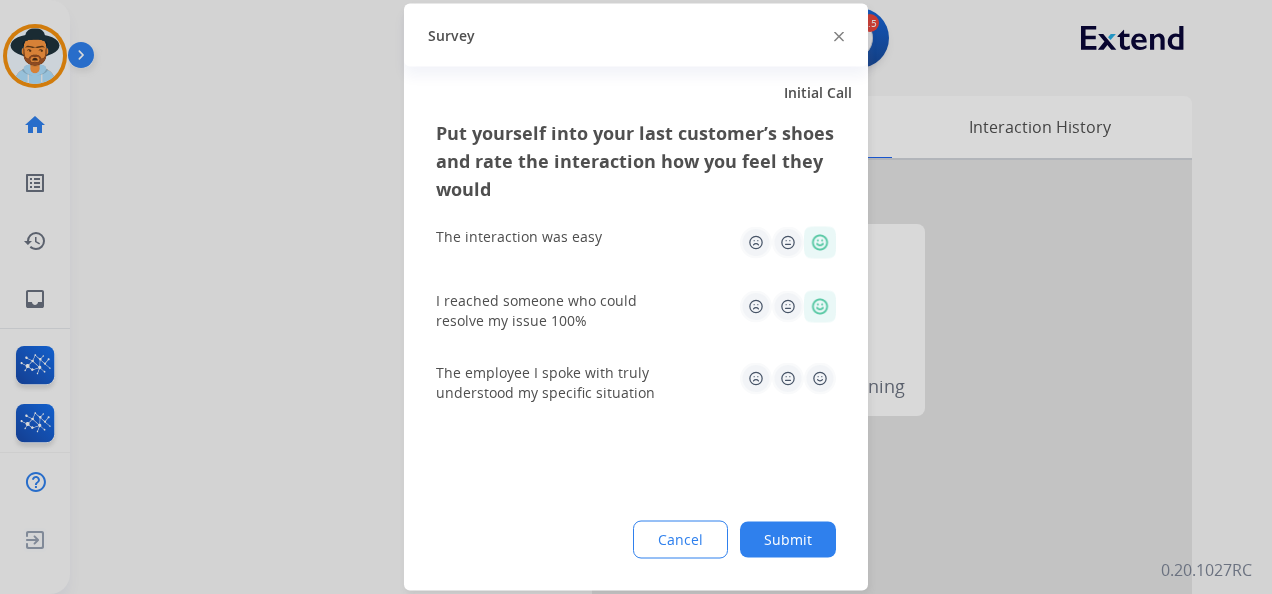 drag, startPoint x: 816, startPoint y: 378, endPoint x: 816, endPoint y: 406, distance: 28 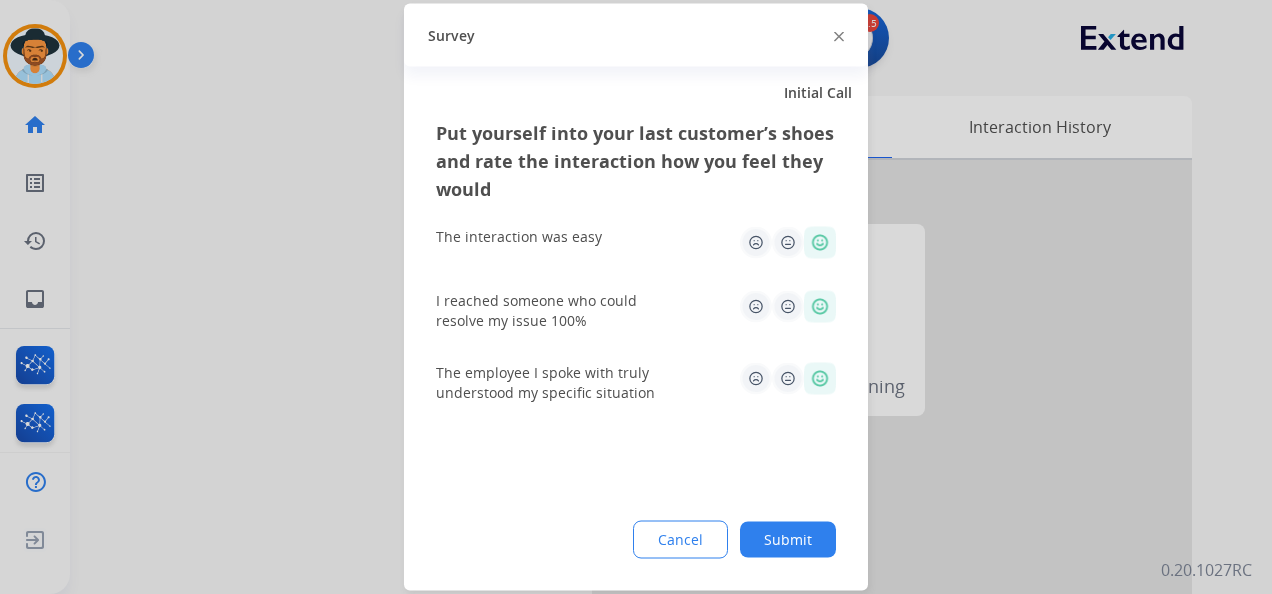 click on "Submit" 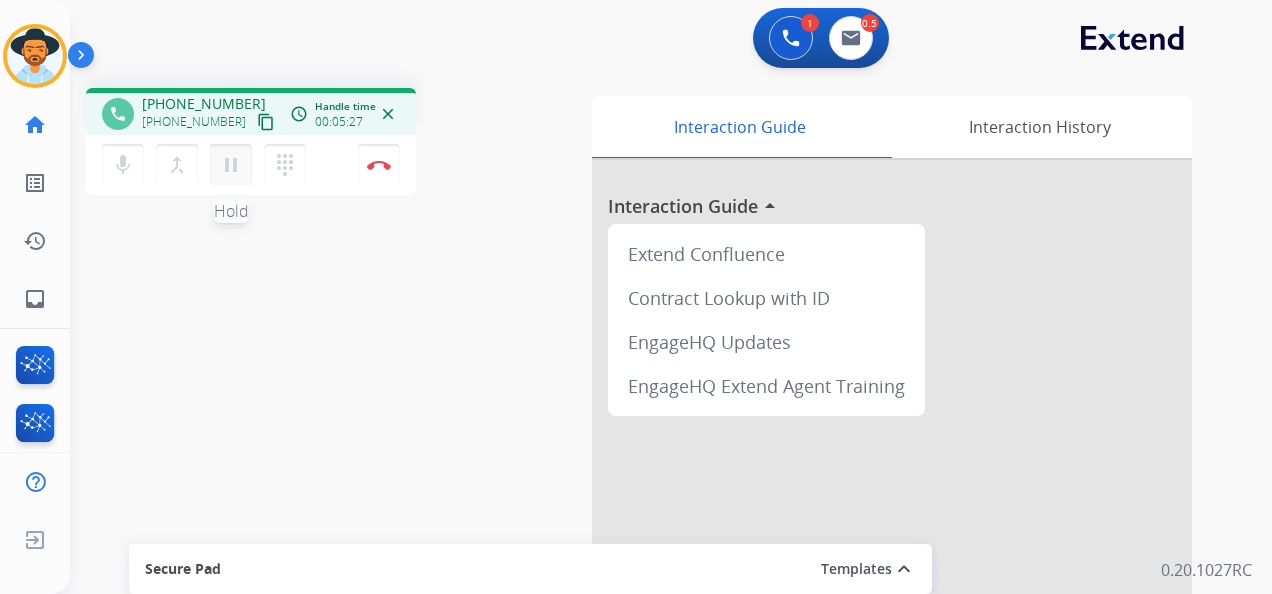 click on "pause" at bounding box center (231, 165) 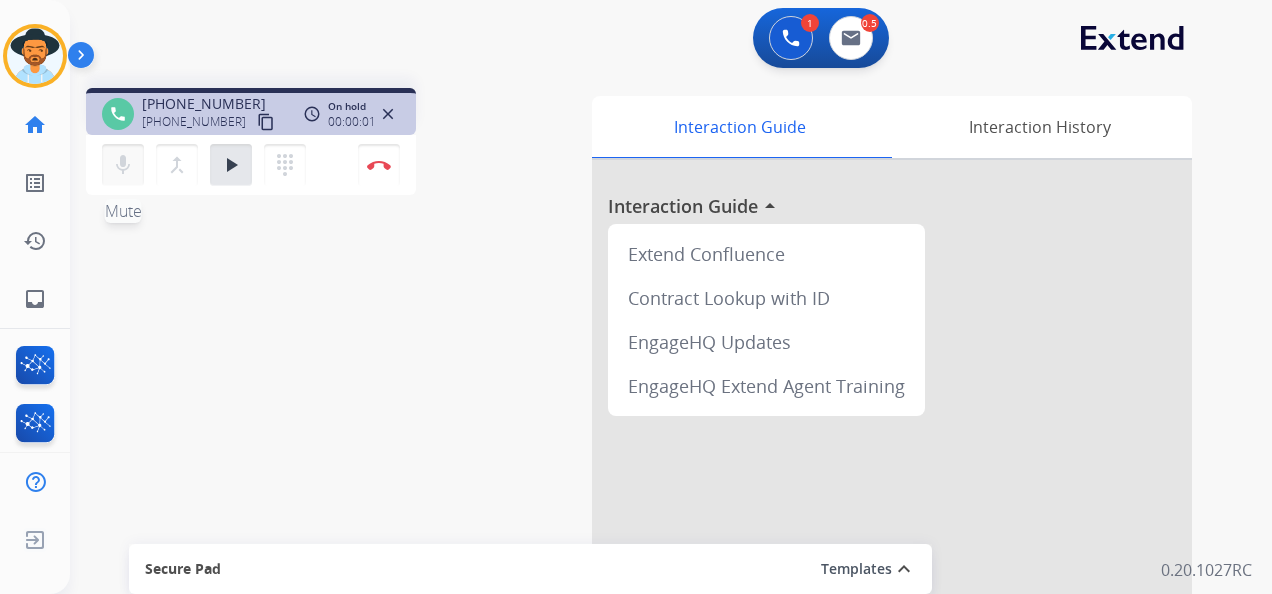 click on "mic" at bounding box center [123, 165] 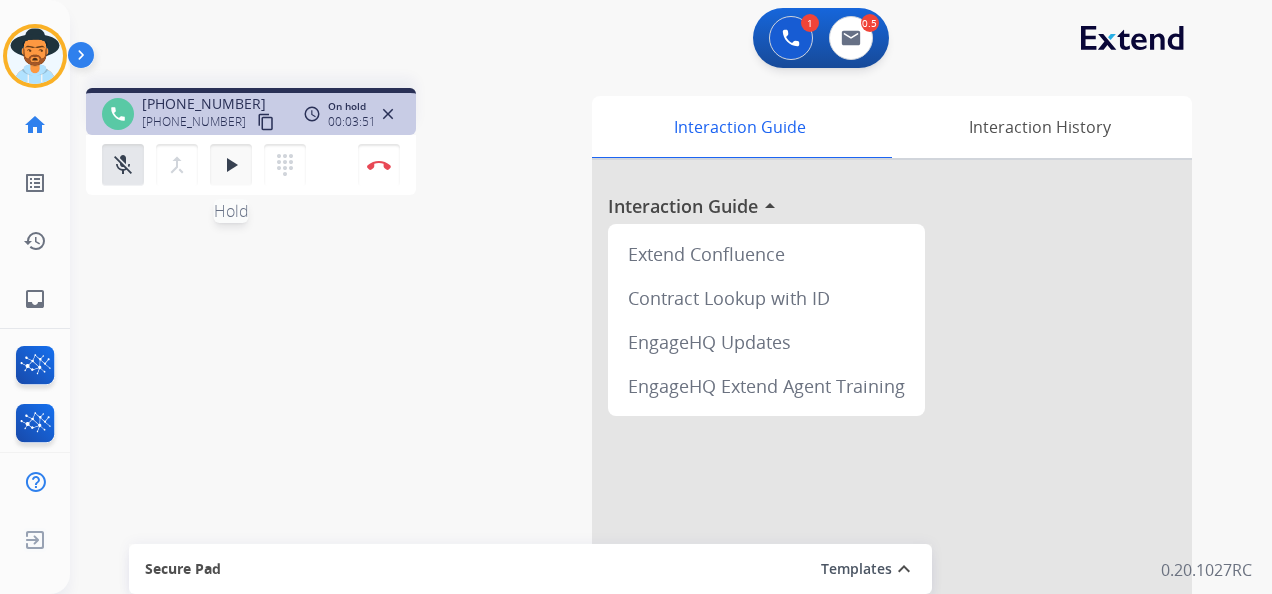 click on "play_arrow" at bounding box center (231, 165) 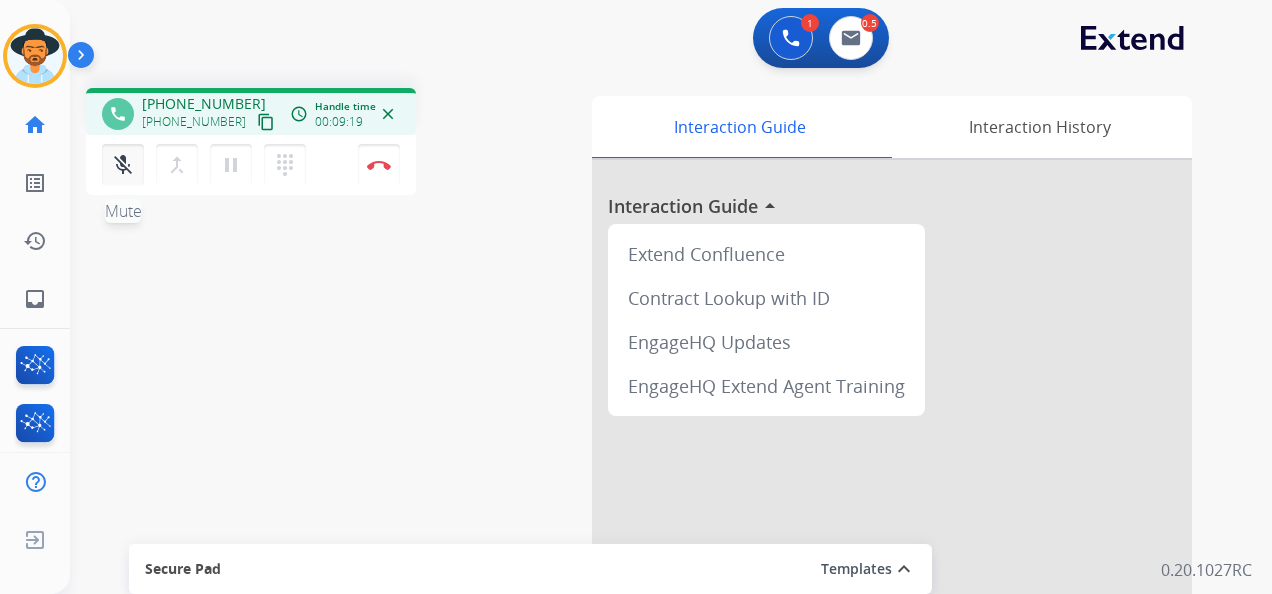 click on "mic_off" at bounding box center (123, 165) 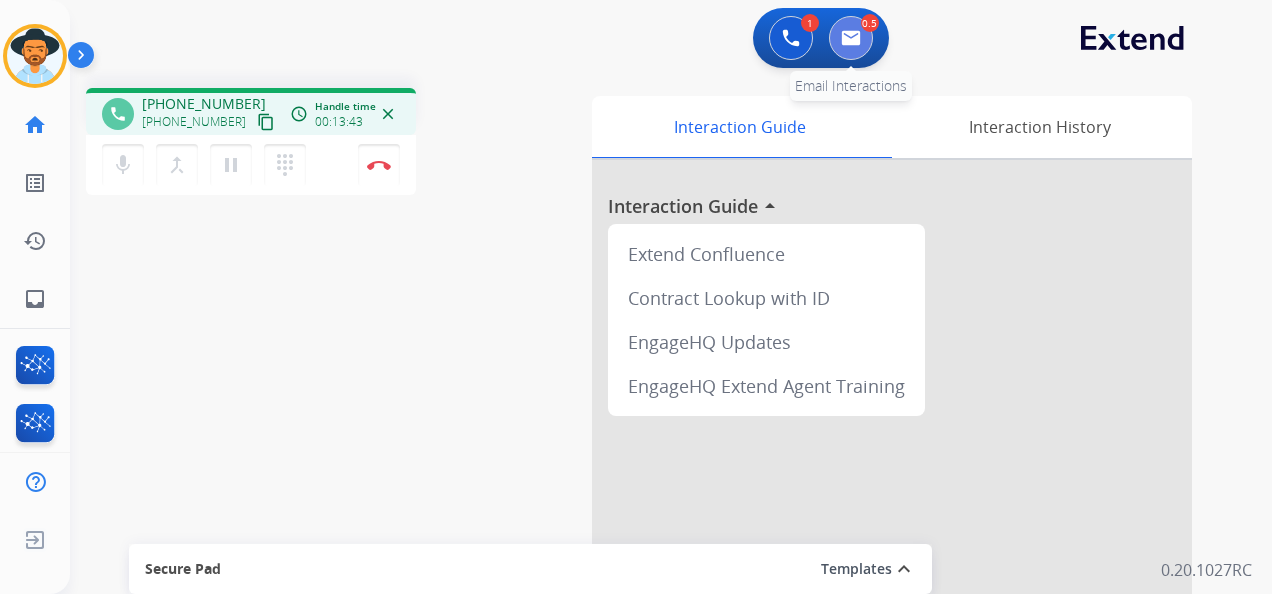 click at bounding box center [851, 38] 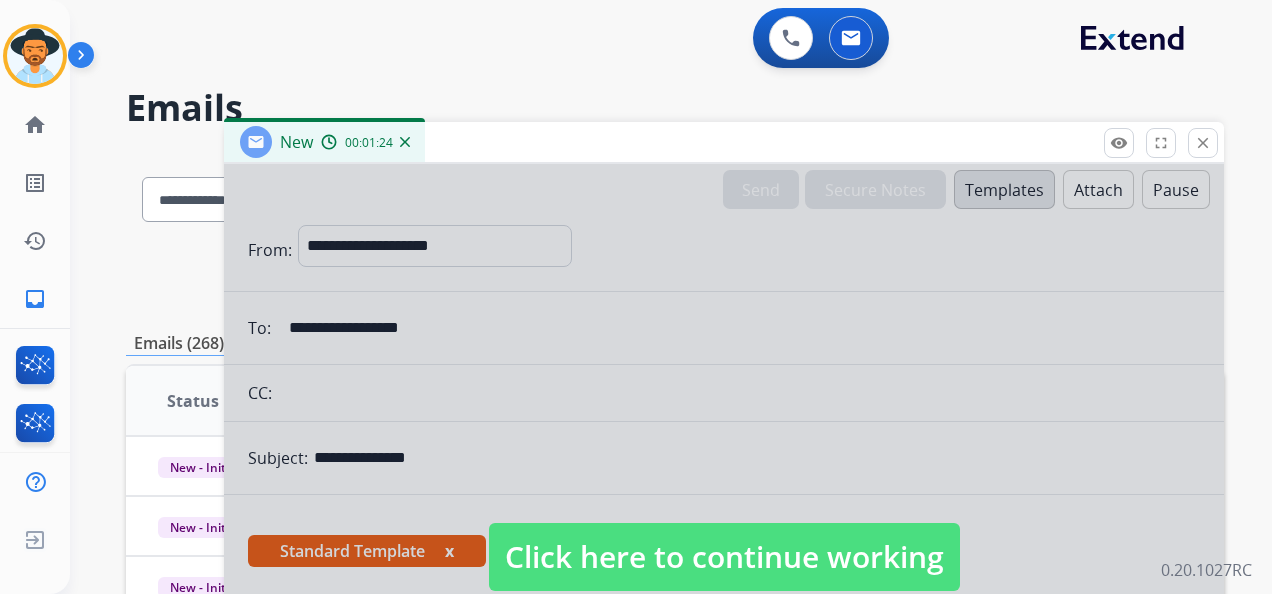 click at bounding box center (405, 142) 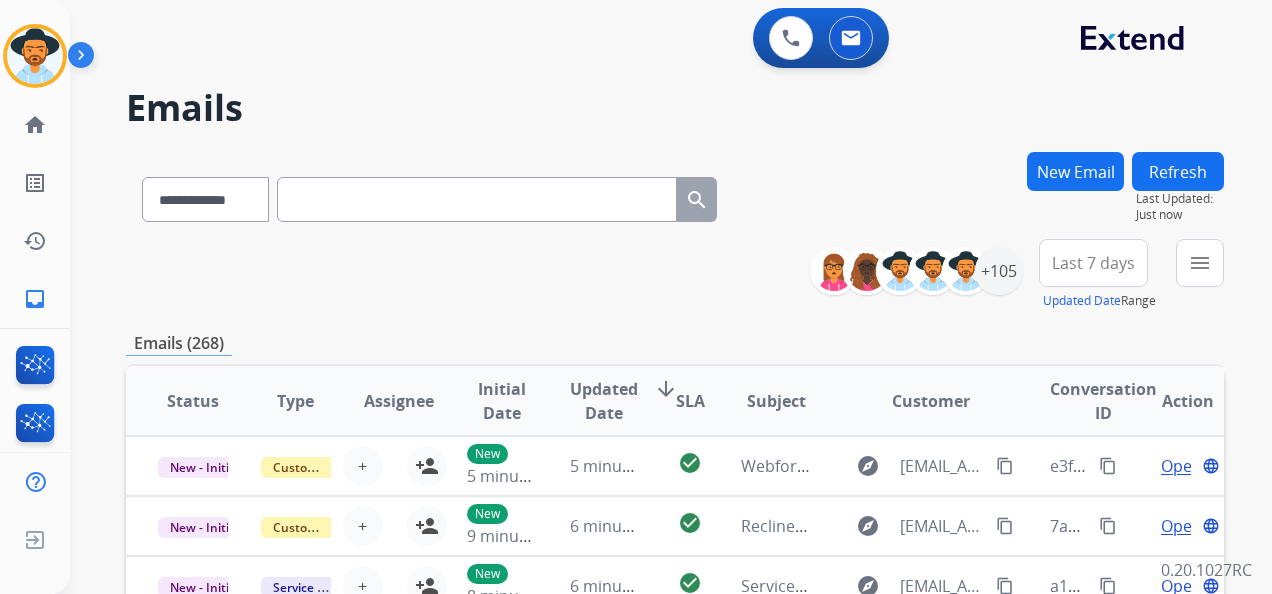 click on "New Email" at bounding box center [1075, 171] 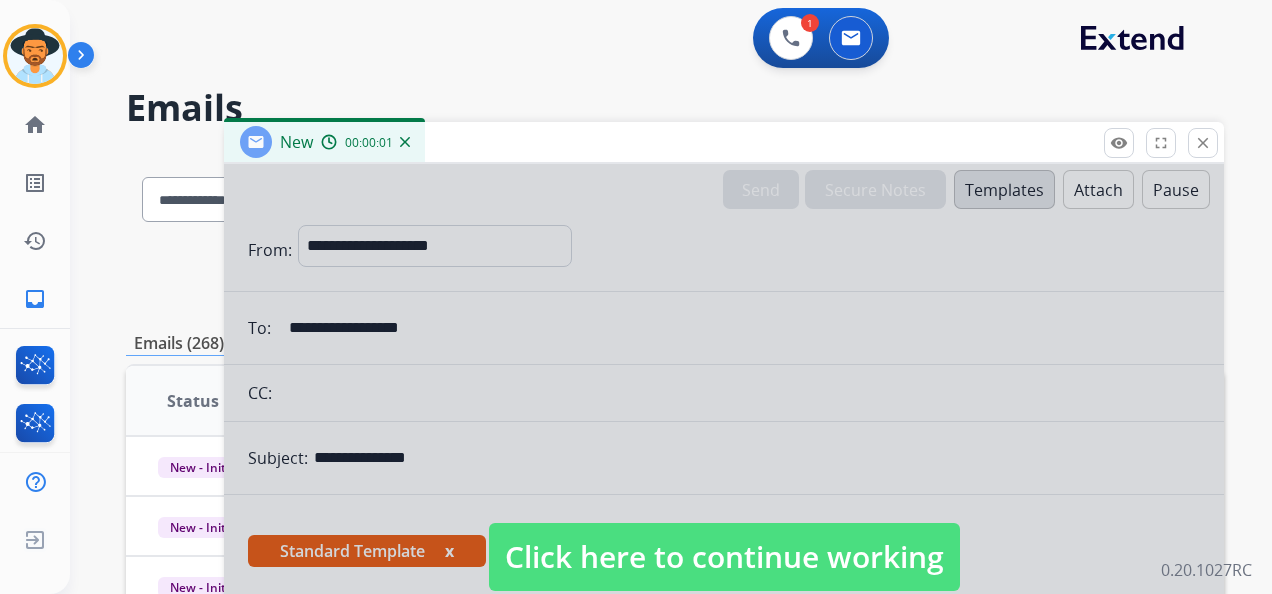 click on "Click here to continue working" at bounding box center (724, 557) 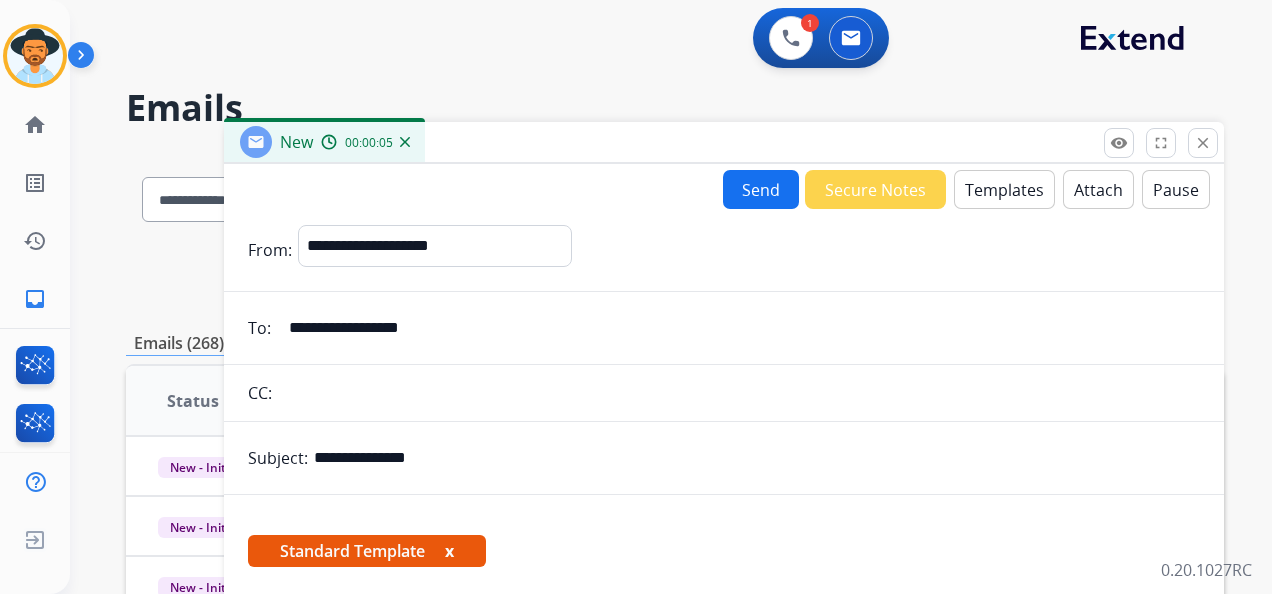 click at bounding box center [405, 142] 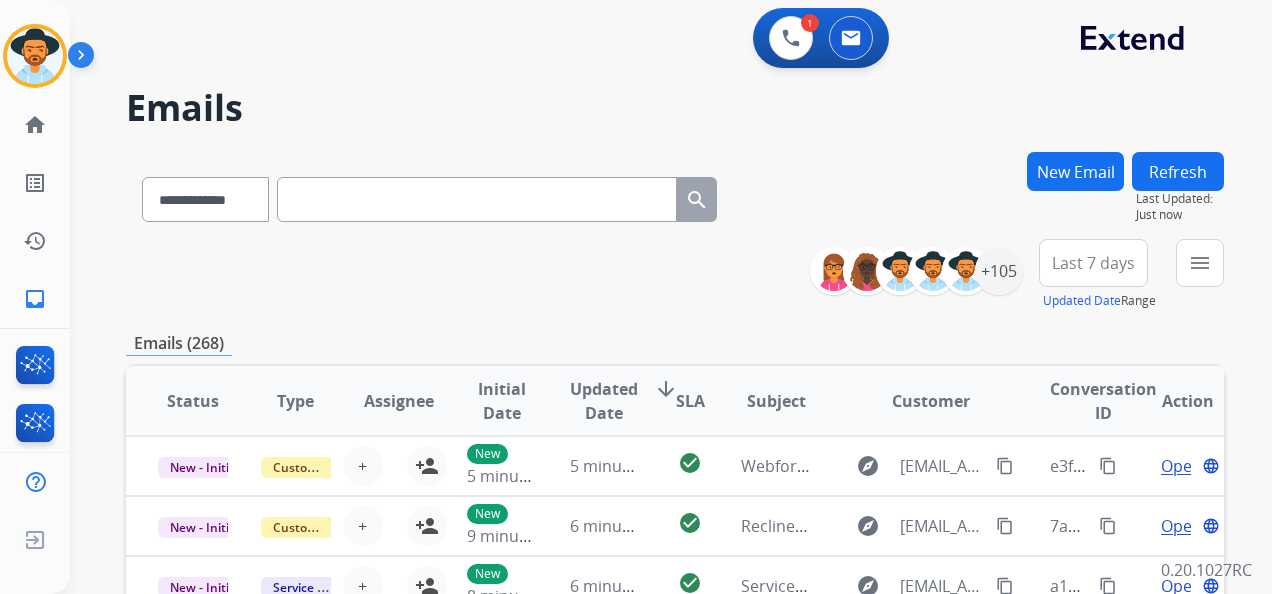 click on "New Email" at bounding box center (1075, 171) 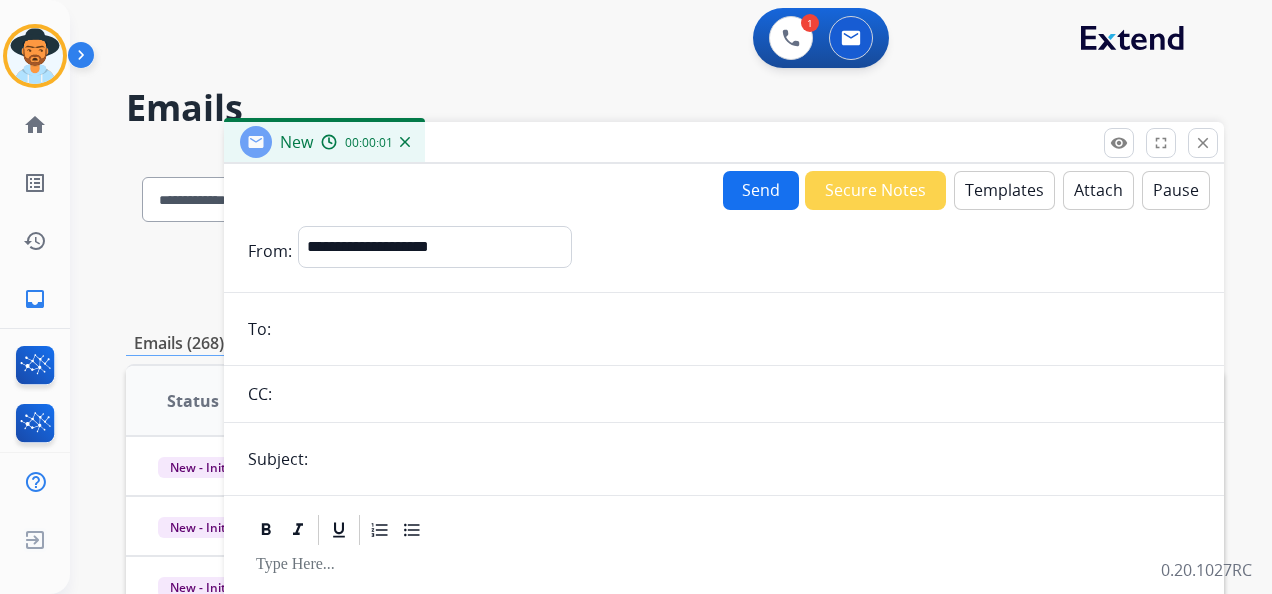 click at bounding box center [738, 329] 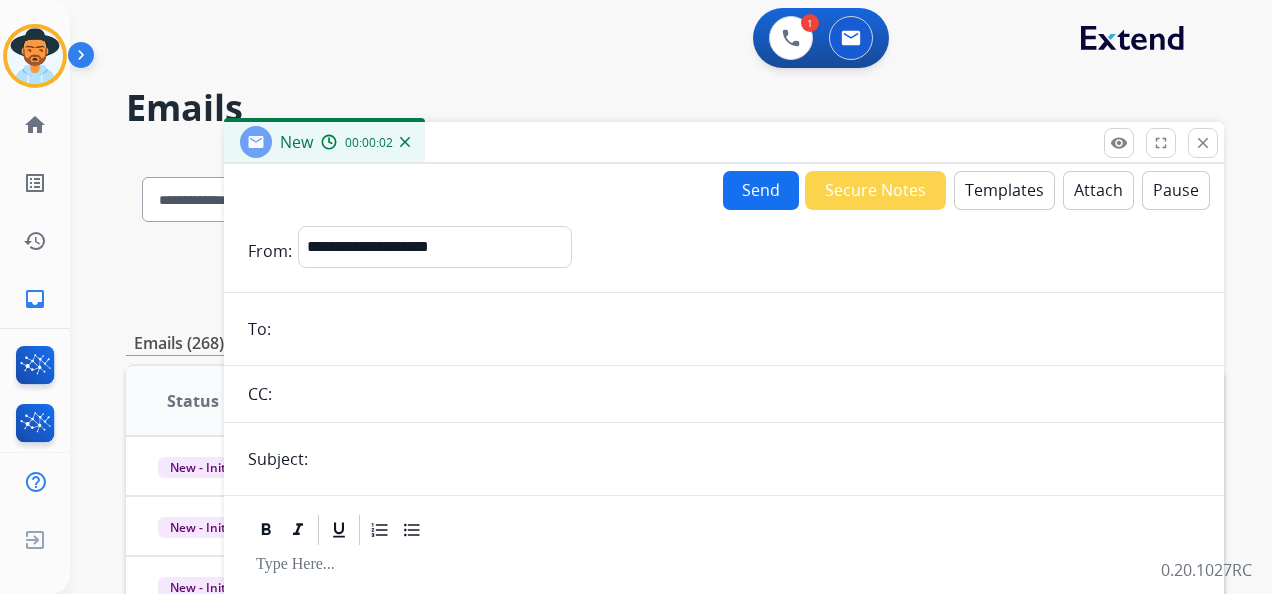 paste on "**********" 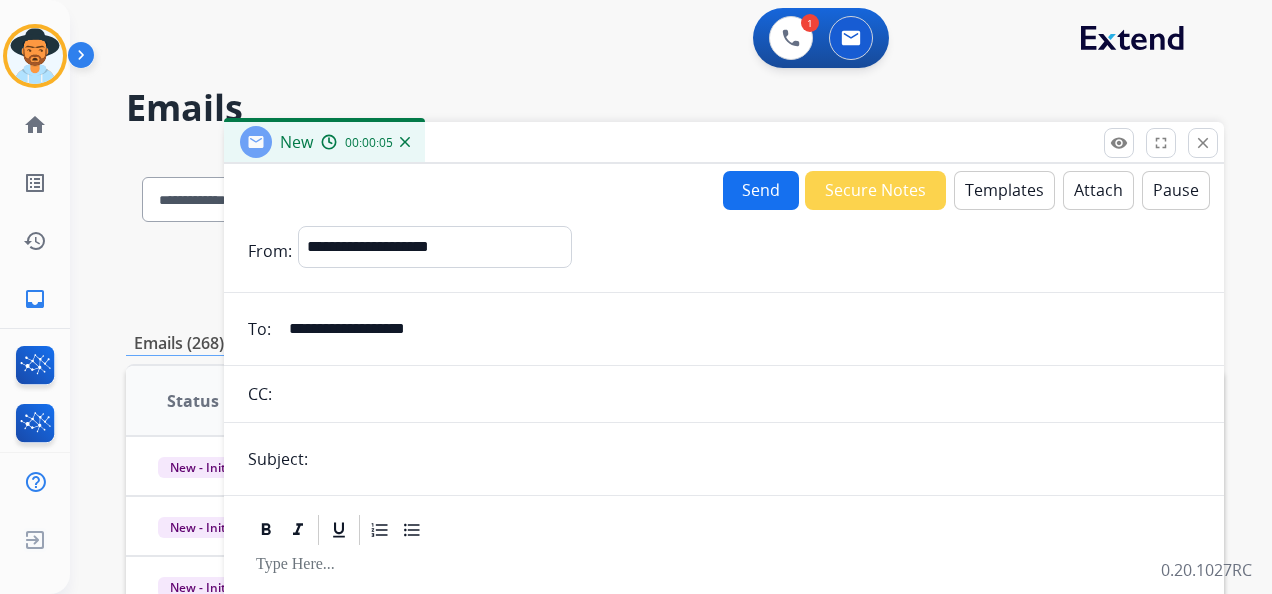type on "**********" 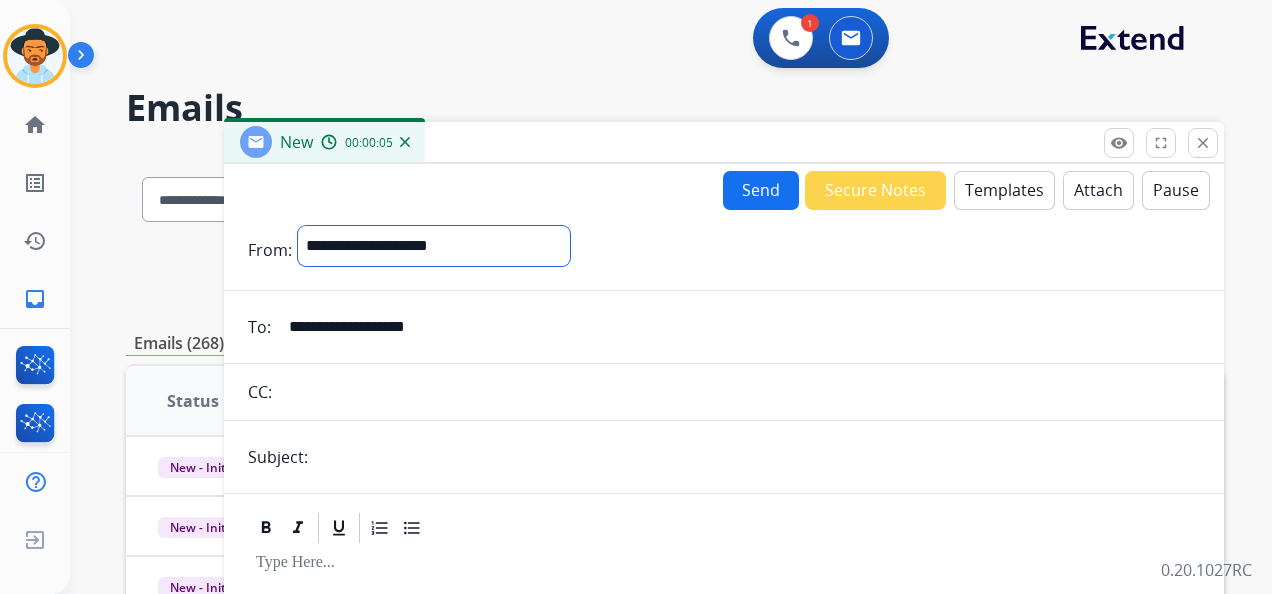 click on "**********" at bounding box center (434, 246) 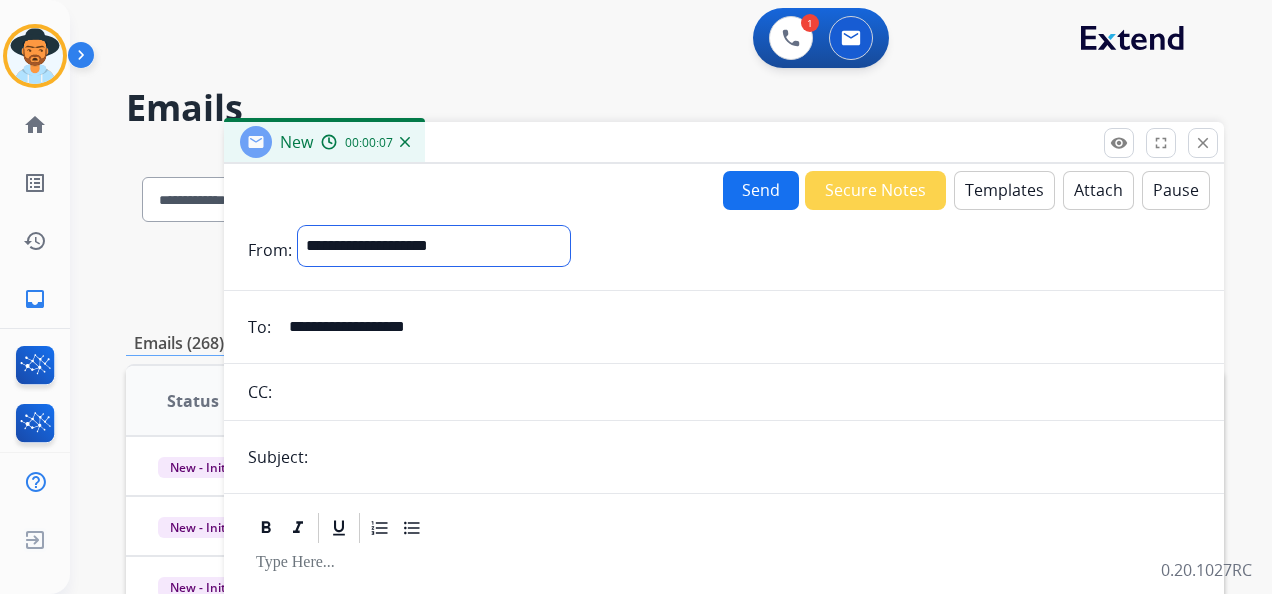 select on "**********" 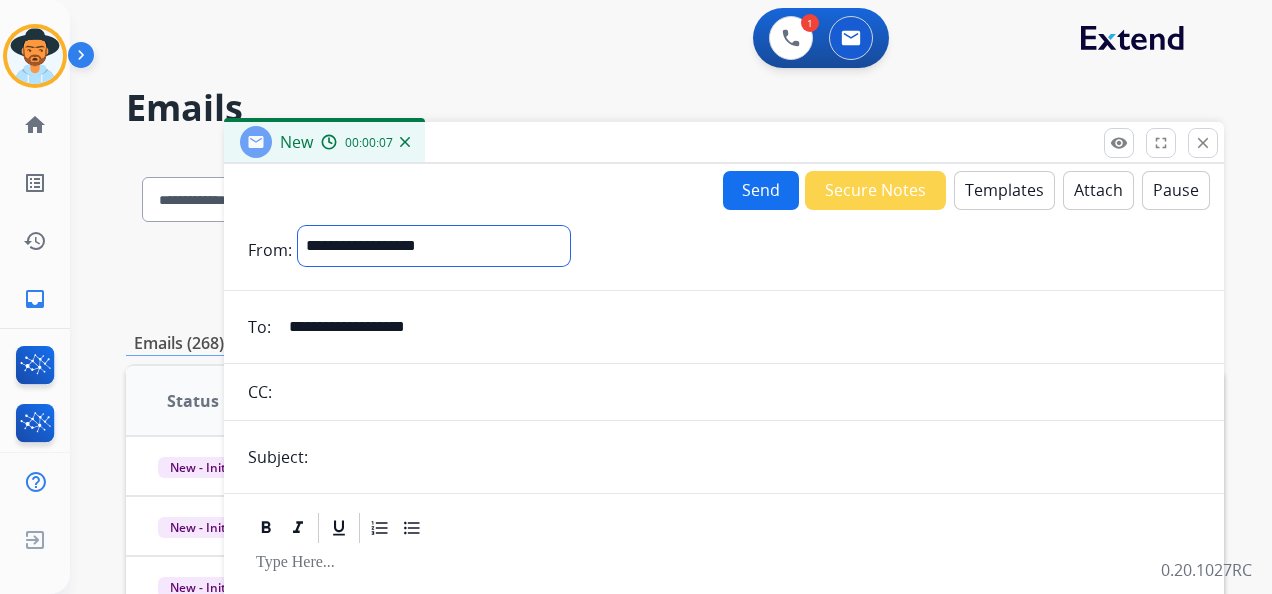 click on "**********" at bounding box center (434, 246) 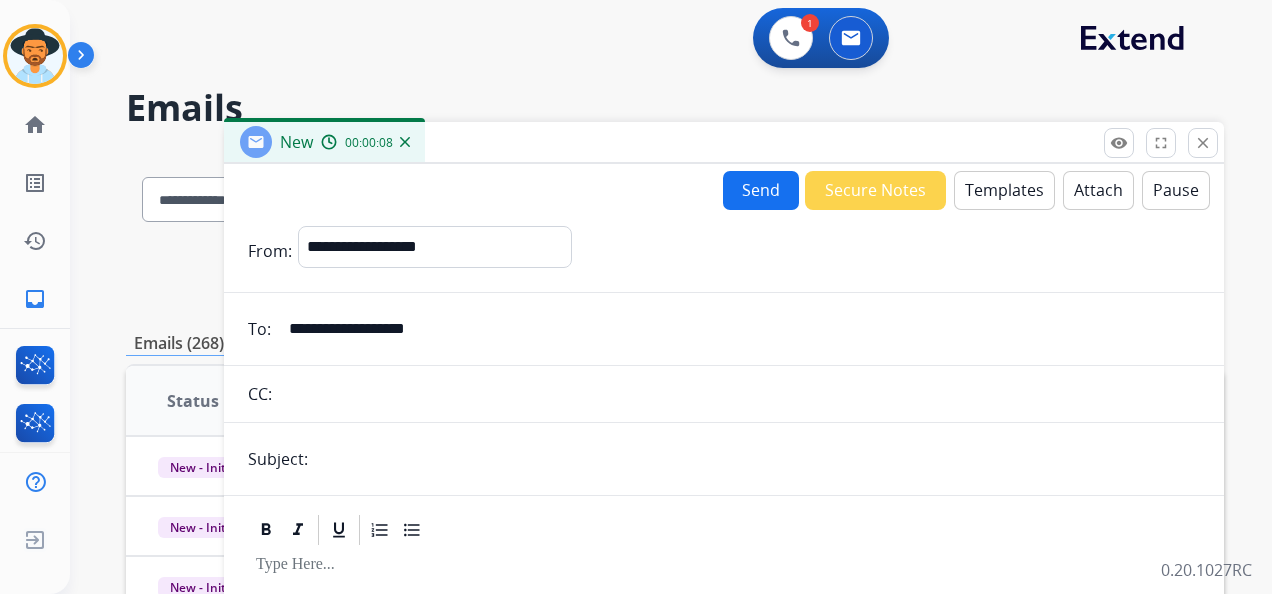 click at bounding box center (757, 459) 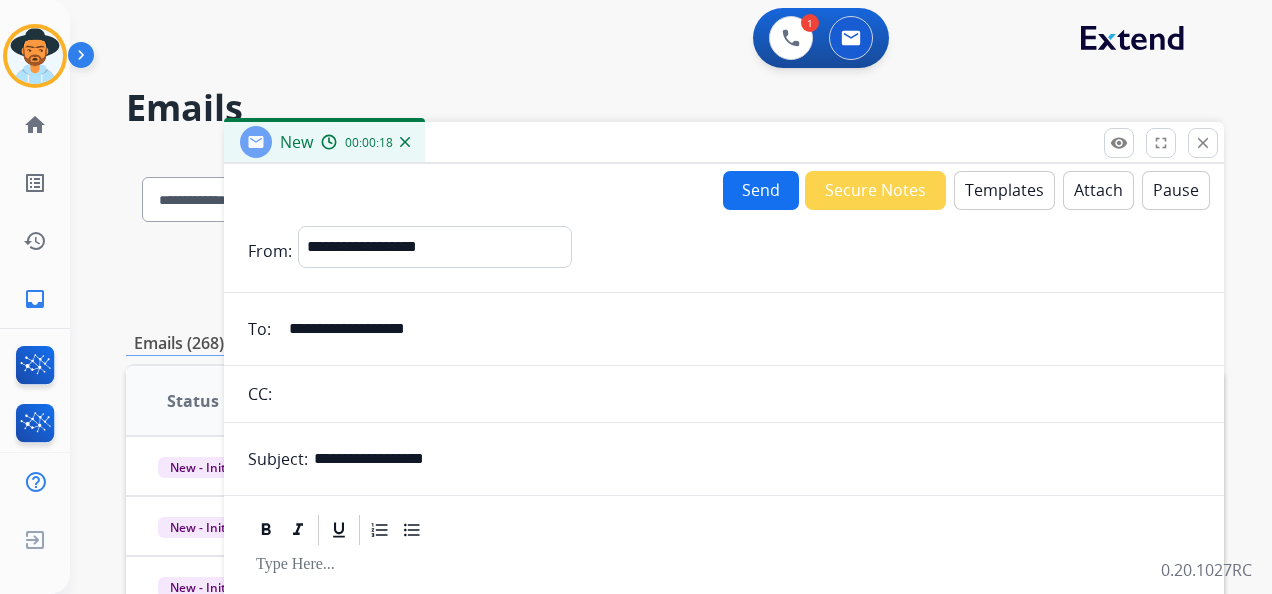 type on "**********" 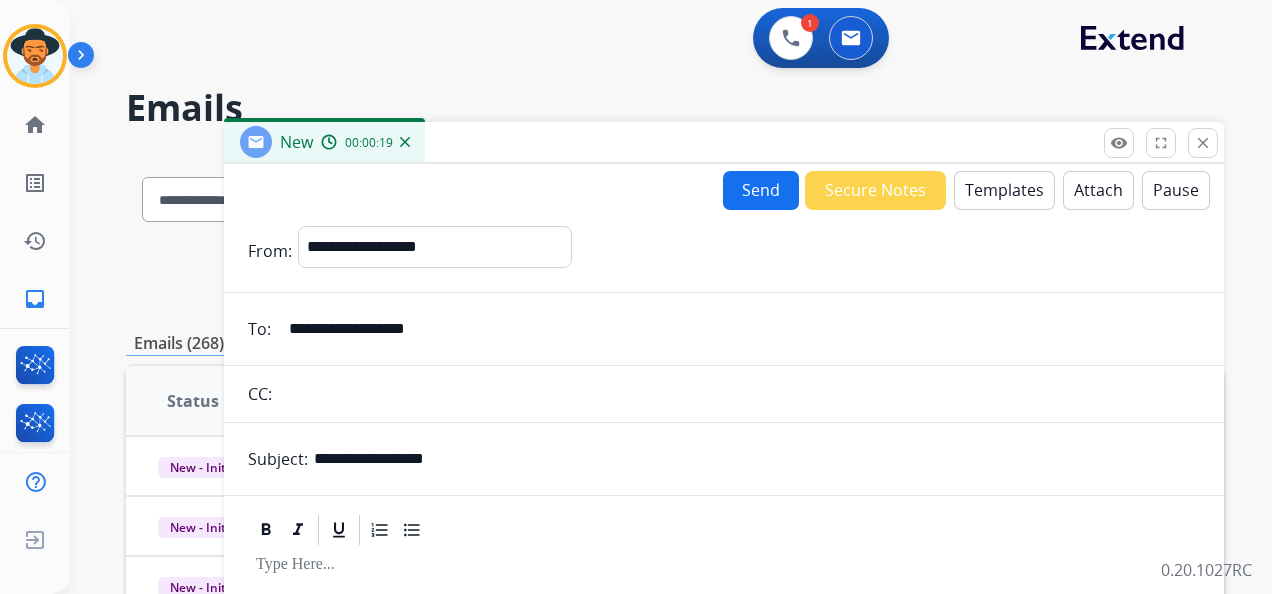 click on "Templates" at bounding box center (1004, 190) 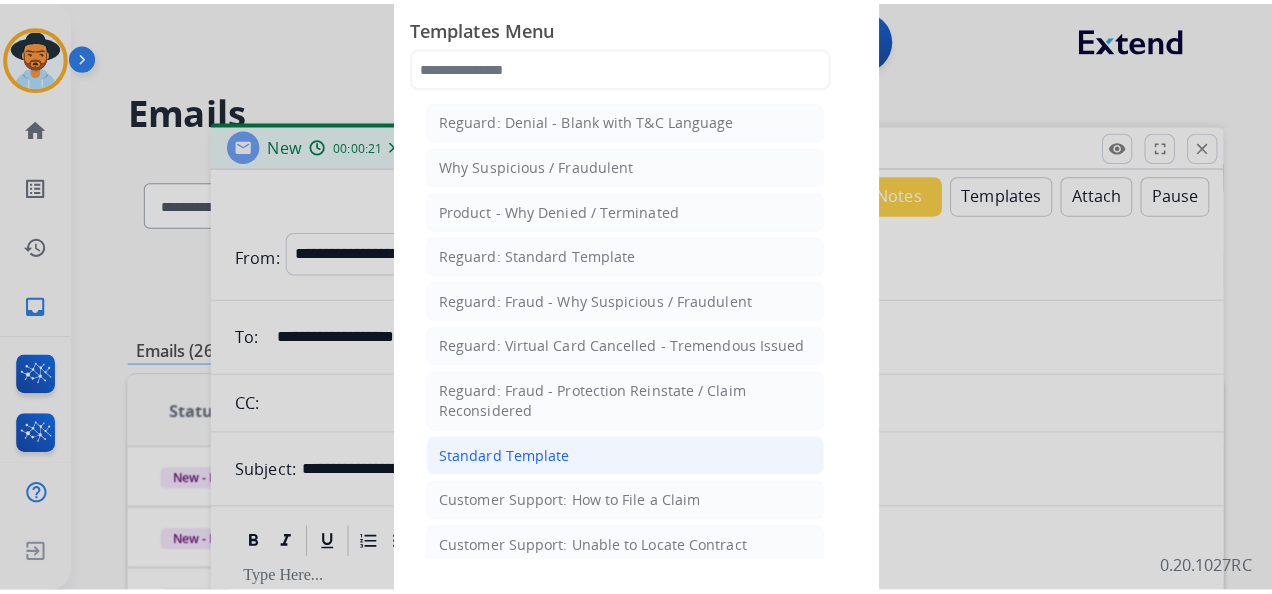 scroll, scrollTop: 200, scrollLeft: 0, axis: vertical 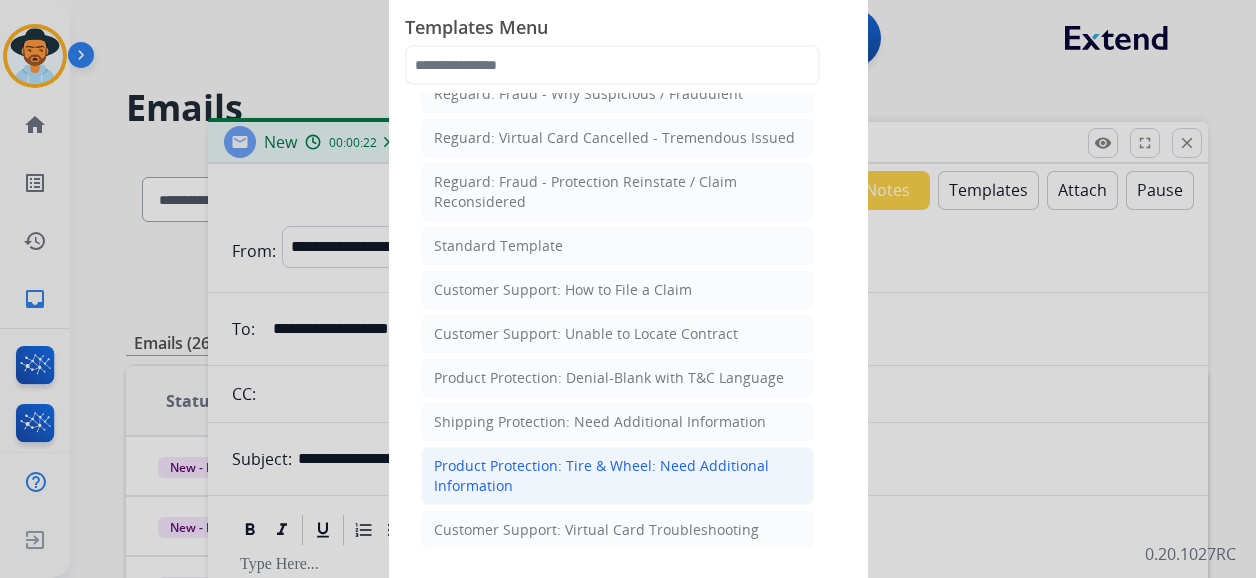 click on "Product Protection: Tire & Wheel: Need Additional Information" 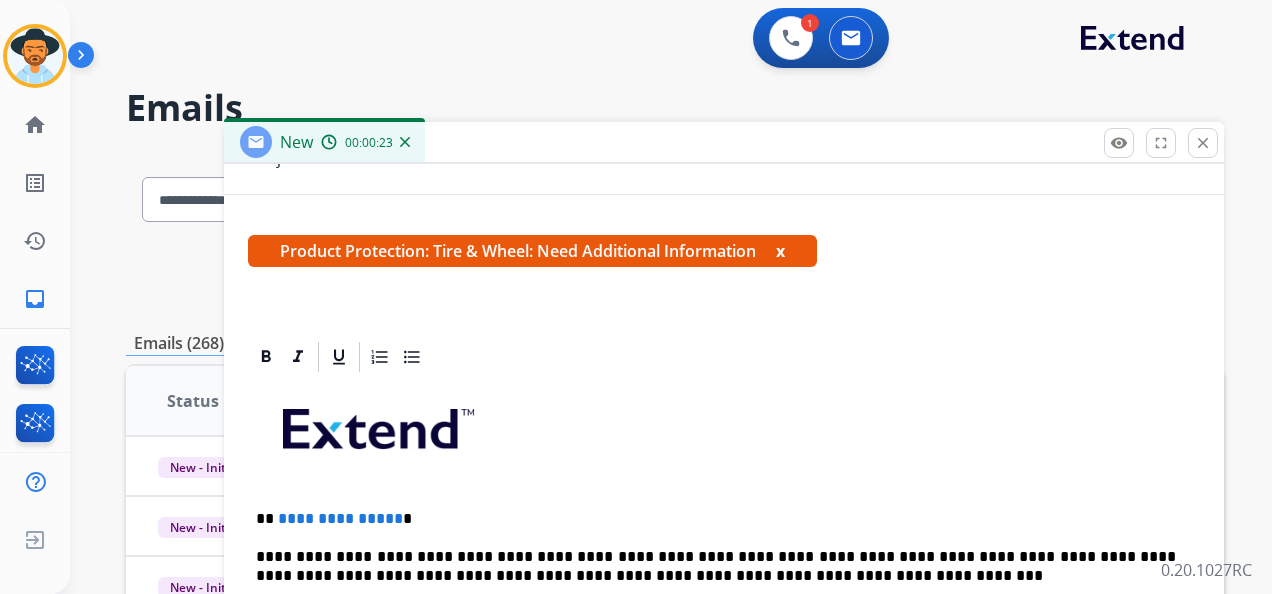 scroll, scrollTop: 428, scrollLeft: 0, axis: vertical 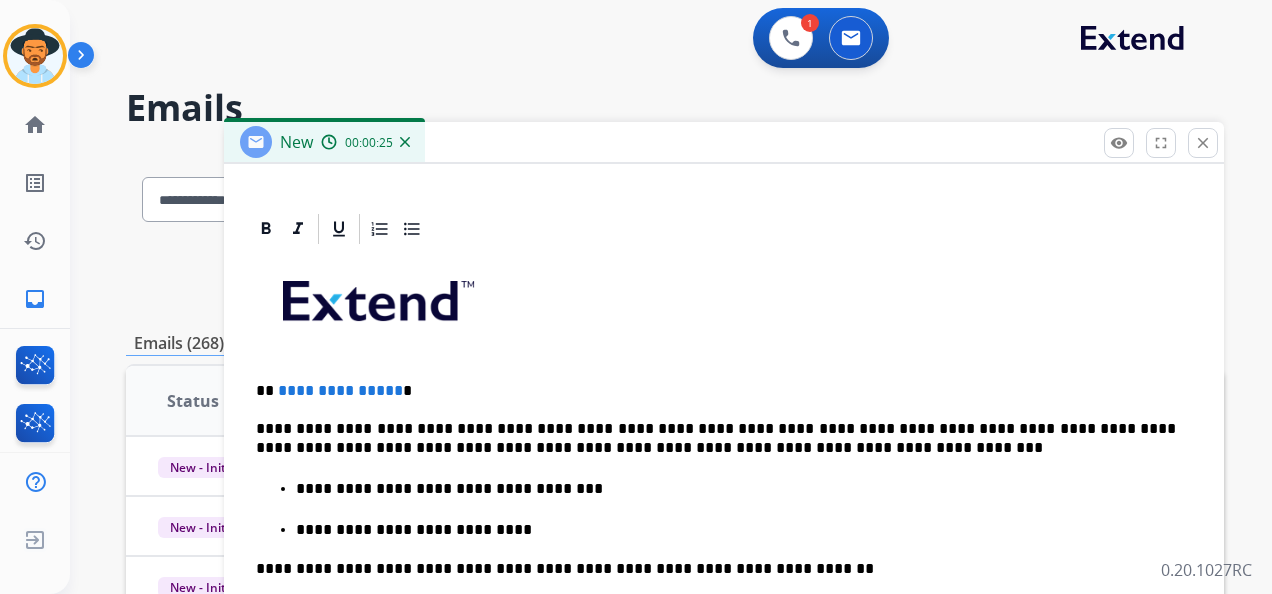 drag, startPoint x: 392, startPoint y: 388, endPoint x: 485, endPoint y: 384, distance: 93.08598 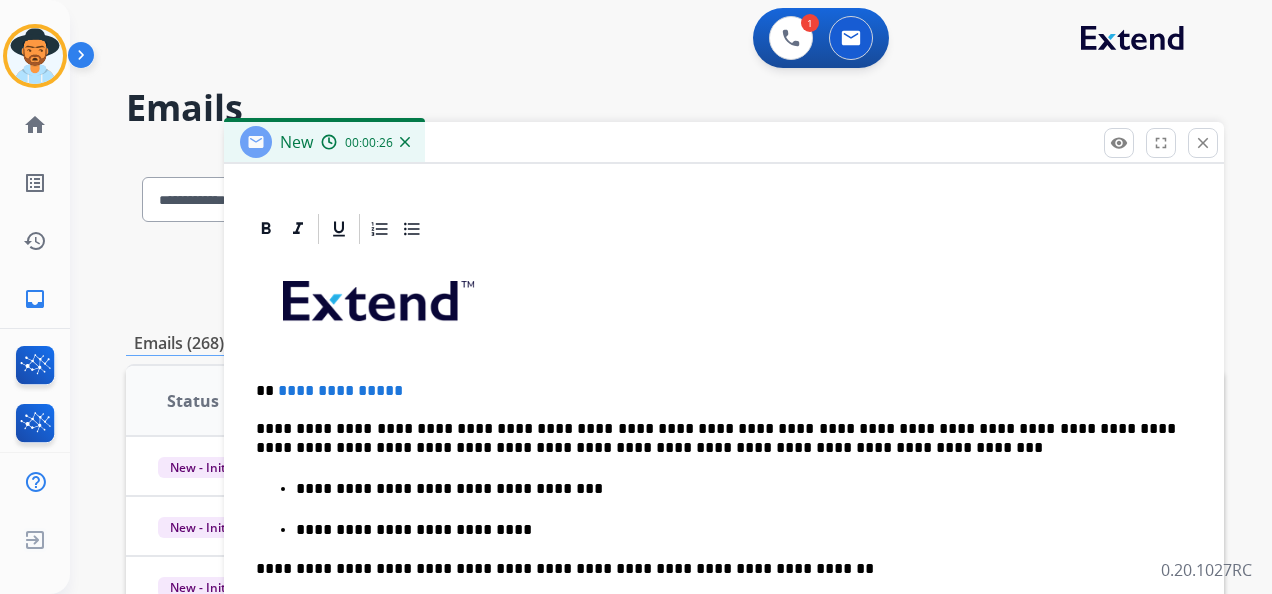 type 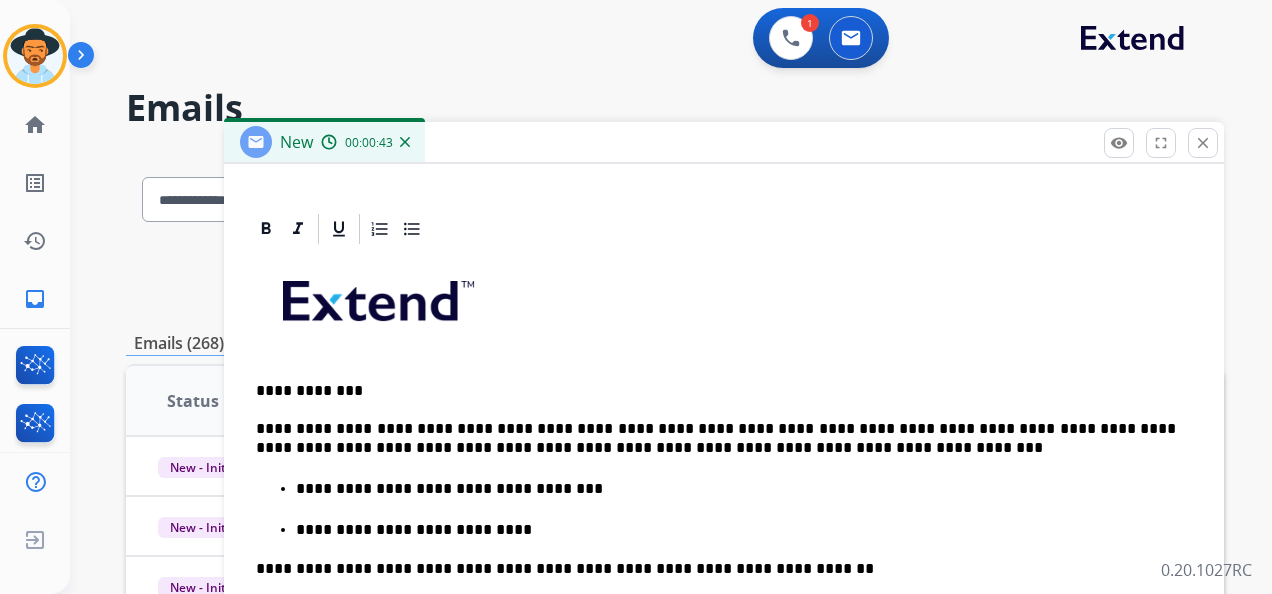 drag, startPoint x: 314, startPoint y: 396, endPoint x: 301, endPoint y: 384, distance: 17.691807 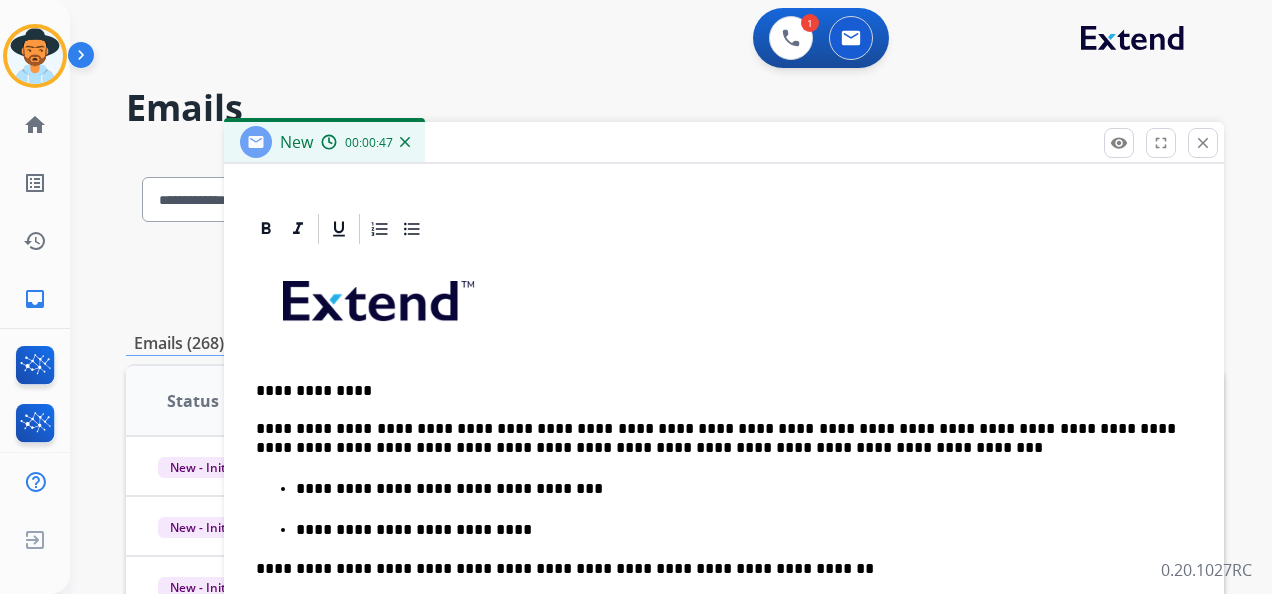 click on "**********" at bounding box center (716, 438) 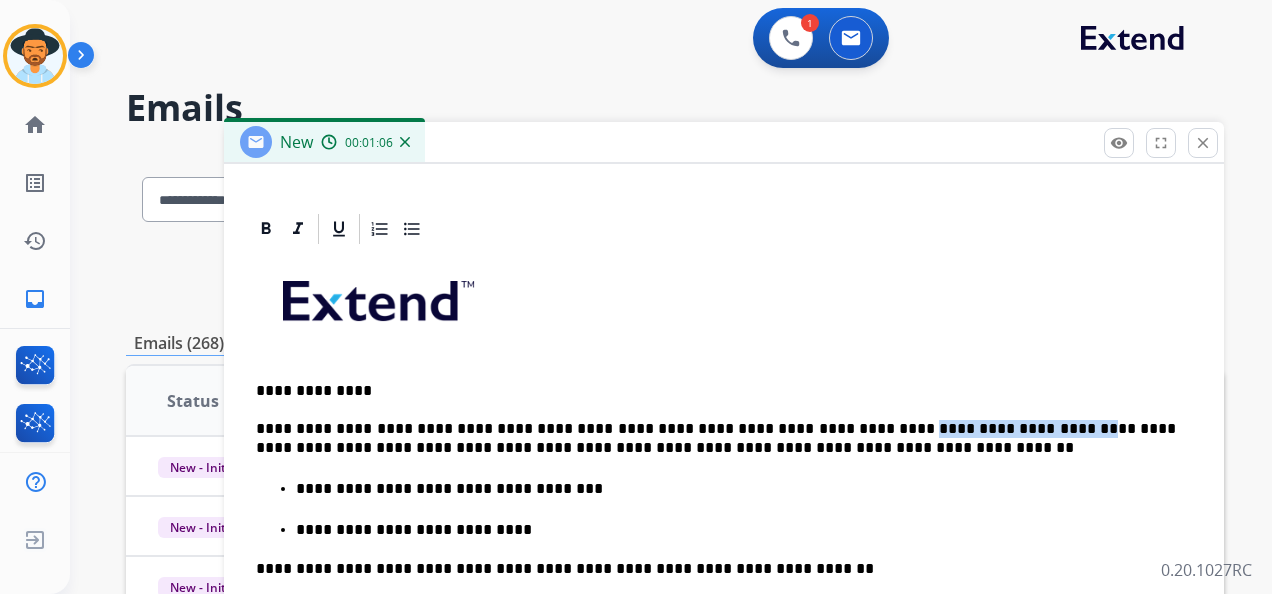 drag, startPoint x: 844, startPoint y: 426, endPoint x: 993, endPoint y: 430, distance: 149.05368 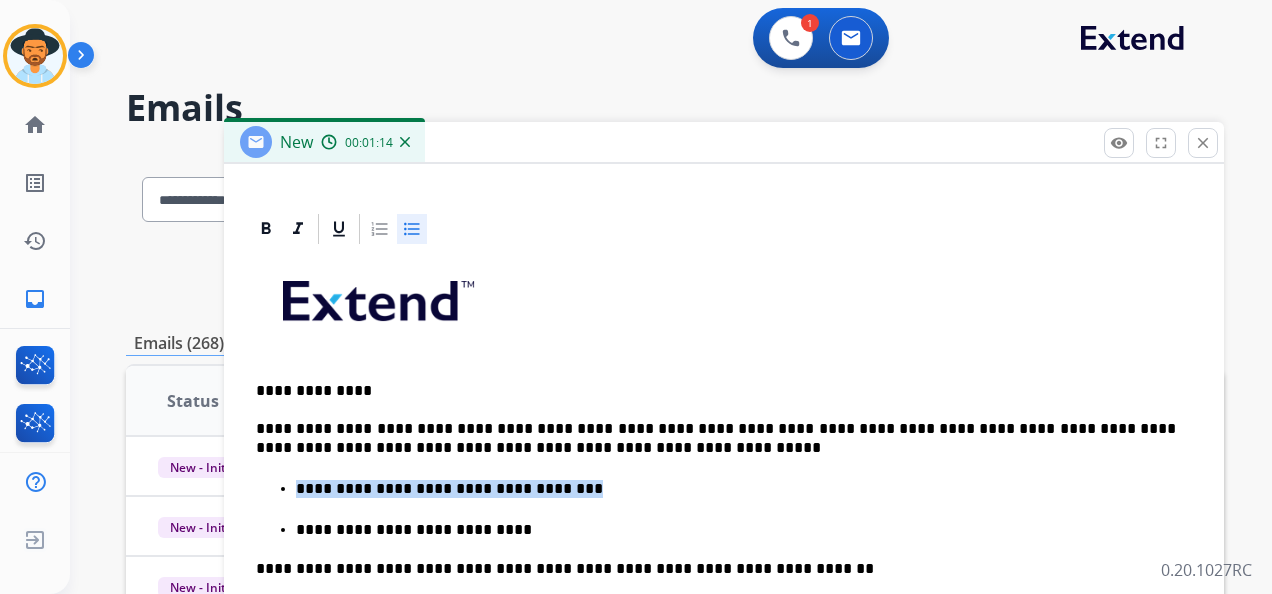 drag, startPoint x: 576, startPoint y: 481, endPoint x: 264, endPoint y: 487, distance: 312.05768 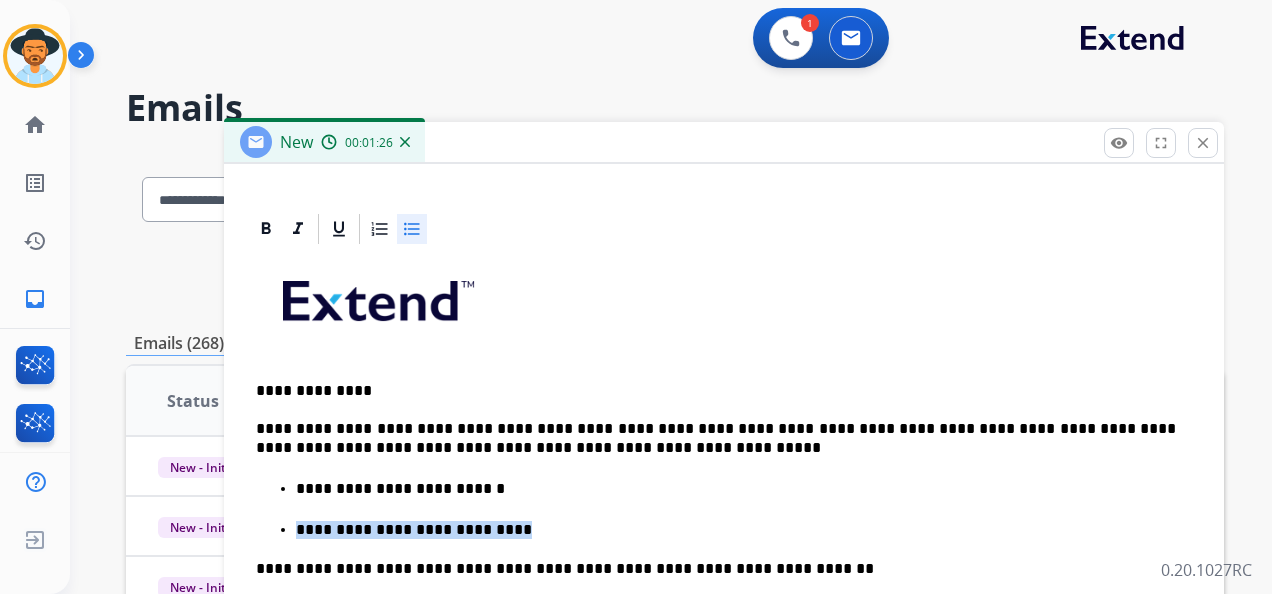 drag, startPoint x: 479, startPoint y: 531, endPoint x: 248, endPoint y: 545, distance: 231.42386 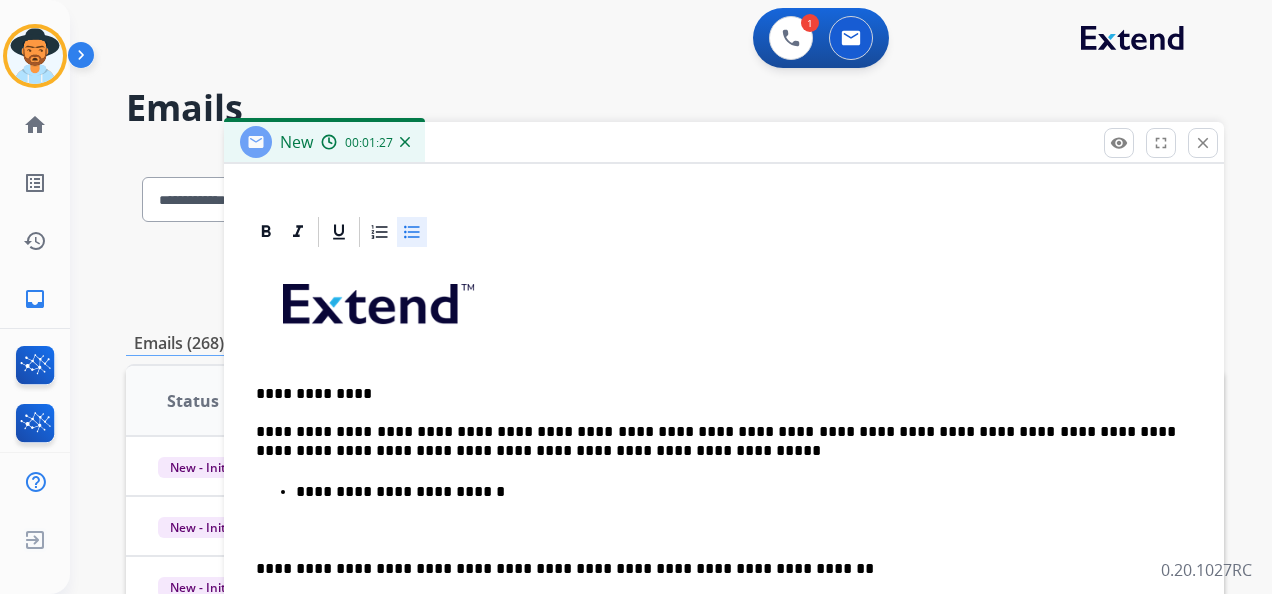 scroll, scrollTop: 386, scrollLeft: 0, axis: vertical 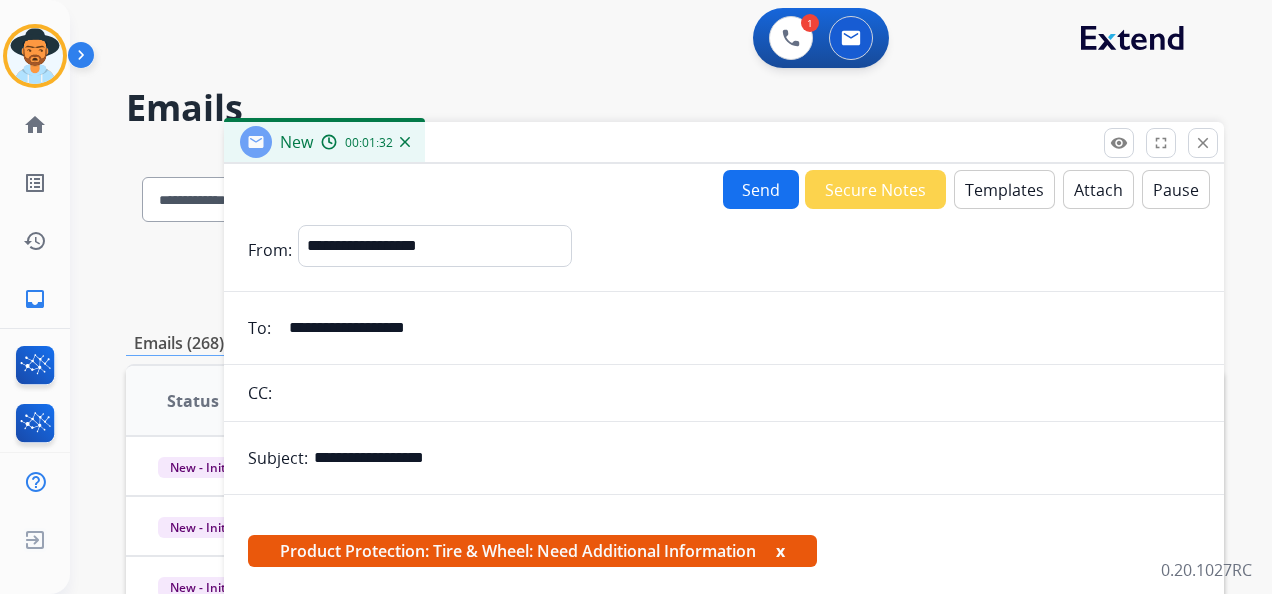 click on "Send" at bounding box center [761, 189] 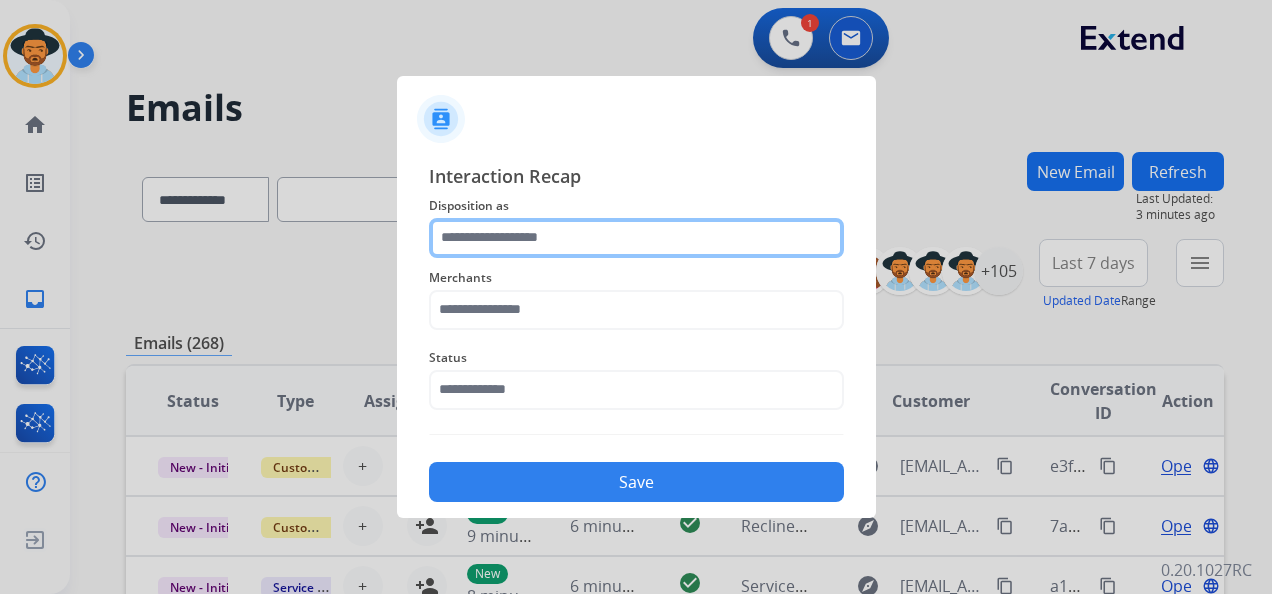 click 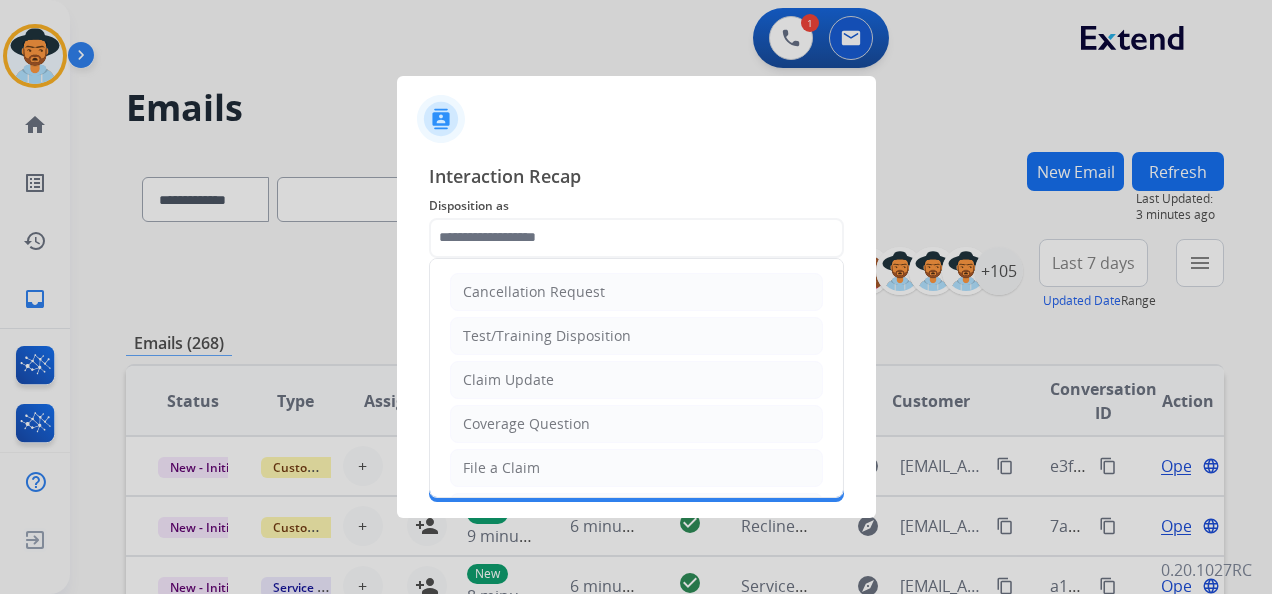 click on "File a Claim" 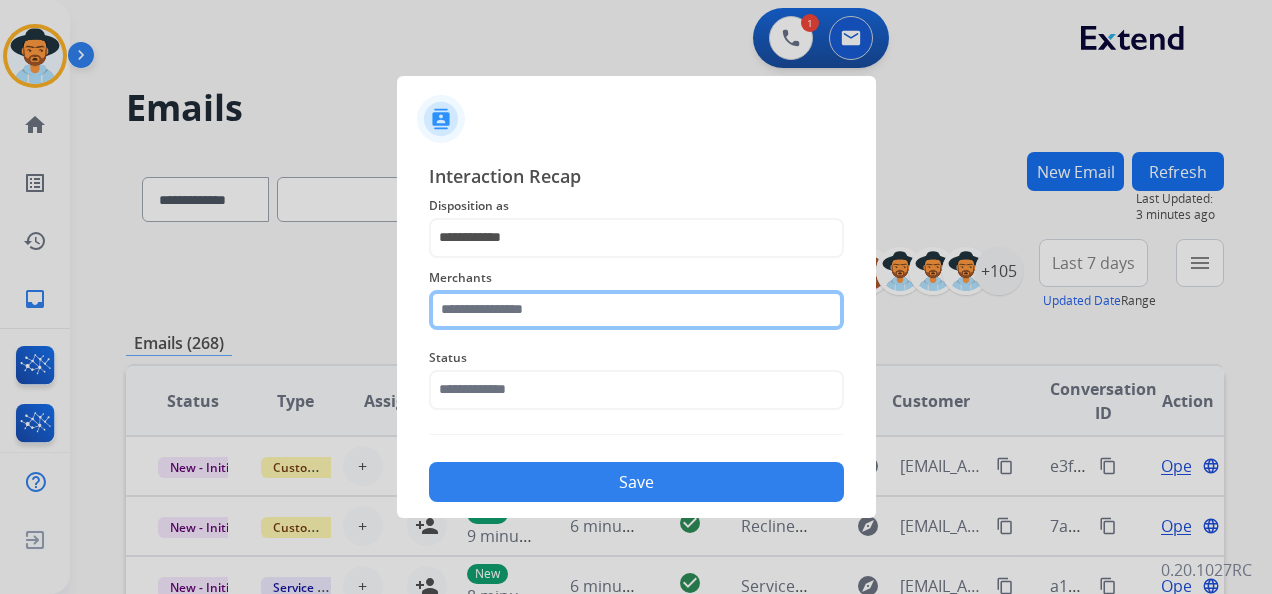 click 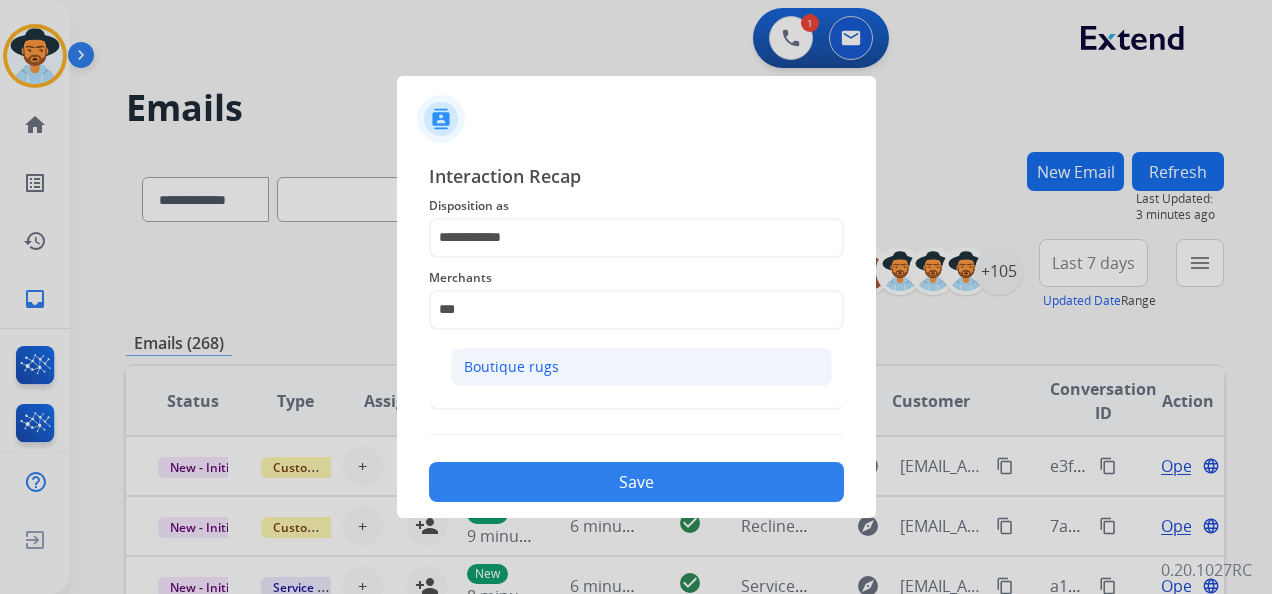 click on "Boutique rugs" 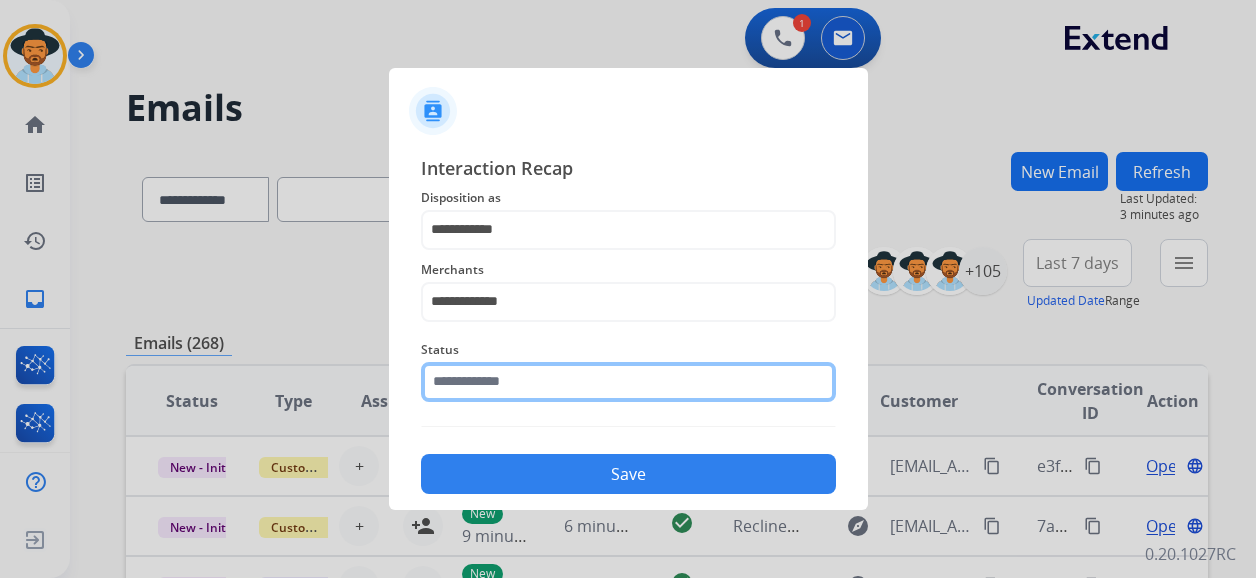 click 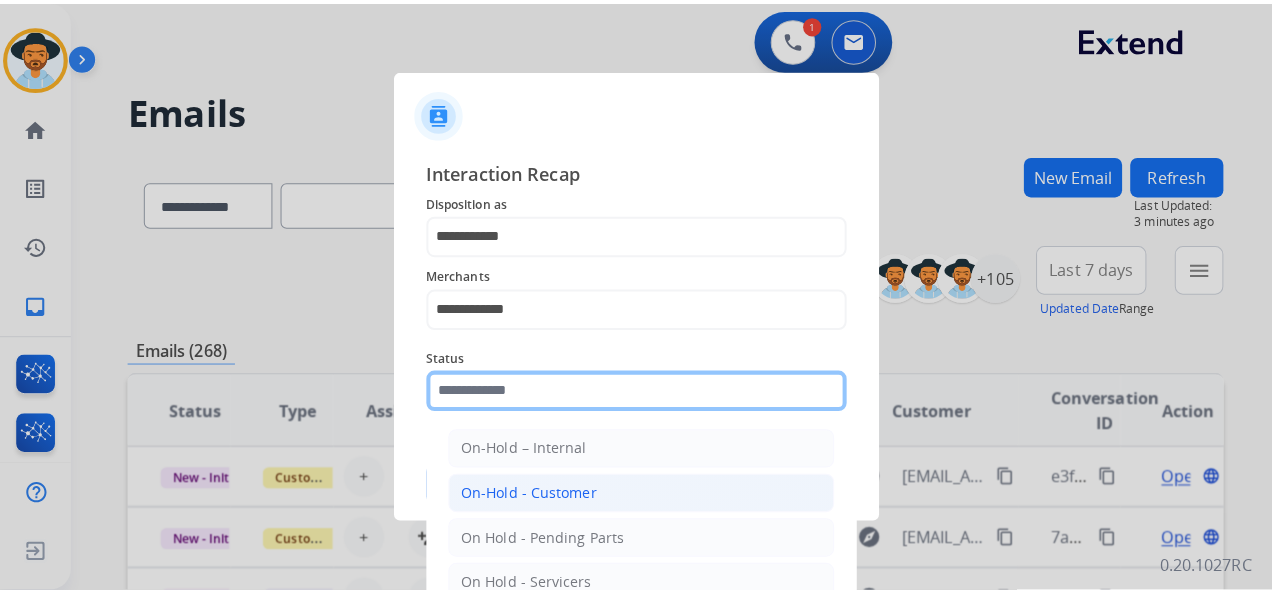 scroll, scrollTop: 114, scrollLeft: 0, axis: vertical 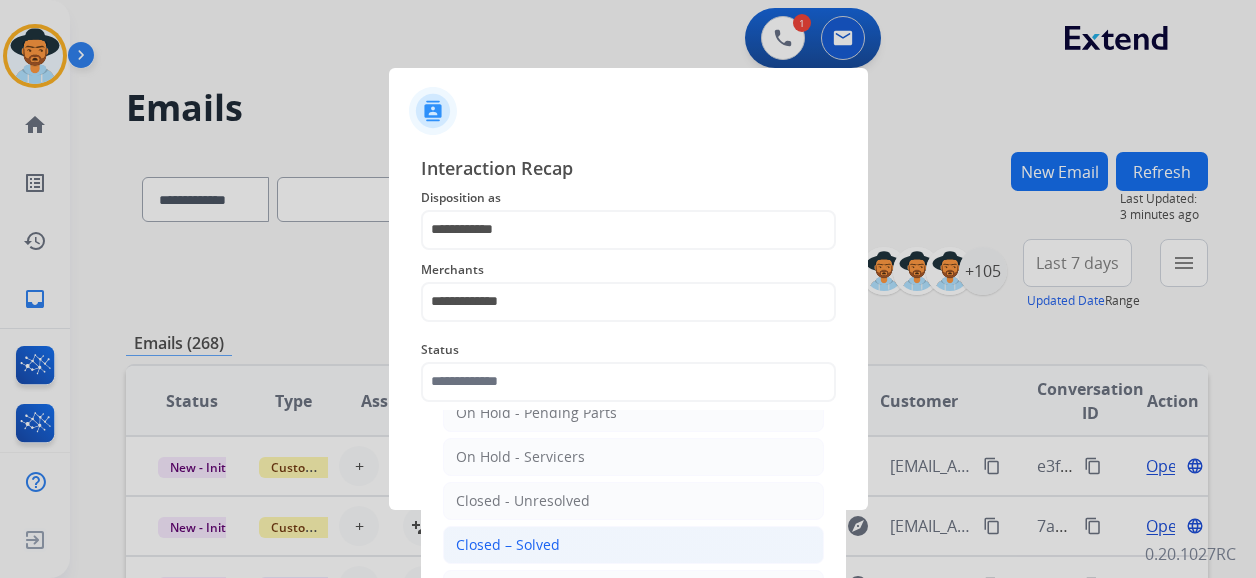 drag, startPoint x: 597, startPoint y: 540, endPoint x: 606, endPoint y: 524, distance: 18.35756 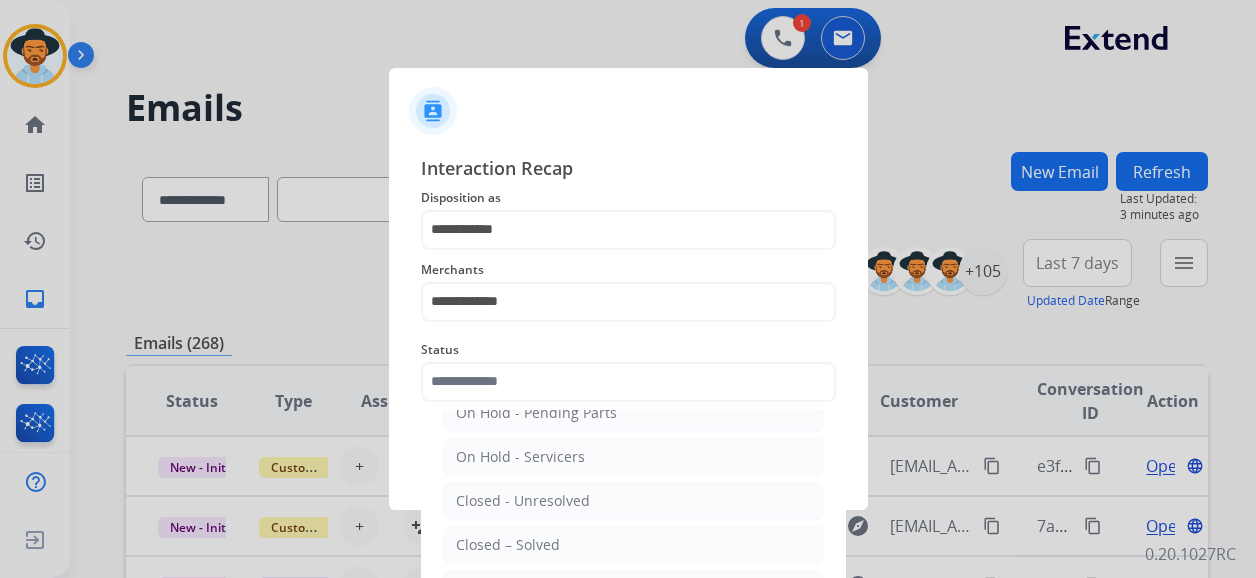 type on "**********" 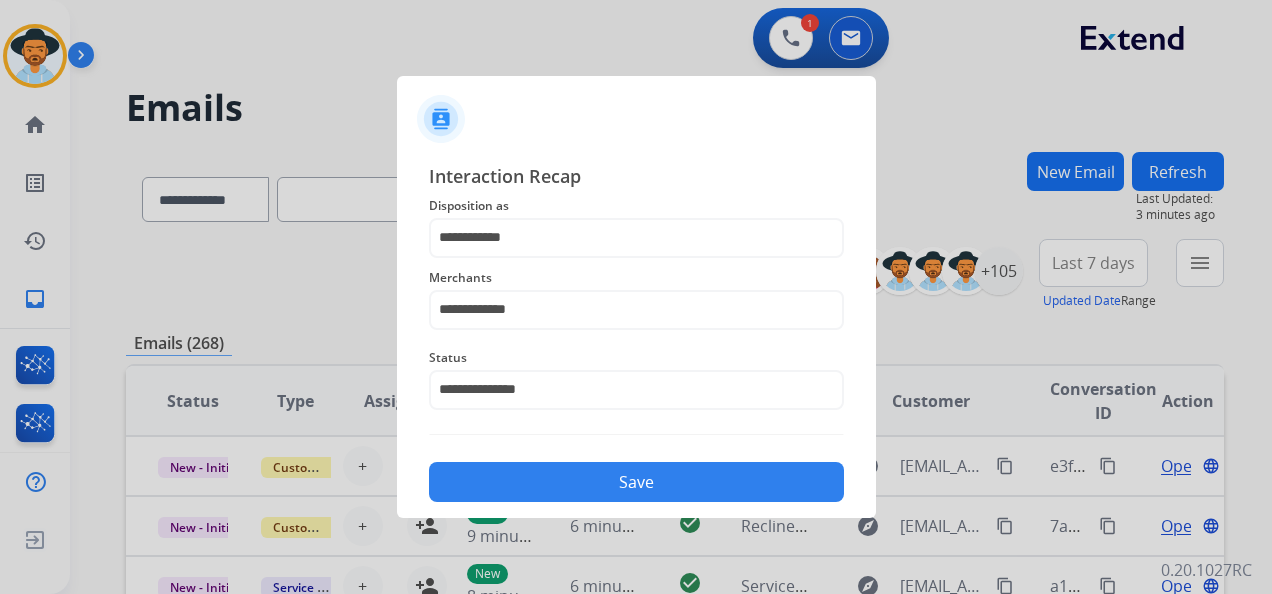 click on "Save" 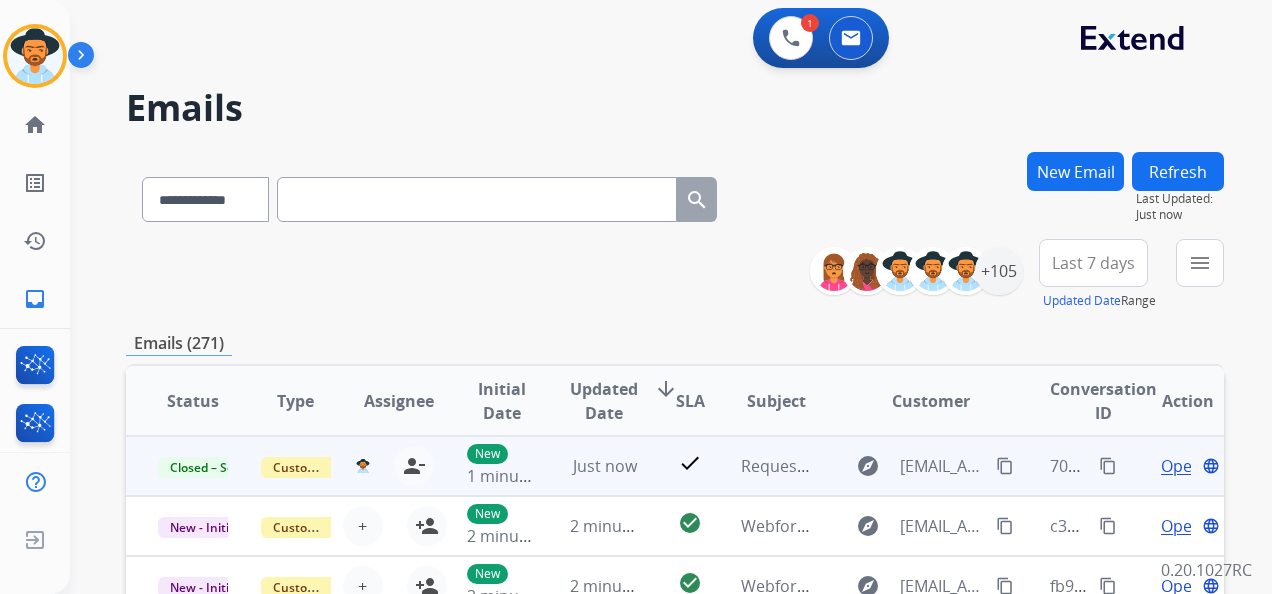 click on "Open" at bounding box center (1181, 466) 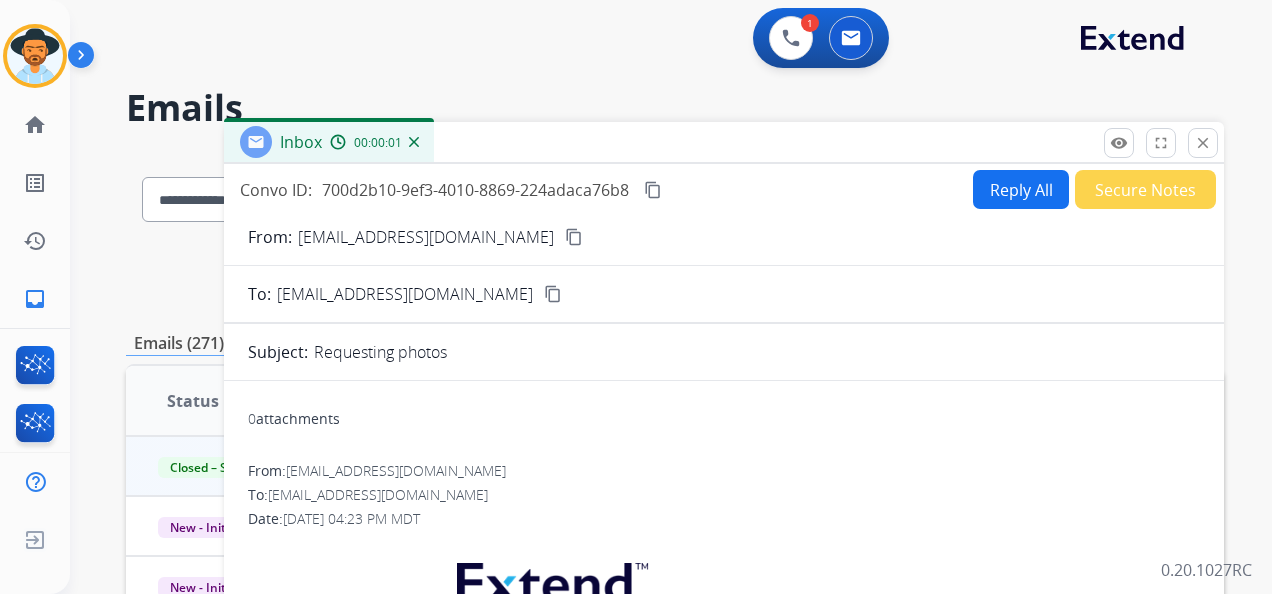 click on "0  attachments" at bounding box center (294, 419) 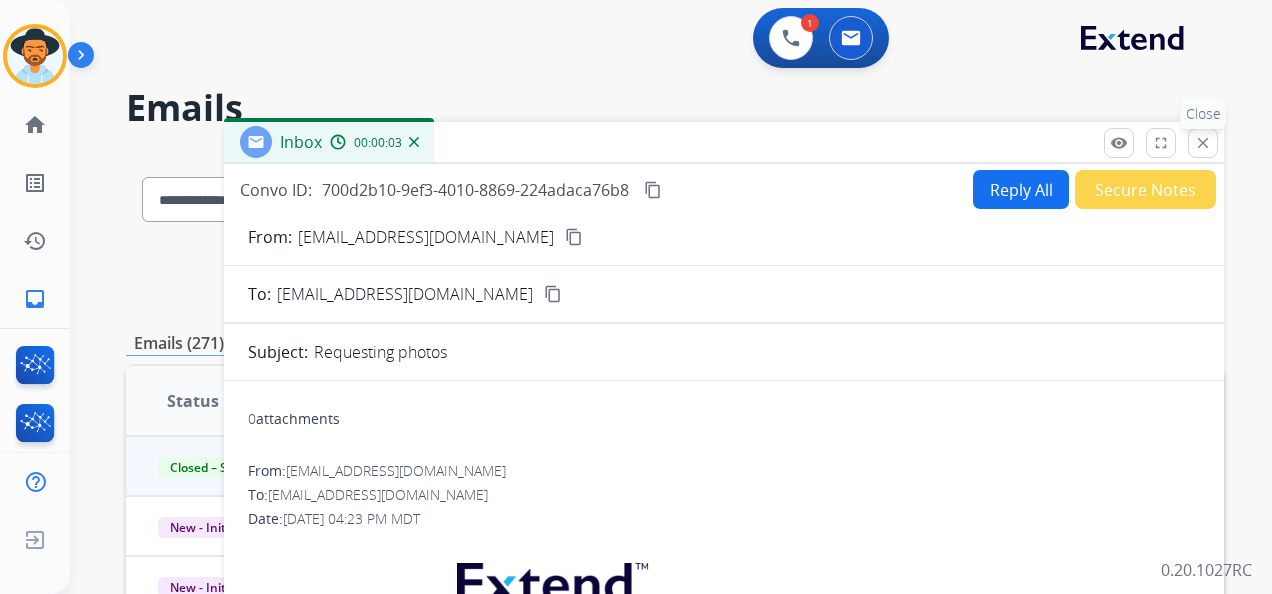 click on "close" at bounding box center (1203, 143) 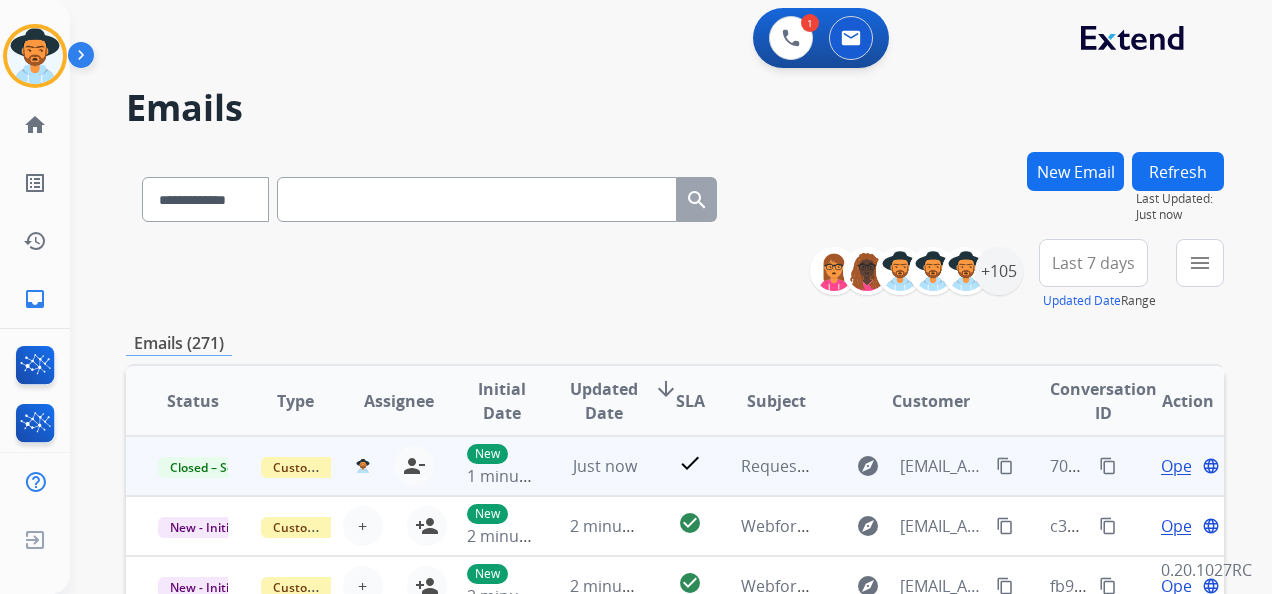 click on "content_copy" at bounding box center (1005, 466) 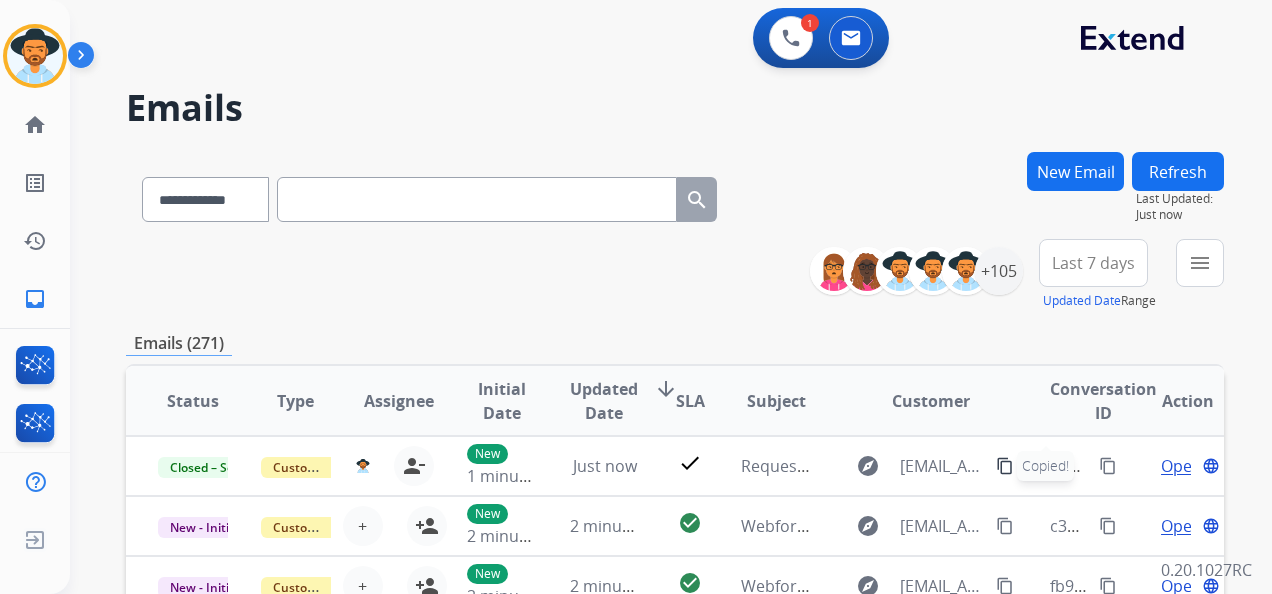 click at bounding box center (477, 199) 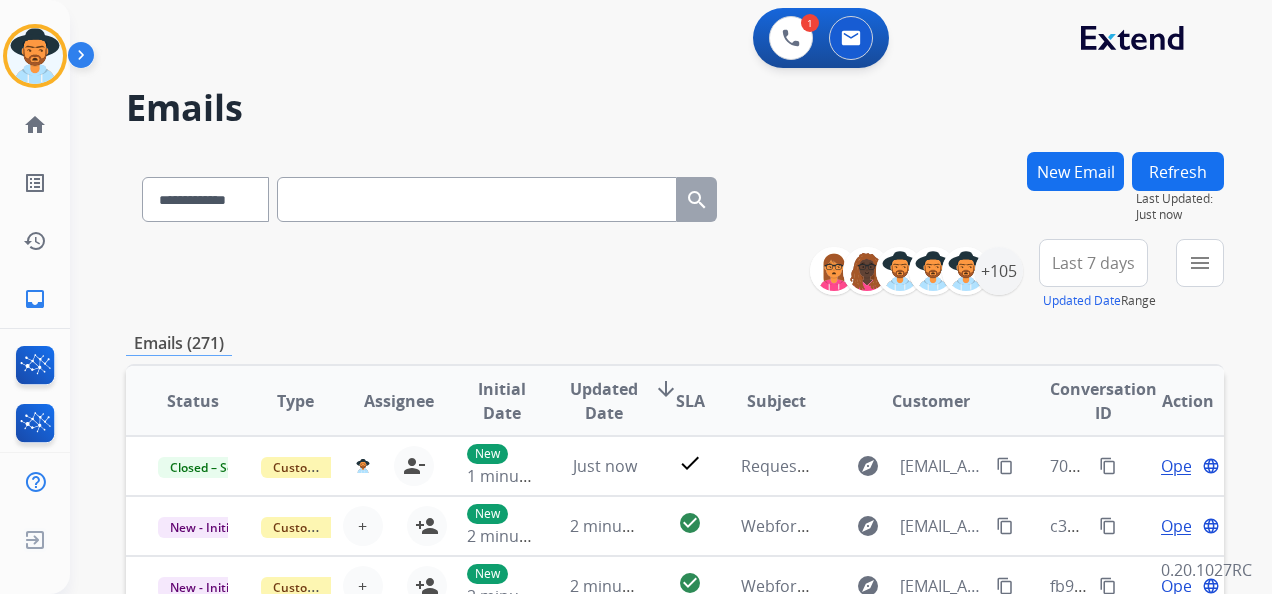 paste on "**********" 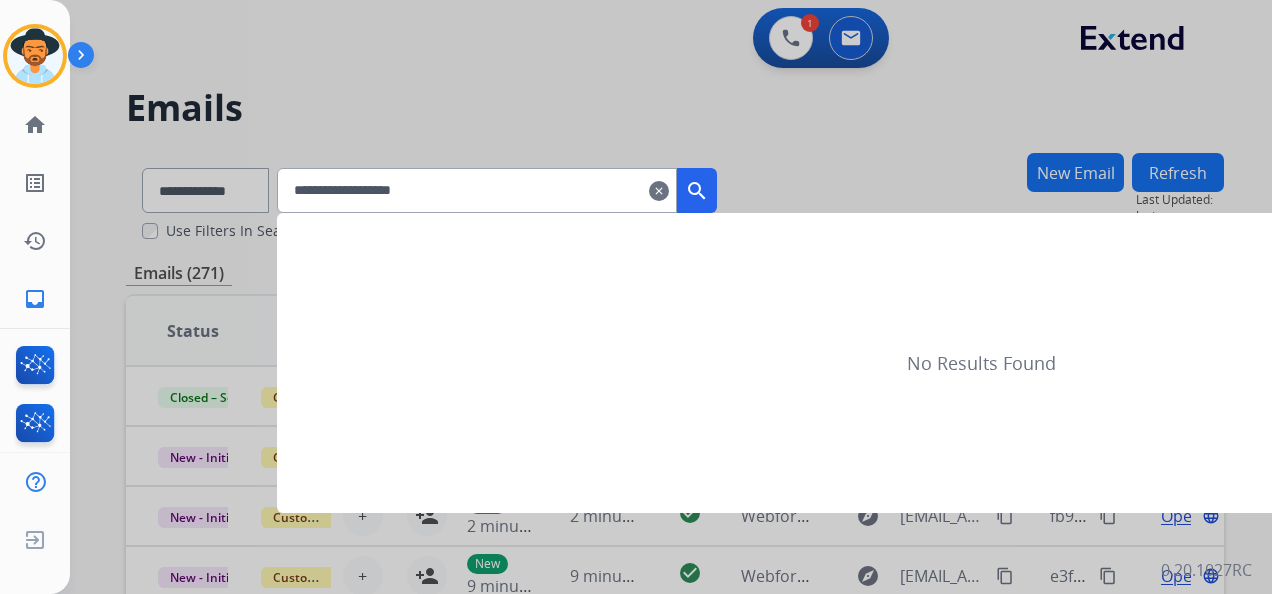 type on "**********" 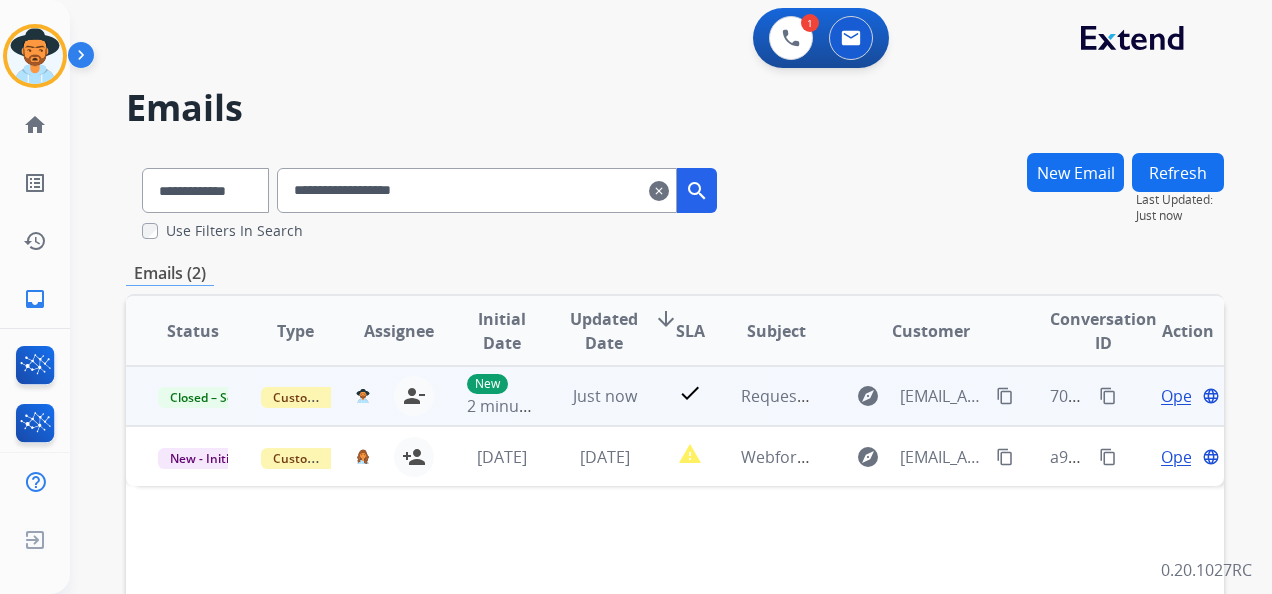 click on "Open" at bounding box center (1181, 396) 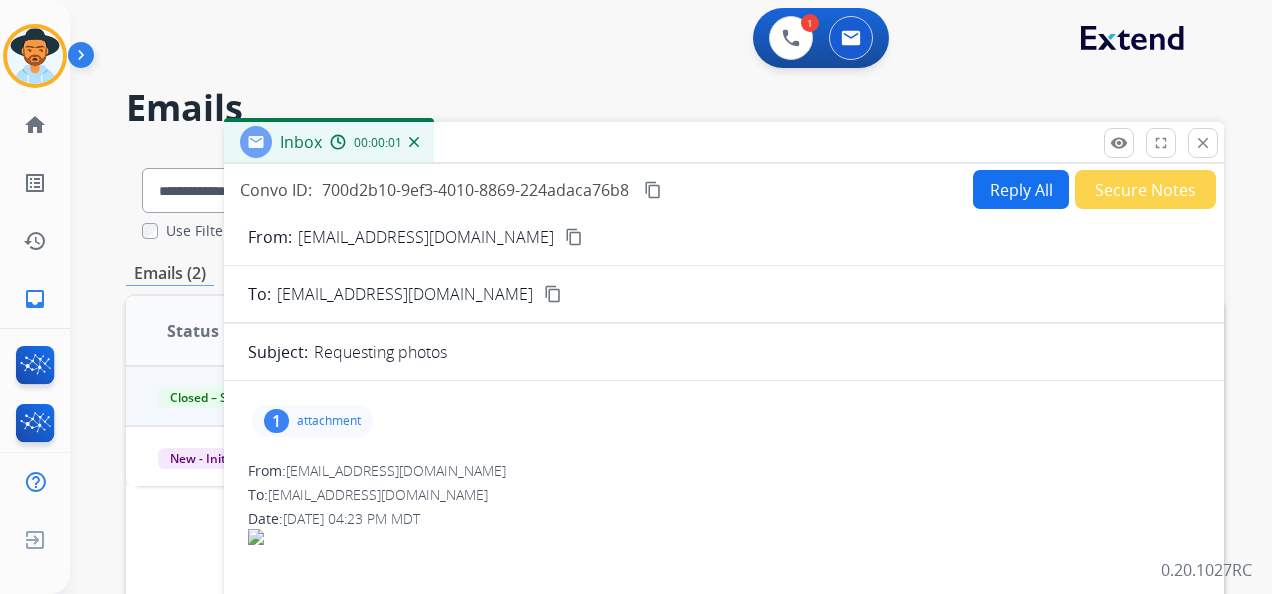 click on "attachment" at bounding box center [329, 421] 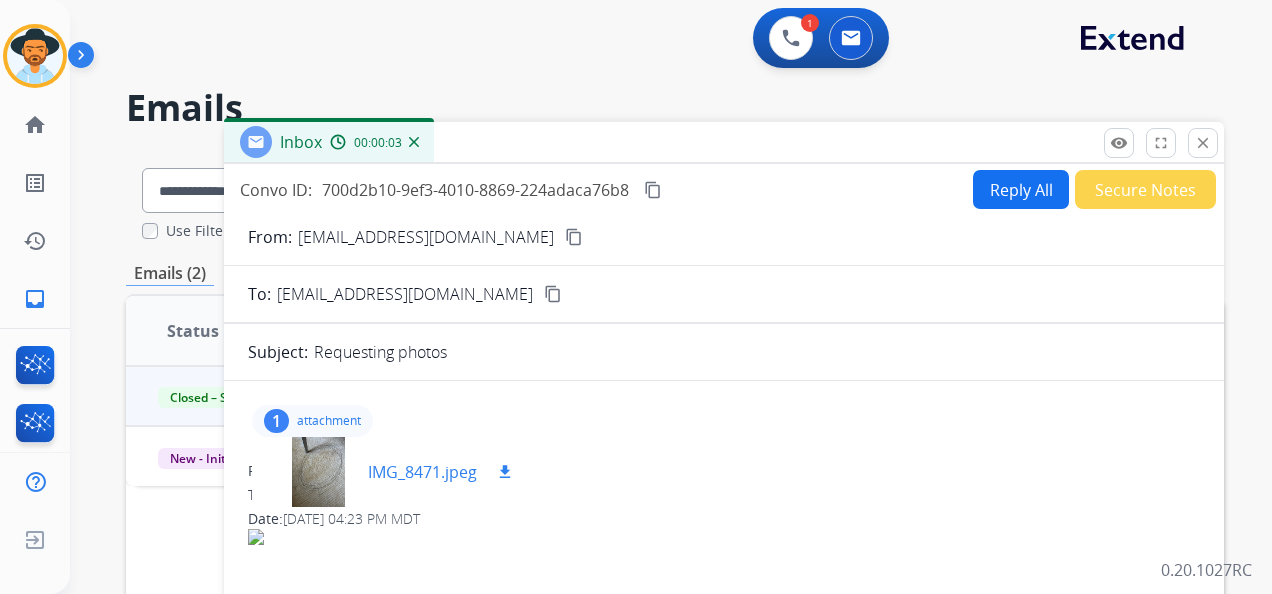 click on "download" at bounding box center (505, 472) 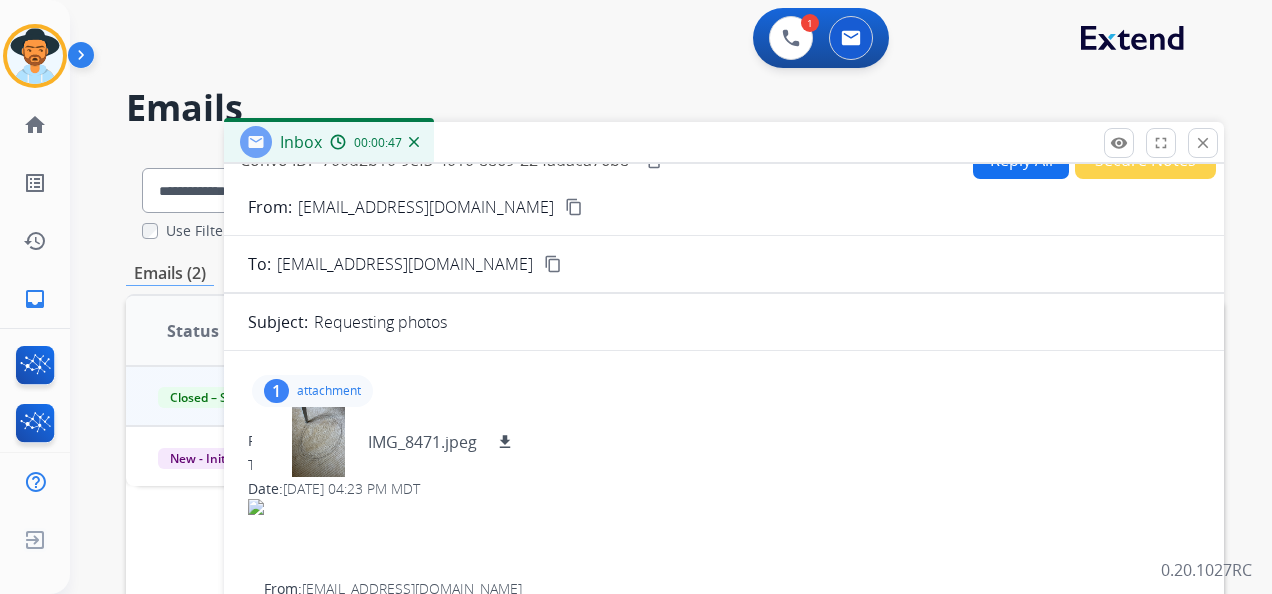 scroll, scrollTop: 0, scrollLeft: 0, axis: both 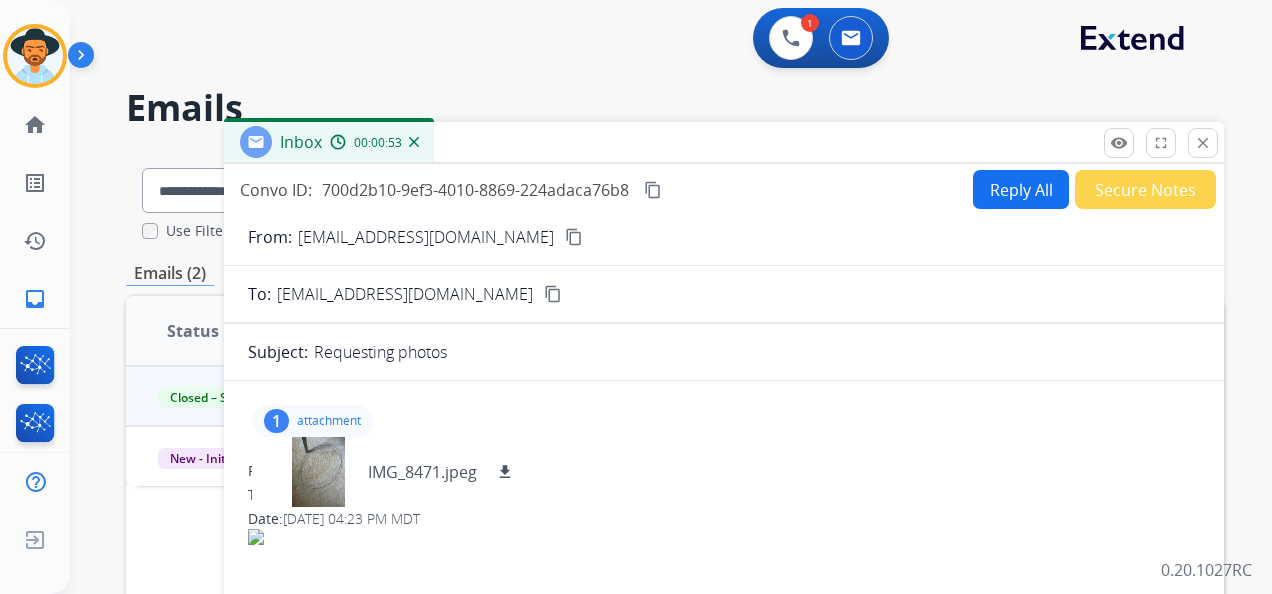 click on "content_copy" at bounding box center [653, 190] 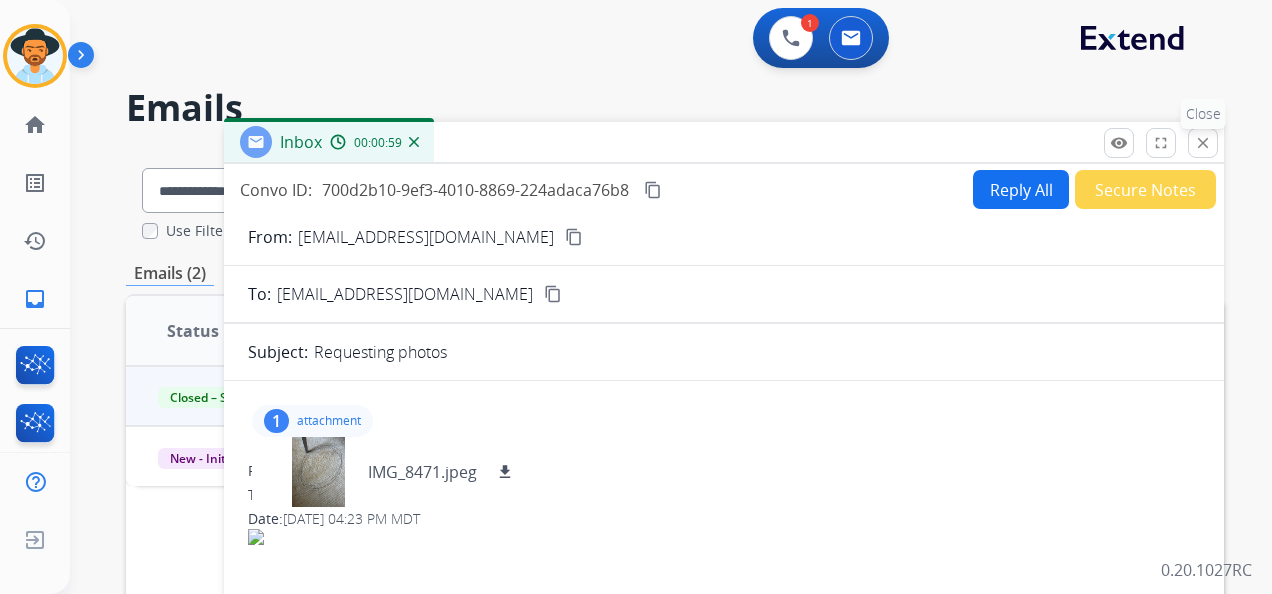 click on "close" at bounding box center [1203, 143] 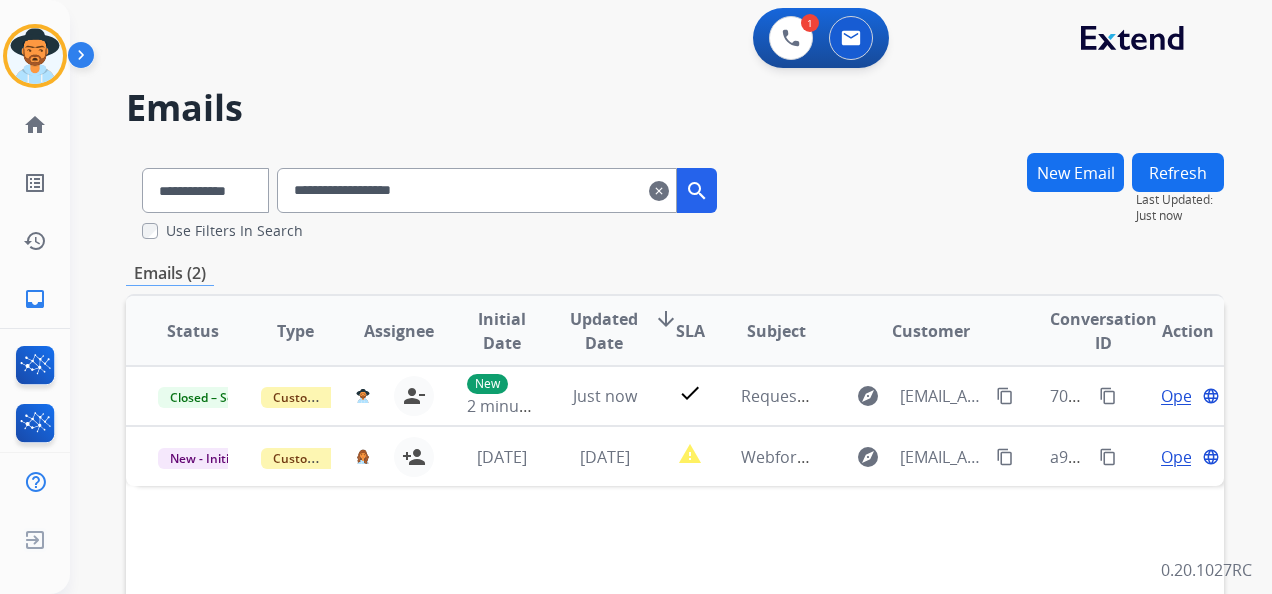click on "search" at bounding box center (697, 191) 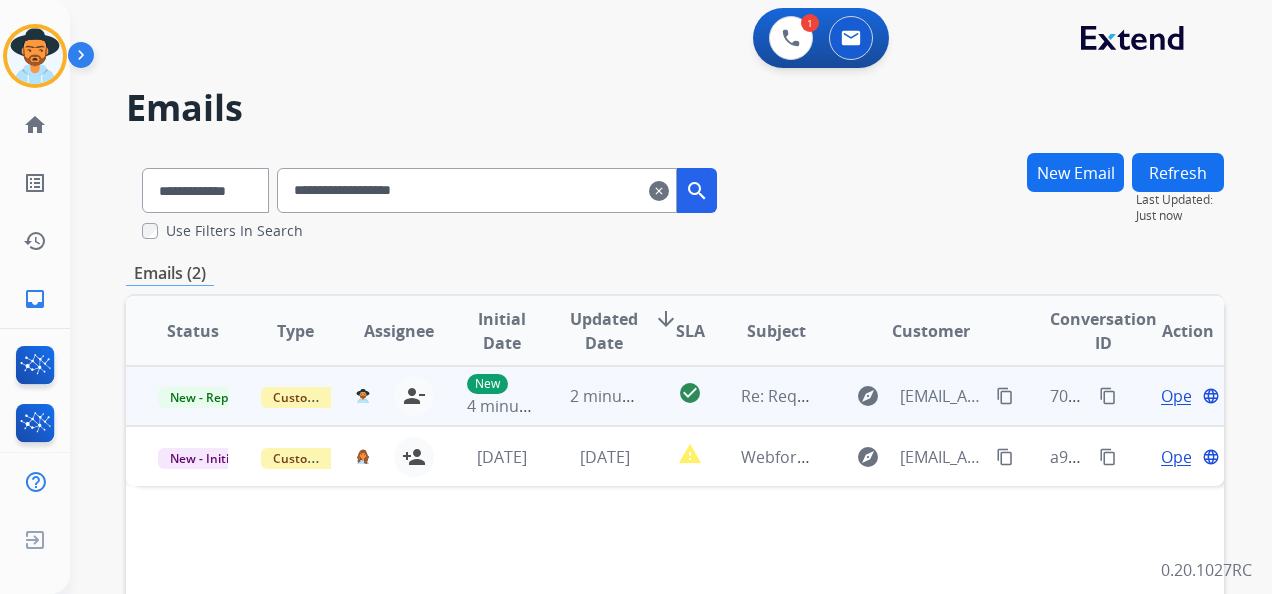 click on "Open" at bounding box center [1181, 396] 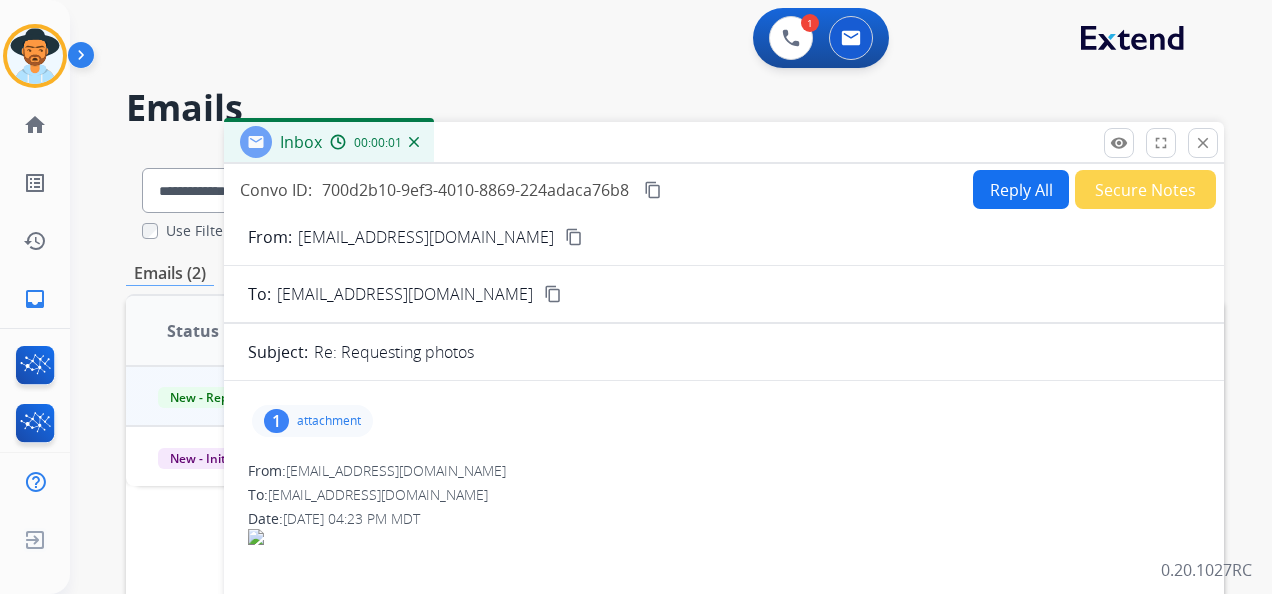 click on "attachment" at bounding box center (329, 421) 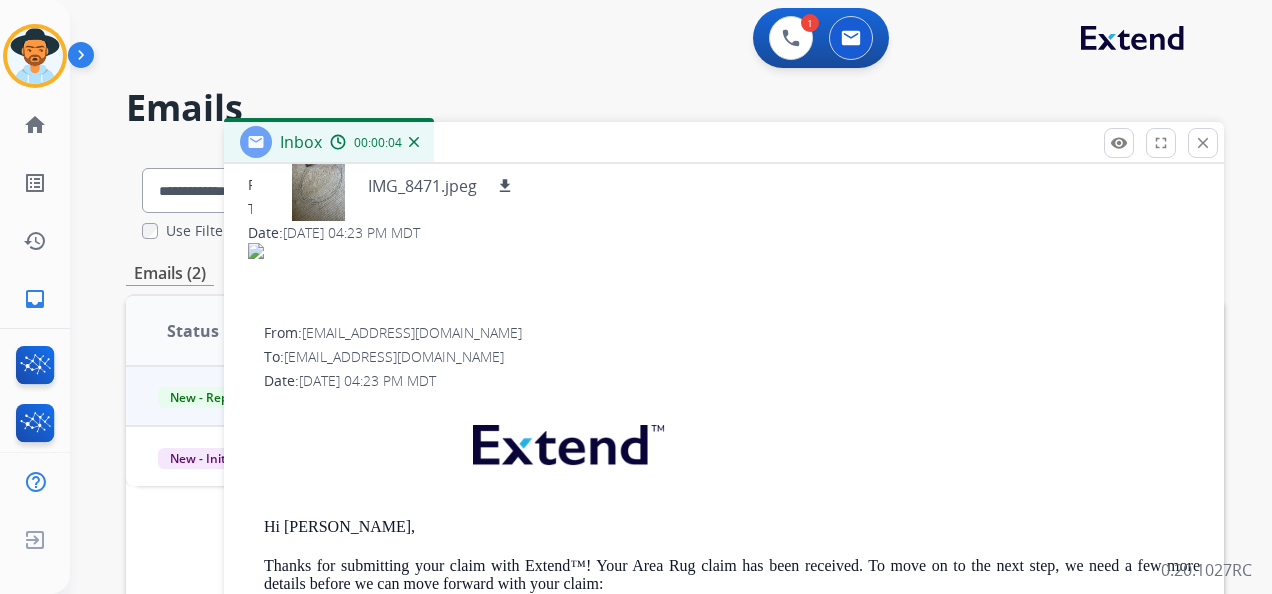 scroll, scrollTop: 0, scrollLeft: 0, axis: both 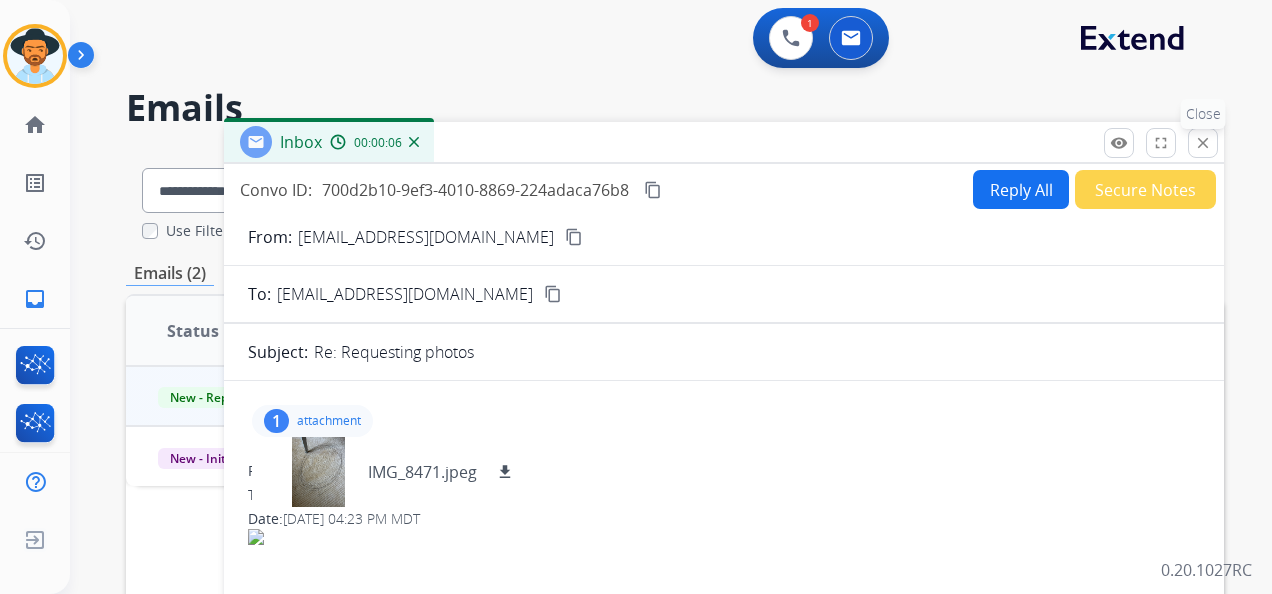 click on "close" at bounding box center [1203, 143] 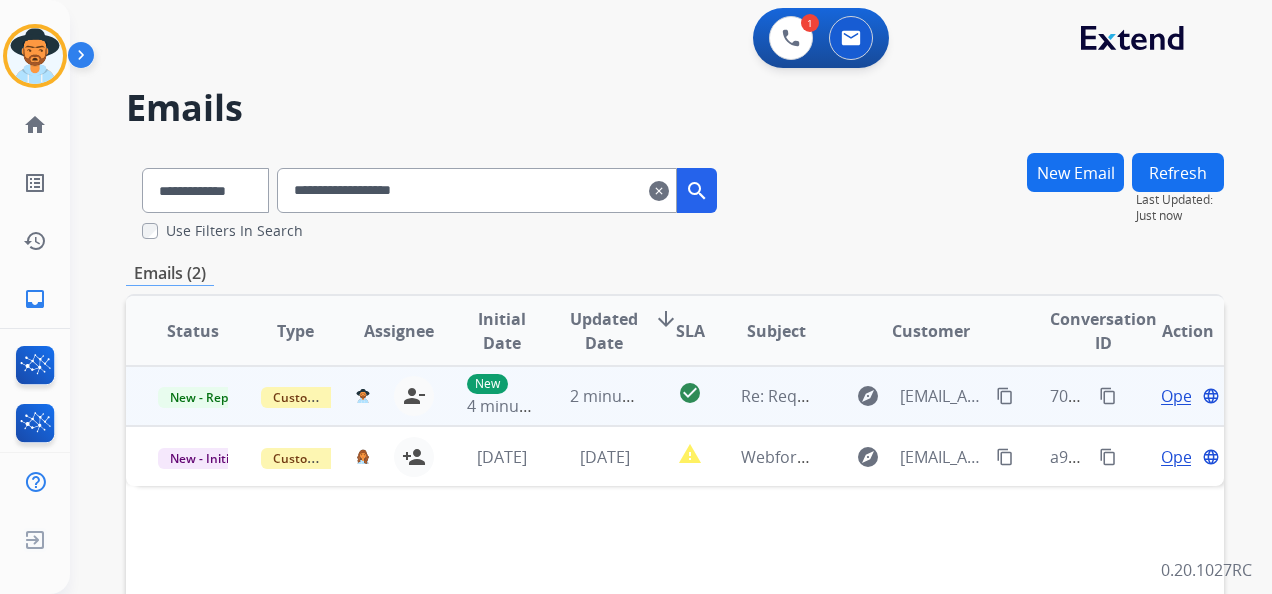 click on "Open" at bounding box center (1181, 396) 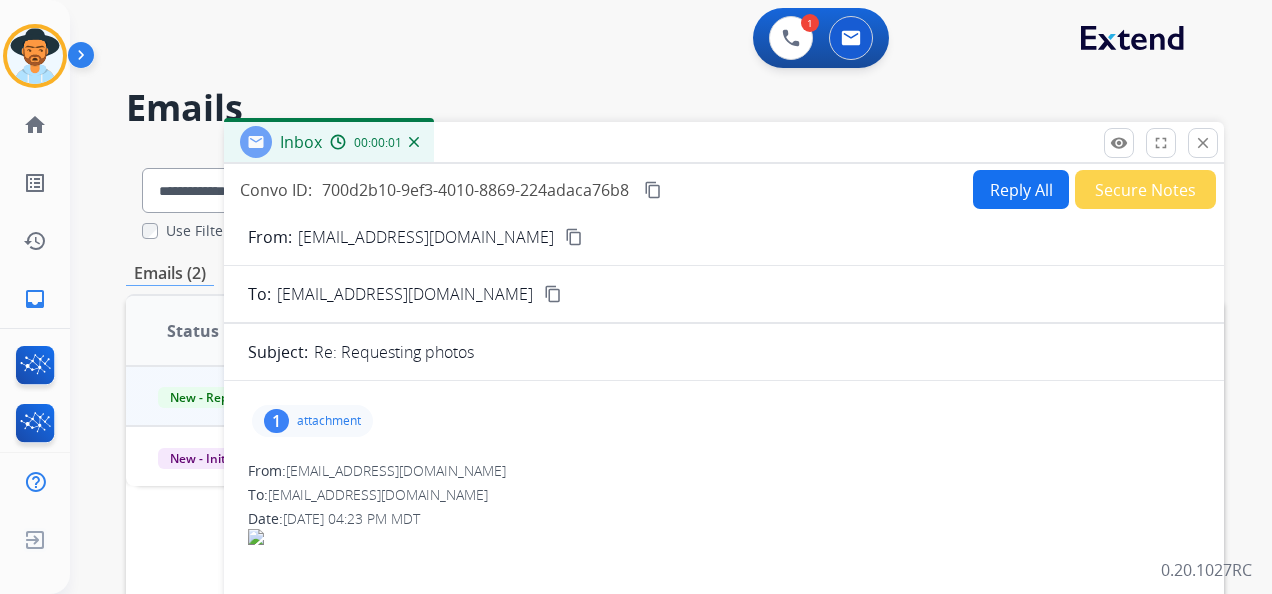 click on "Reply All" at bounding box center (1021, 189) 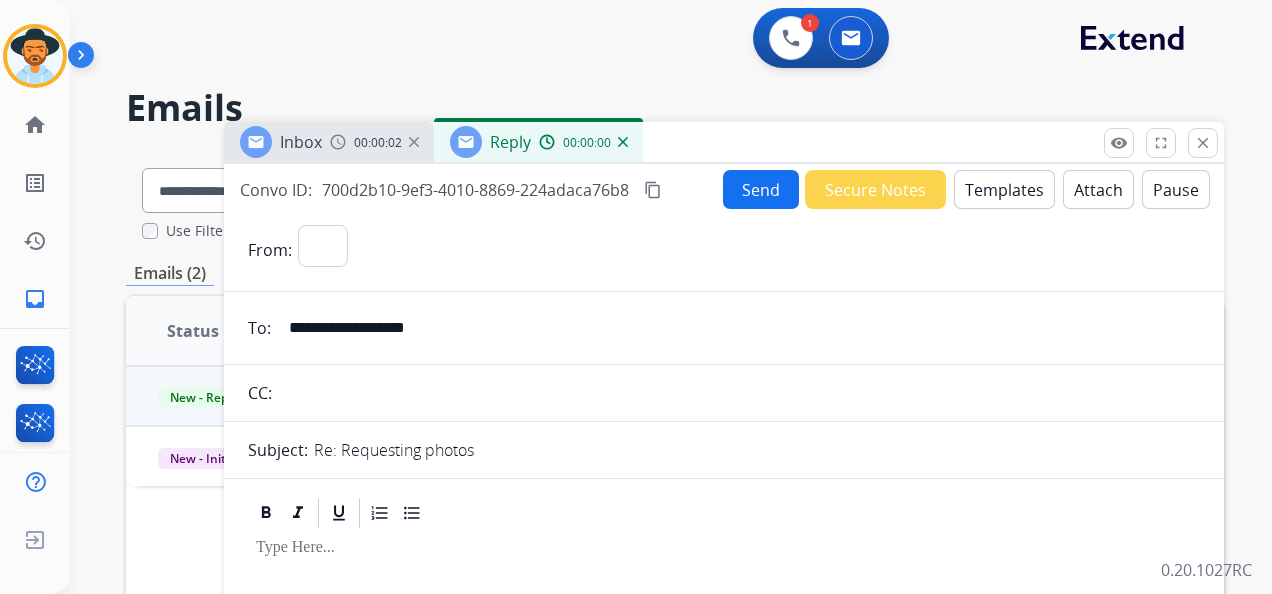 select on "**********" 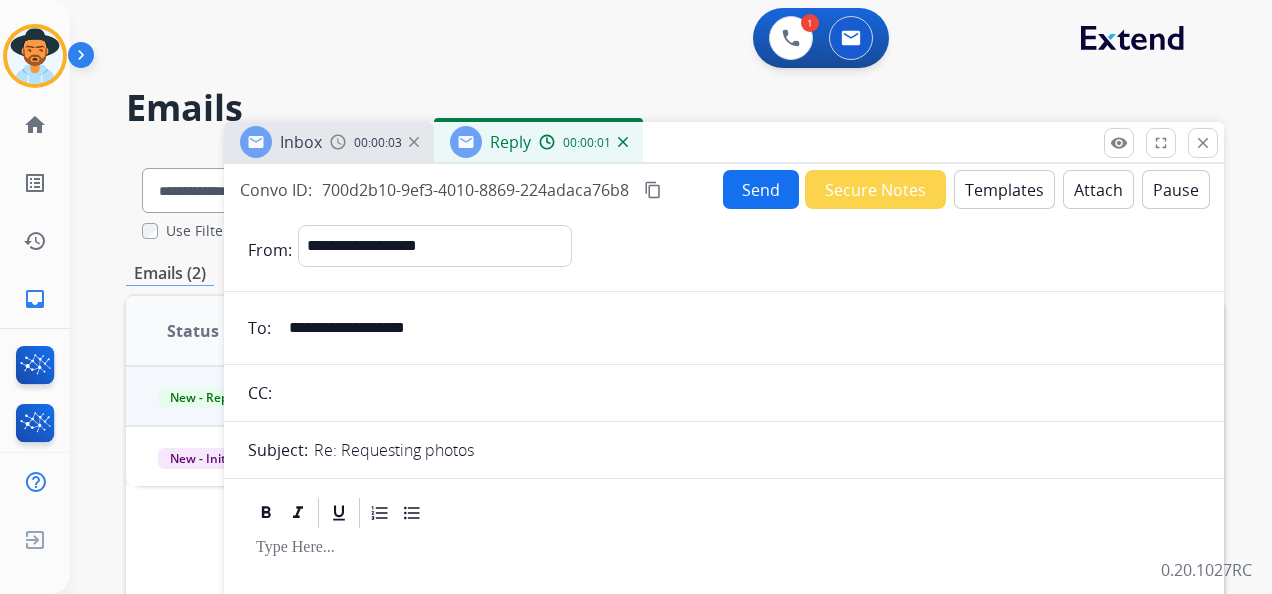 scroll, scrollTop: 200, scrollLeft: 0, axis: vertical 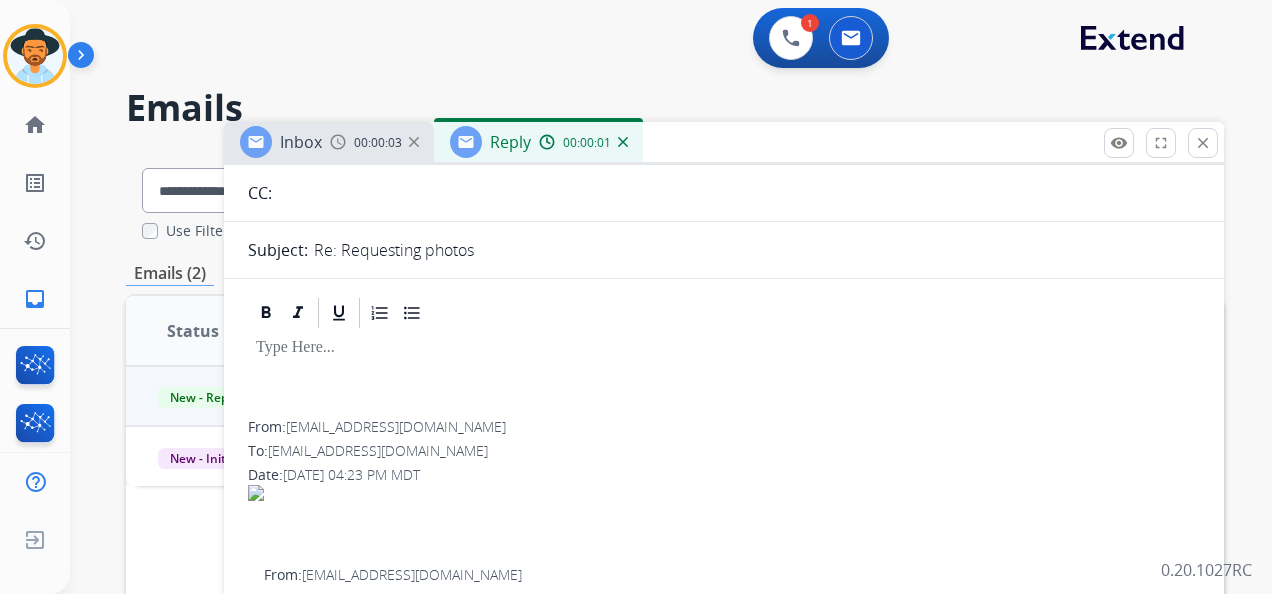 click at bounding box center (724, 376) 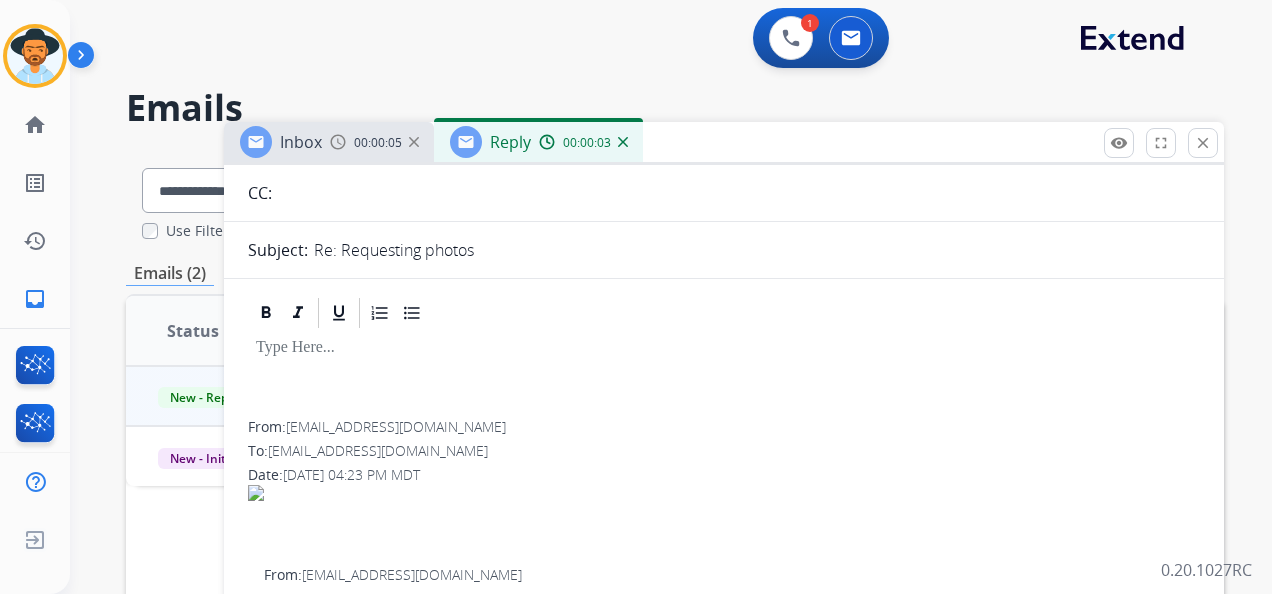 type 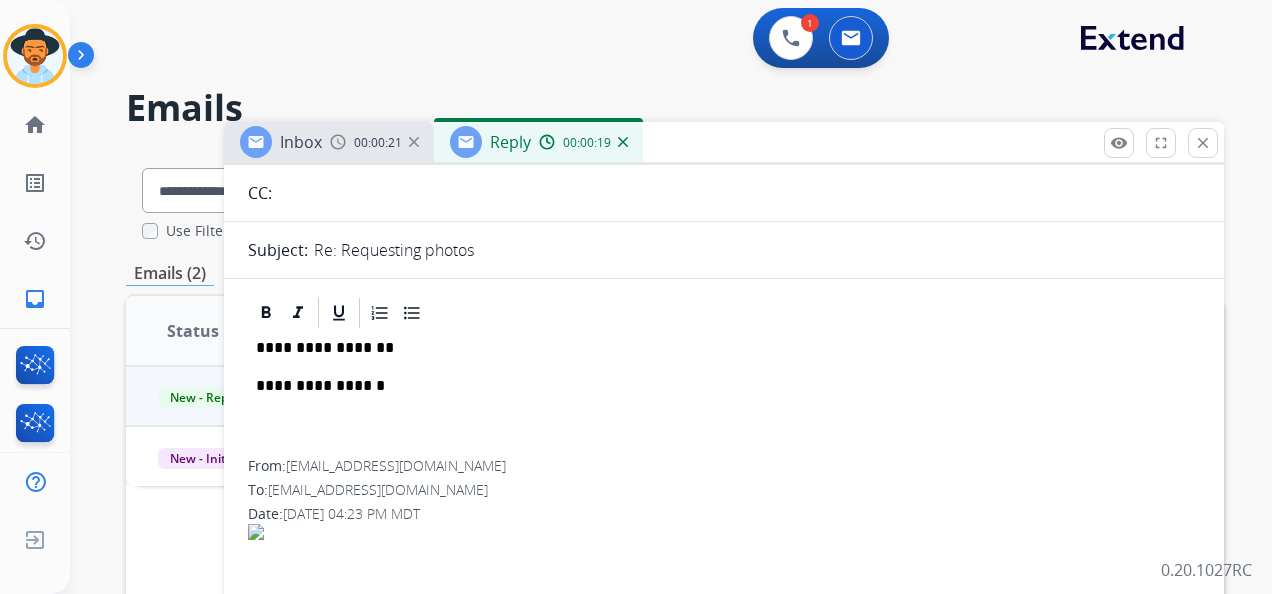 drag, startPoint x: 345, startPoint y: 388, endPoint x: 397, endPoint y: 410, distance: 56.462376 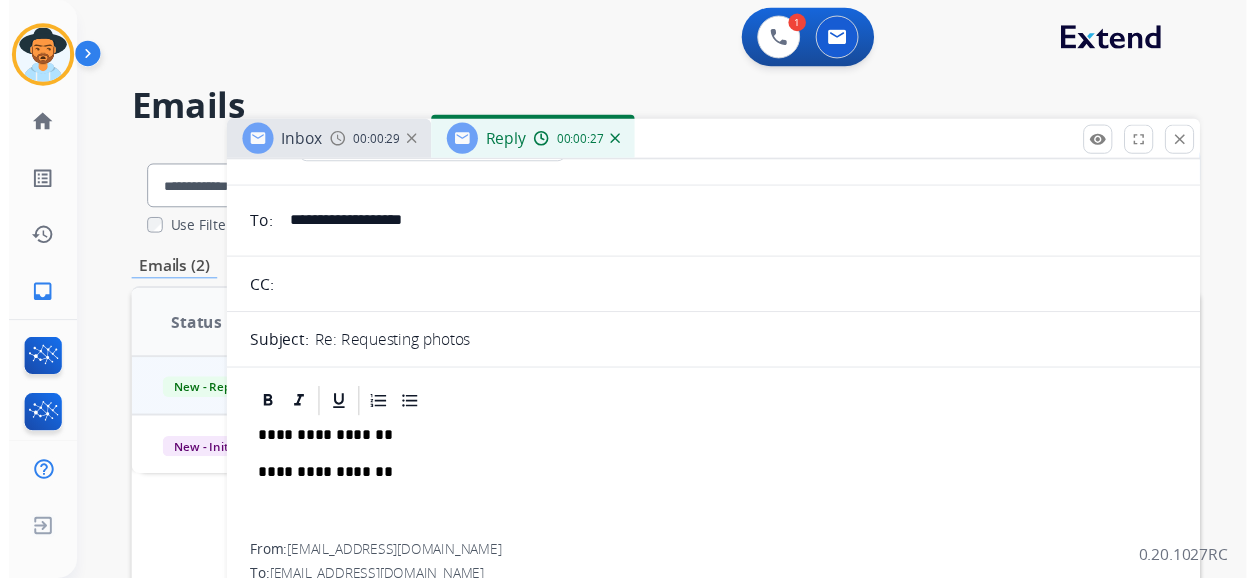 scroll, scrollTop: 0, scrollLeft: 0, axis: both 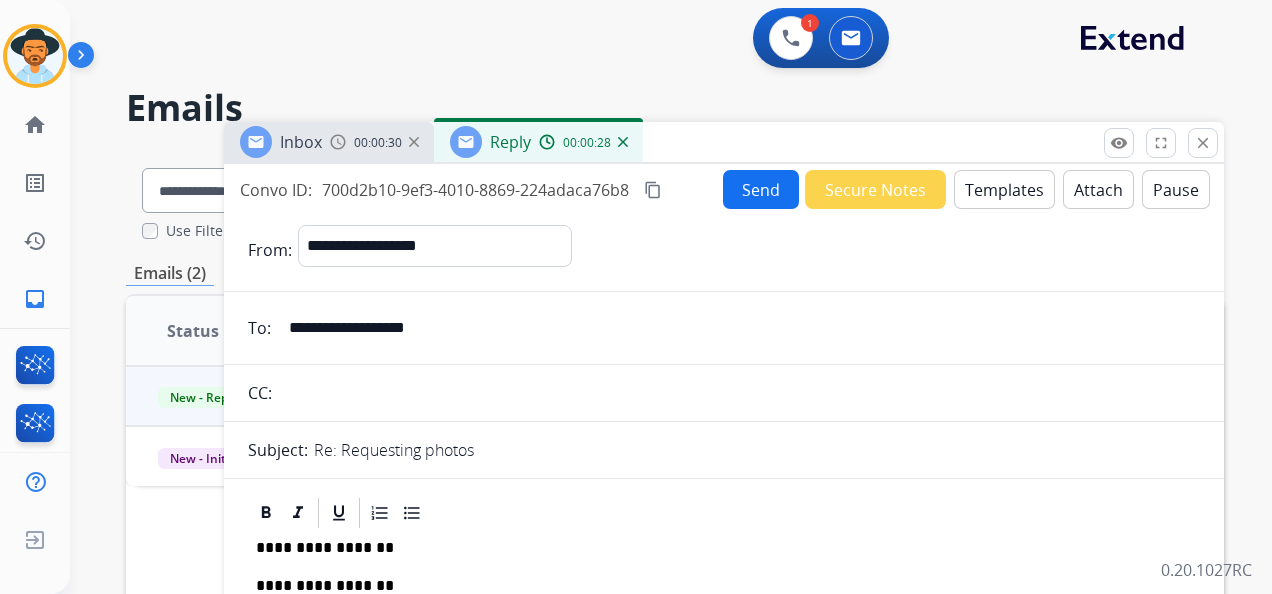 click on "Send" at bounding box center (761, 189) 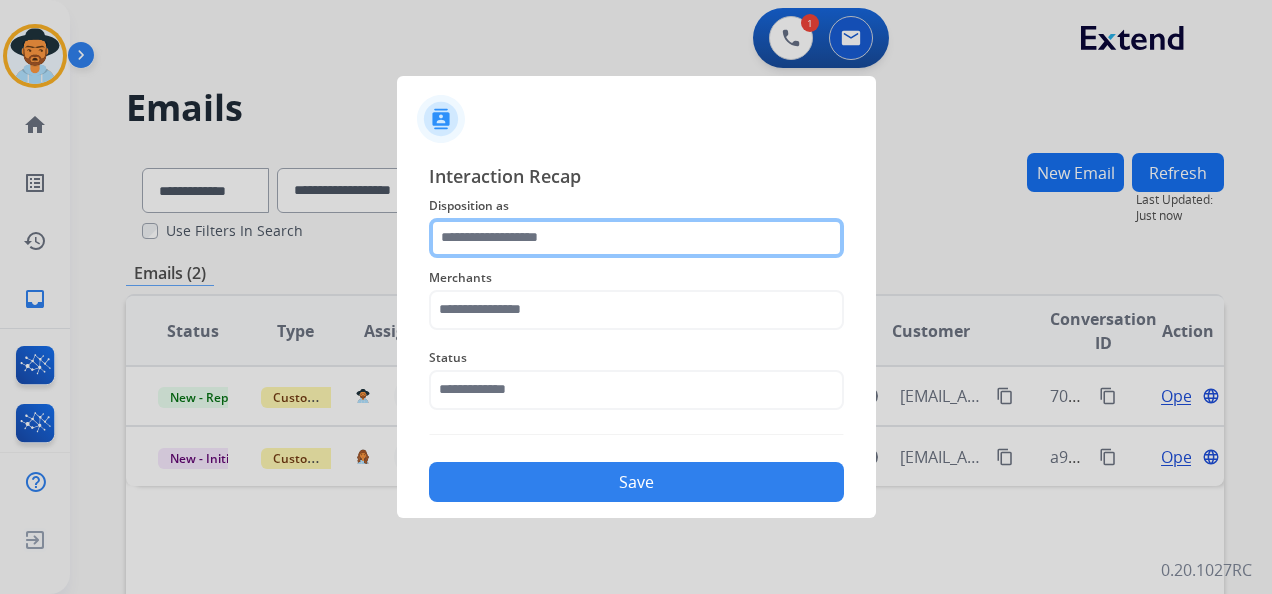 click 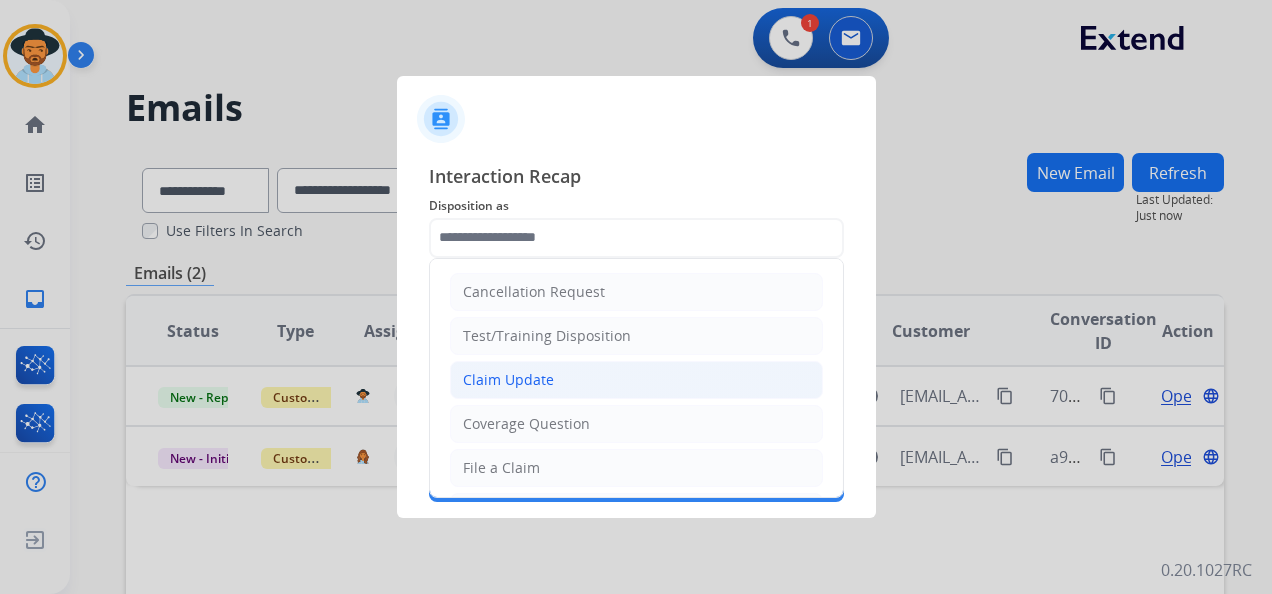 click on "Claim Update" 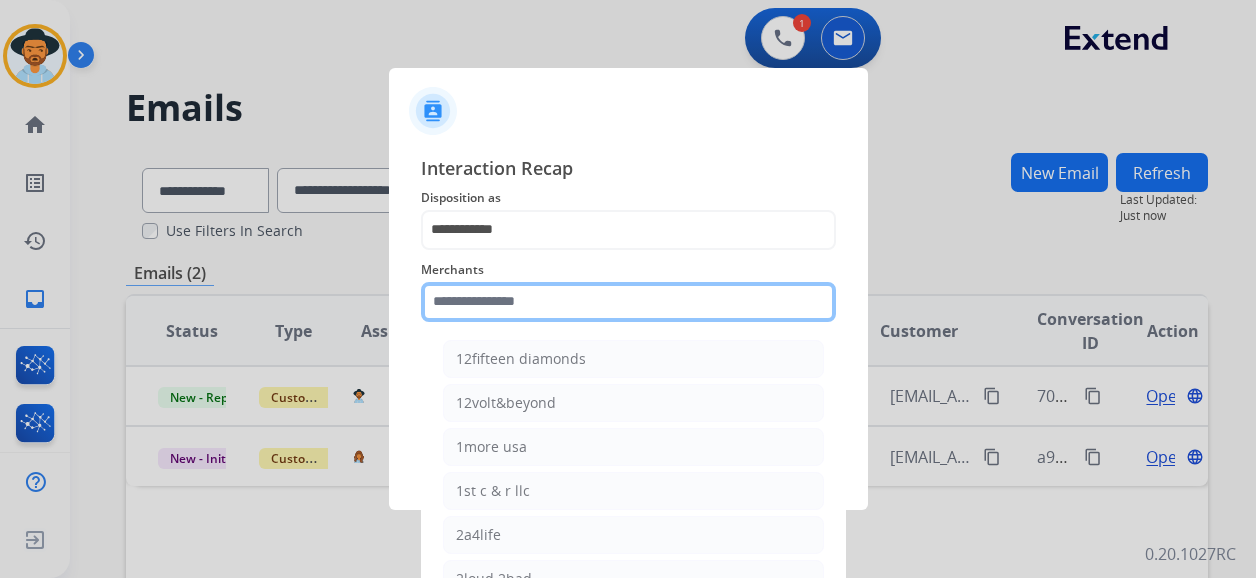 click 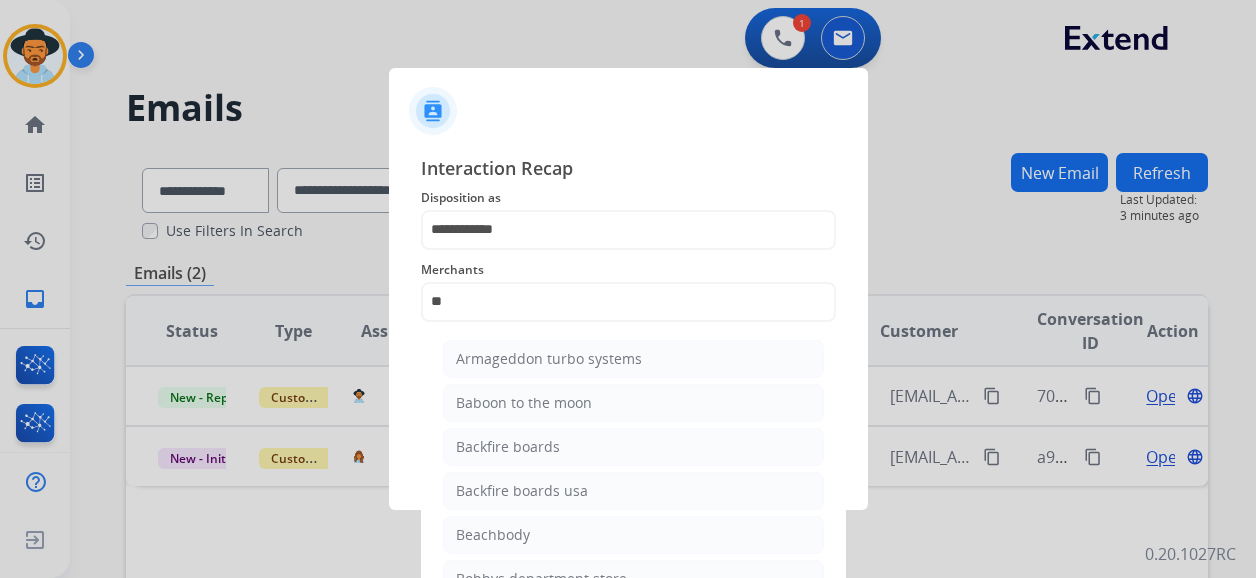 click on "Merchants   **  Armageddon turbo systems   Baboon to the moon   Backfire boards   Backfire boards usa   Beachbody   Bobbys department store   Bohemian mama   Boosted usa   Boutique rugs   [PERSON_NAME]" 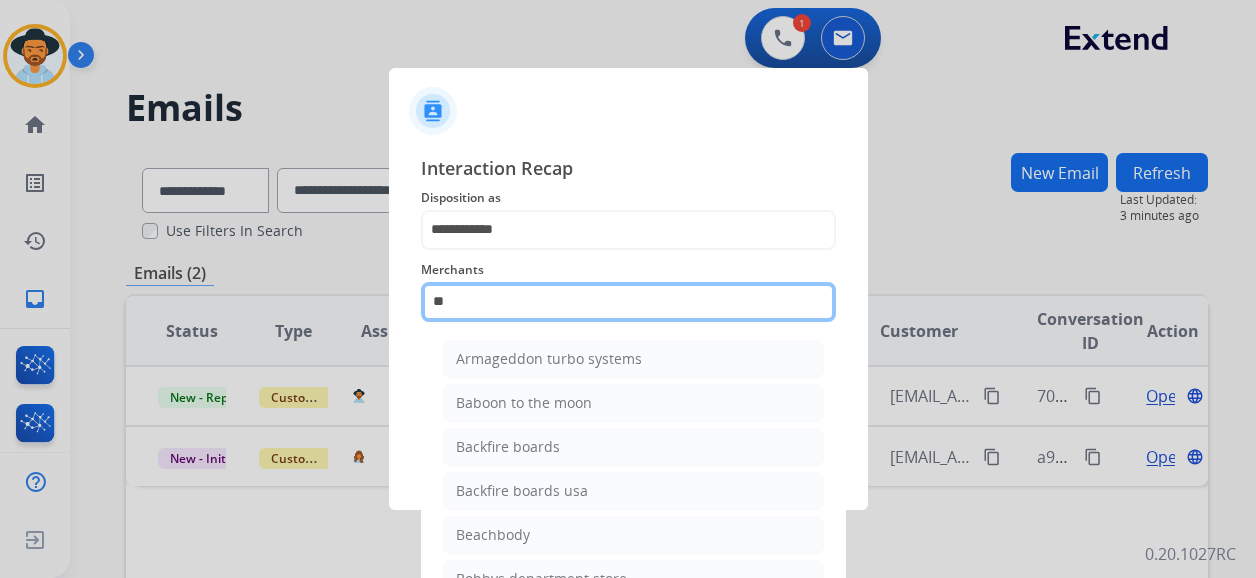click on "**" 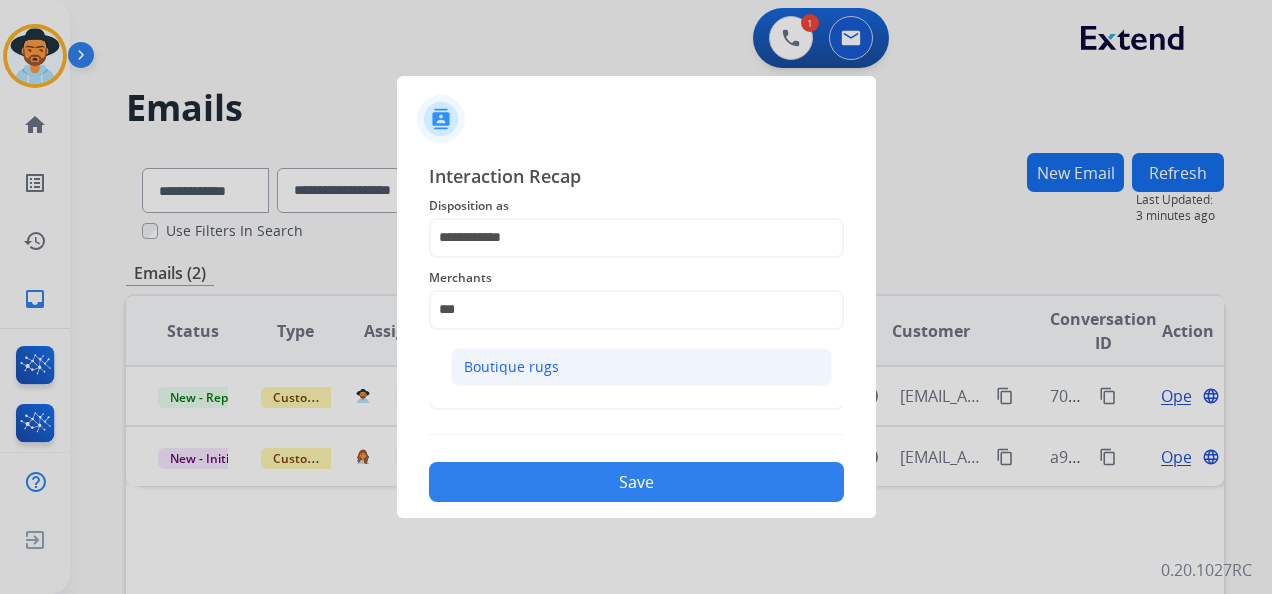 click on "Boutique rugs" 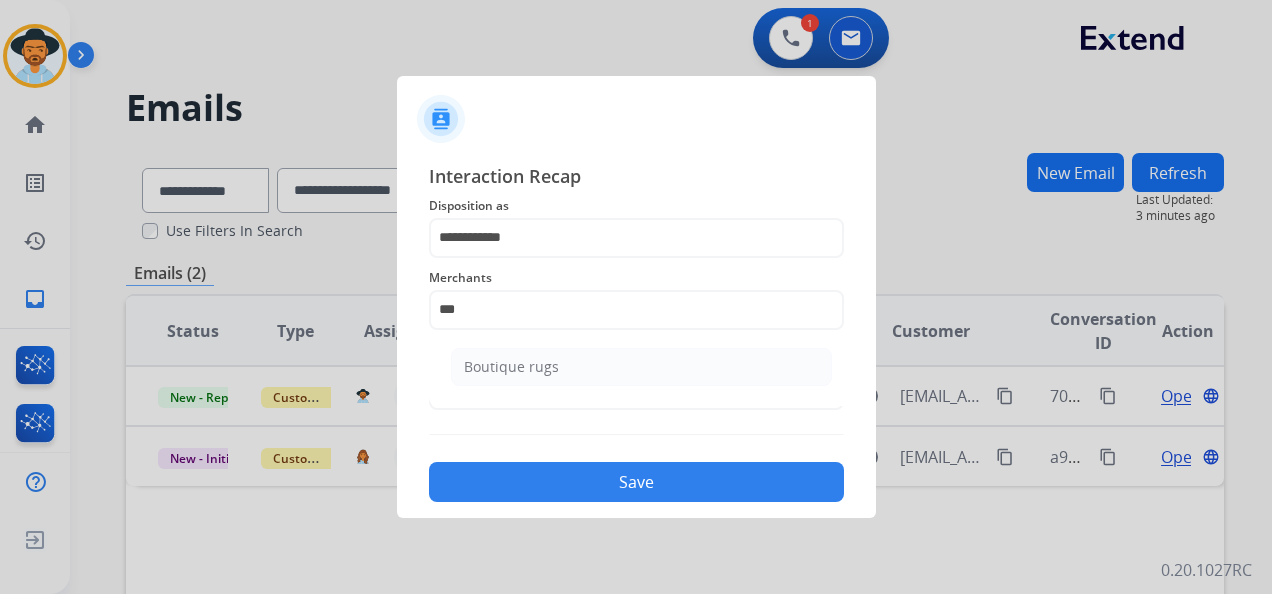 type on "**********" 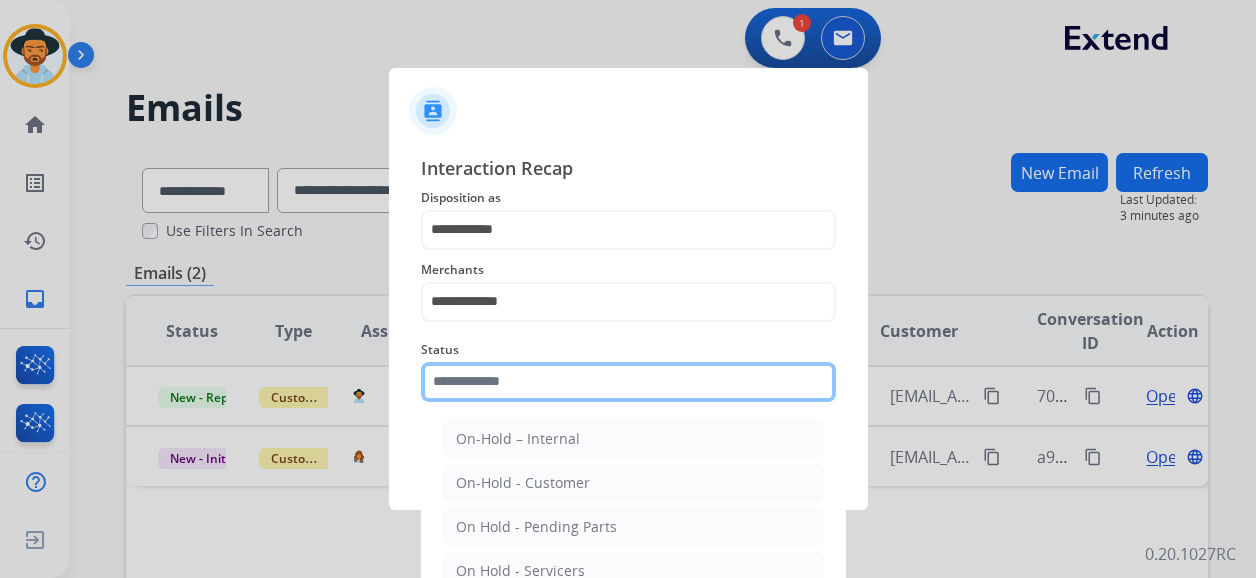click 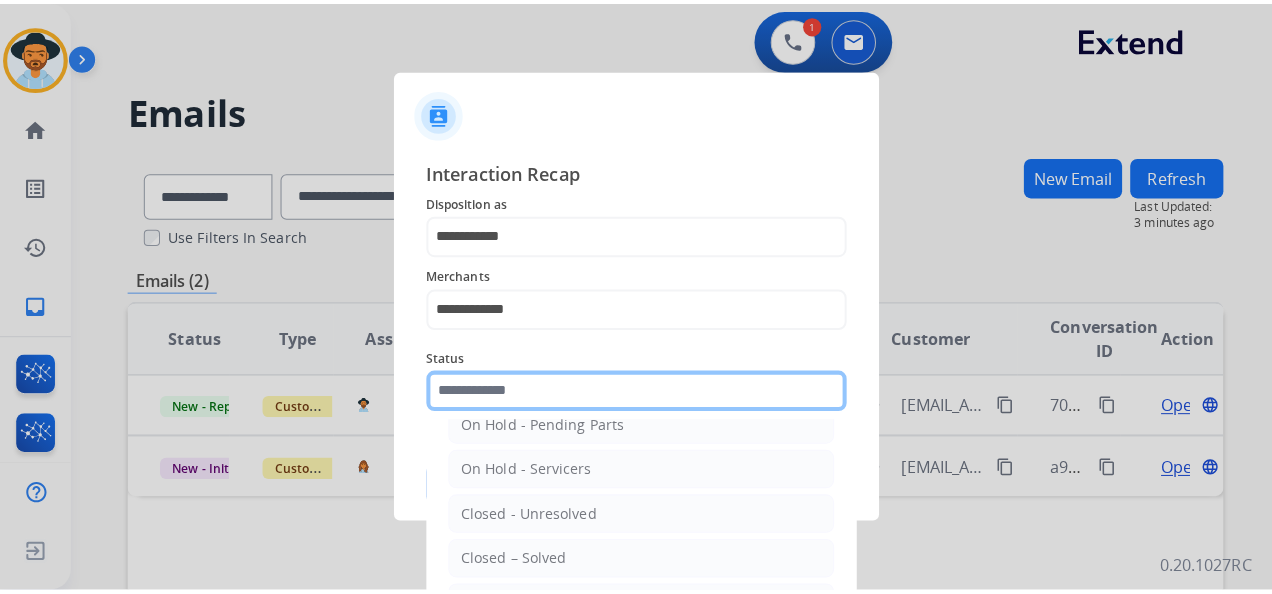 scroll, scrollTop: 114, scrollLeft: 0, axis: vertical 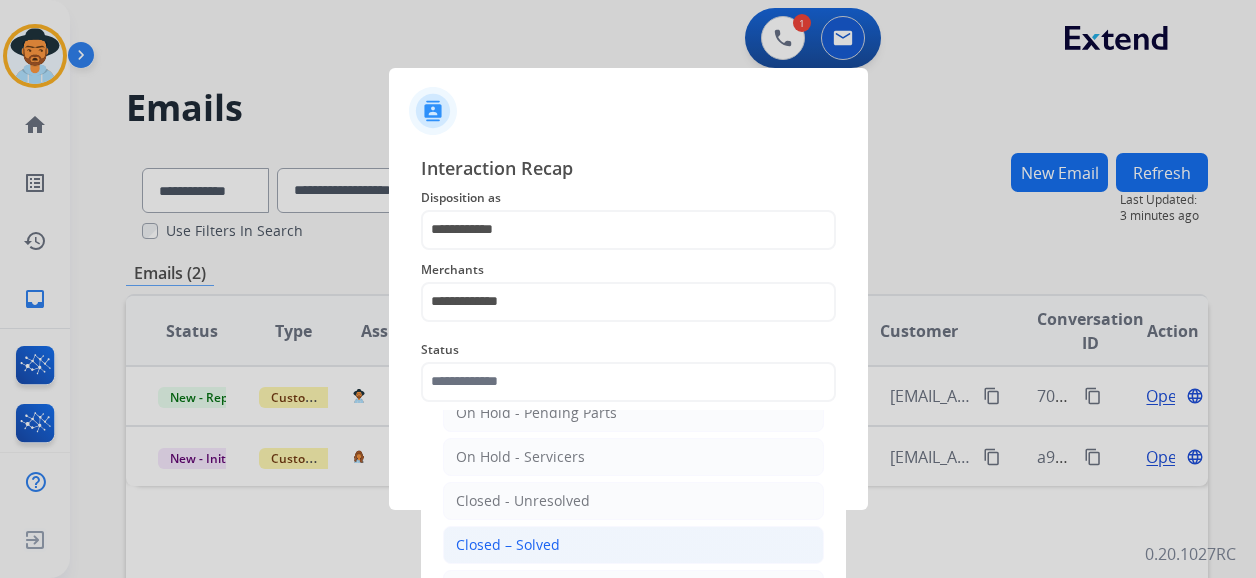 click on "Closed – Solved" 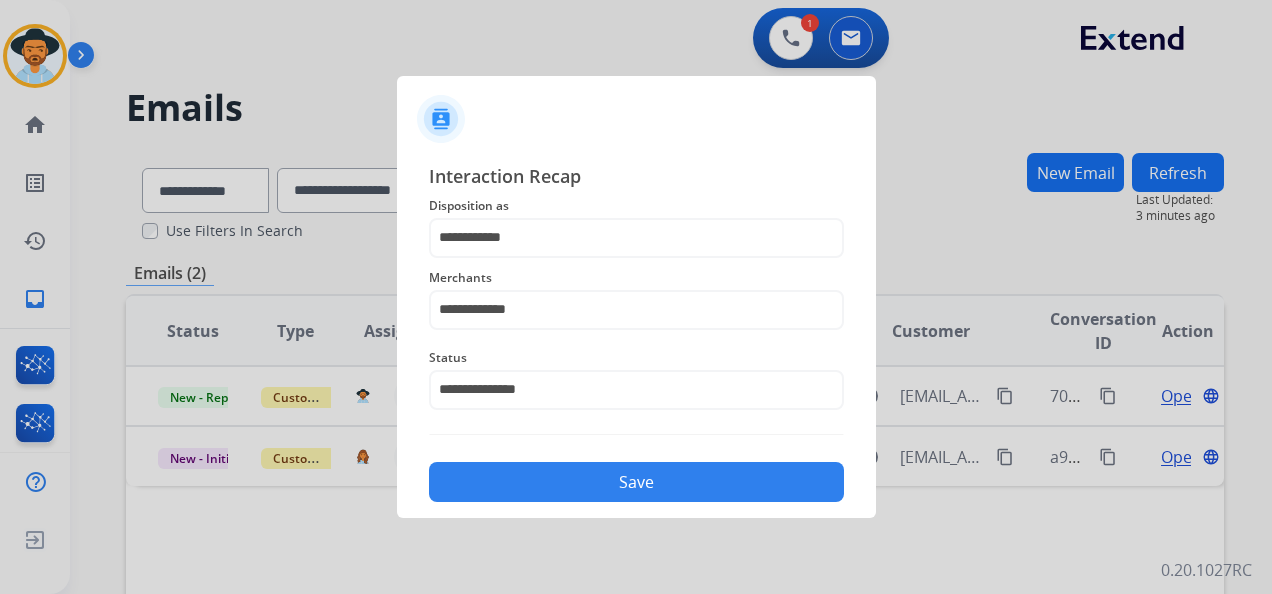 click on "Save" 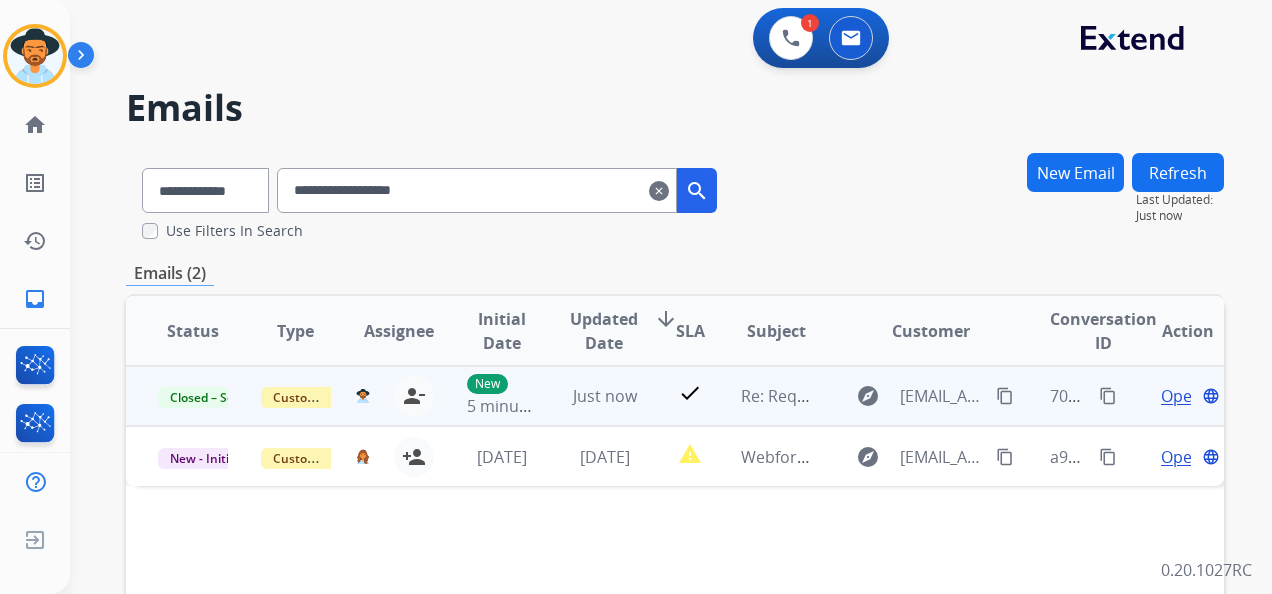 click on "Open" at bounding box center (1181, 396) 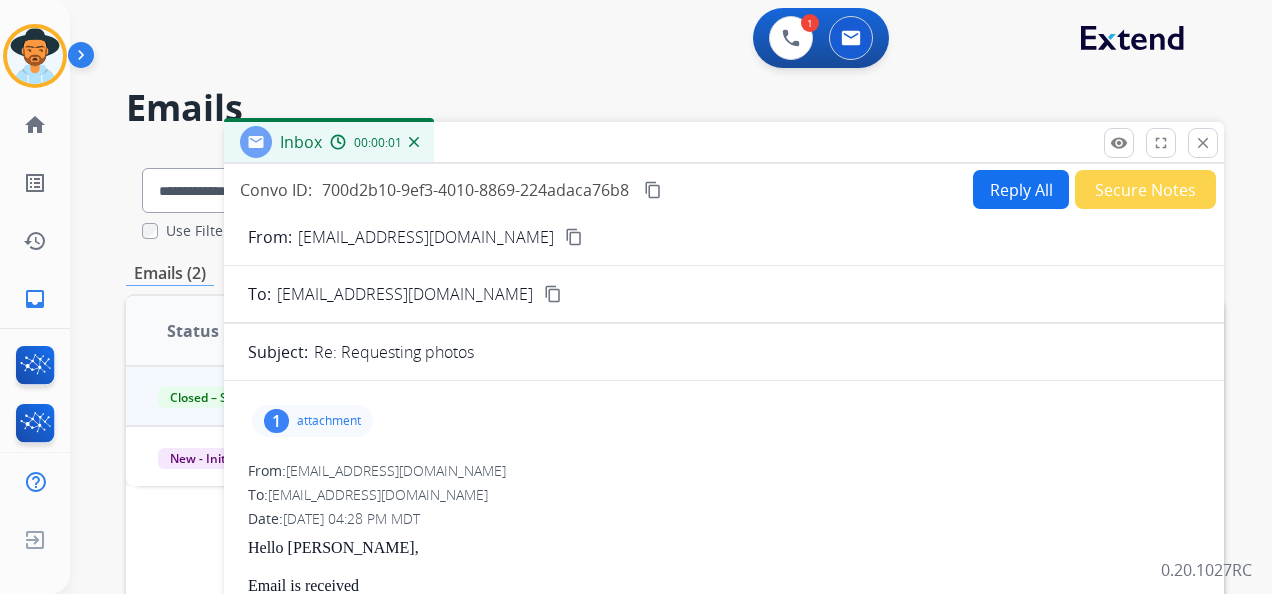 click on "attachment" at bounding box center [329, 421] 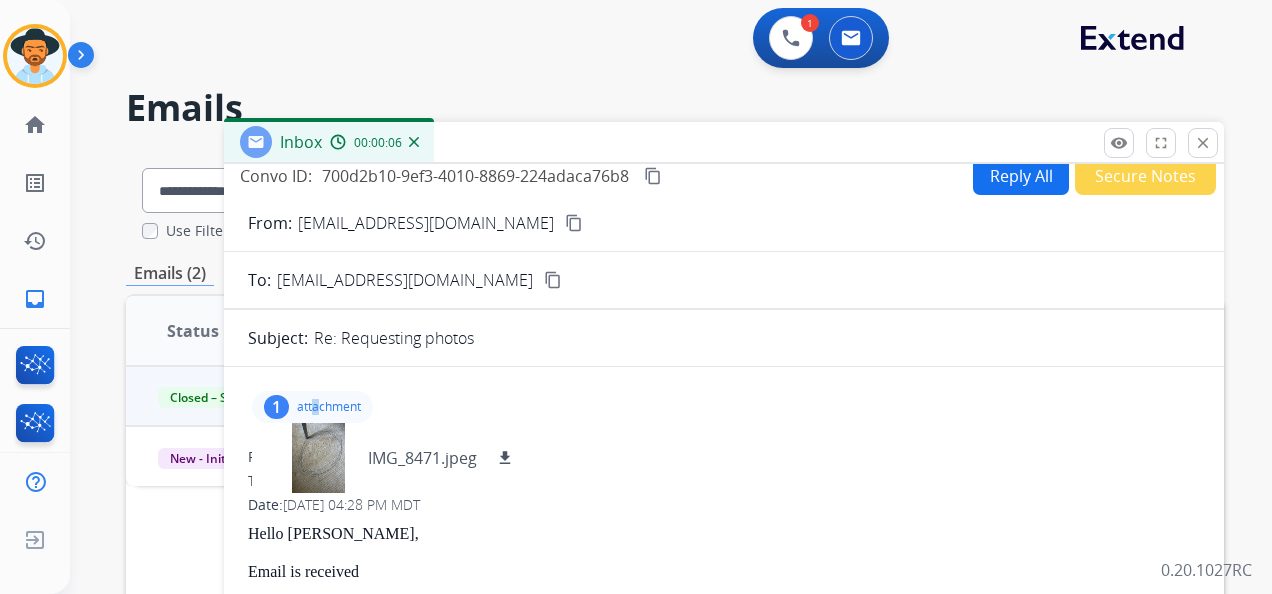 scroll, scrollTop: 0, scrollLeft: 0, axis: both 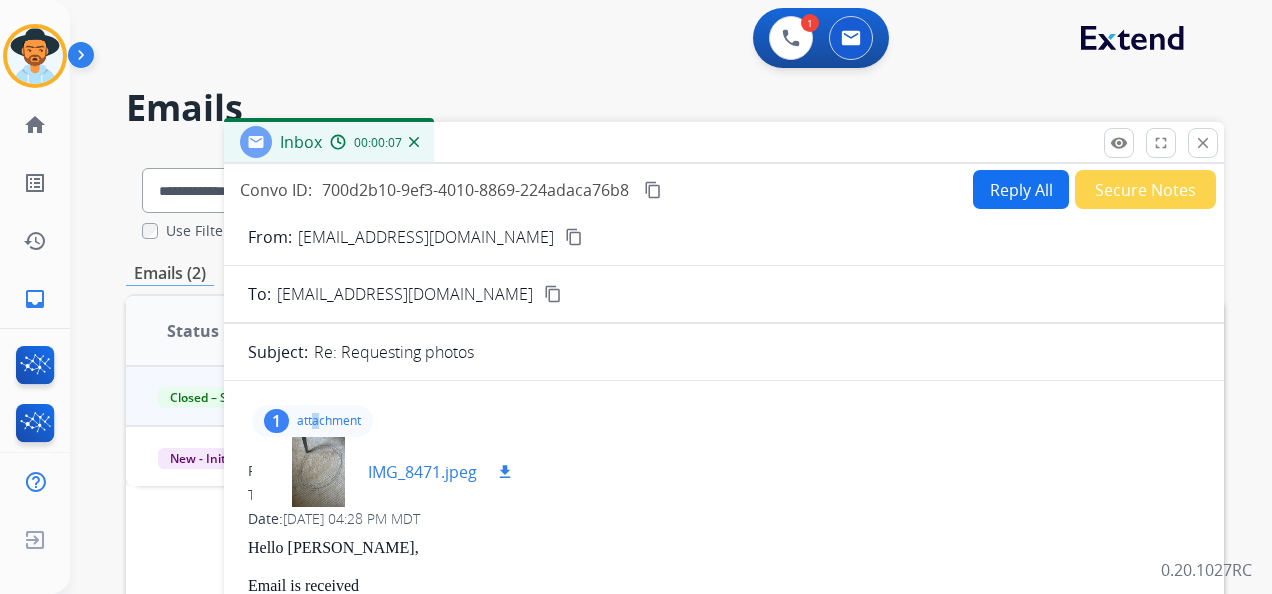 click on "download" at bounding box center [505, 472] 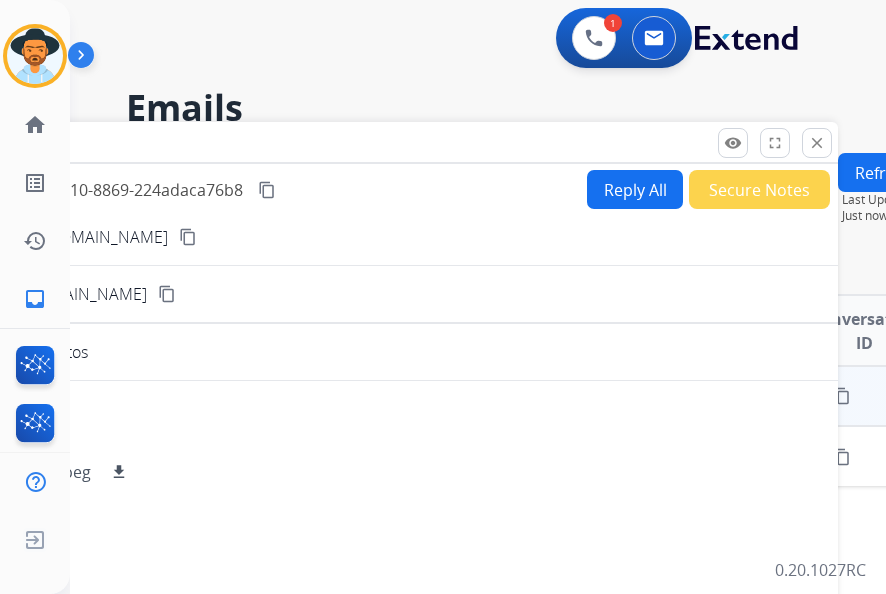 click on "close" at bounding box center (817, 143) 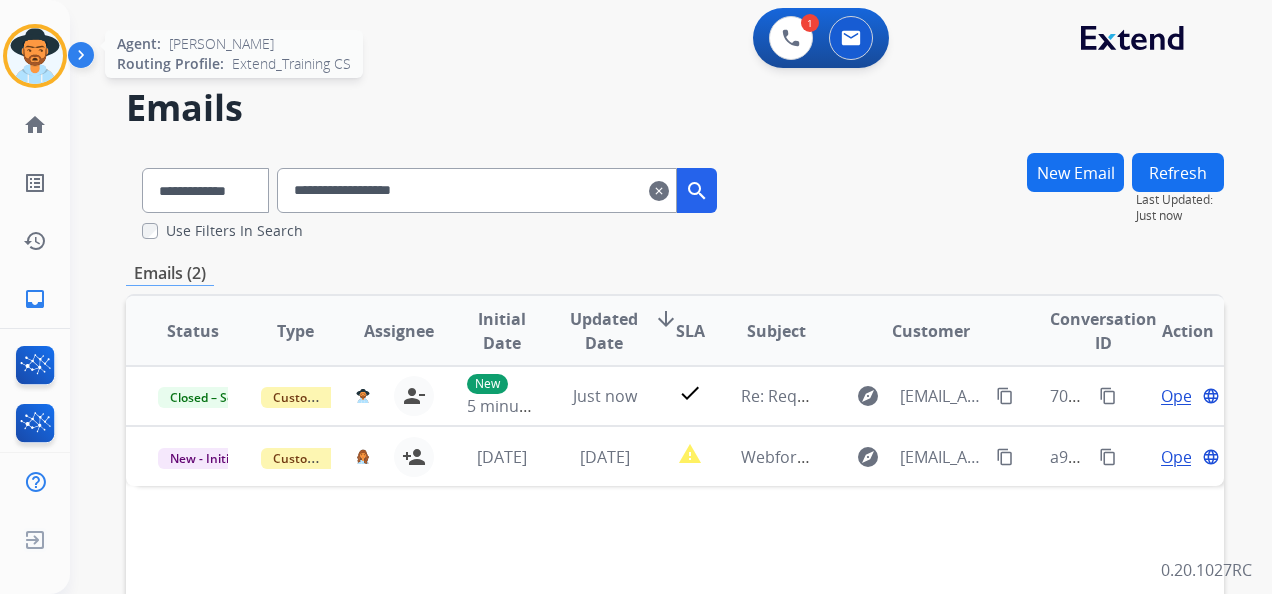 click at bounding box center [35, 56] 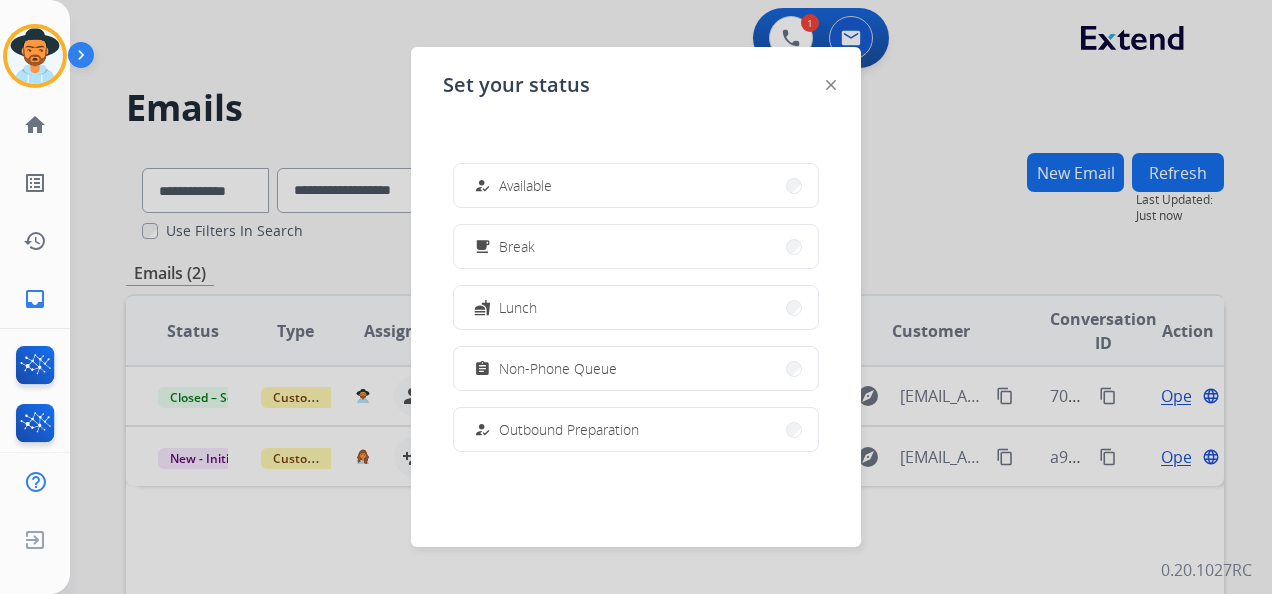 click at bounding box center (636, 297) 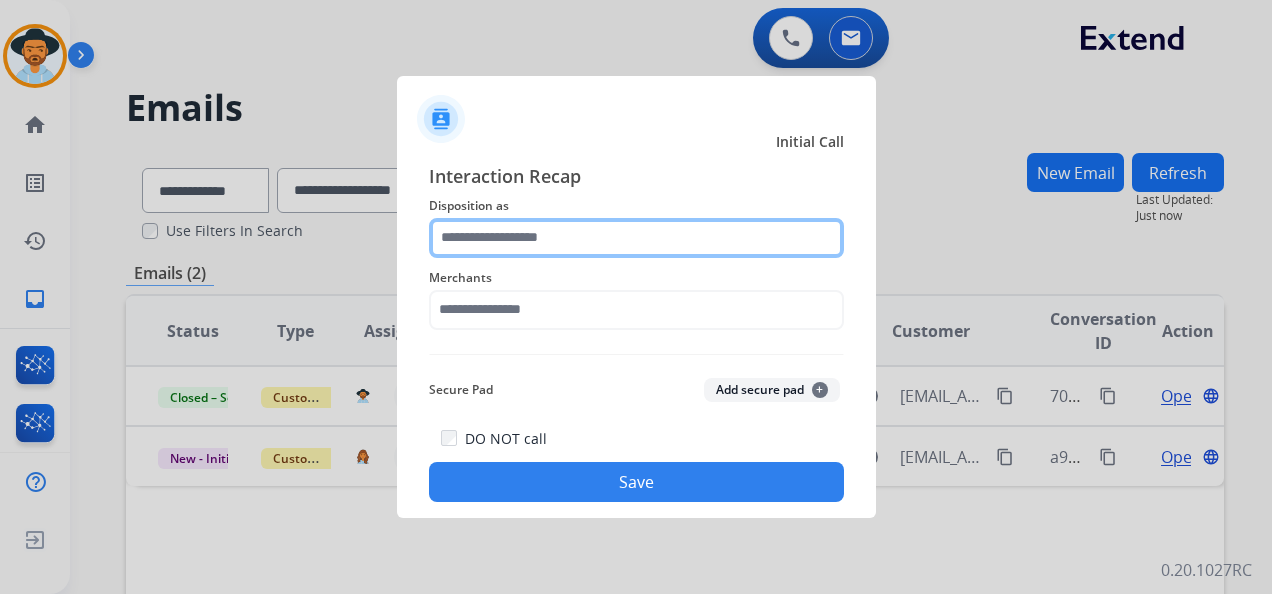 click 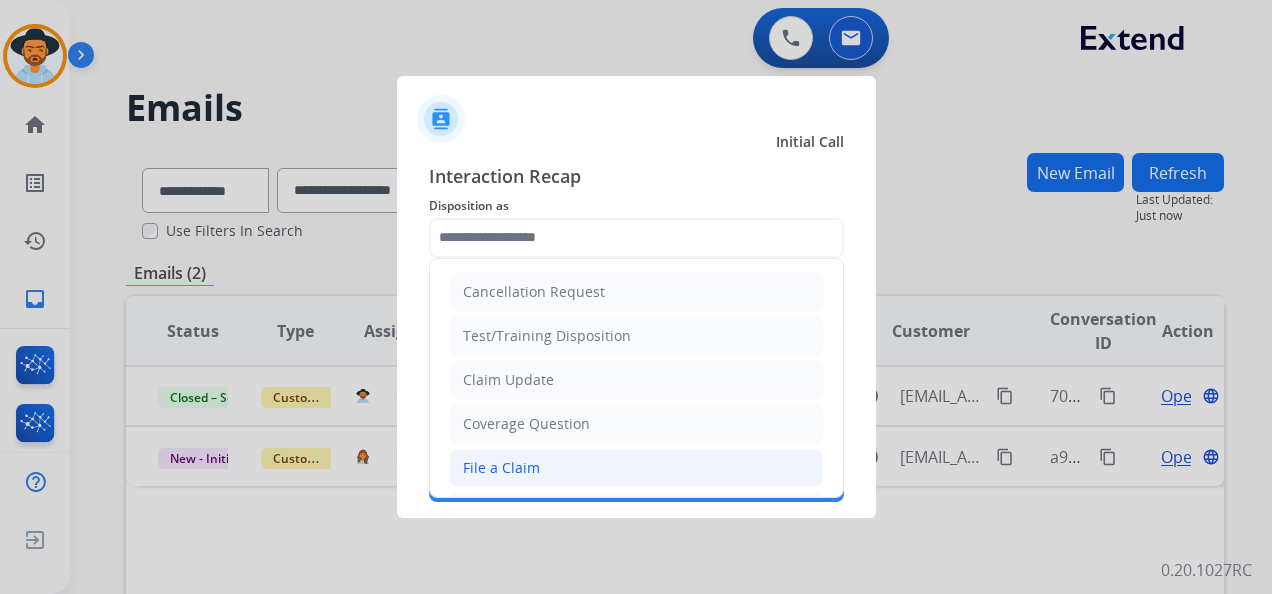 click on "File a Claim" 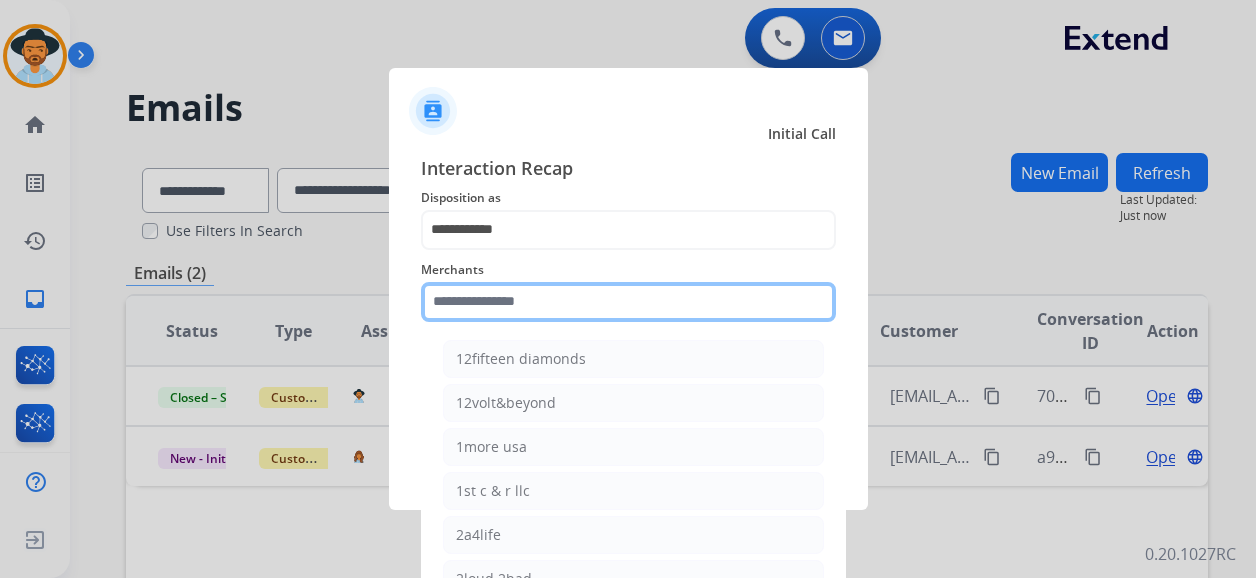 click 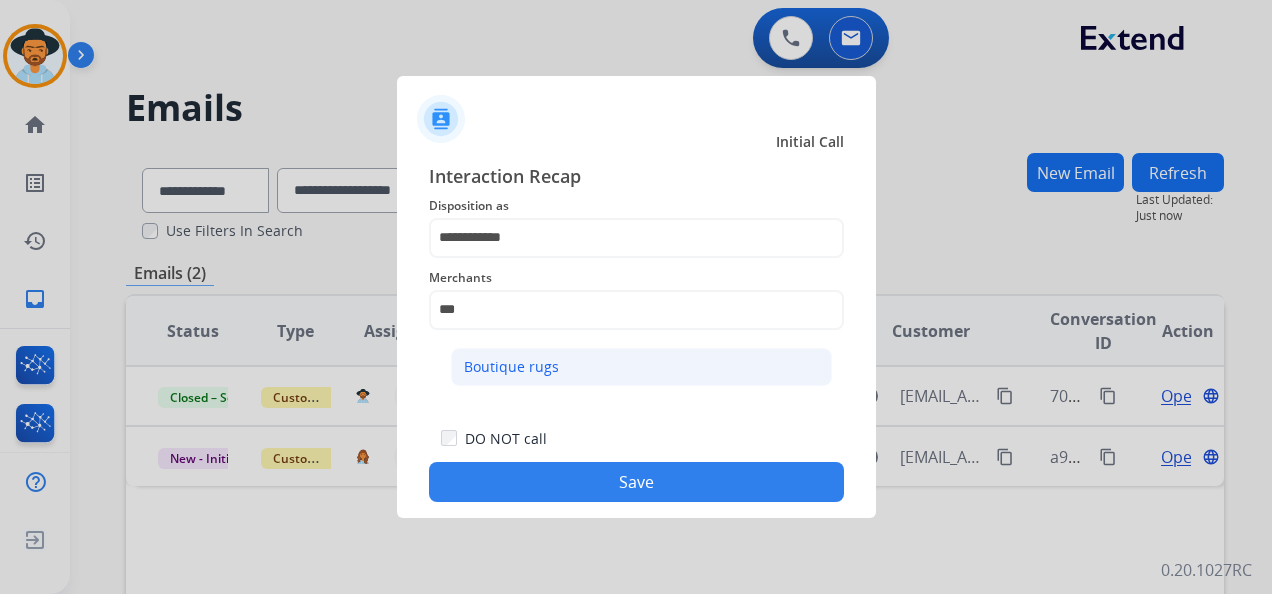 click on "Boutique rugs" 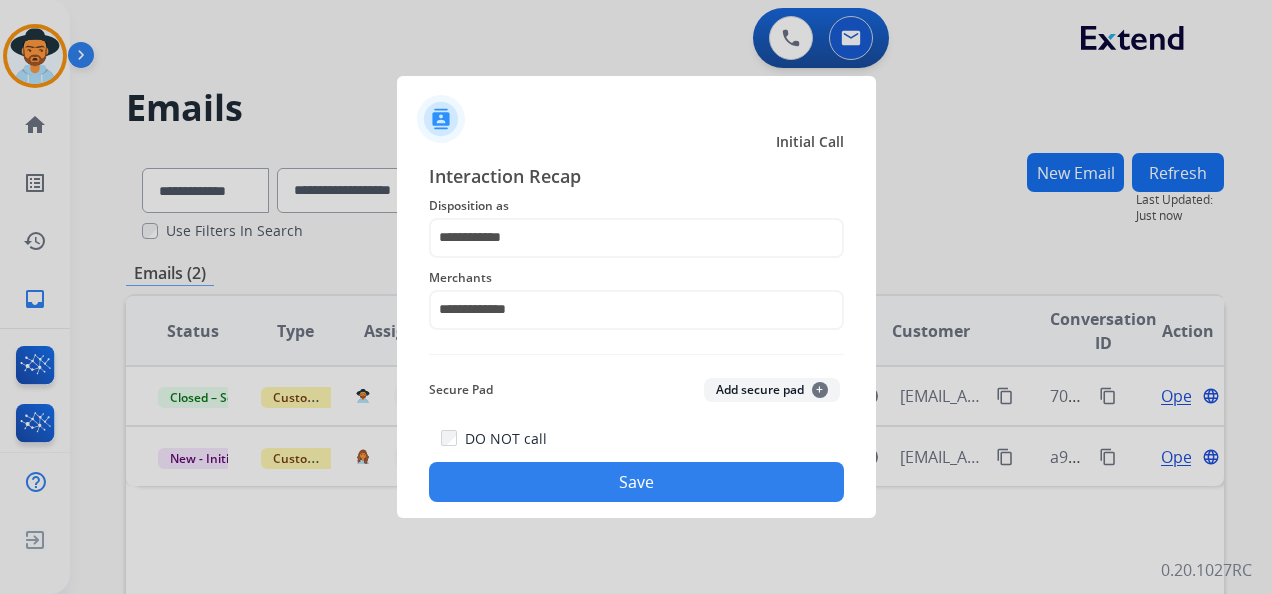 click on "Save" 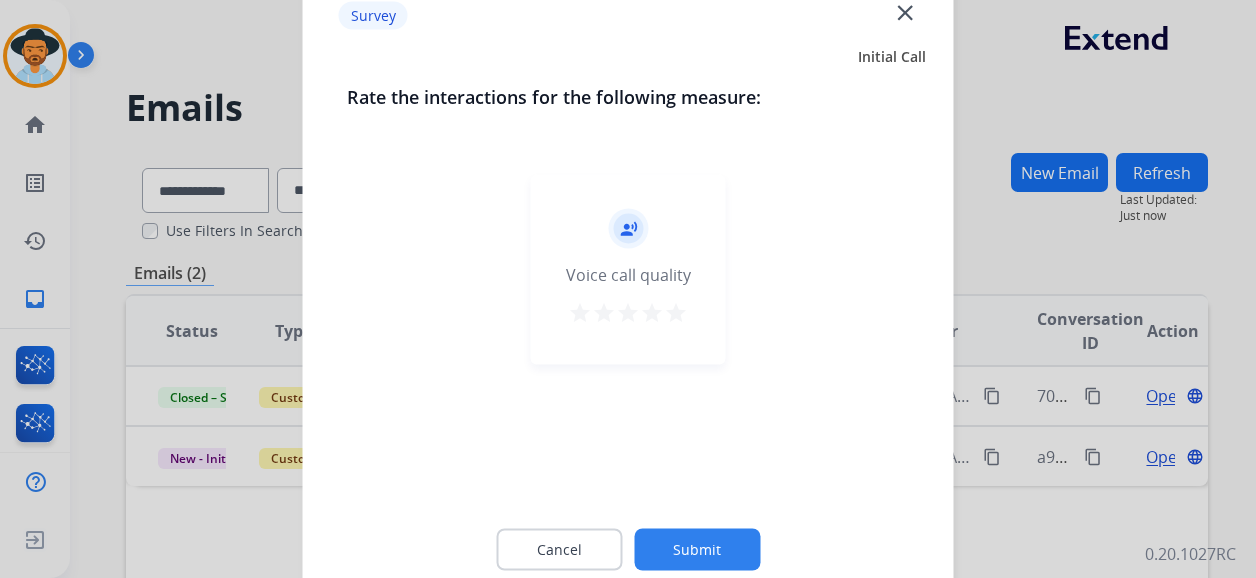 click on "star" at bounding box center [676, 313] 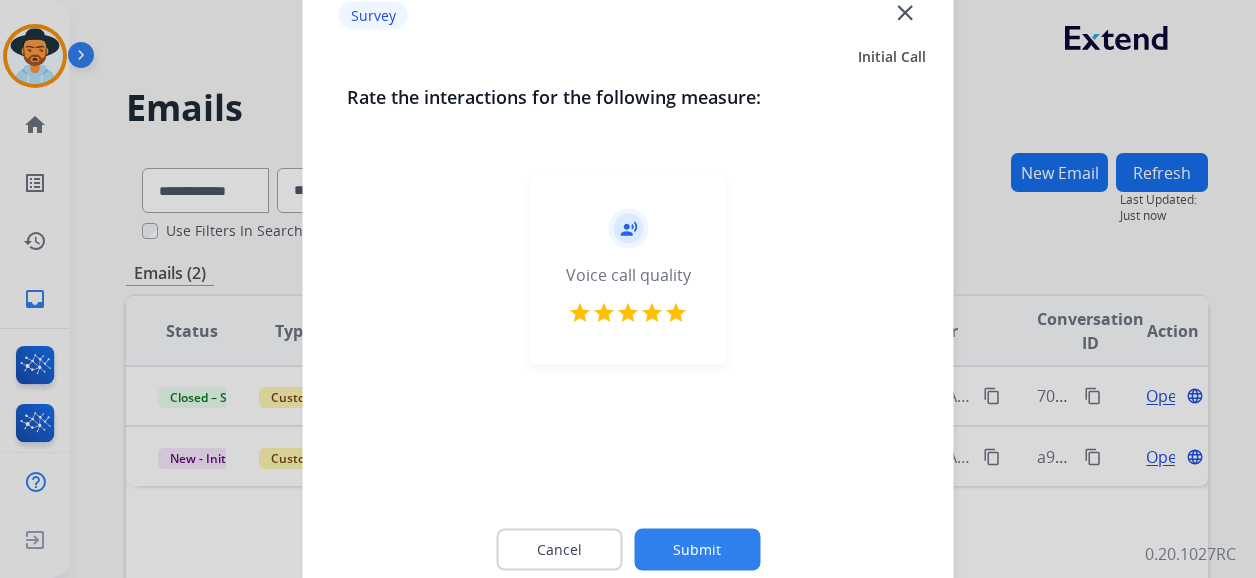 click on "Submit" 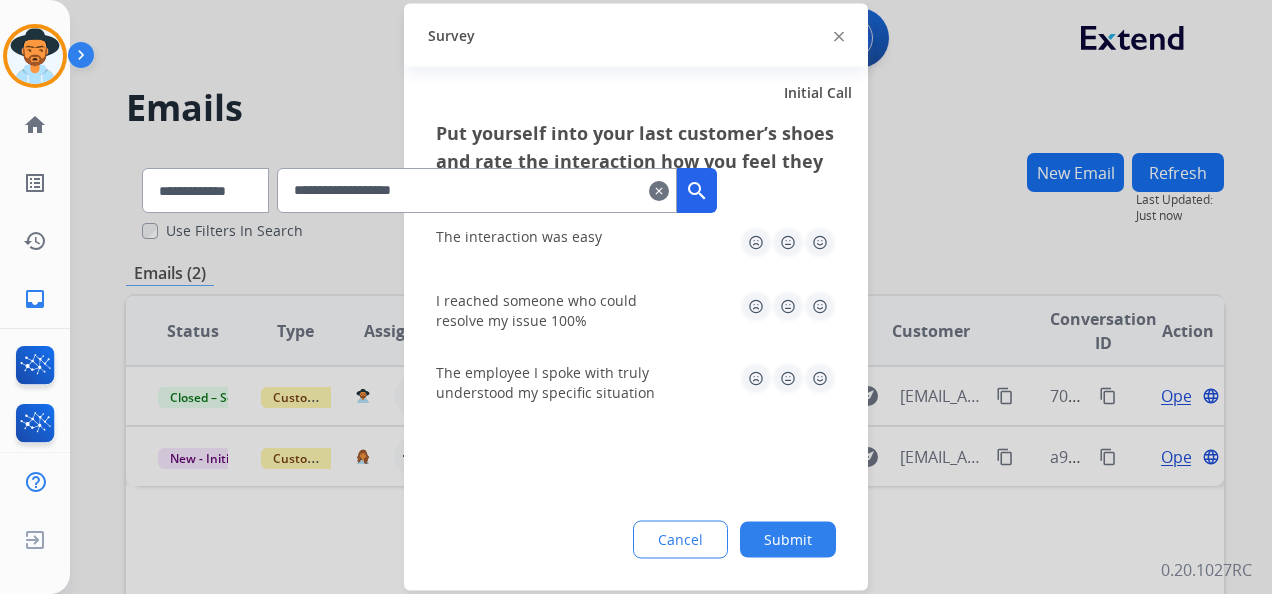 click 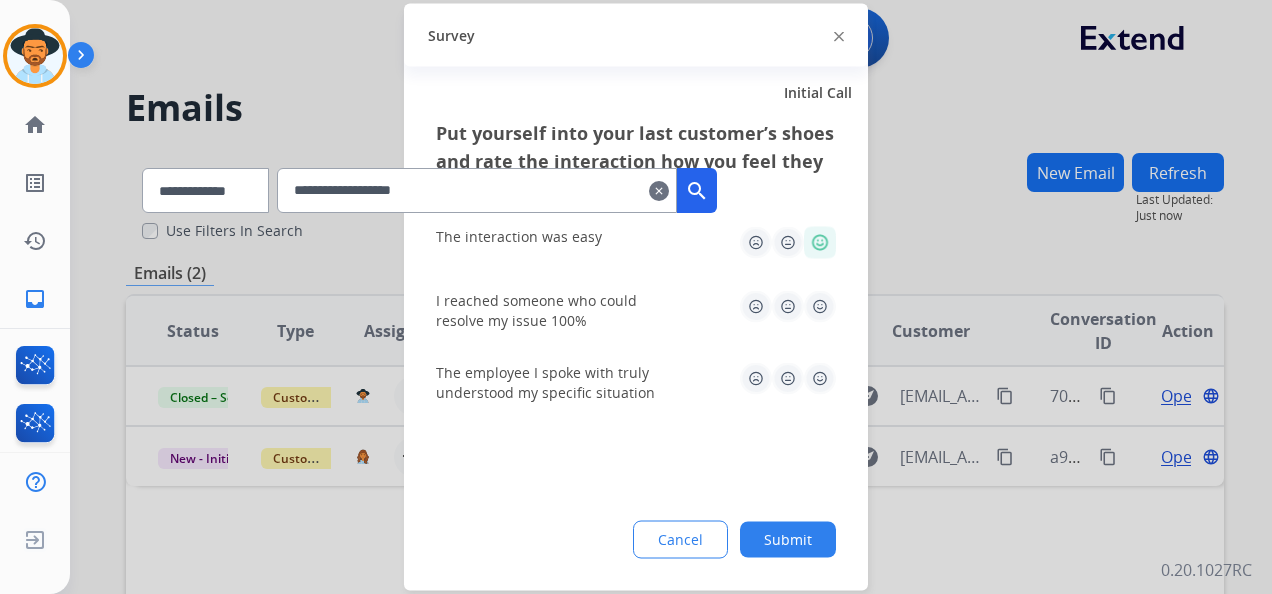 click 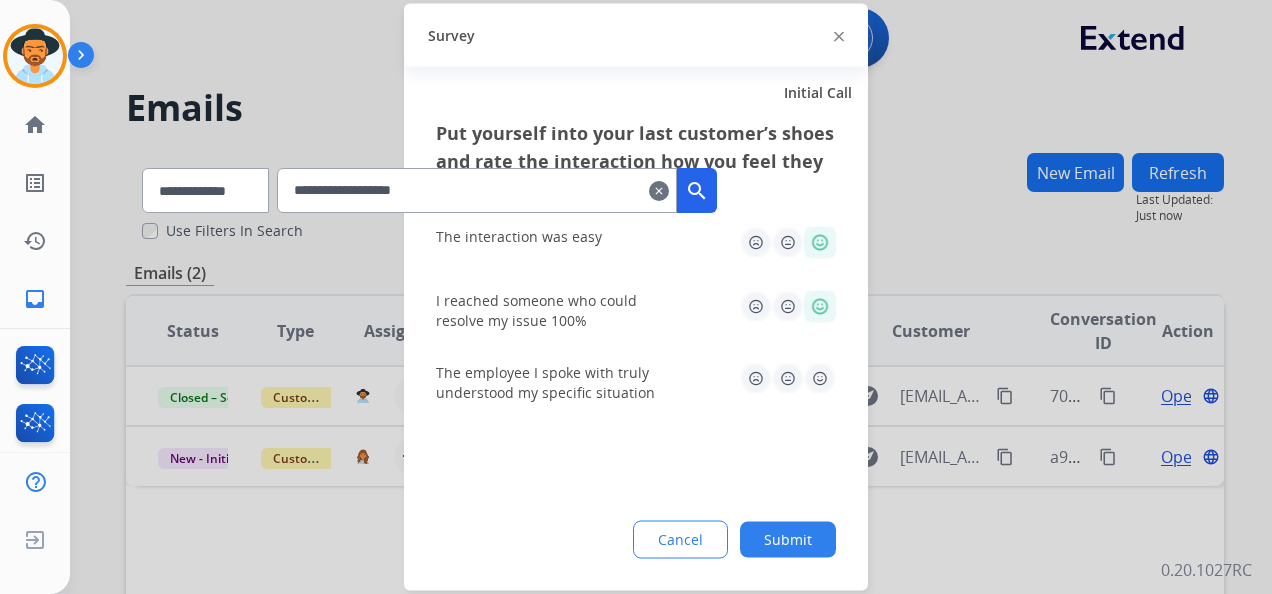 drag, startPoint x: 820, startPoint y: 374, endPoint x: 772, endPoint y: 447, distance: 87.36704 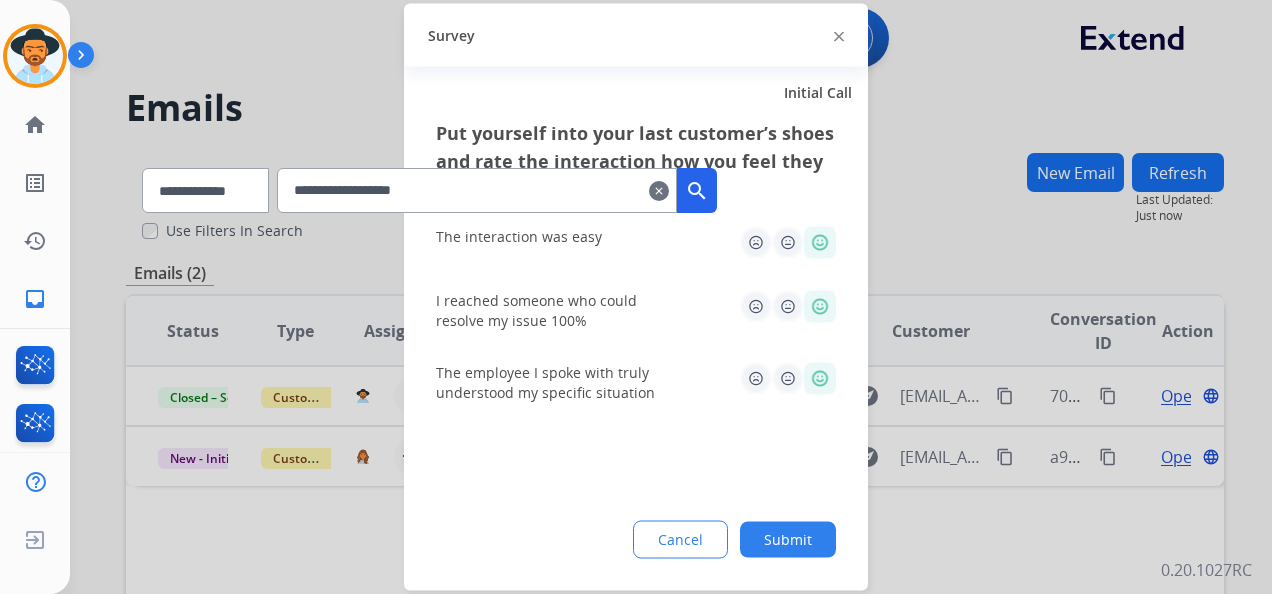 click on "Submit" 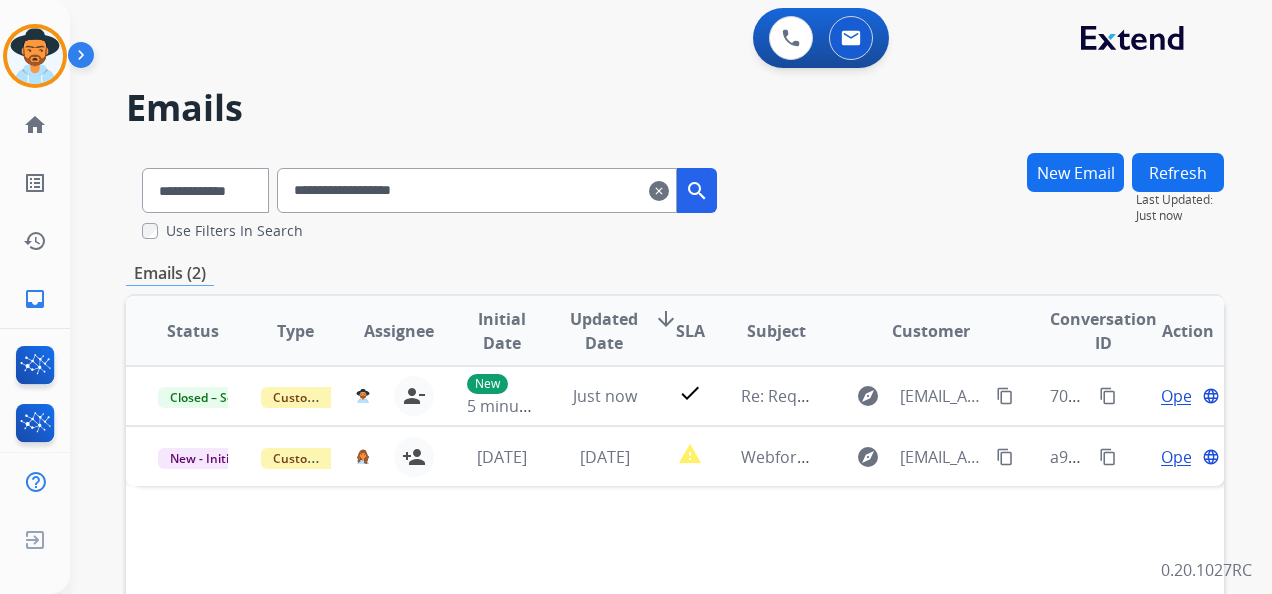 drag, startPoint x: 80, startPoint y: 60, endPoint x: 94, endPoint y: 54, distance: 15.231546 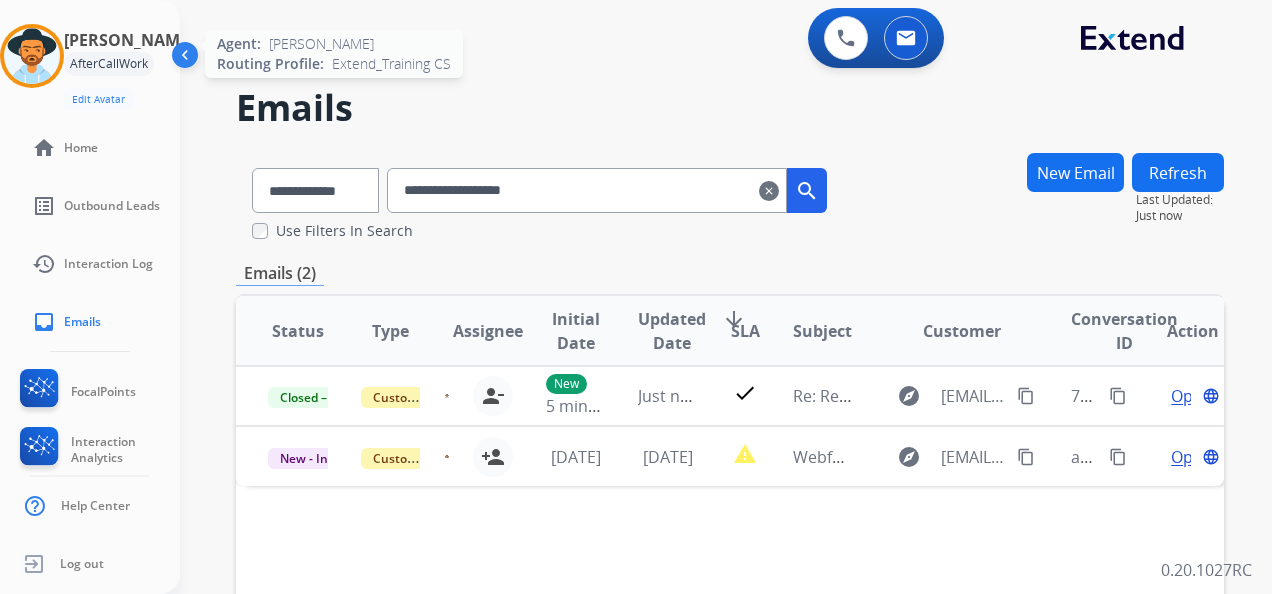 click at bounding box center (32, 56) 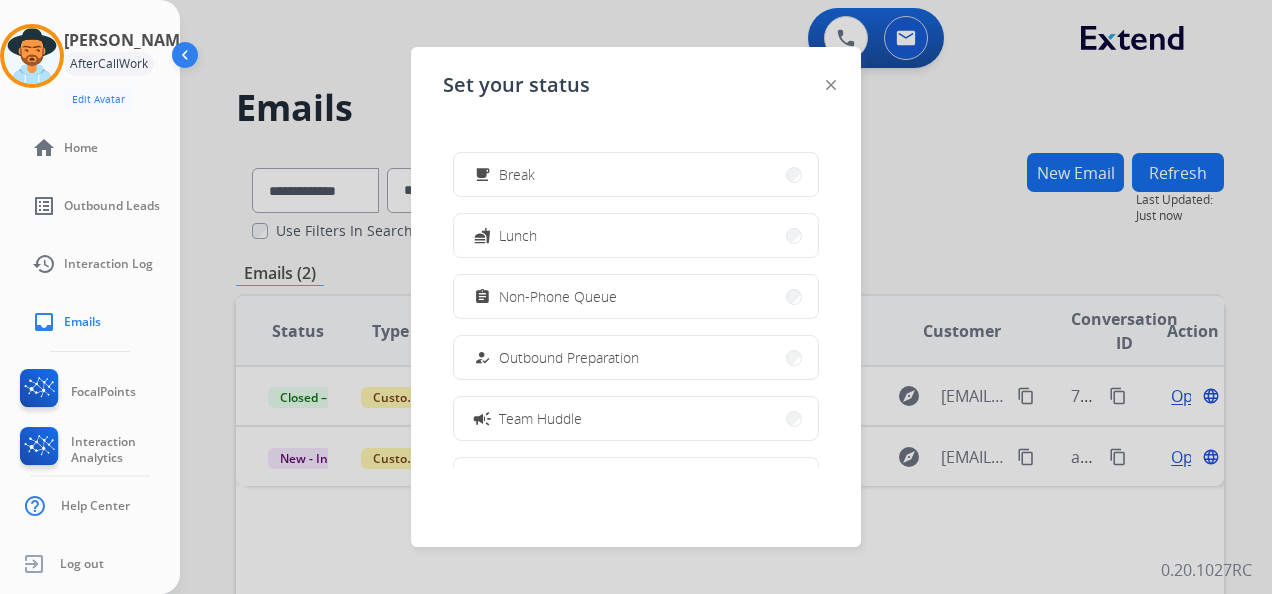 scroll, scrollTop: 100, scrollLeft: 0, axis: vertical 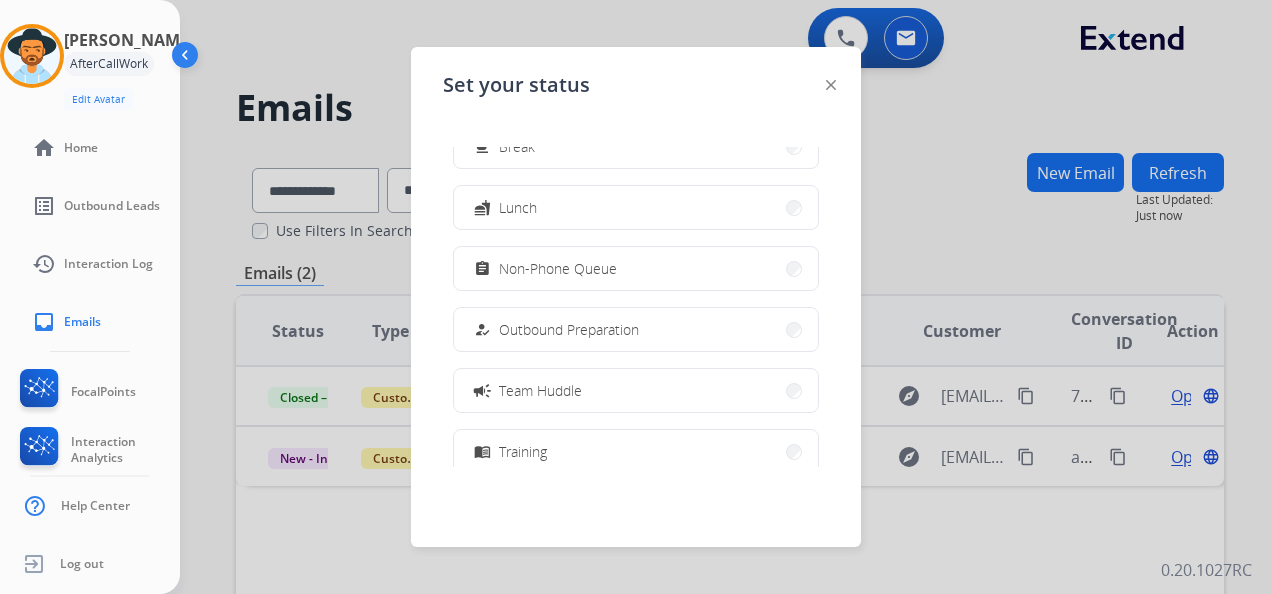 click on "assignment Non-Phone Queue" at bounding box center (636, 268) 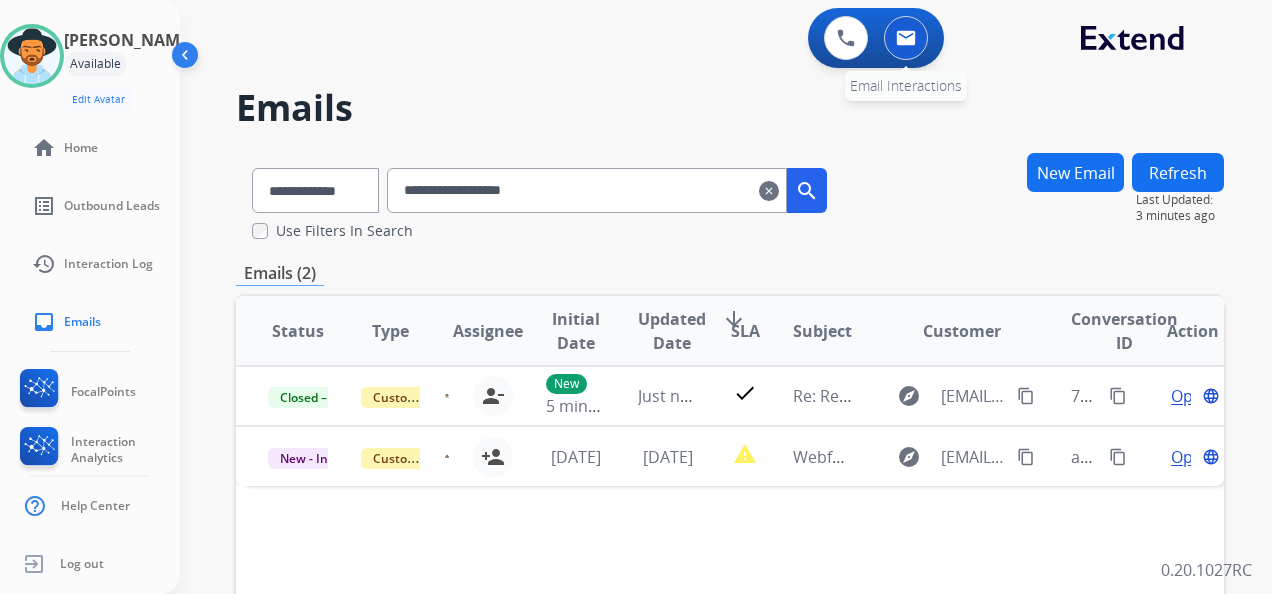 click at bounding box center (906, 38) 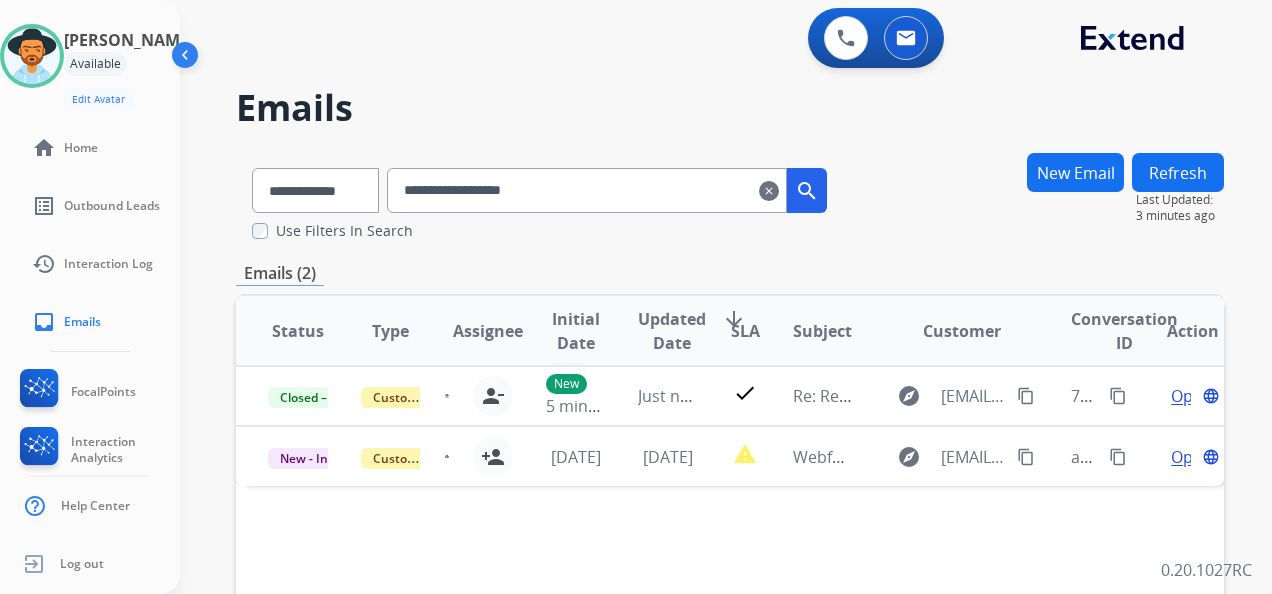 click on "New Email" at bounding box center (1075, 172) 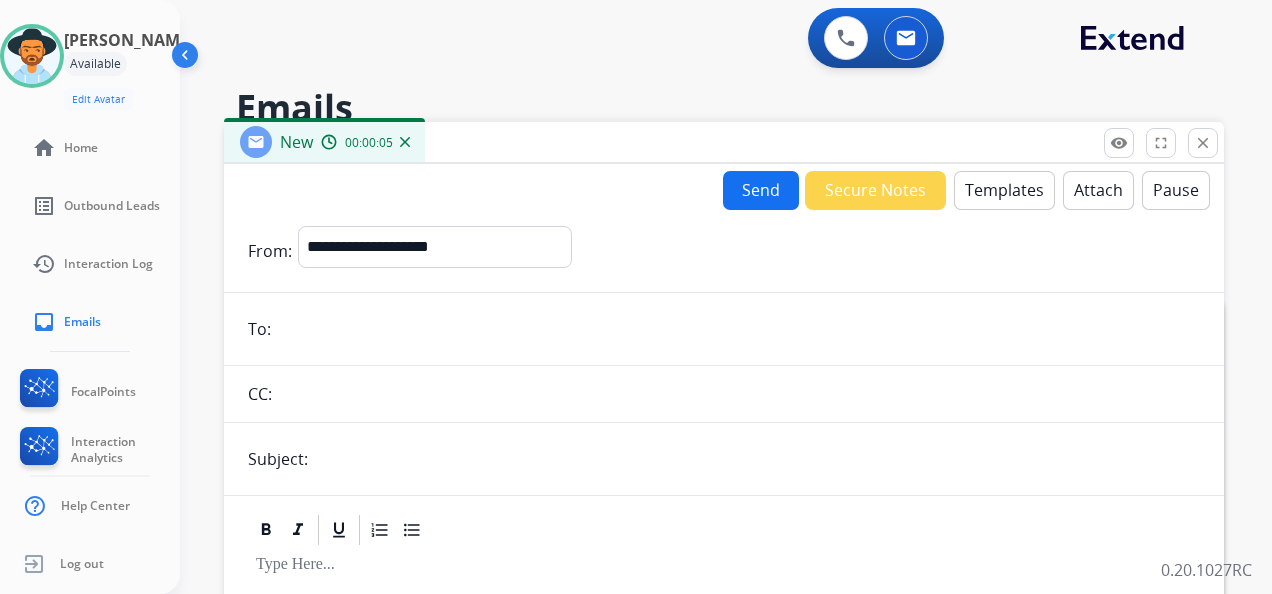 click at bounding box center (738, 329) 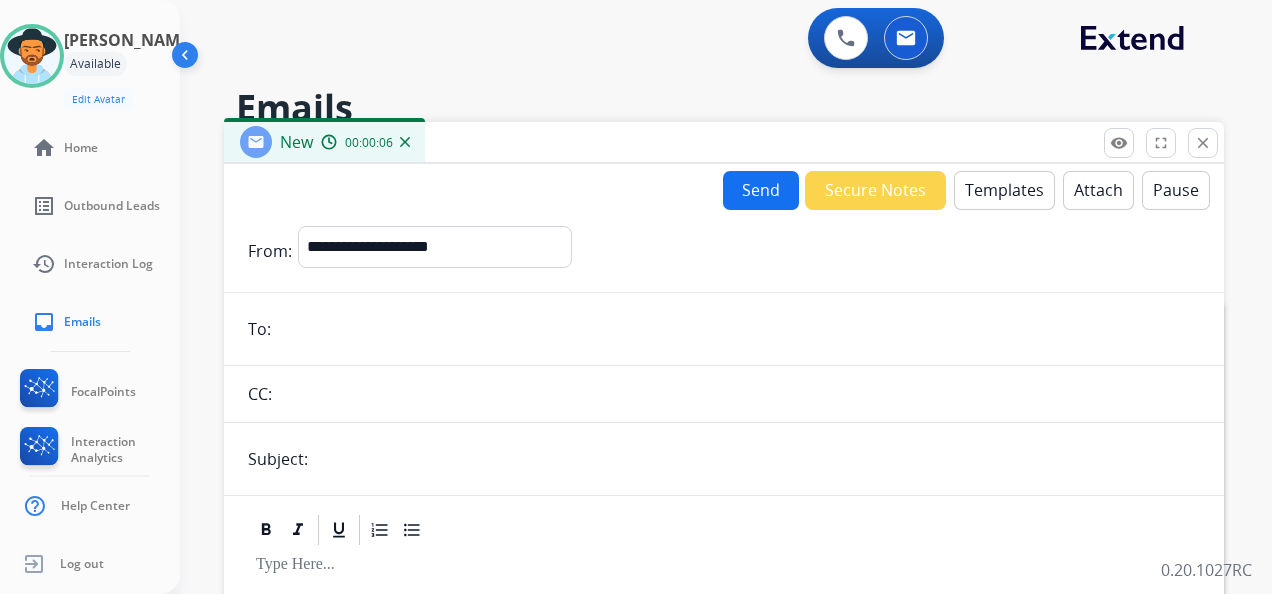 paste on "**********" 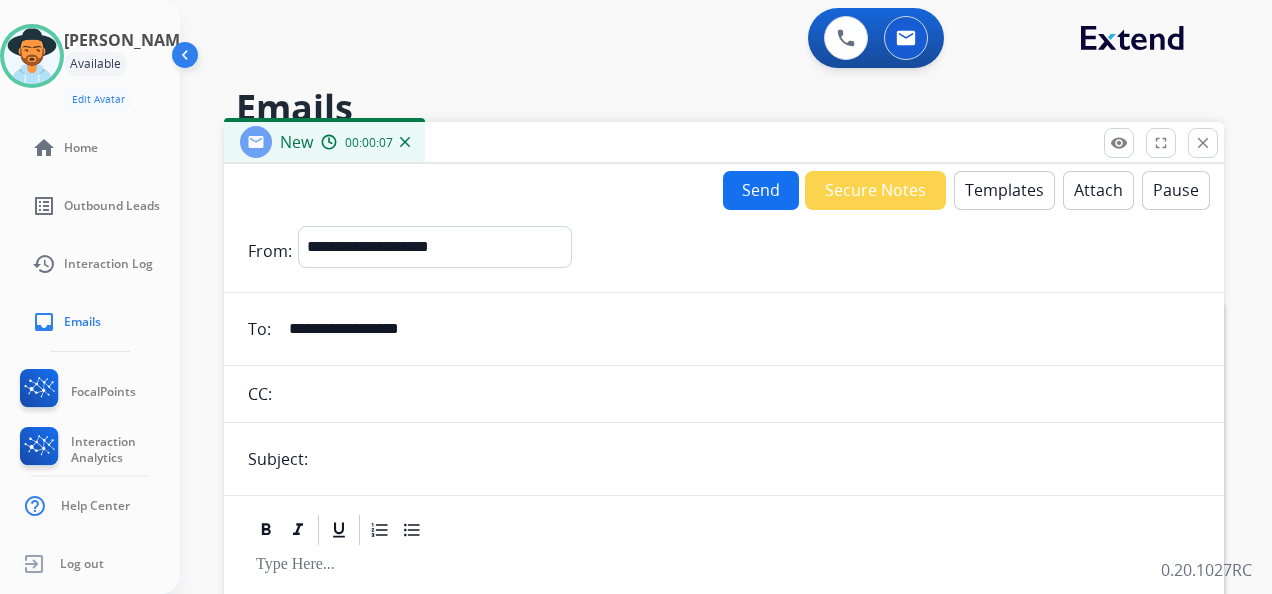 type on "**********" 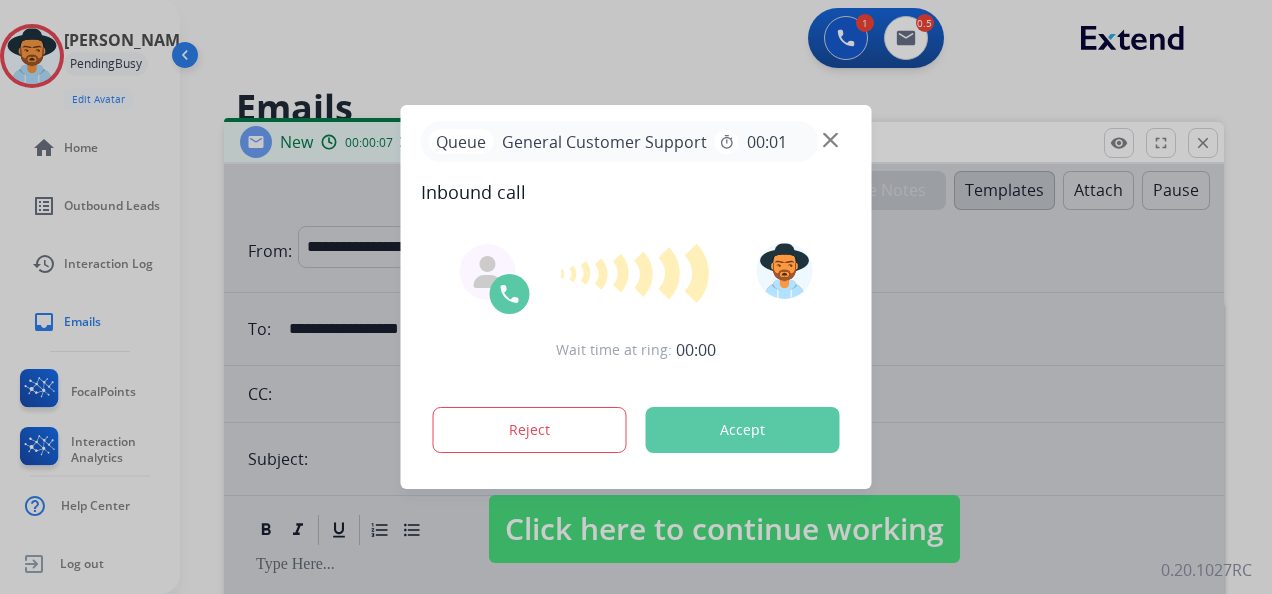 type on "**********" 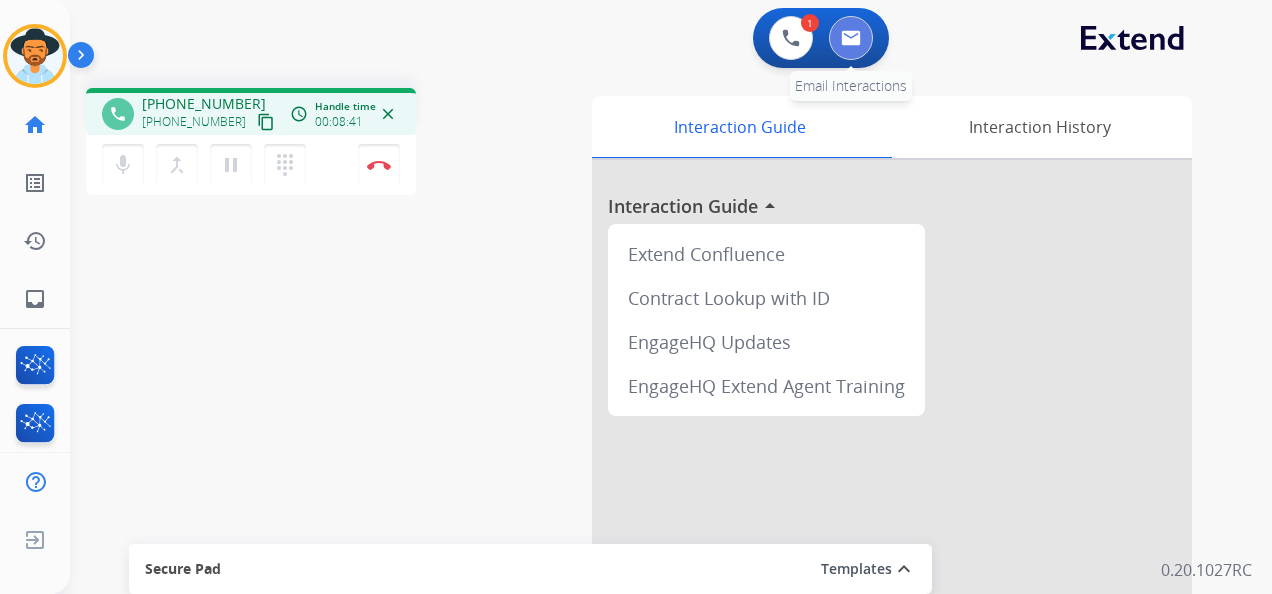 click at bounding box center [851, 38] 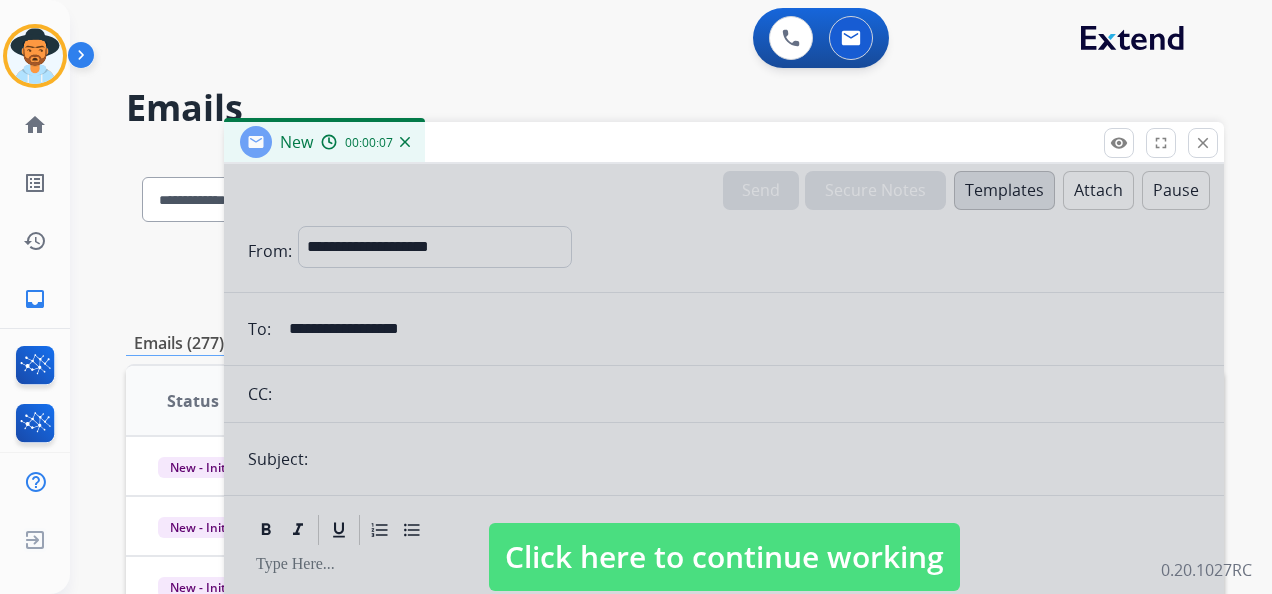 click on "Click here to continue working" at bounding box center (724, 557) 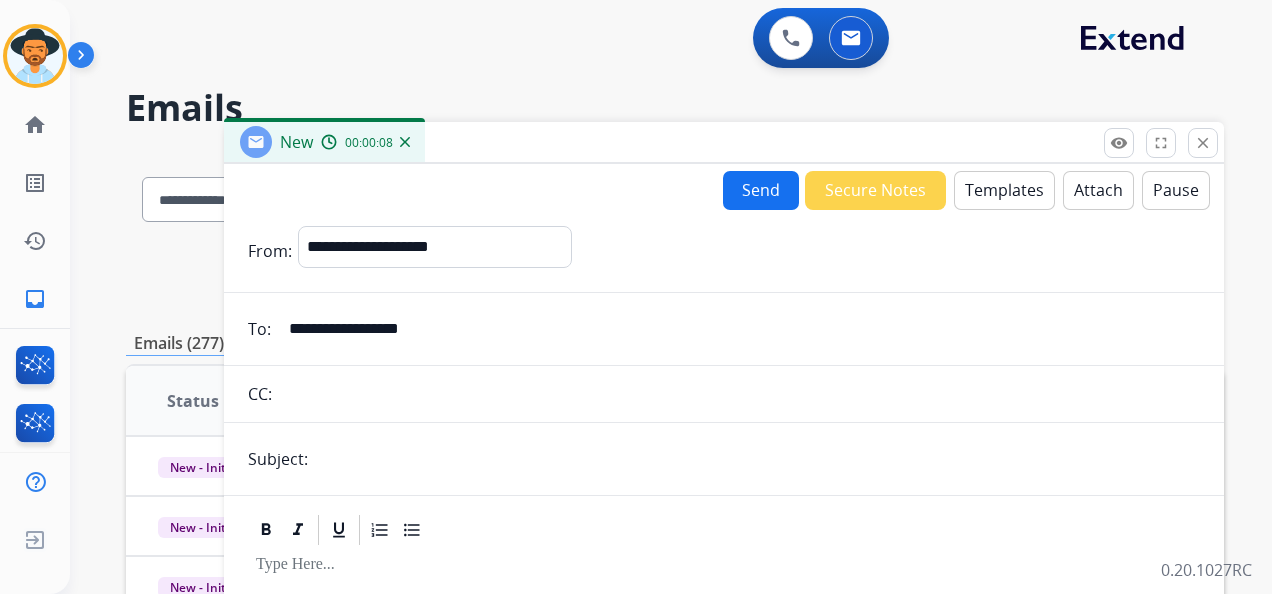 click at bounding box center [405, 142] 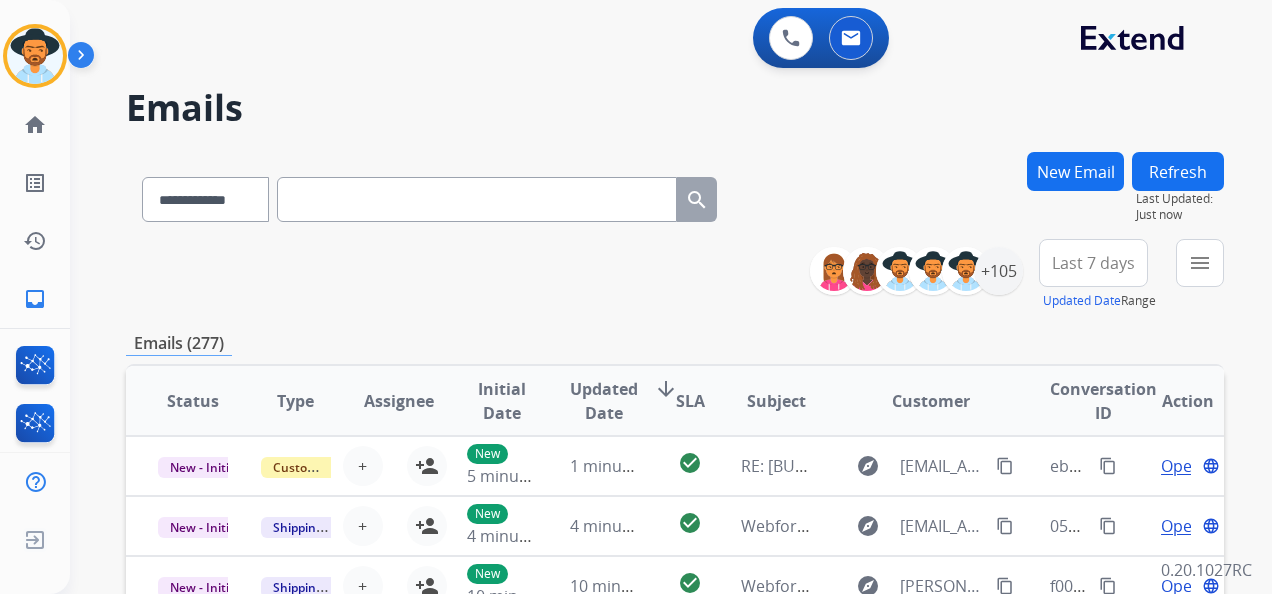 click on "New Email" at bounding box center [1075, 171] 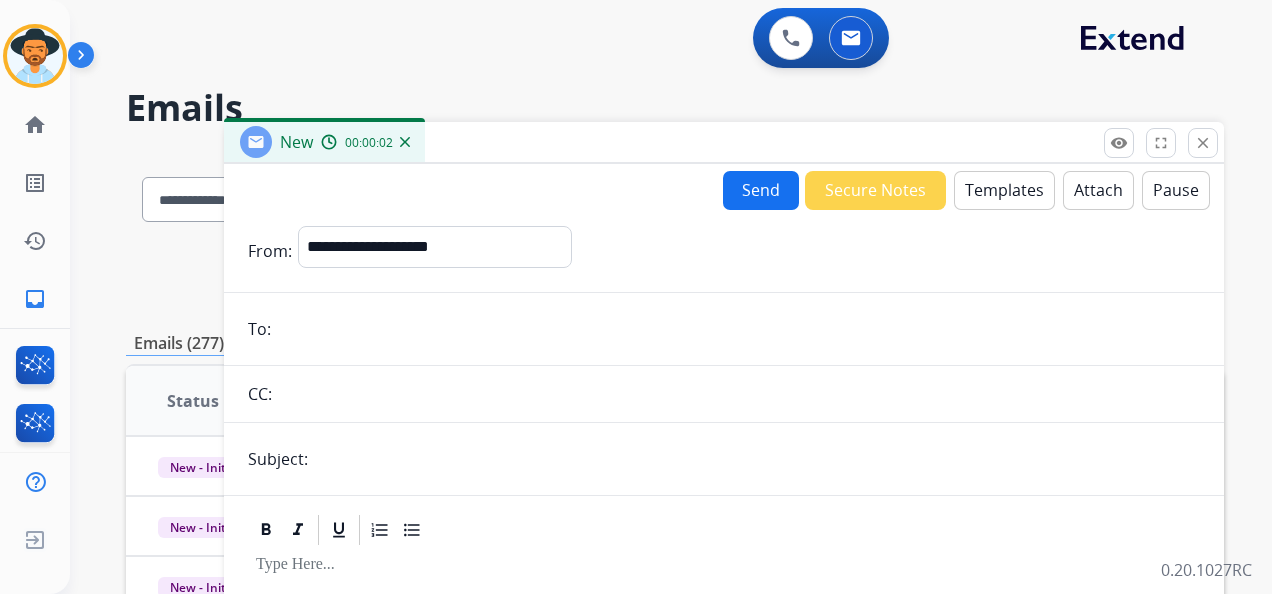 click on "Templates" at bounding box center (1004, 190) 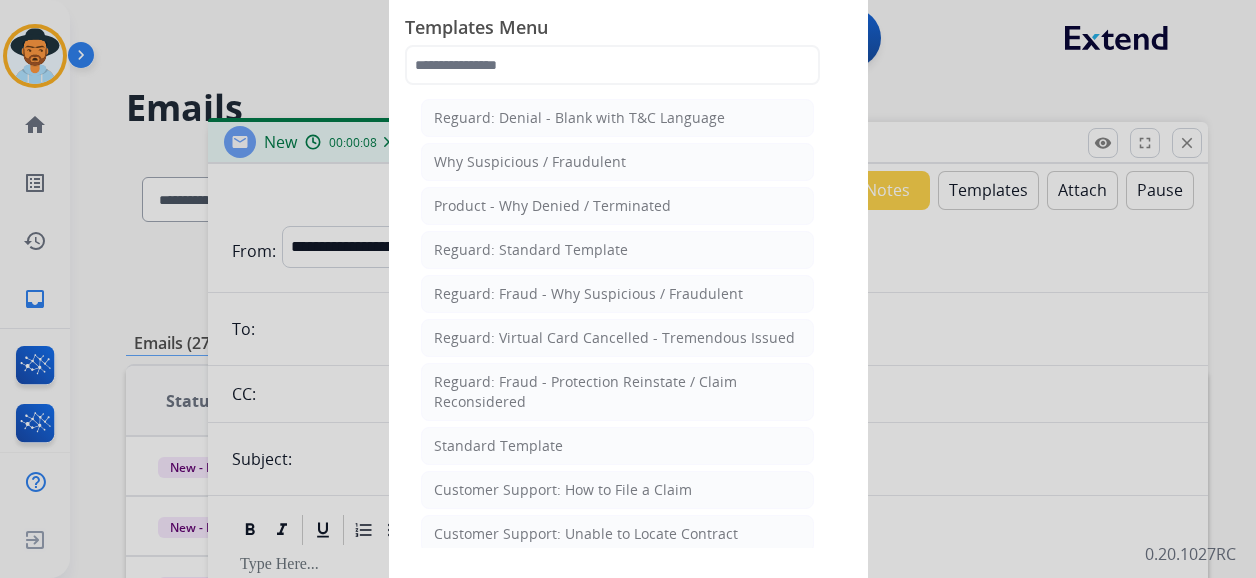 click on "Customer Support: How to File a Claim" 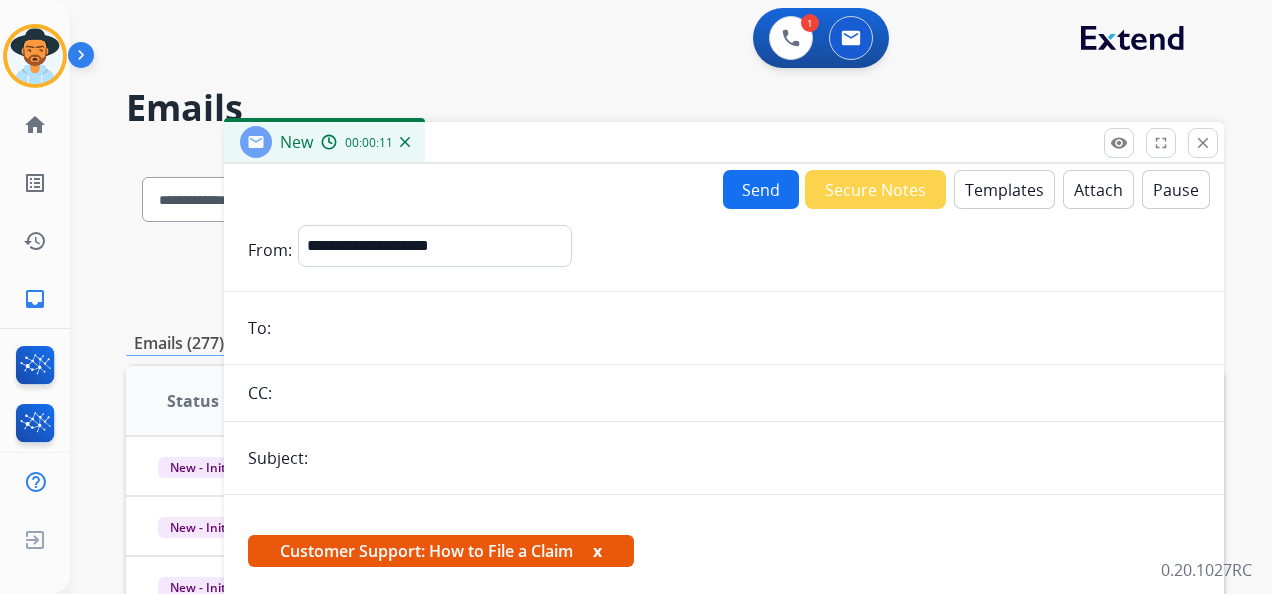 click at bounding box center [738, 328] 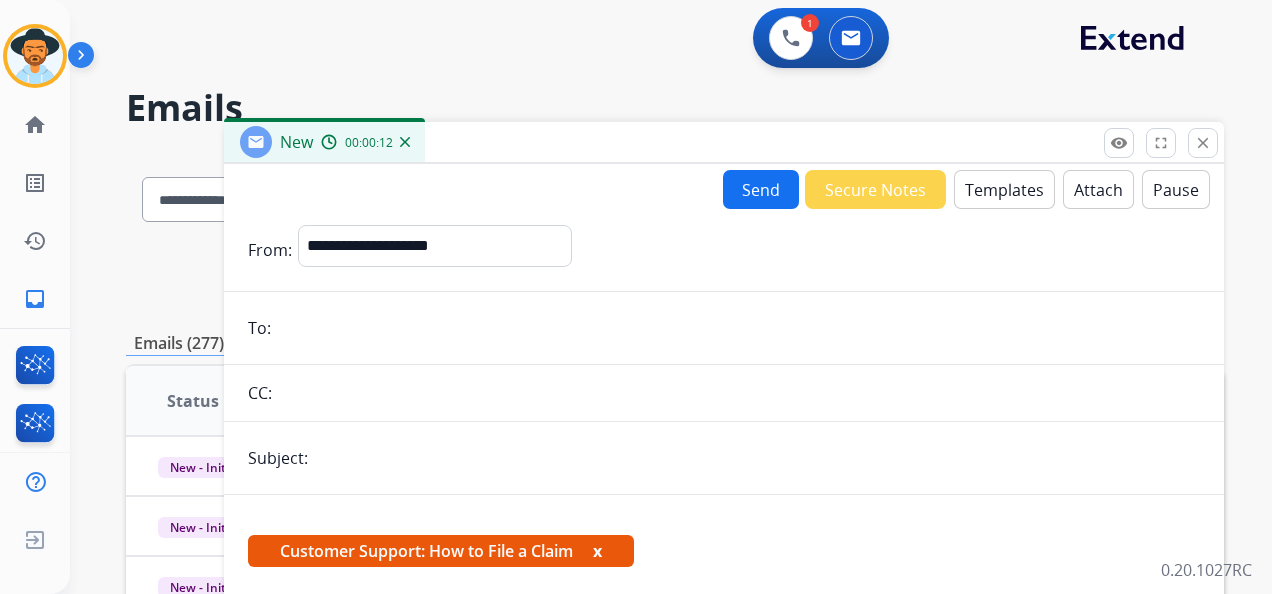 paste on "**********" 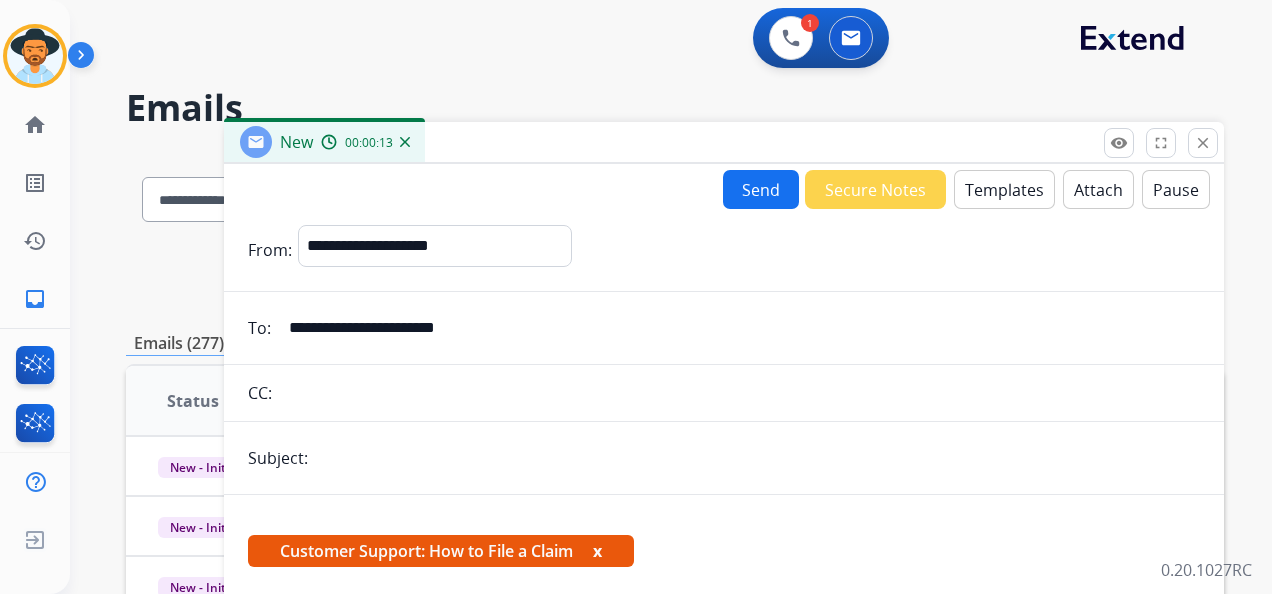 type on "**********" 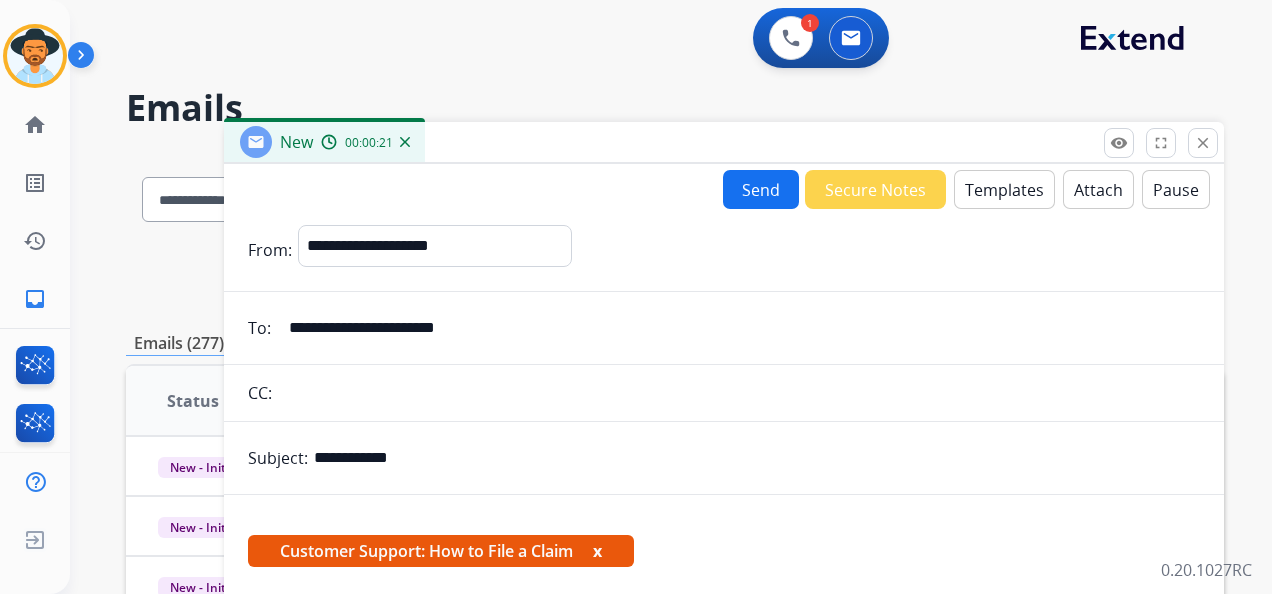 type on "**********" 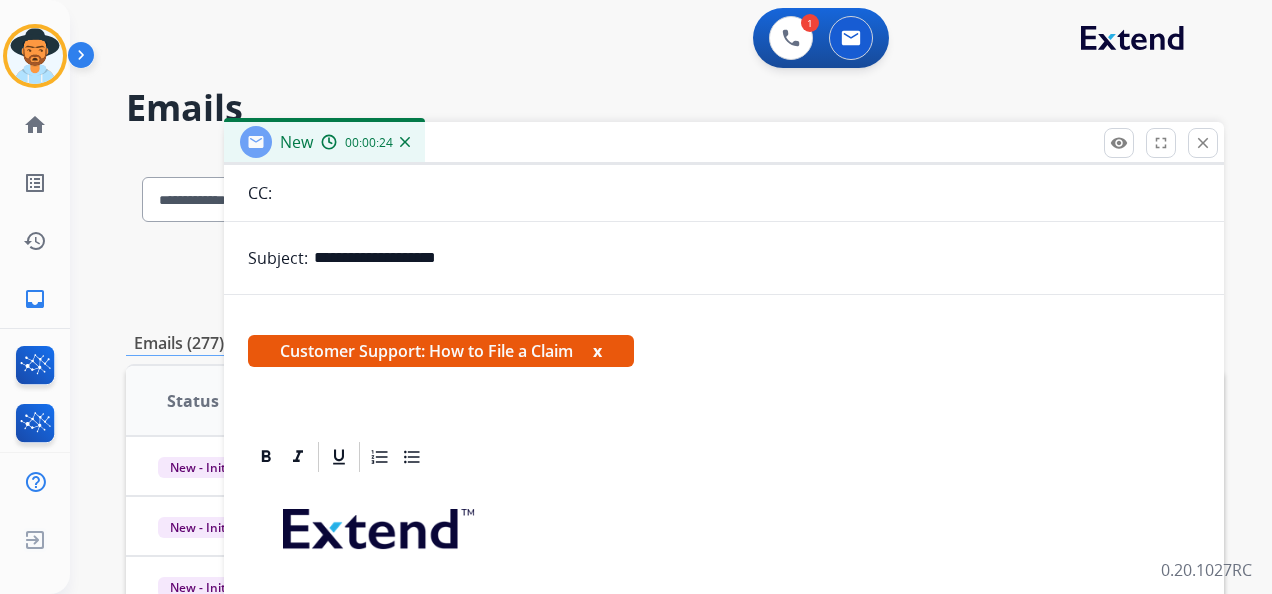 scroll, scrollTop: 383, scrollLeft: 0, axis: vertical 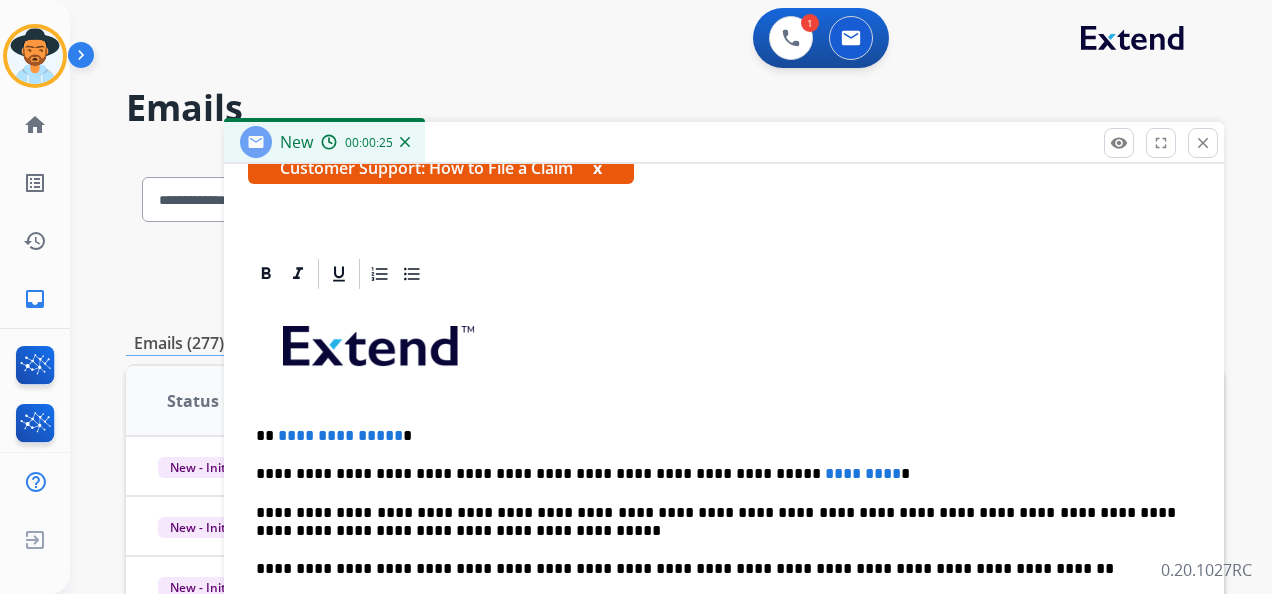 click on "**********" at bounding box center (340, 435) 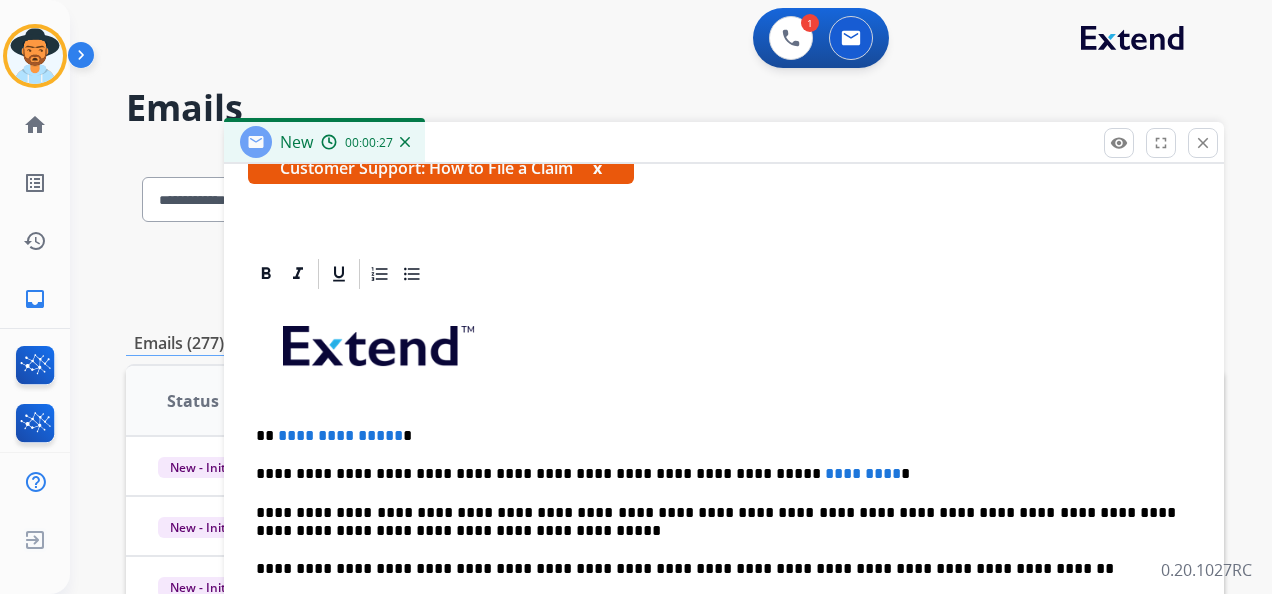 type 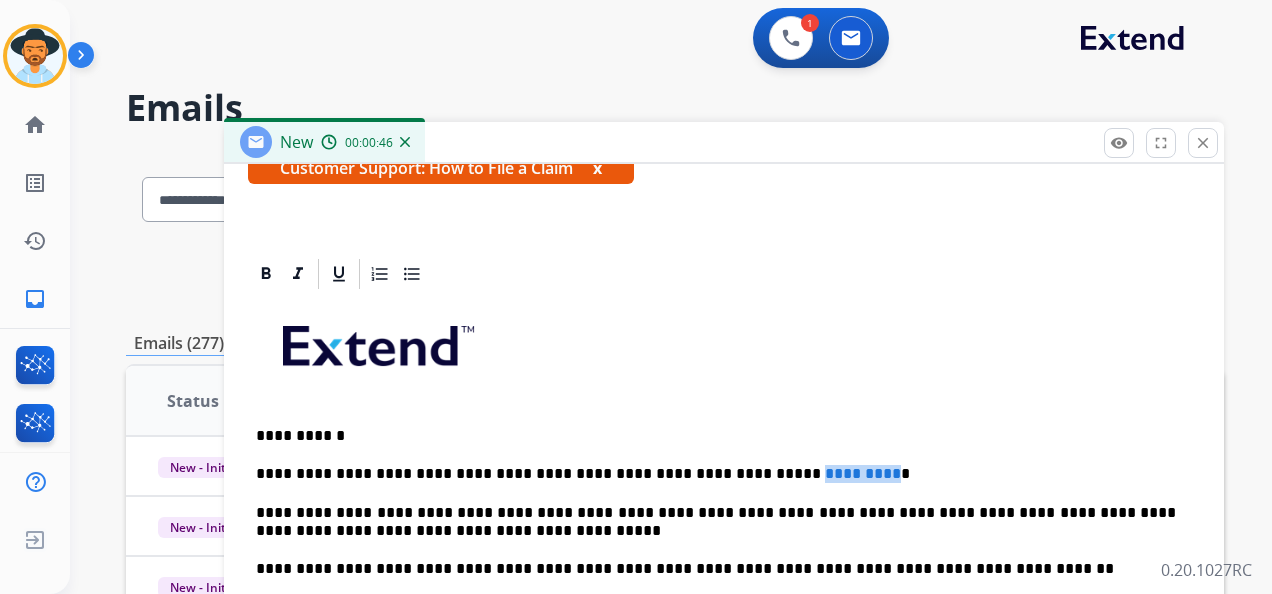drag, startPoint x: 715, startPoint y: 465, endPoint x: 802, endPoint y: 471, distance: 87.20665 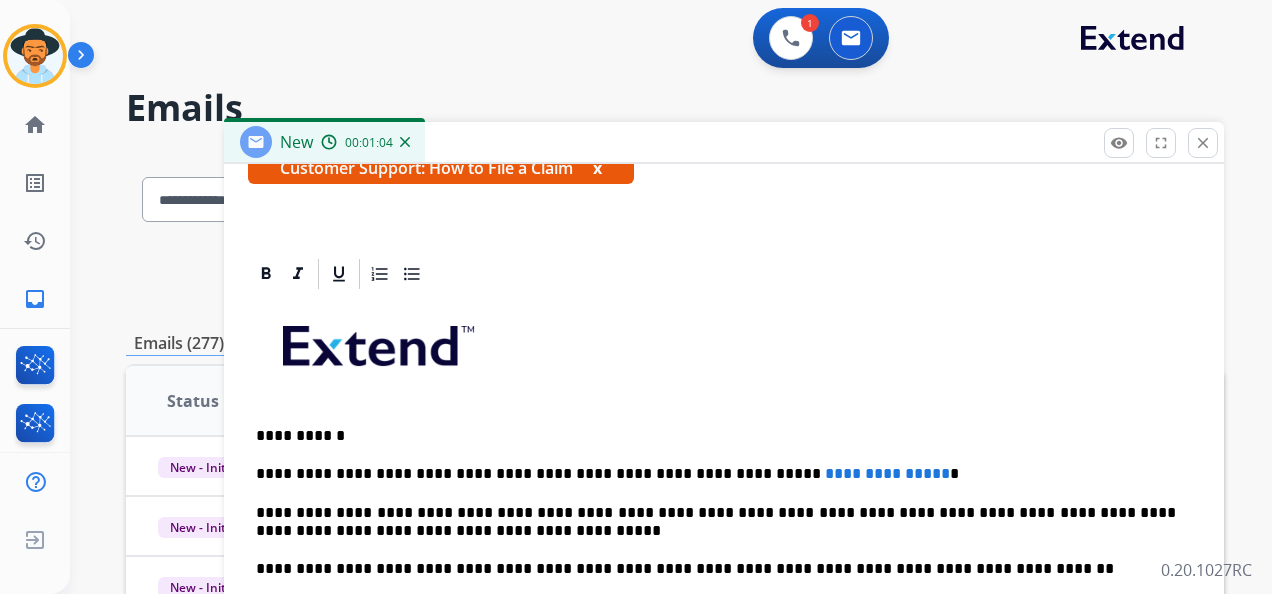 click on "**********" at bounding box center (724, 597) 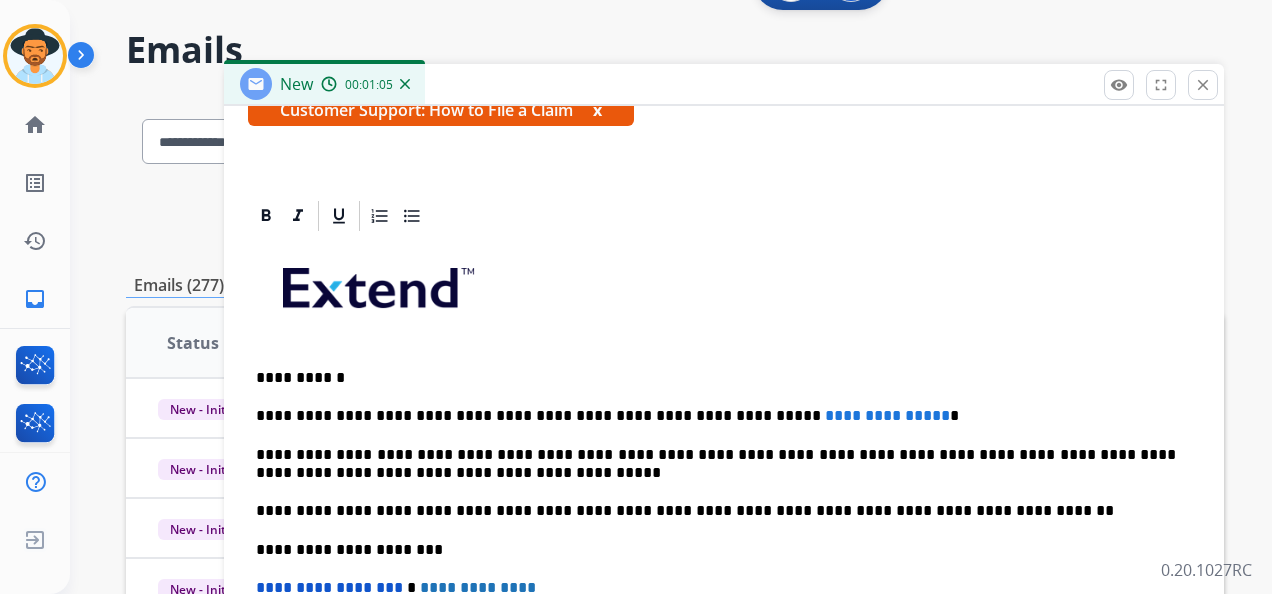 scroll, scrollTop: 200, scrollLeft: 0, axis: vertical 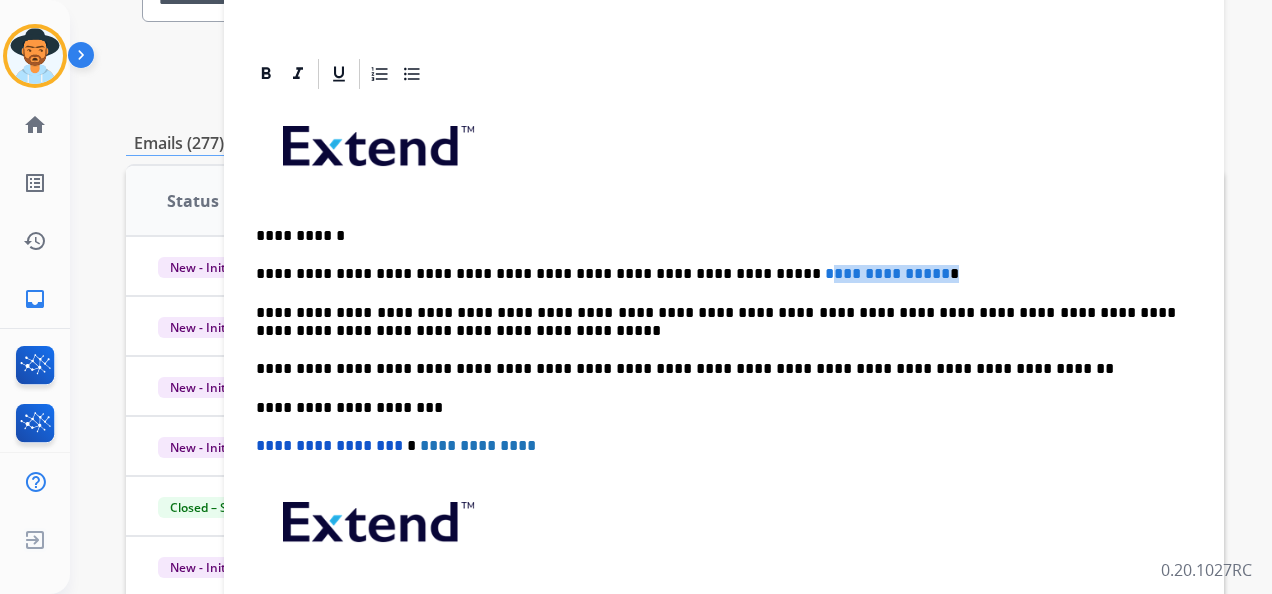 drag, startPoint x: 845, startPoint y: 274, endPoint x: 720, endPoint y: 278, distance: 125.06398 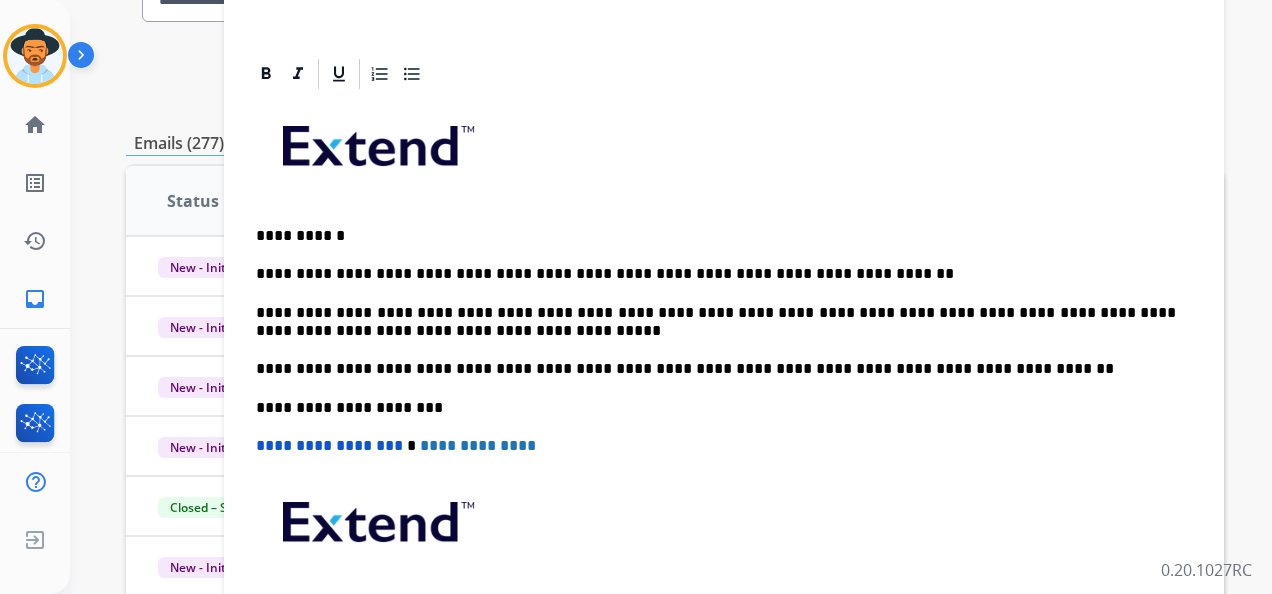 scroll, scrollTop: 0, scrollLeft: 0, axis: both 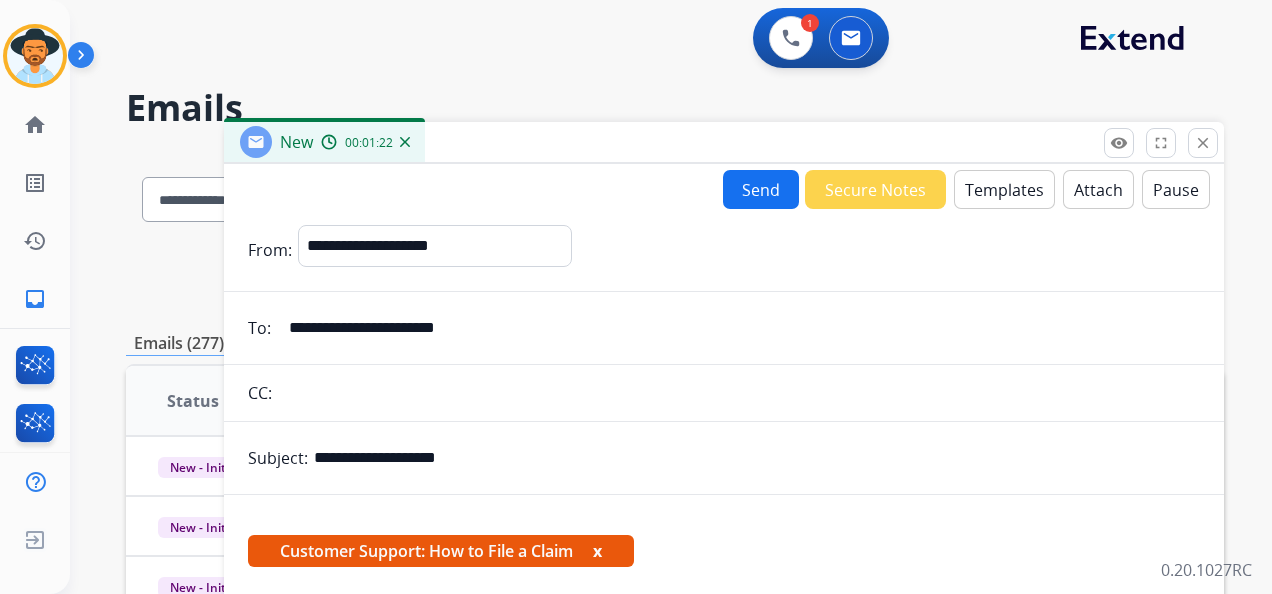 click on "Send" at bounding box center [761, 189] 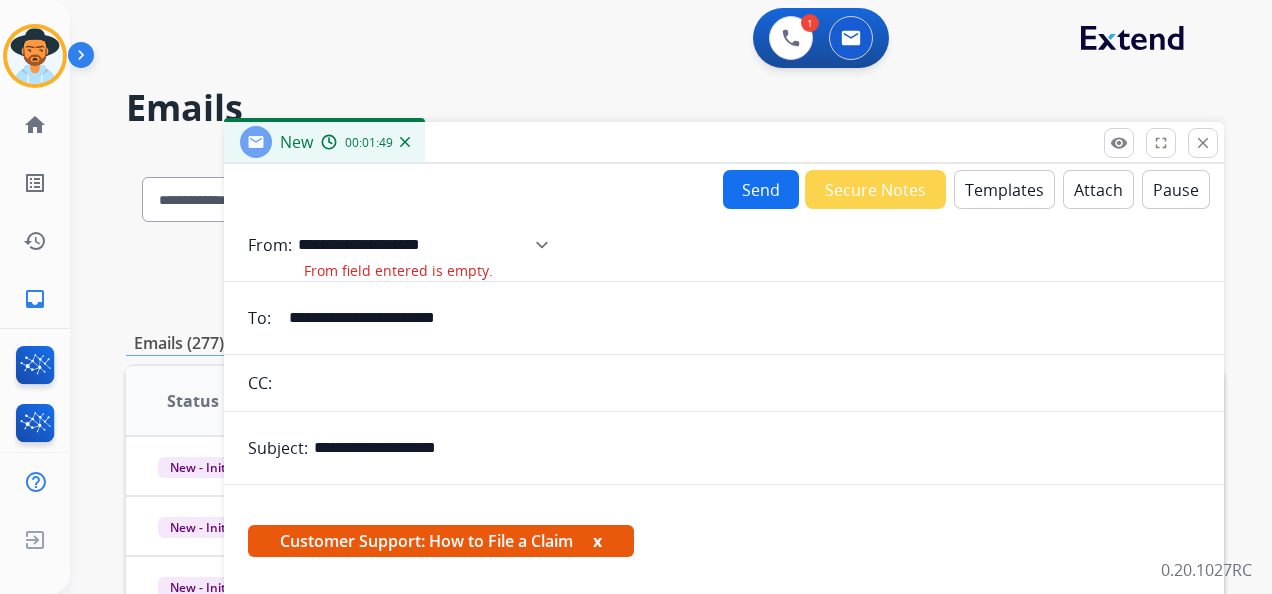 click on "**********" at bounding box center (430, 245) 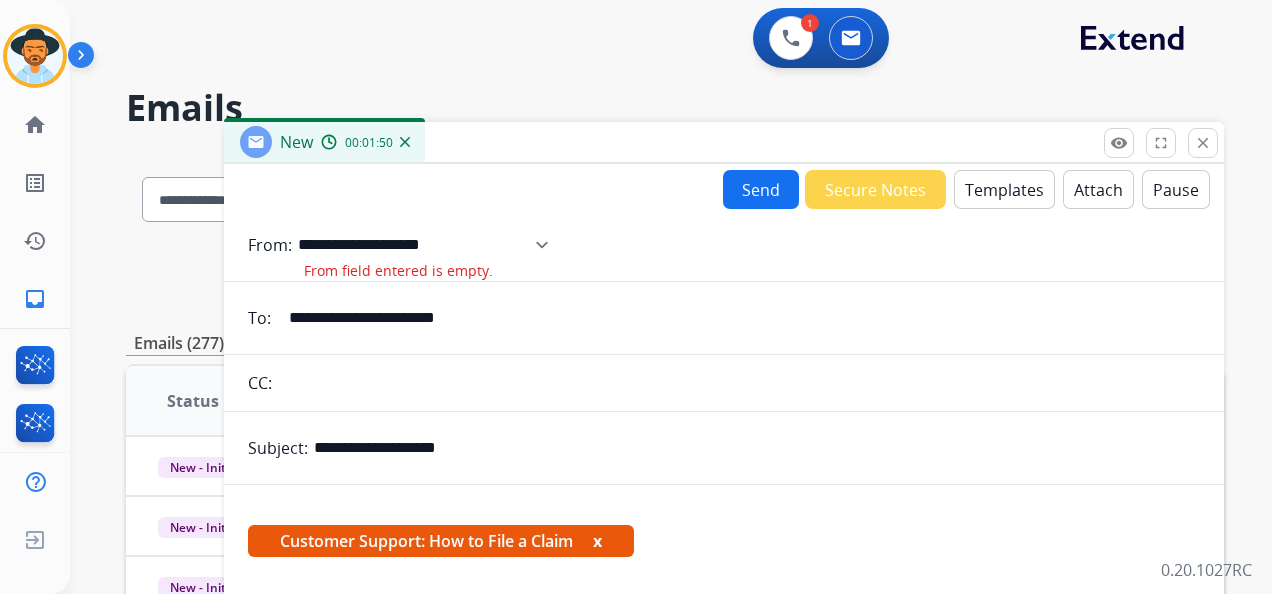 select on "**********" 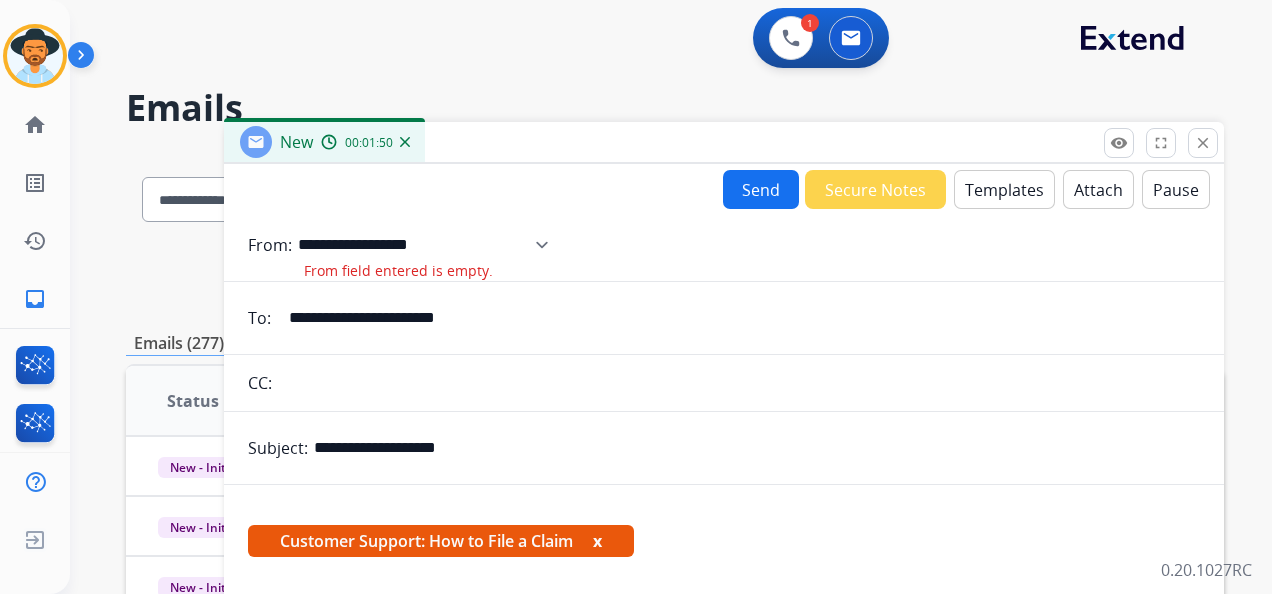 click on "**********" at bounding box center (430, 245) 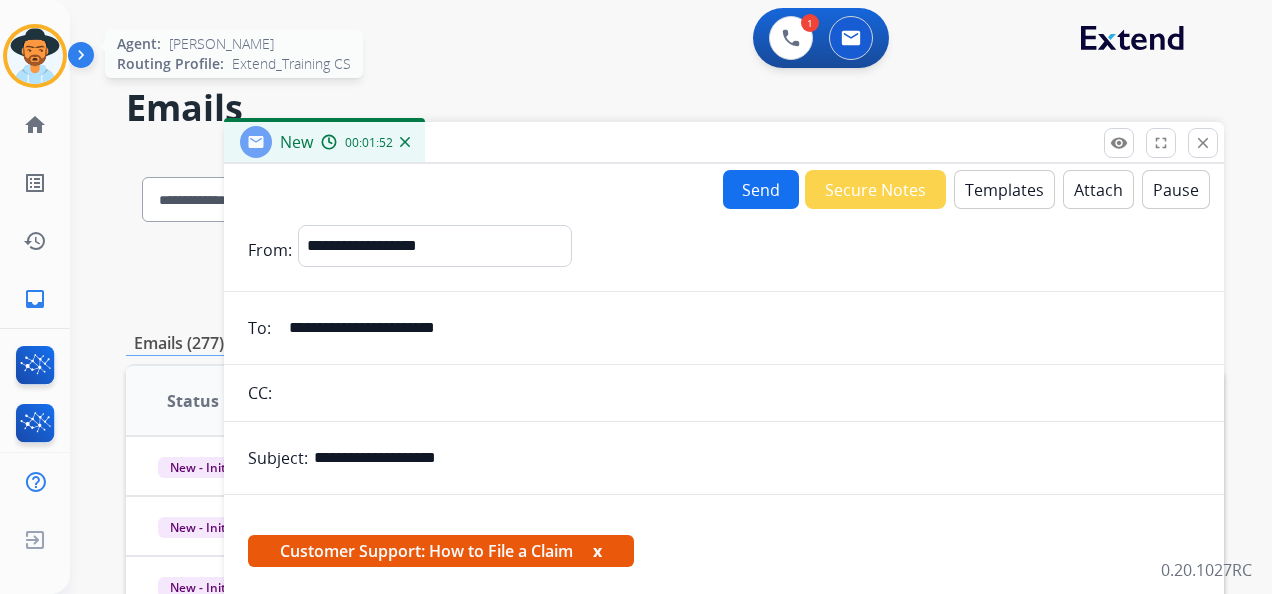 click at bounding box center (35, 56) 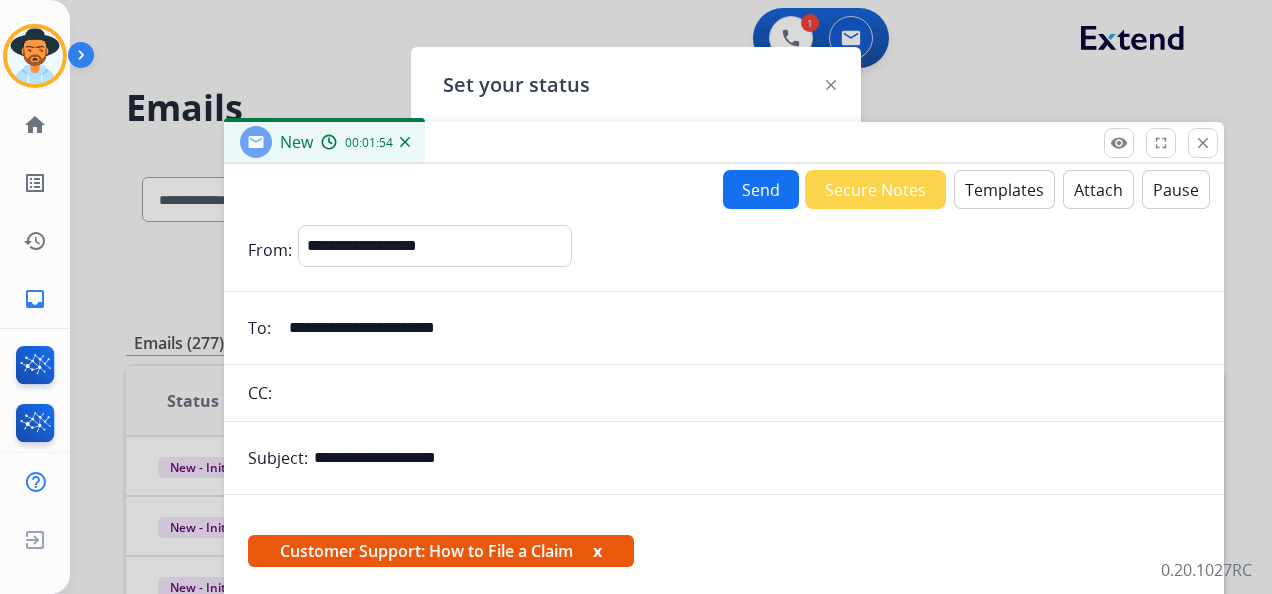 click on "Send" at bounding box center [761, 189] 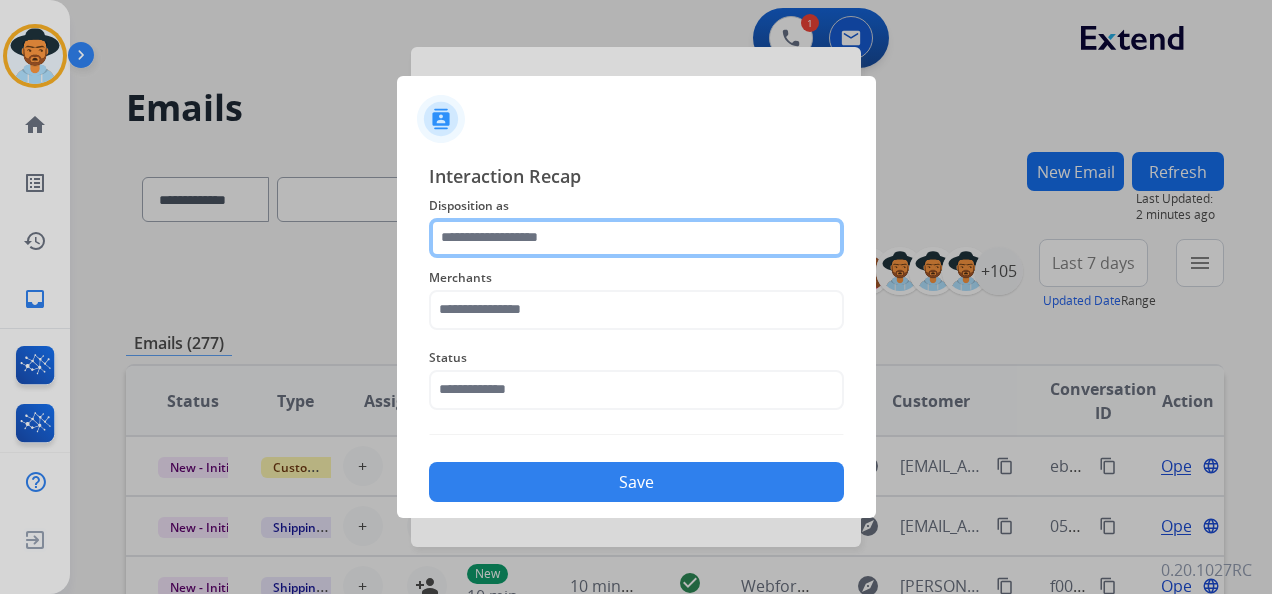 click 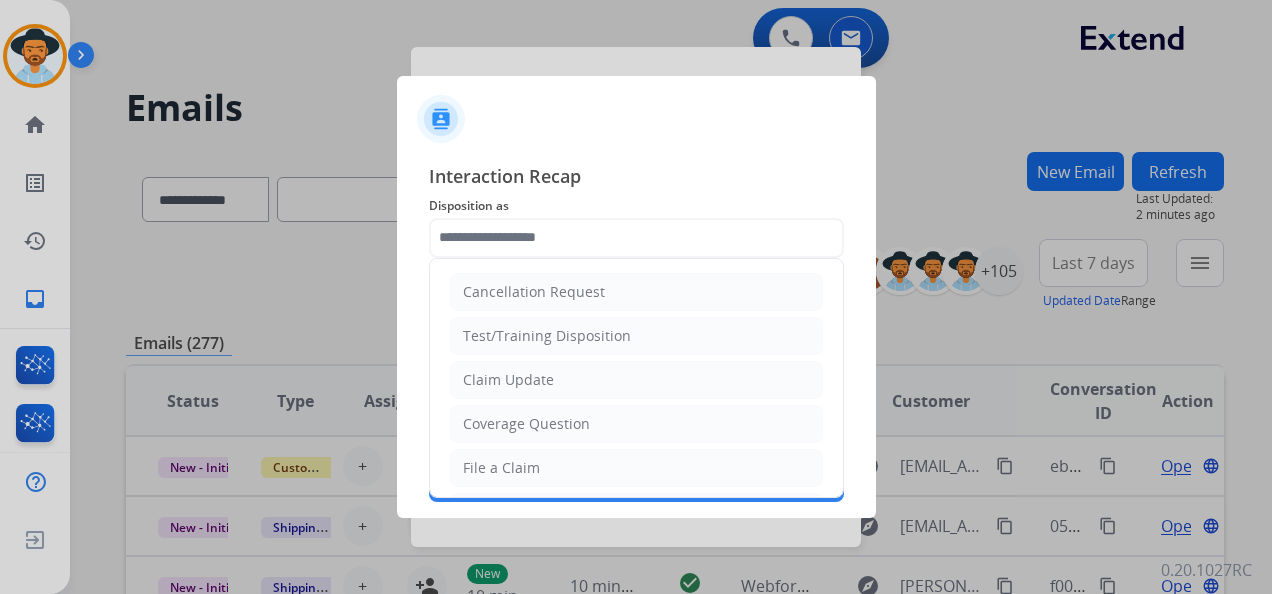 click on "Claim Update" 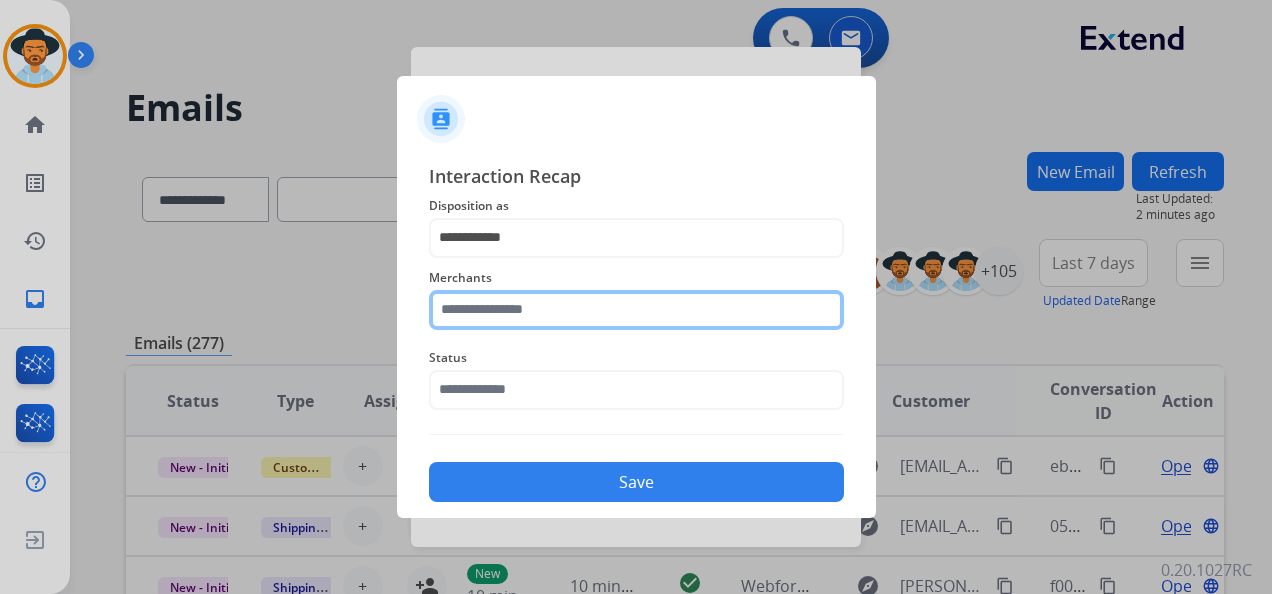 click 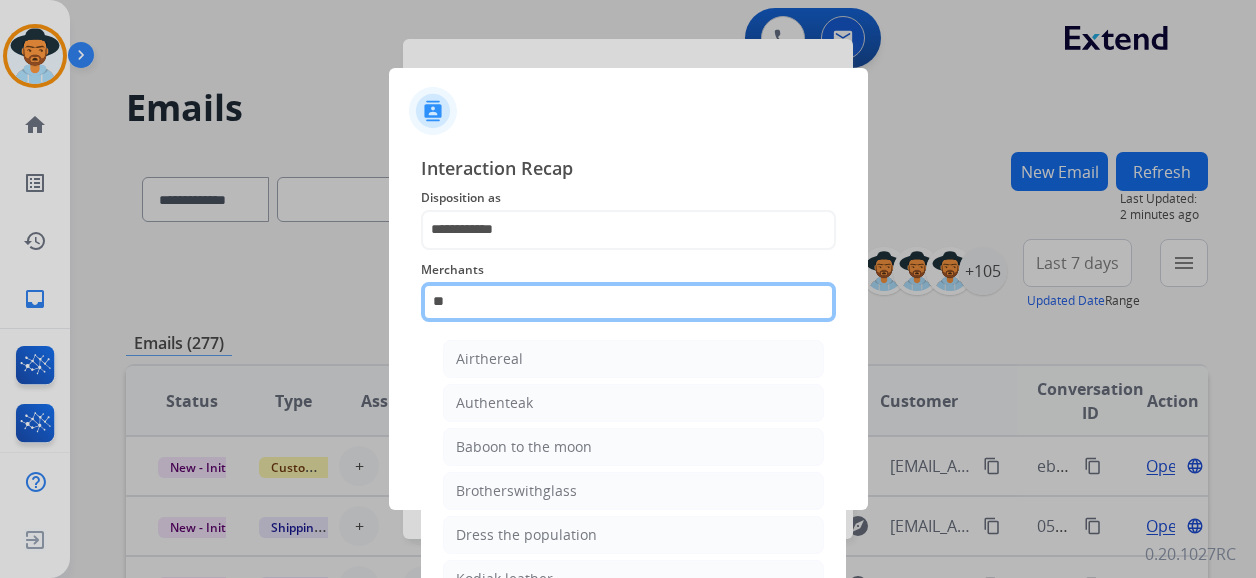 type on "*" 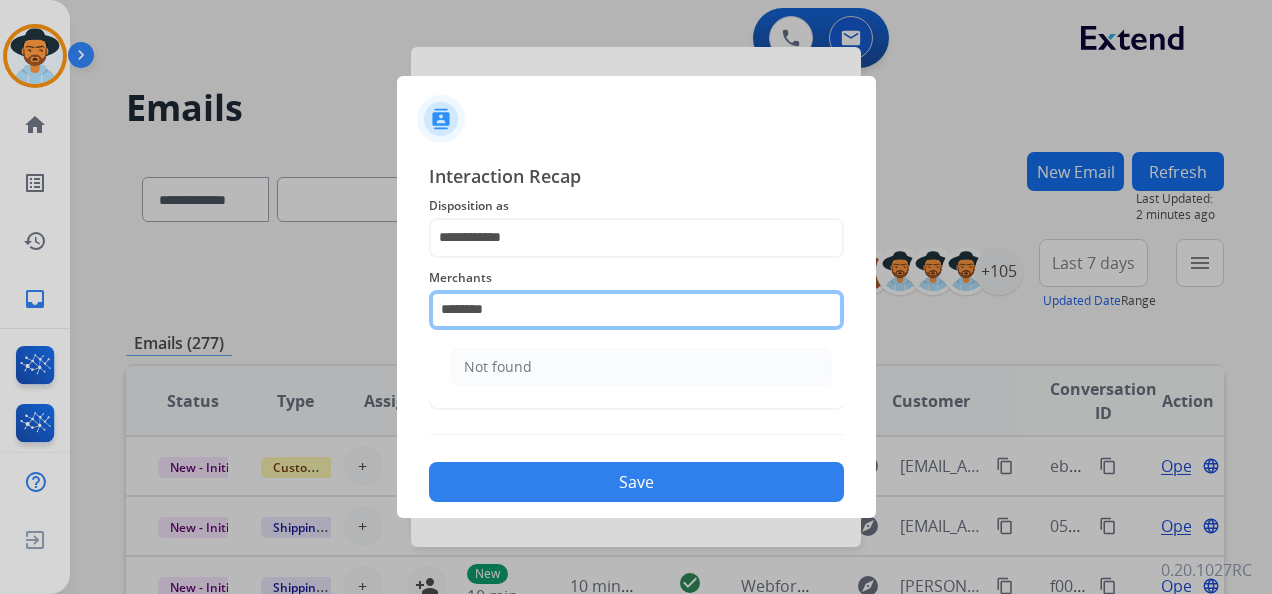 type on "********" 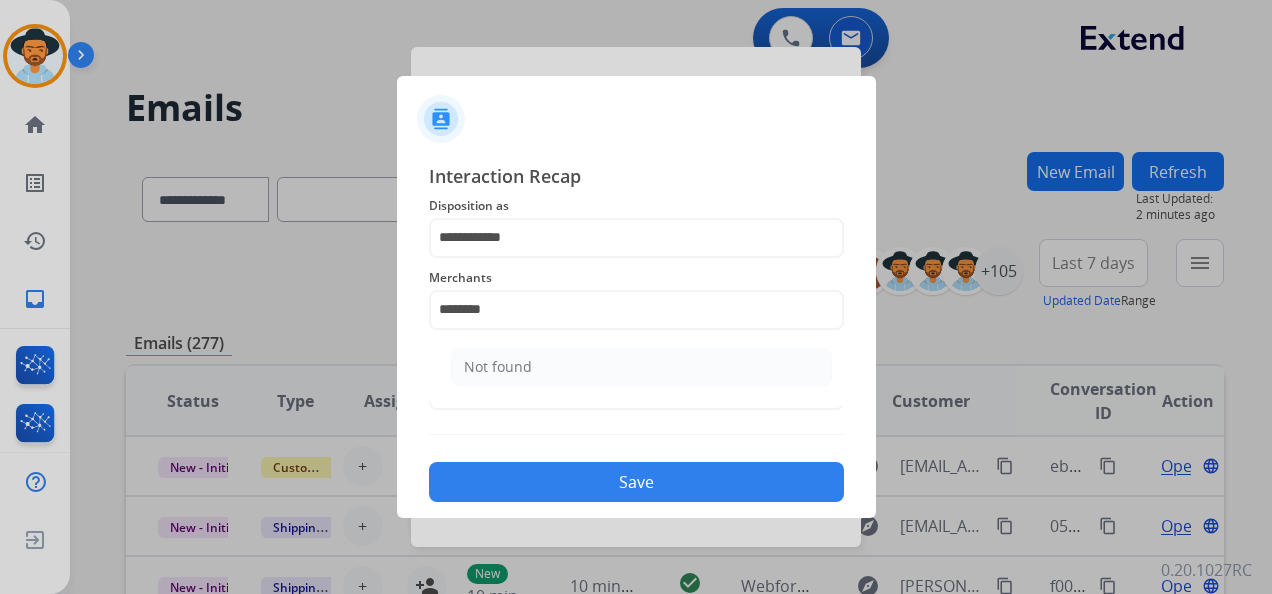 click on "Not found" 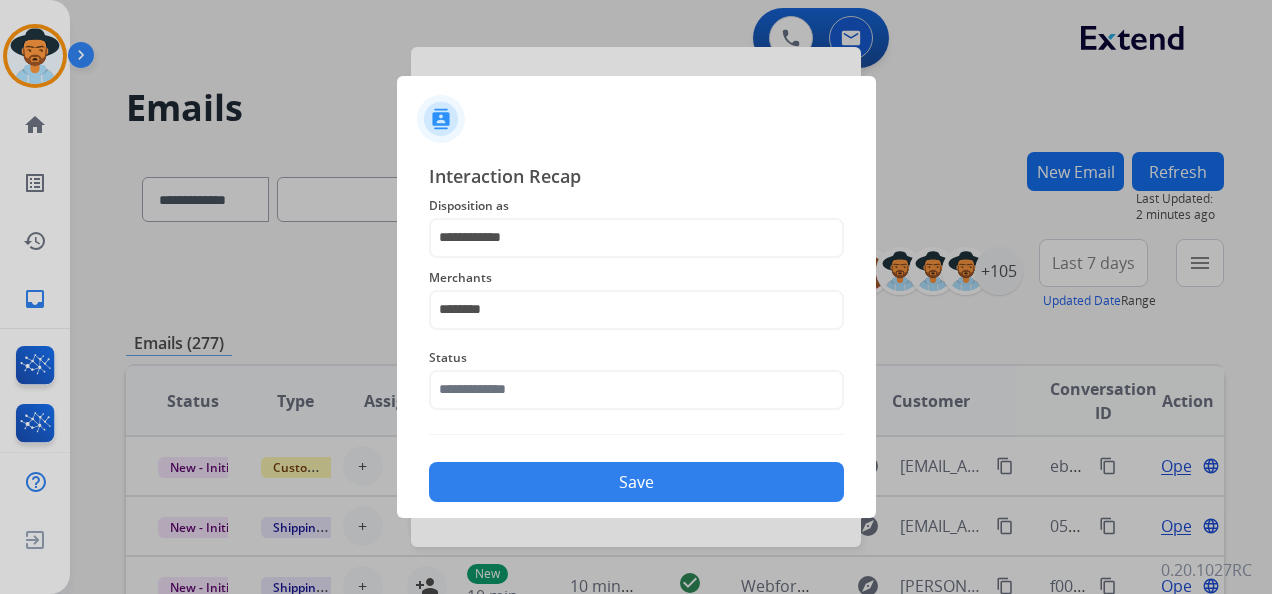 click on "Status" 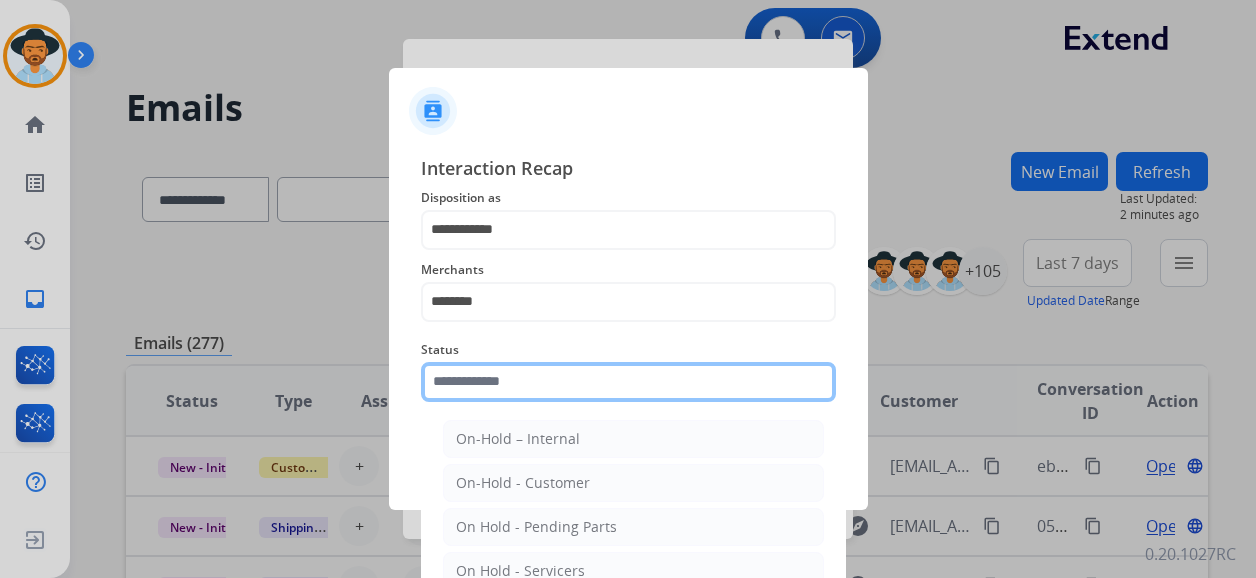 click on "Status    On-Hold – Internal   On-Hold - Customer   On Hold - Pending Parts   On Hold - Servicers   Closed - Unresolved   Closed – Solved   Closed – Merchant Transfer   New - Initial   New - Reply" 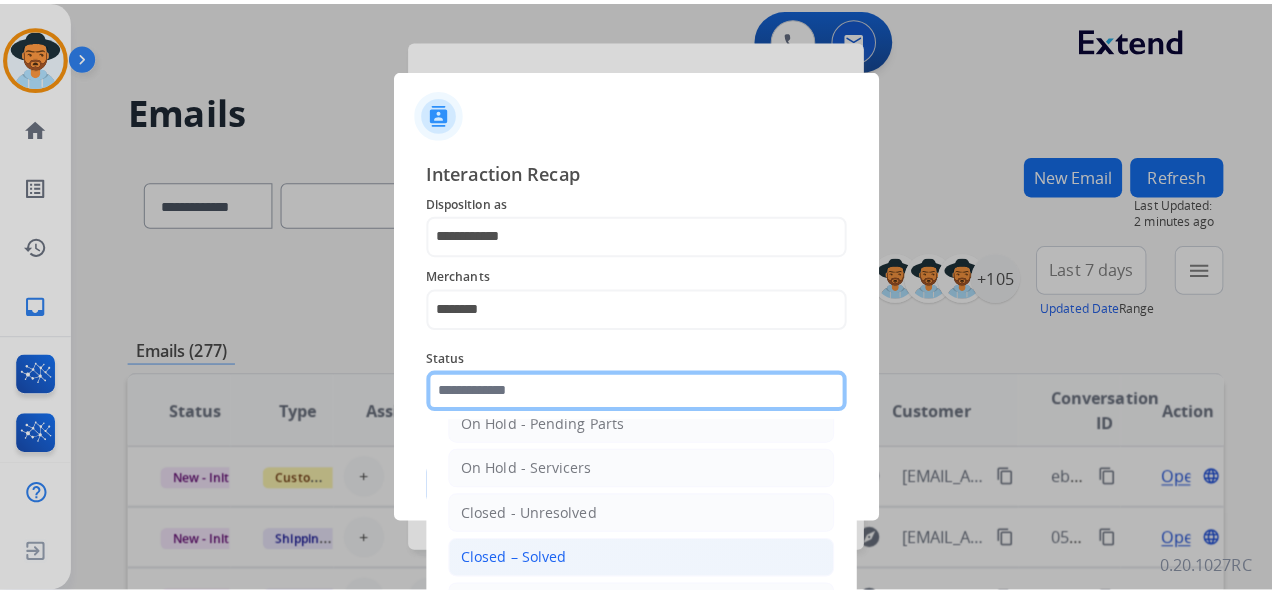 scroll, scrollTop: 114, scrollLeft: 0, axis: vertical 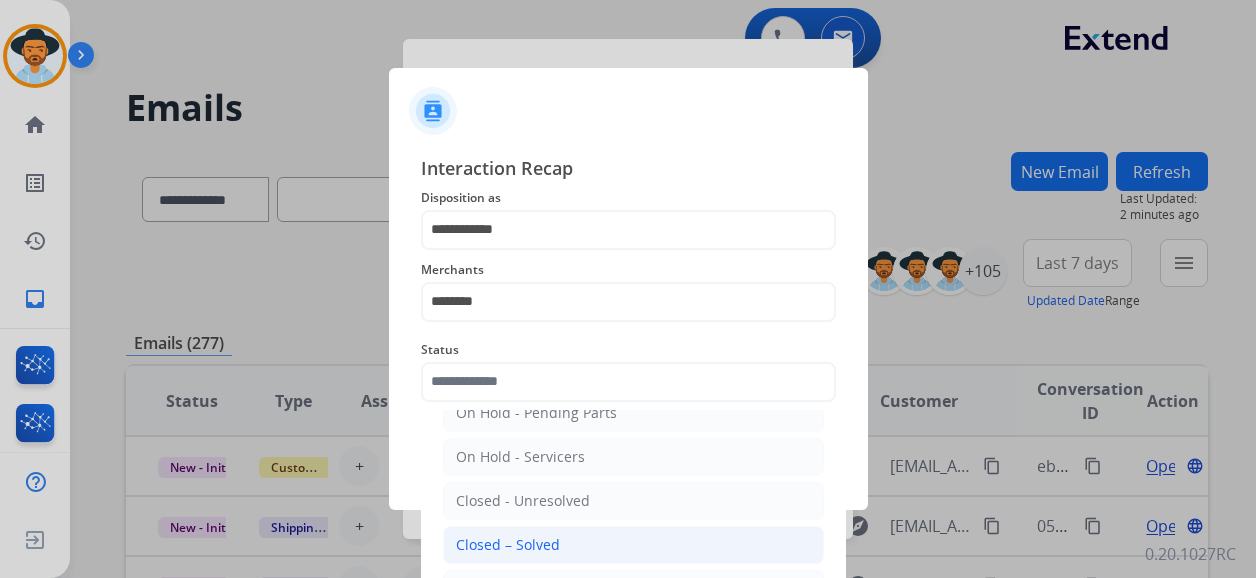 click on "Closed – Solved" 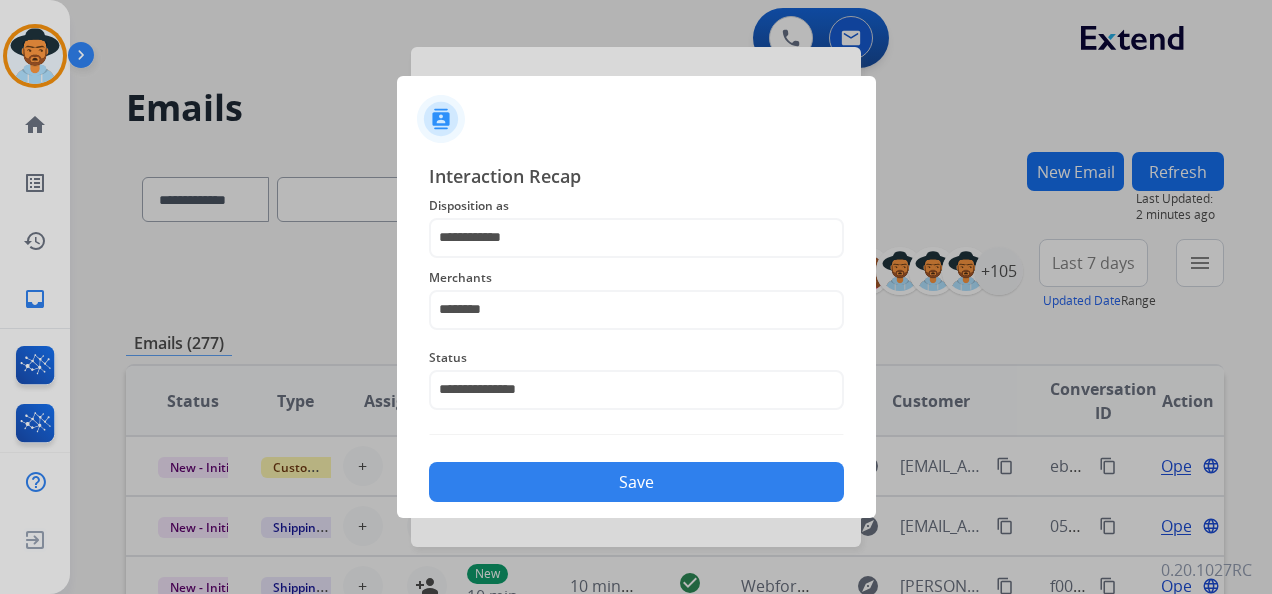 click on "Save" 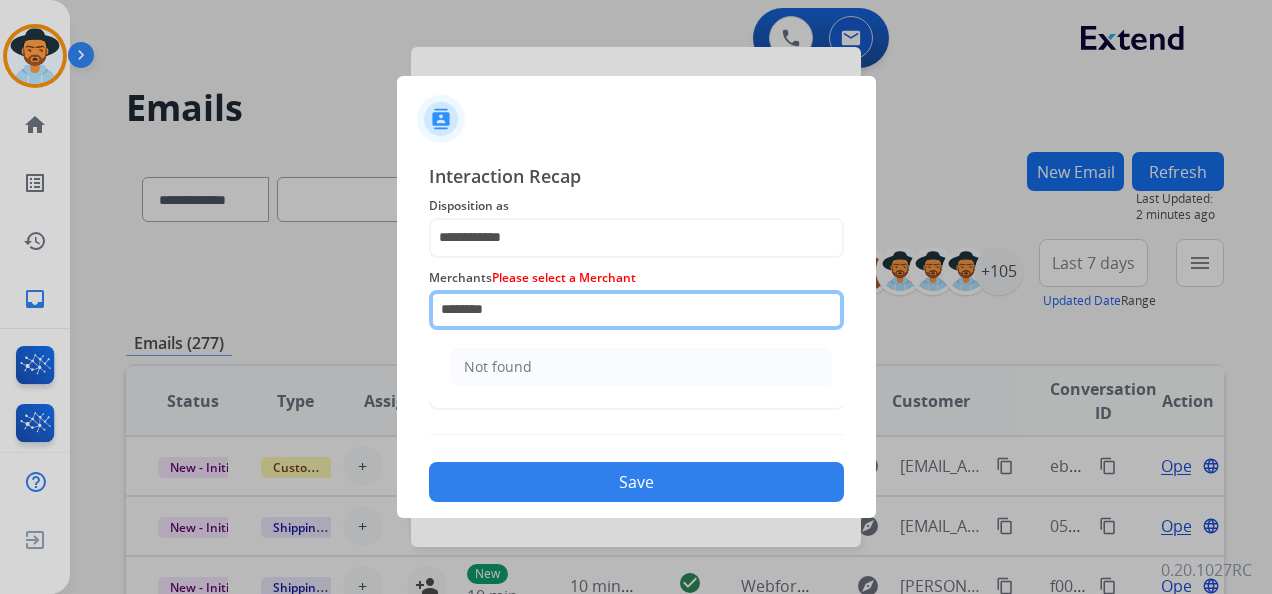 click on "********" 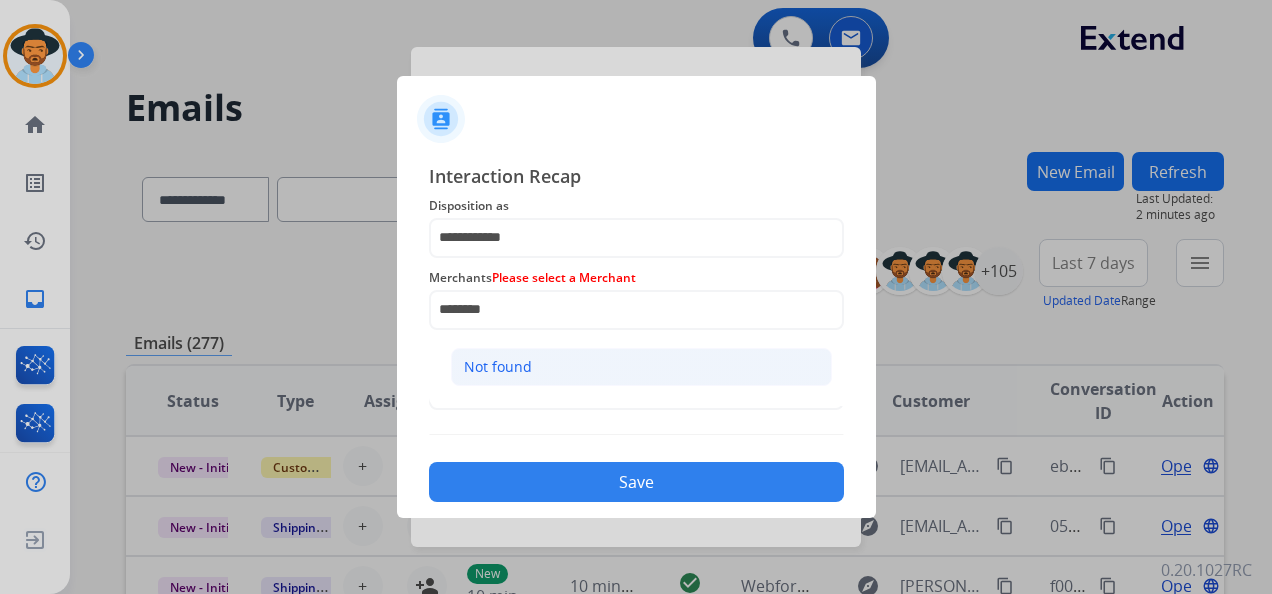 click on "Not found" 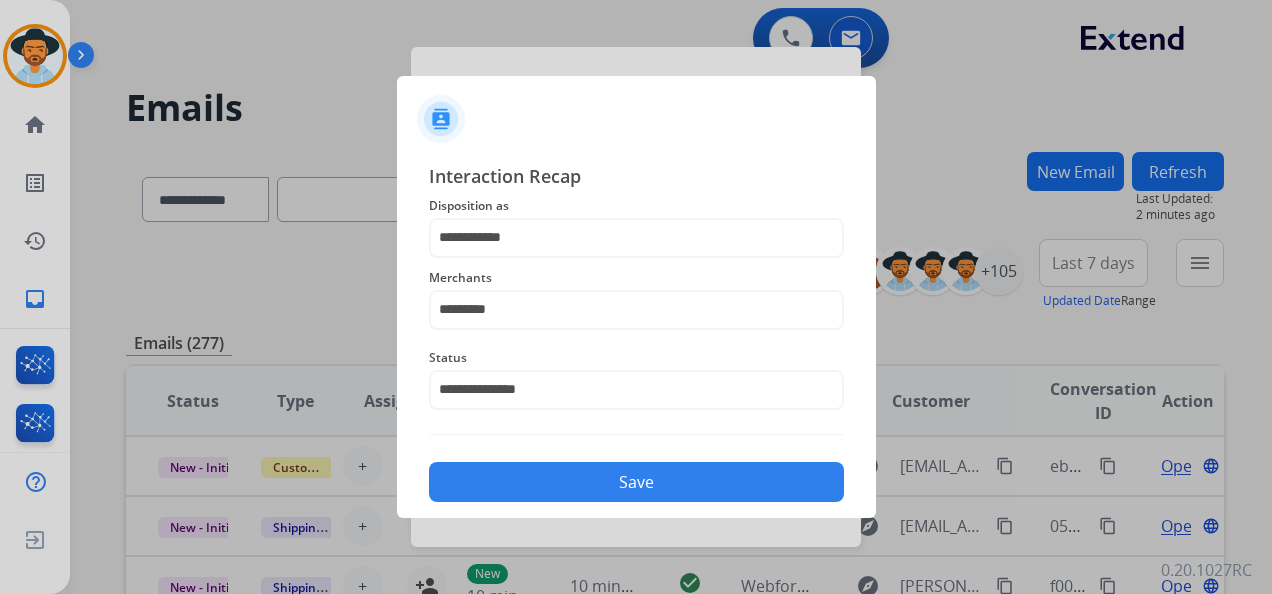 click on "Save" 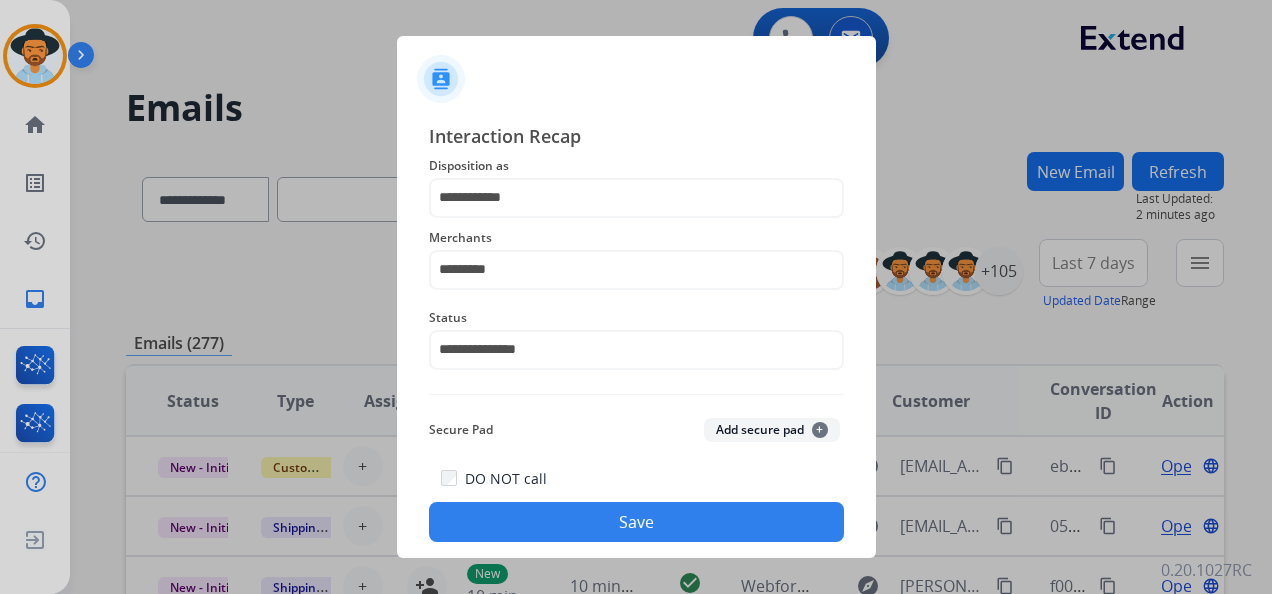 click on "Save" 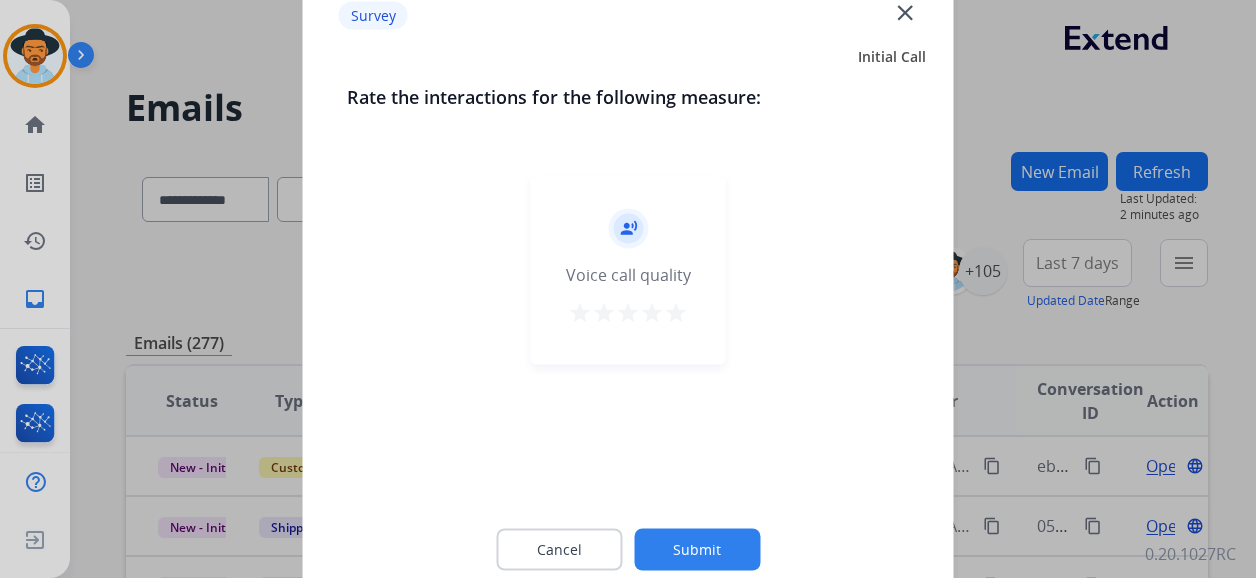 click on "star" at bounding box center (676, 313) 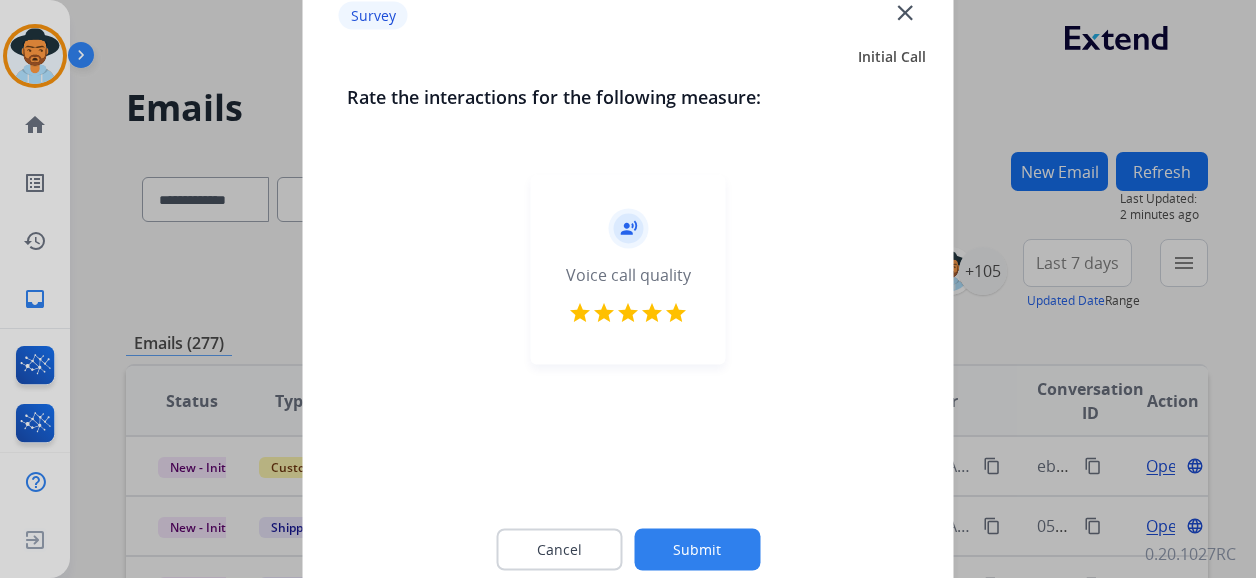 click on "Submit" 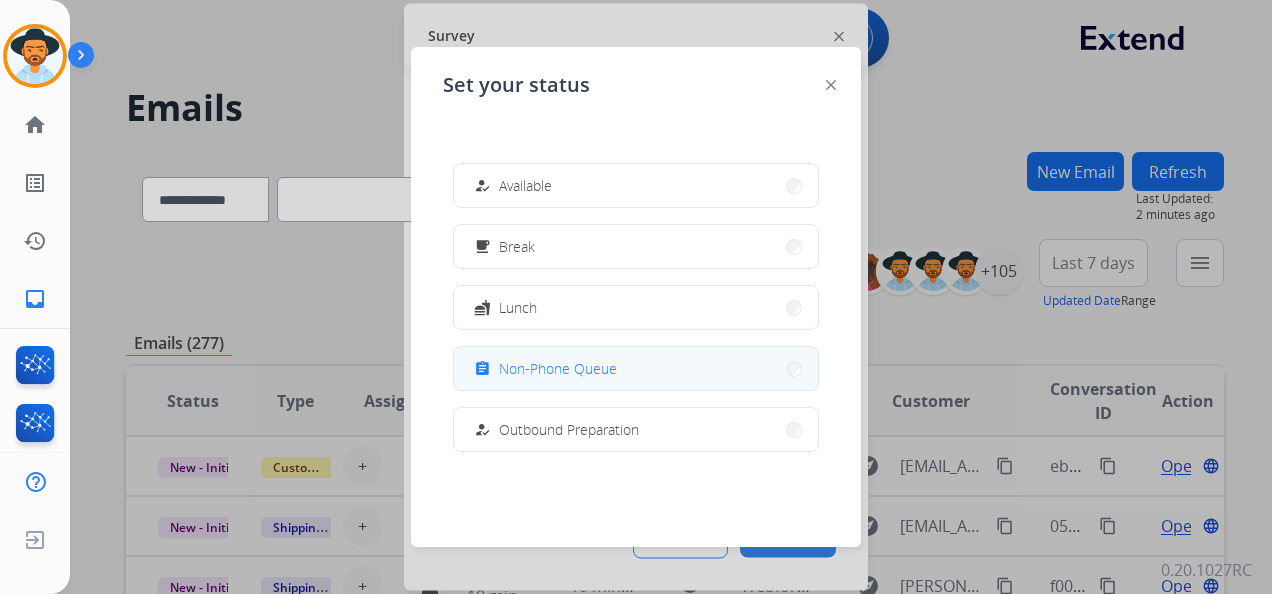 click on "assignment Non-Phone Queue" at bounding box center [636, 368] 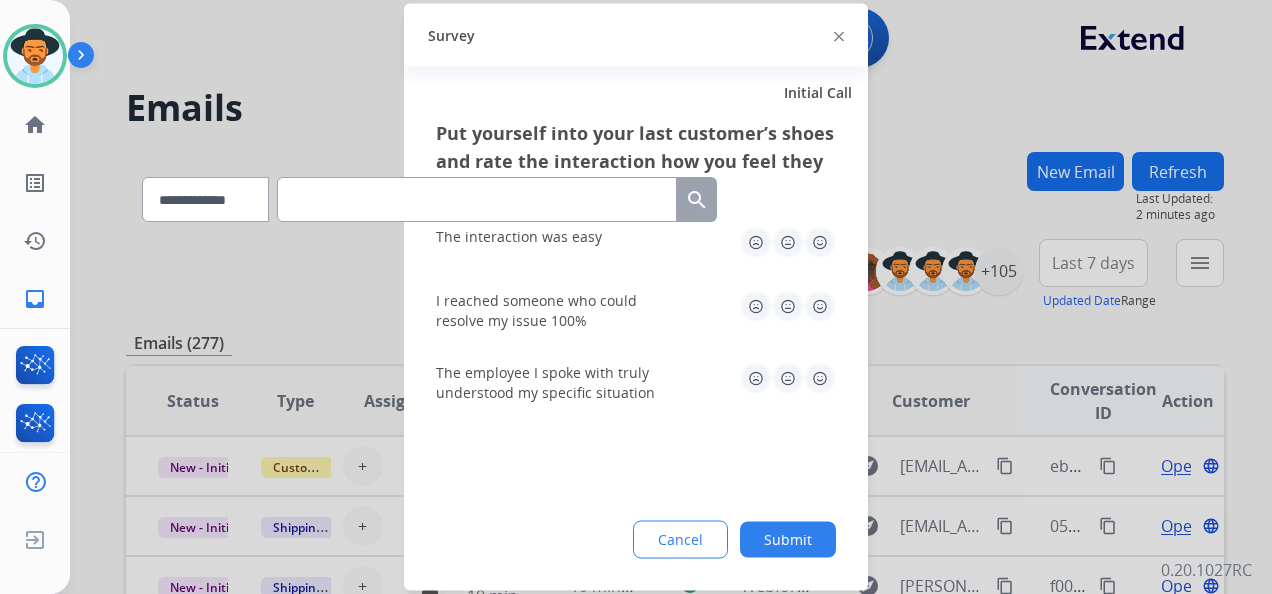 click 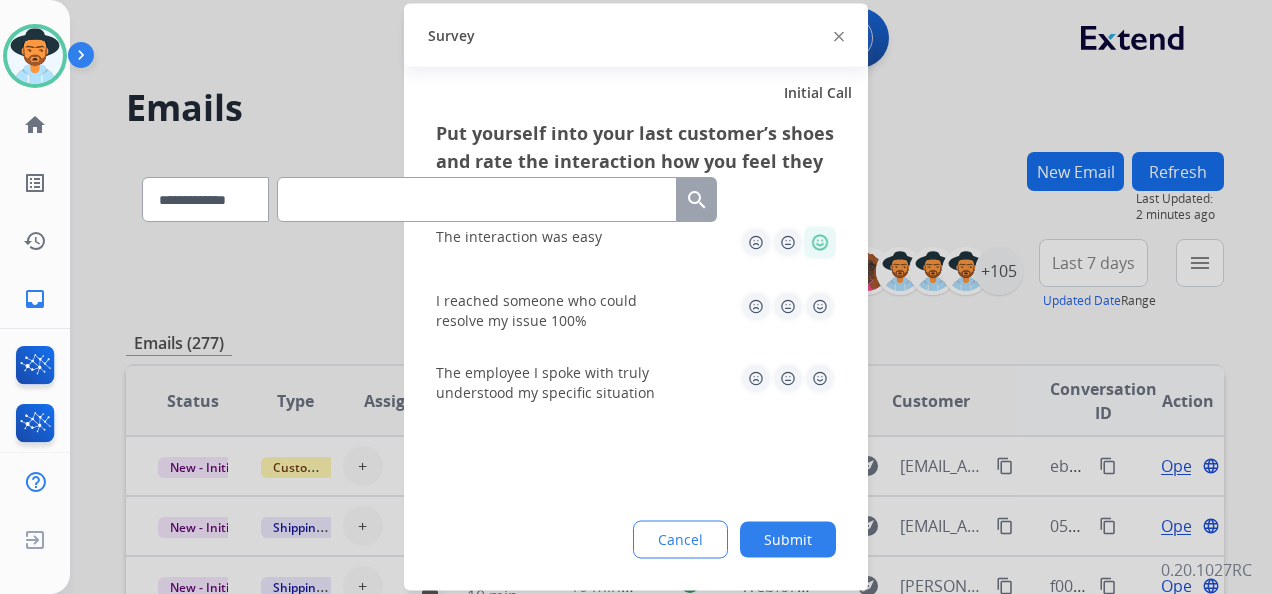 click 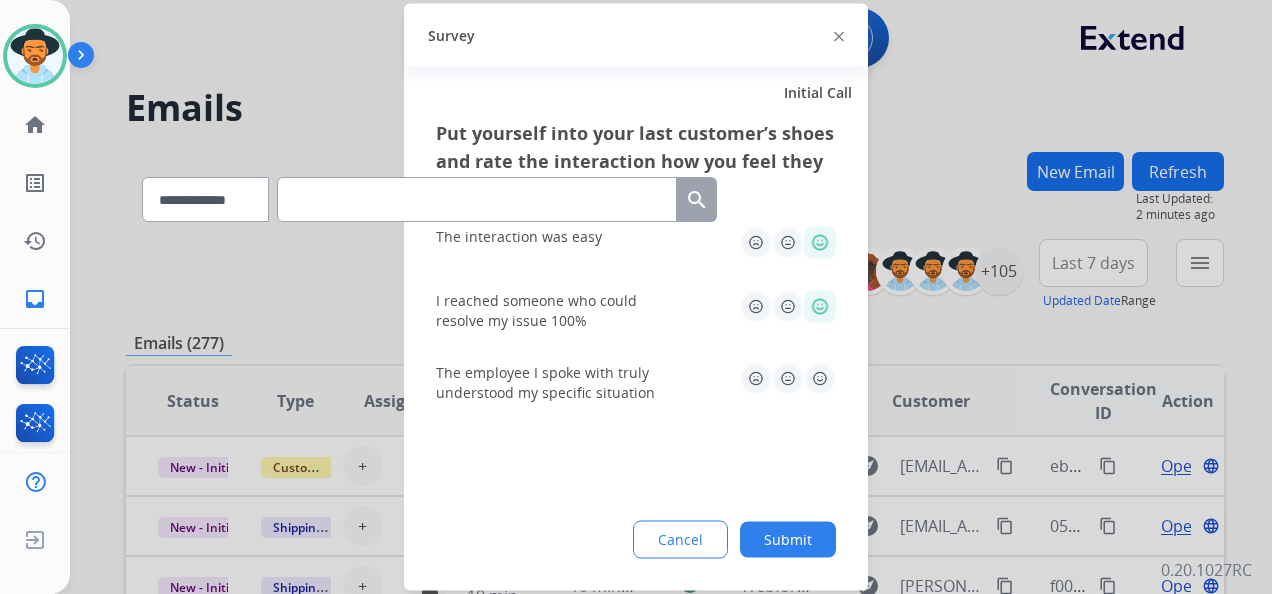 click 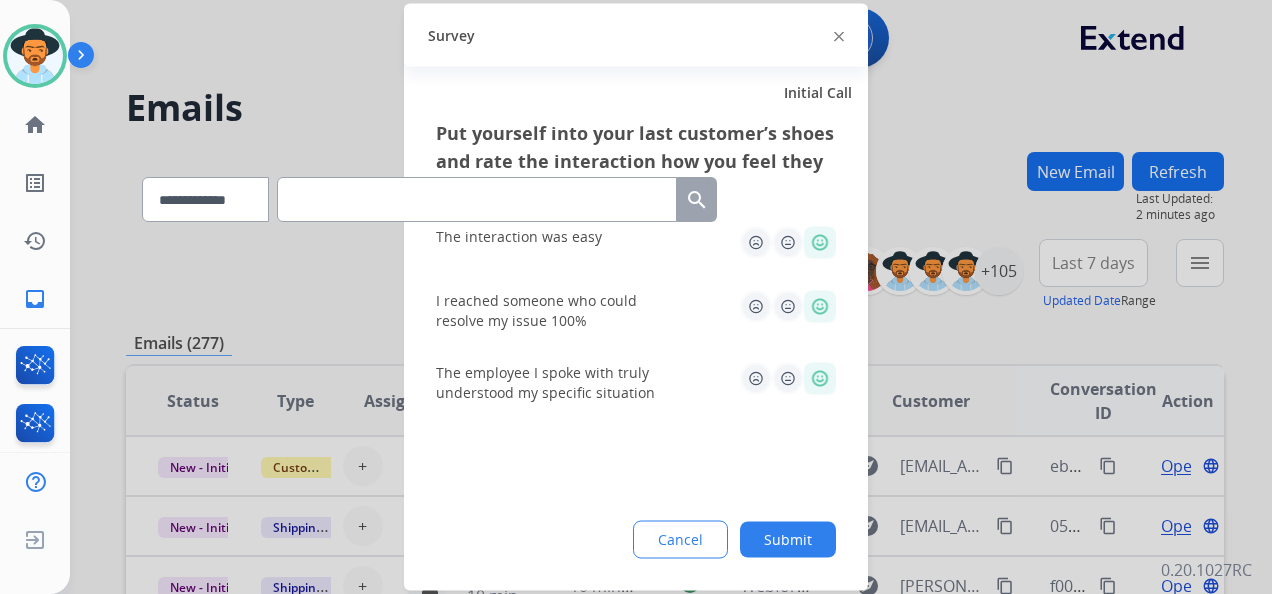 click on "Submit" 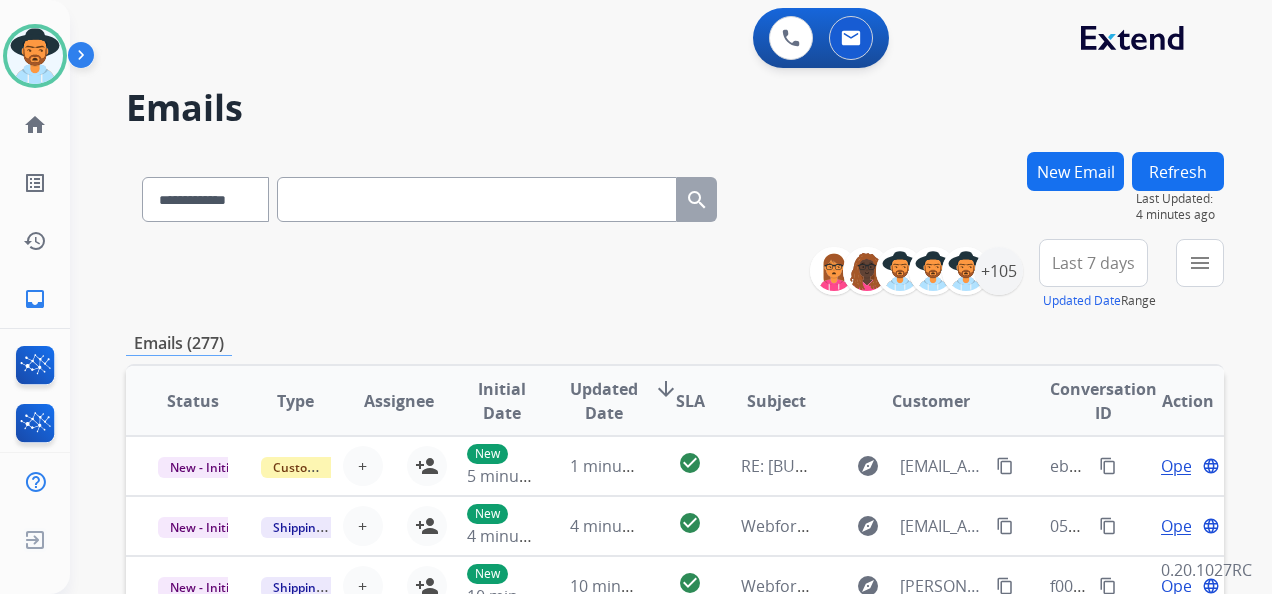 click on "Last 7 days" at bounding box center (1093, 263) 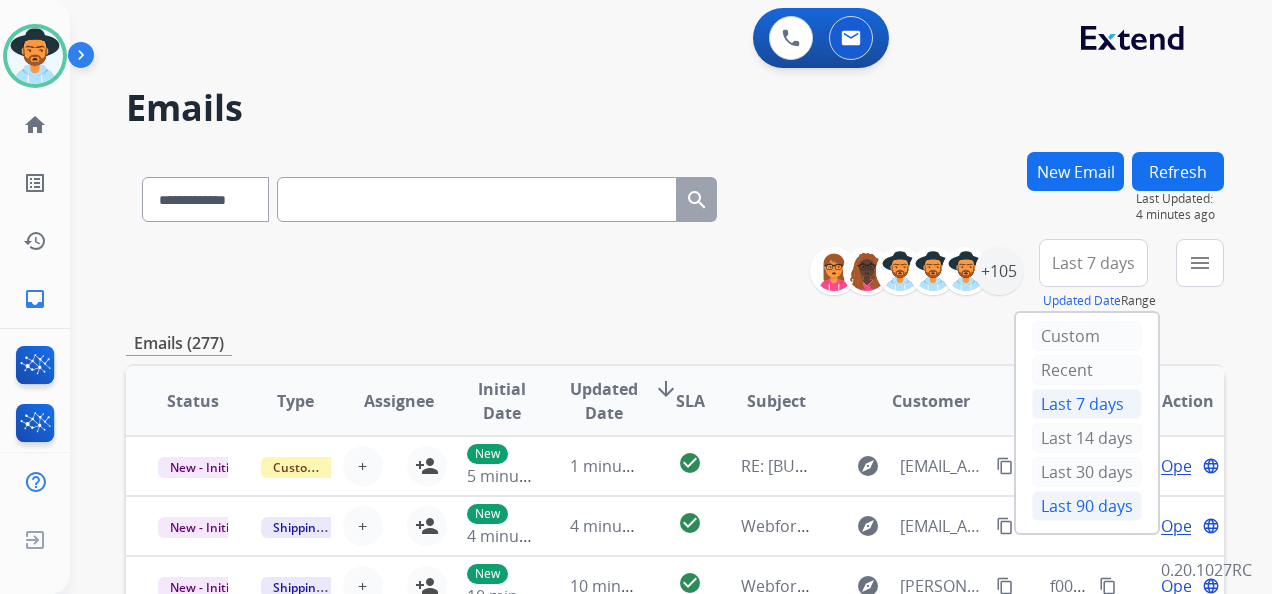 click on "Last 90 days" at bounding box center [1087, 506] 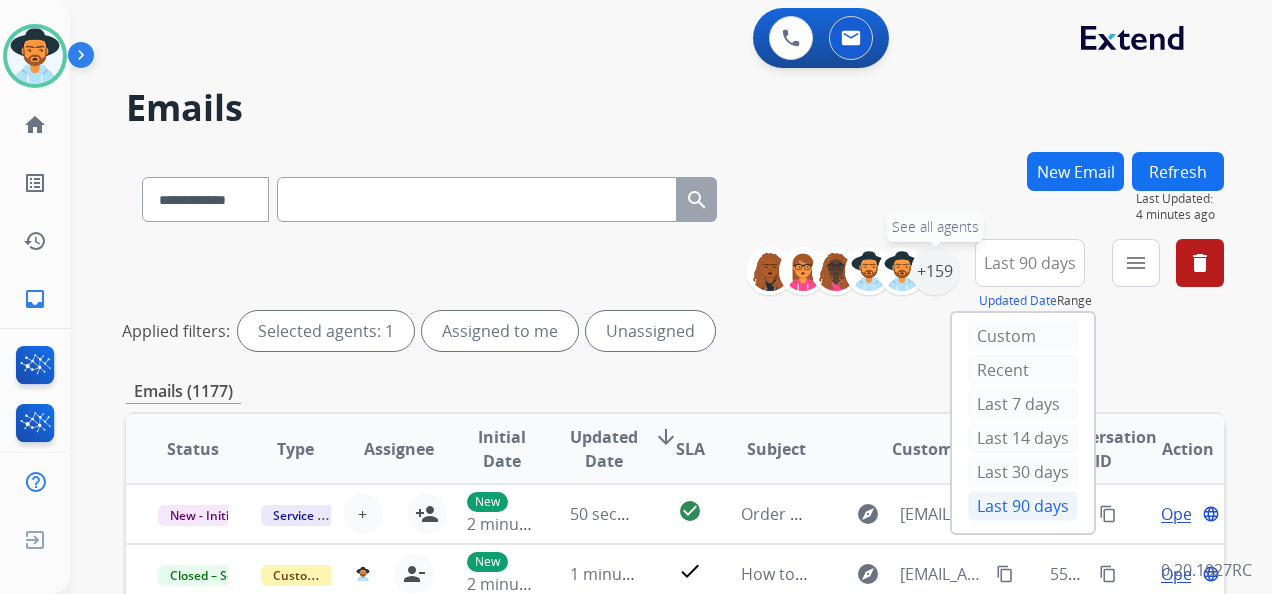 click on "+159" at bounding box center [935, 271] 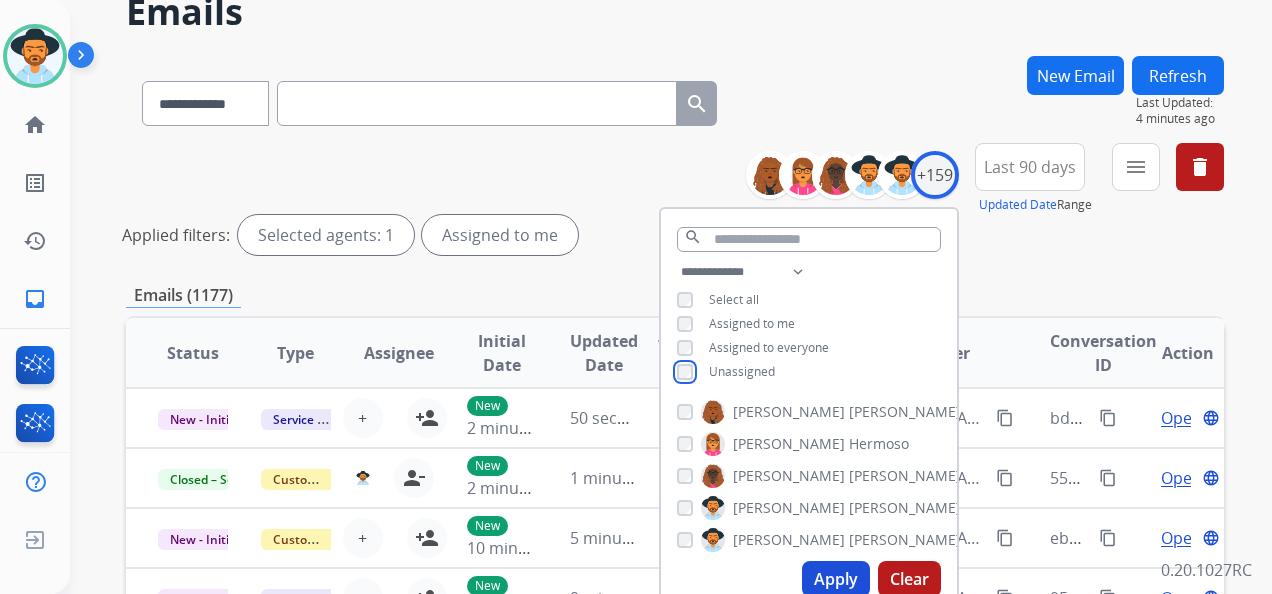 scroll, scrollTop: 300, scrollLeft: 0, axis: vertical 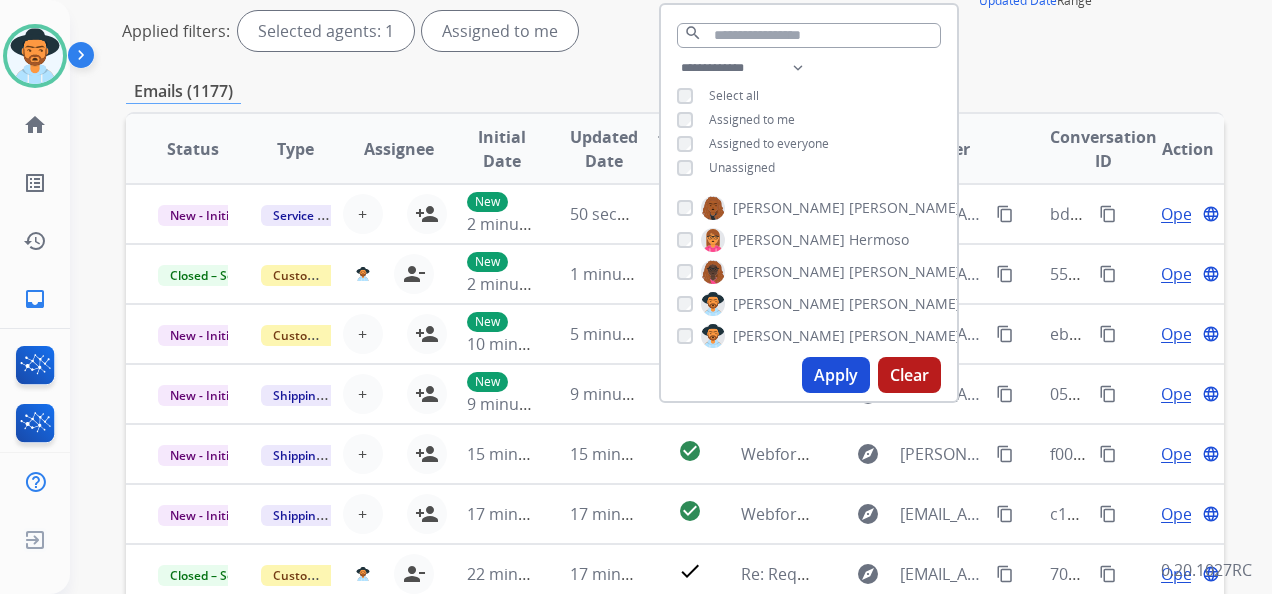 click on "Apply" at bounding box center (836, 375) 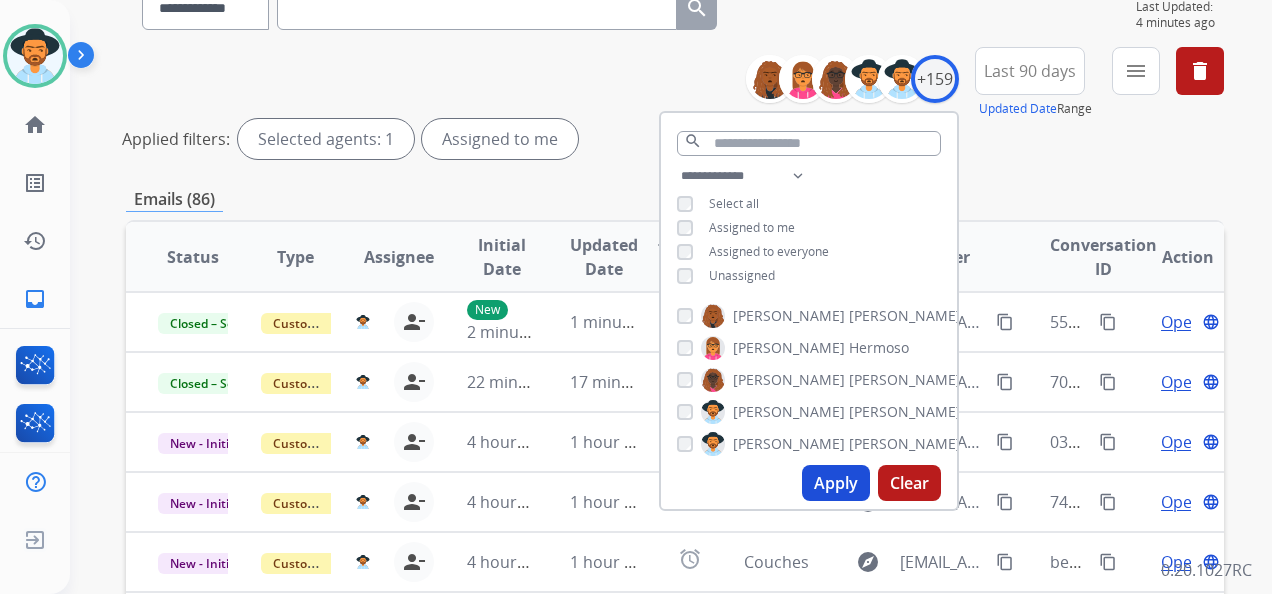 scroll, scrollTop: 200, scrollLeft: 0, axis: vertical 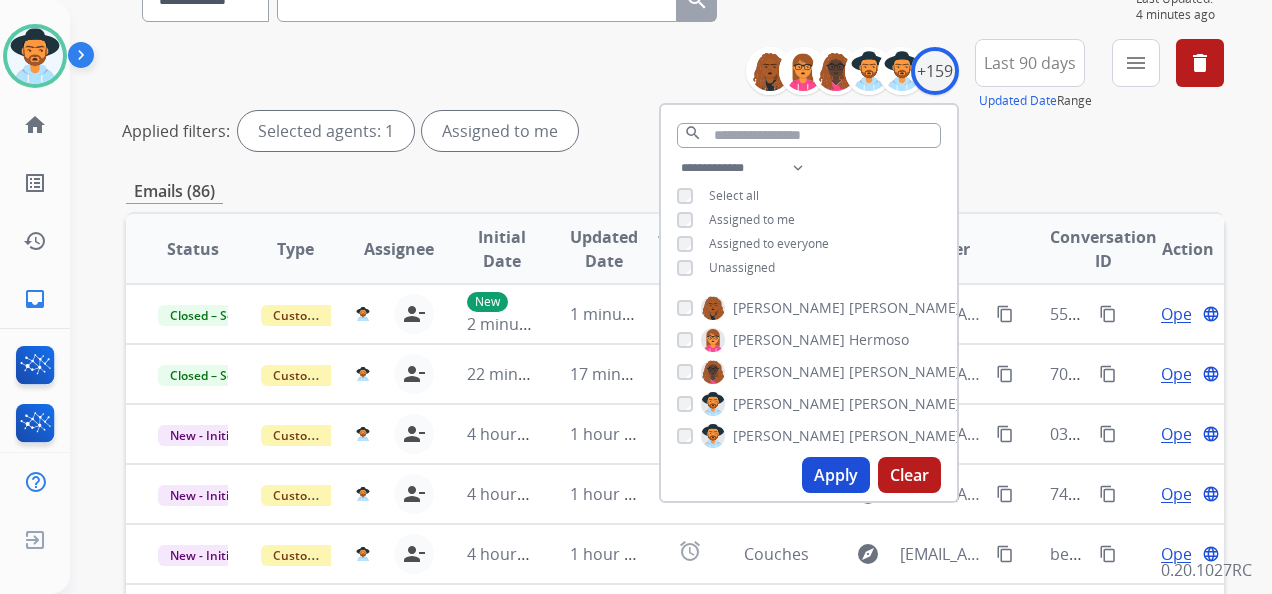 click on "**********" at bounding box center (675, 469) 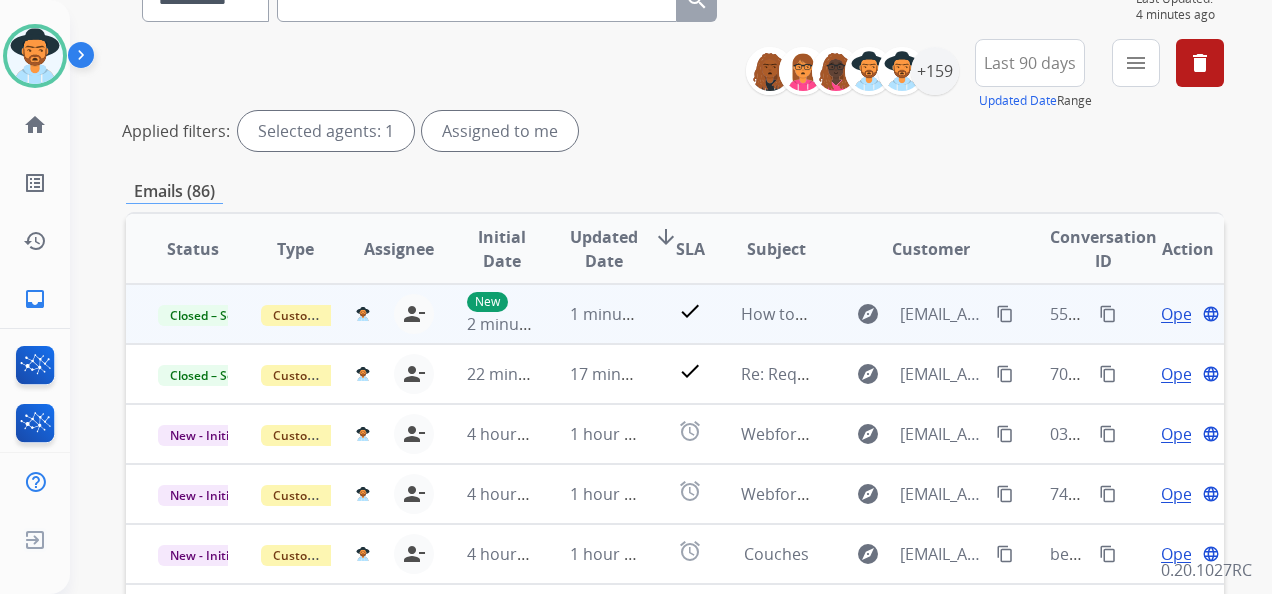 click on "content_copy" at bounding box center [1108, 314] 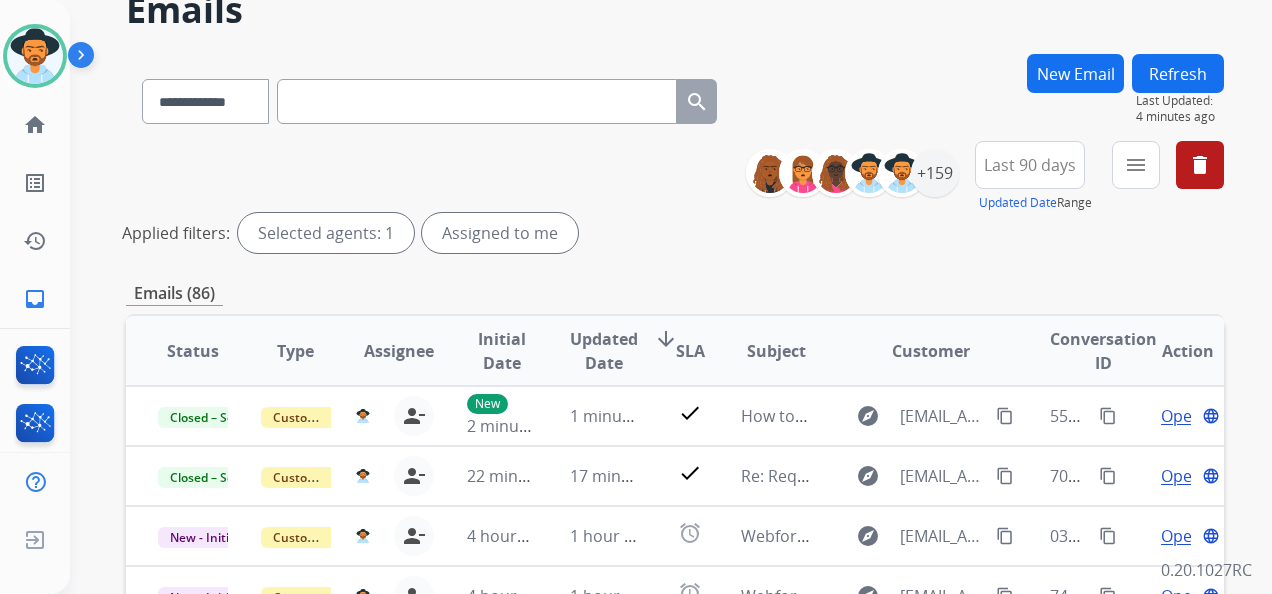 scroll, scrollTop: 0, scrollLeft: 0, axis: both 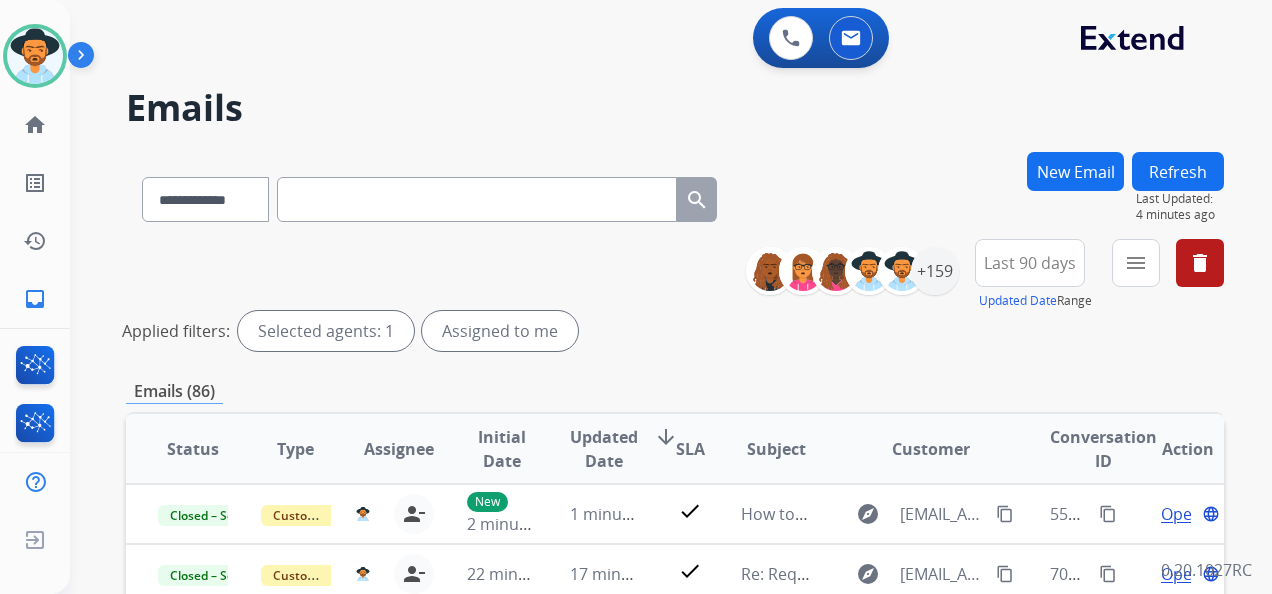 click on "New Email" at bounding box center (1075, 171) 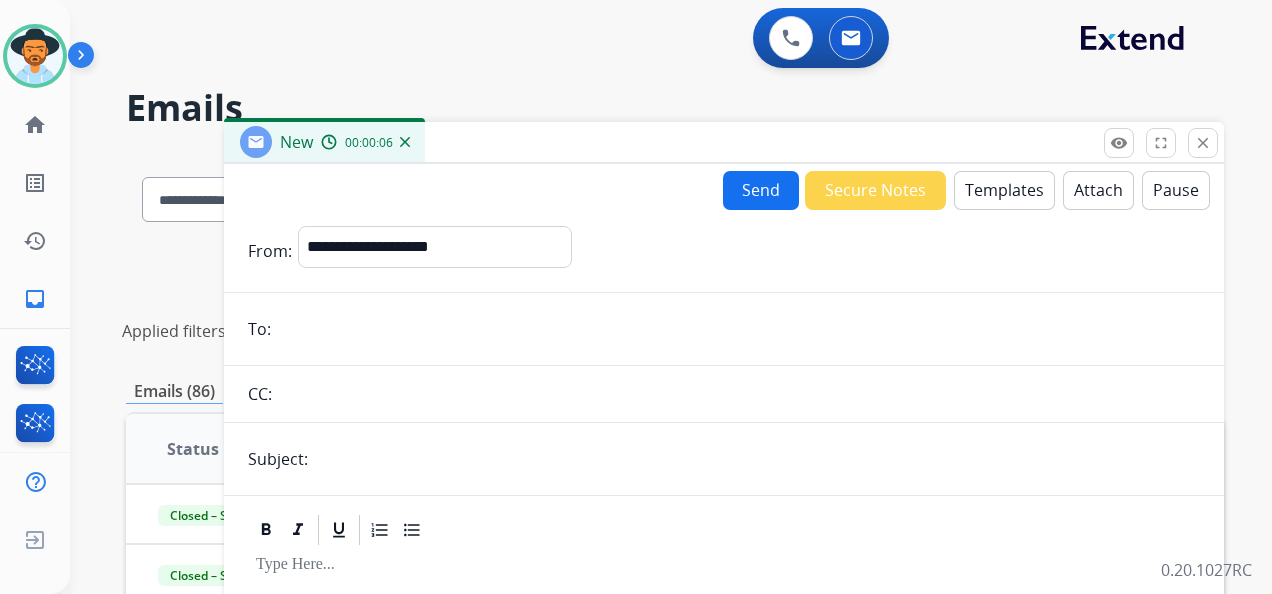 click at bounding box center (738, 329) 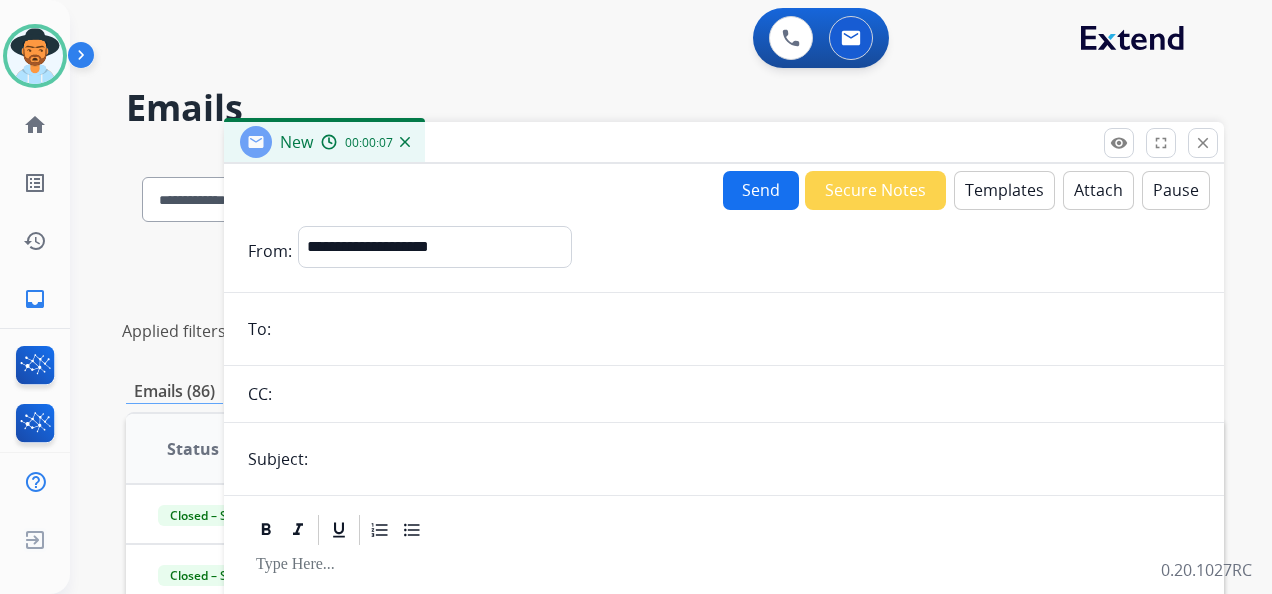 paste on "**********" 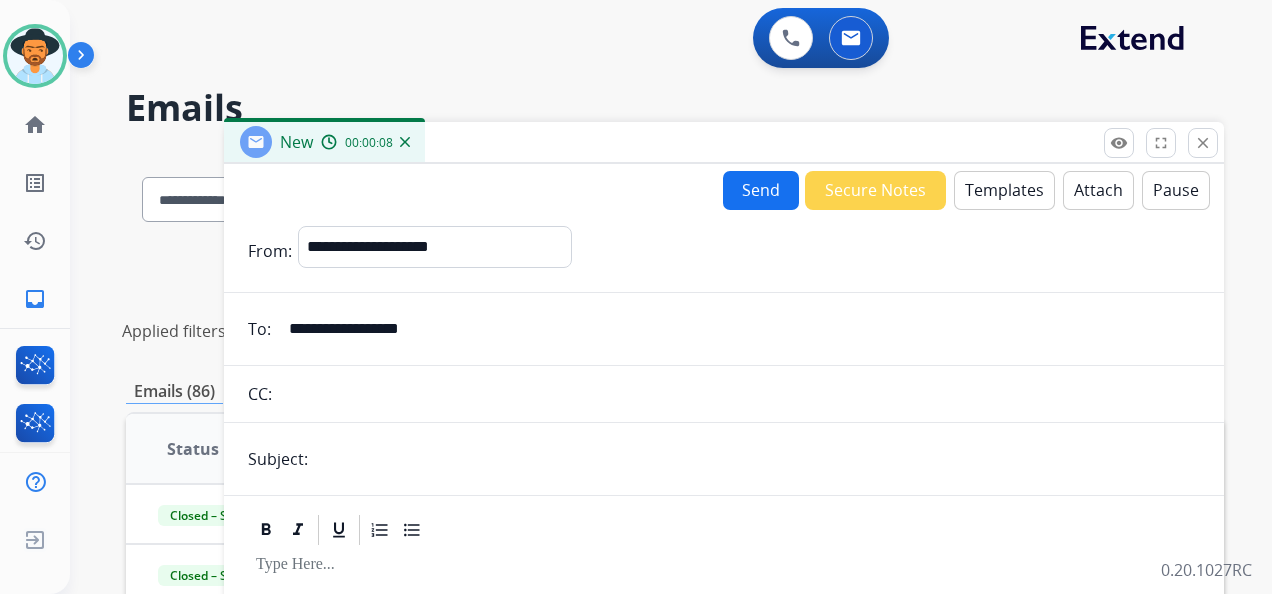 type on "**********" 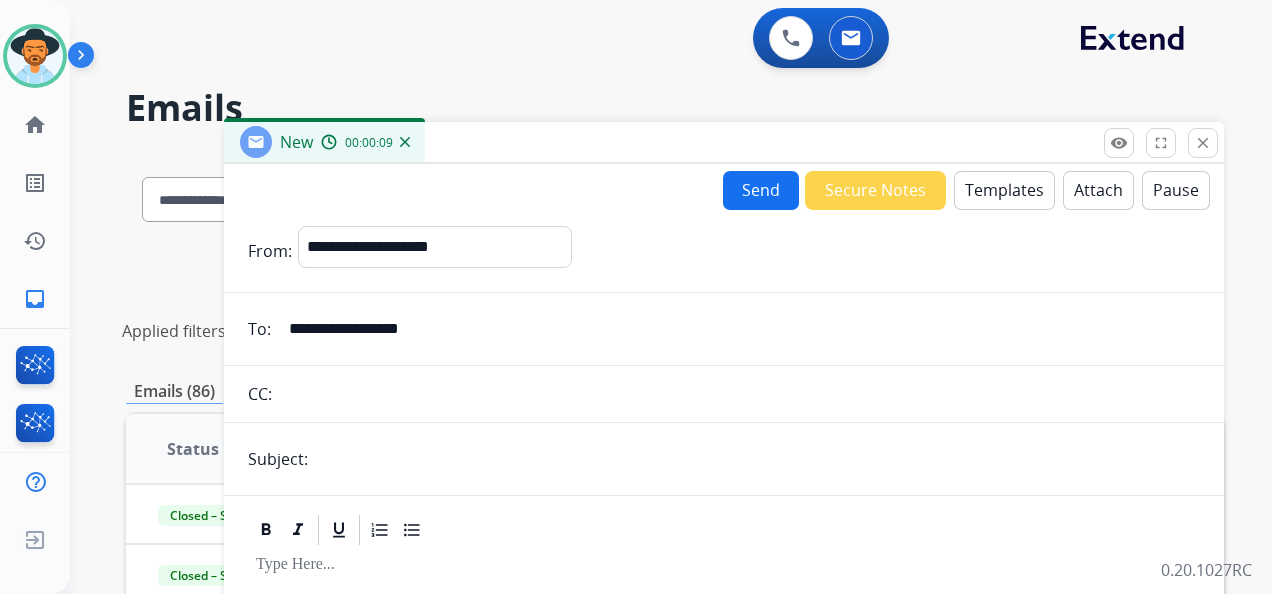 type on "**********" 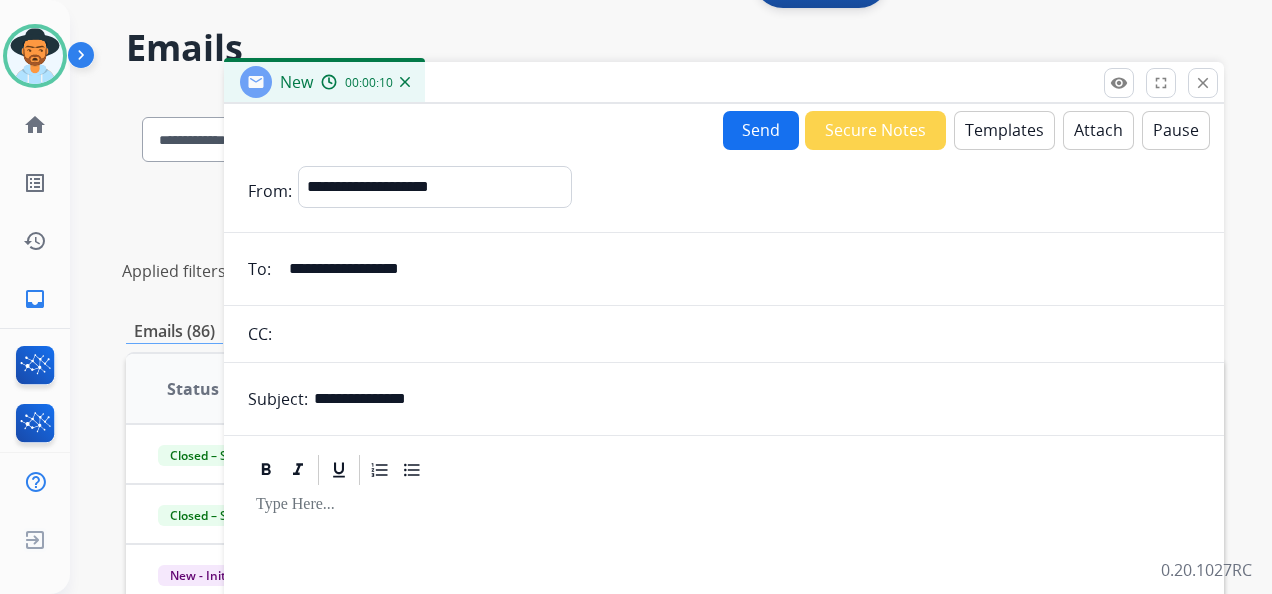 scroll, scrollTop: 100, scrollLeft: 0, axis: vertical 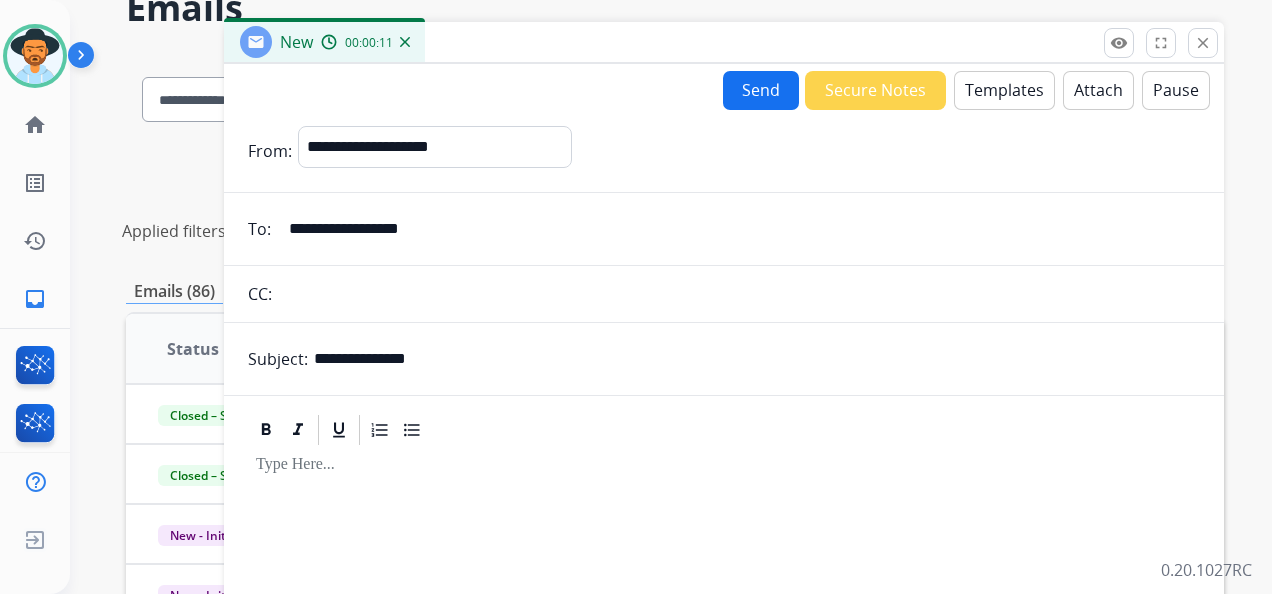 click on "Templates" at bounding box center [1004, 90] 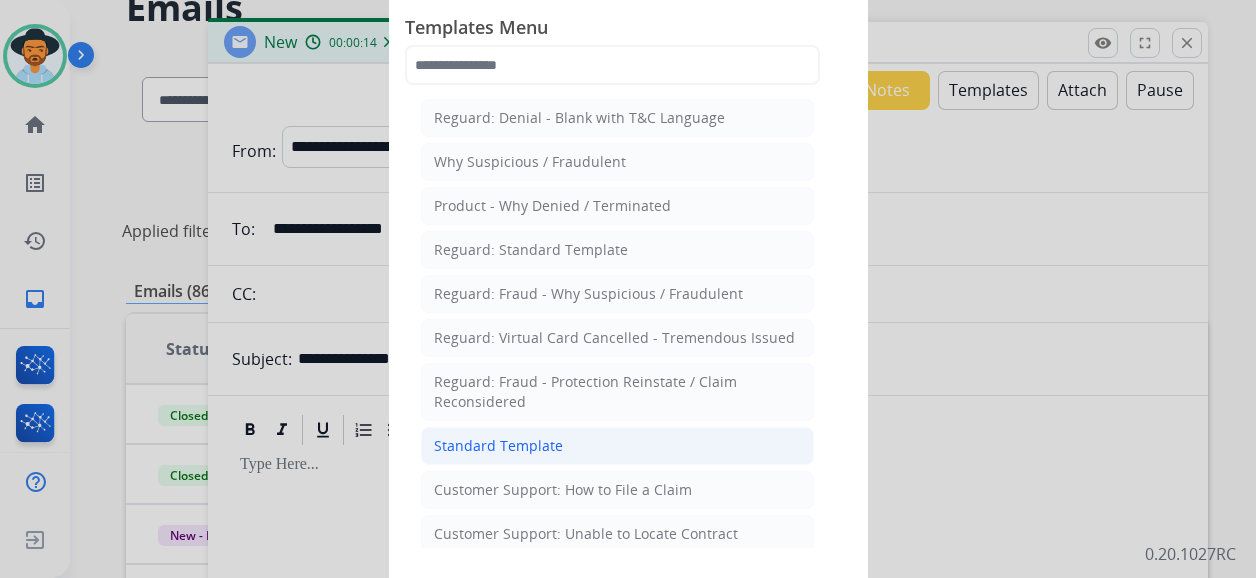 click on "Standard Template" 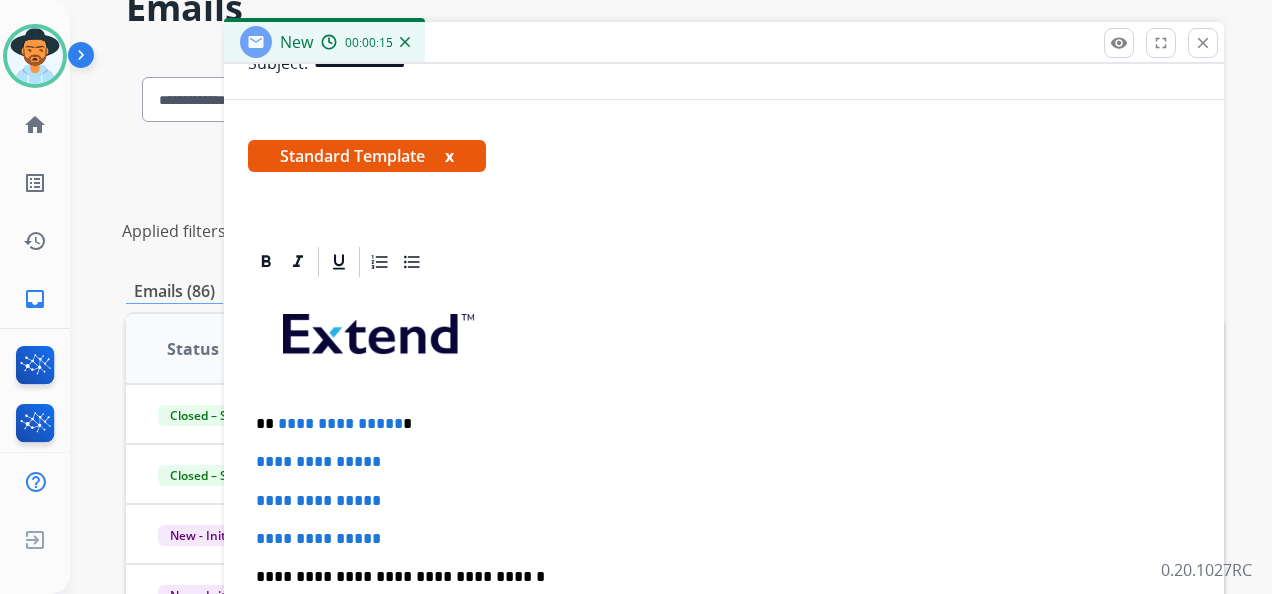 scroll, scrollTop: 300, scrollLeft: 0, axis: vertical 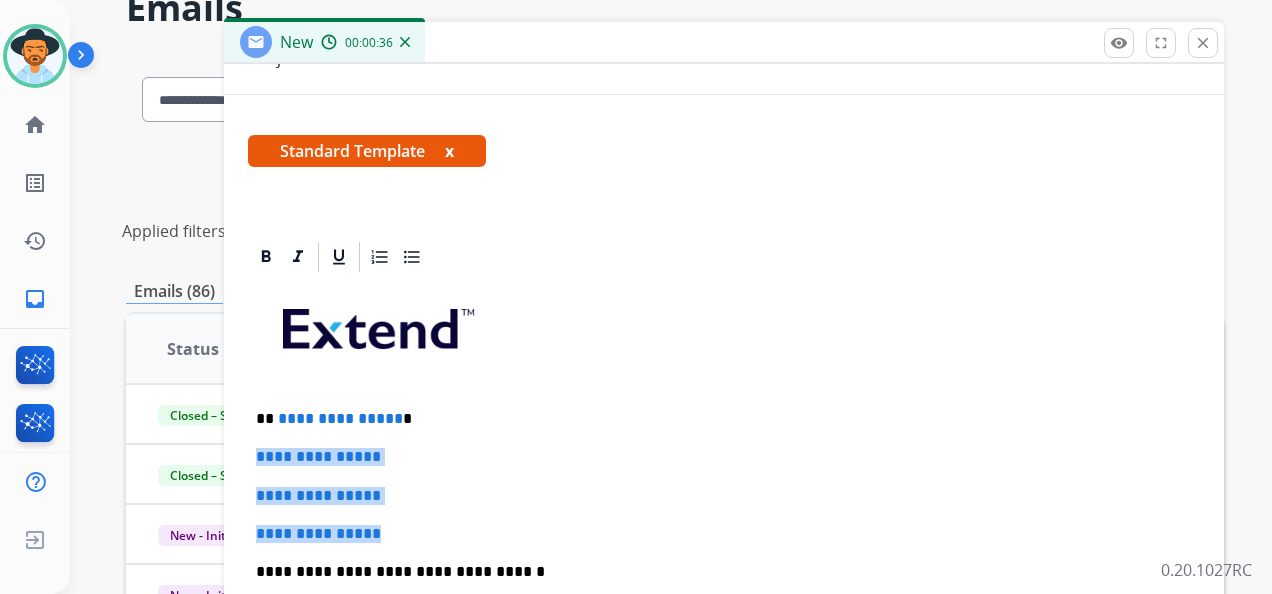 drag, startPoint x: 248, startPoint y: 448, endPoint x: 434, endPoint y: 530, distance: 203.27321 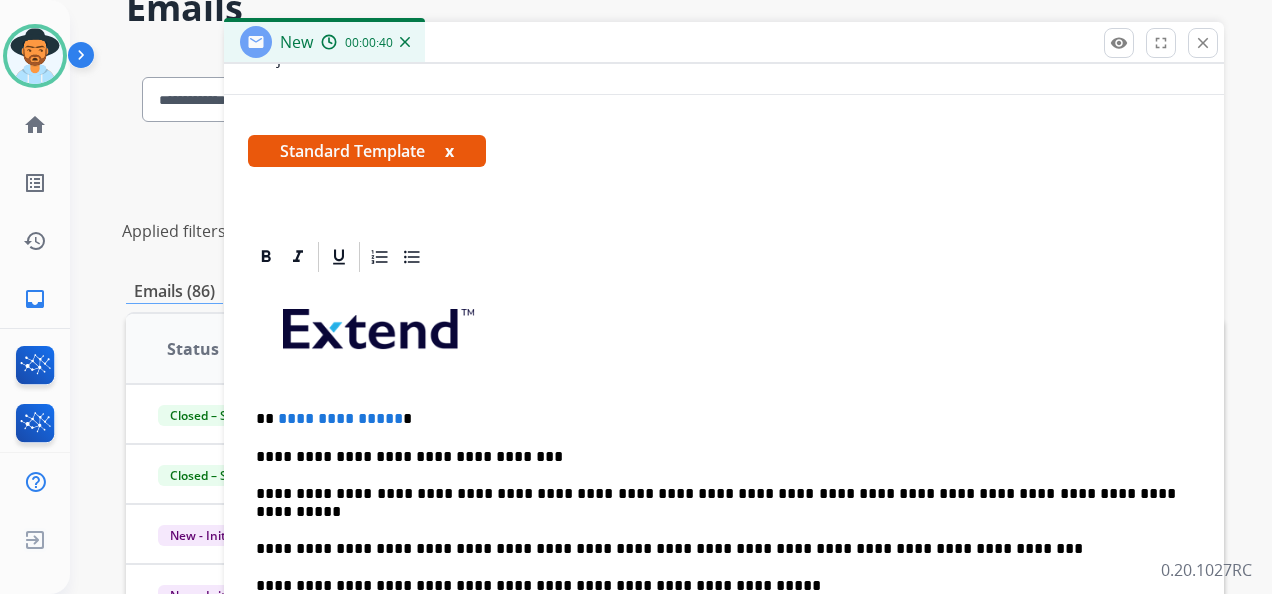 click on "**********" at bounding box center (716, 521) 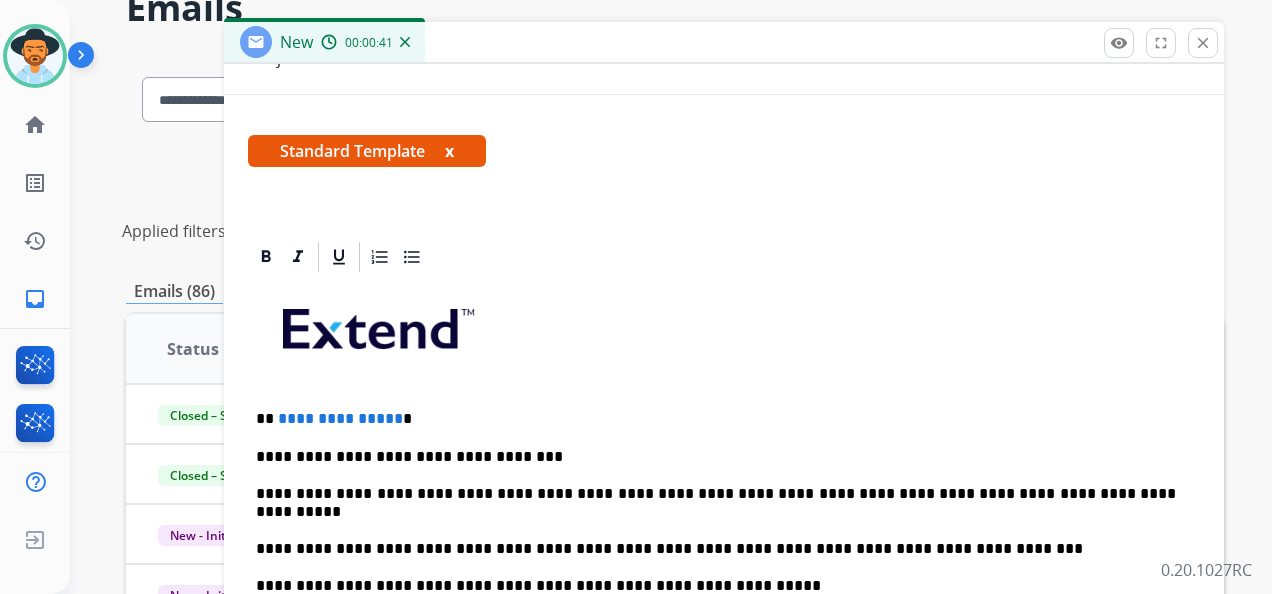 type 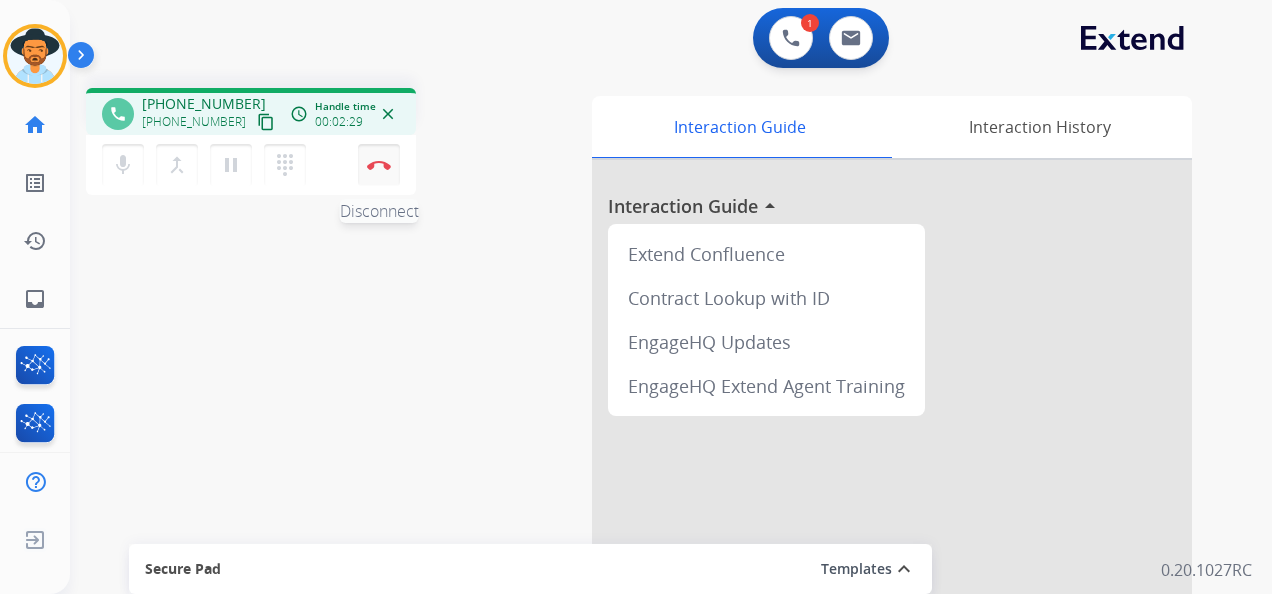 click at bounding box center (379, 165) 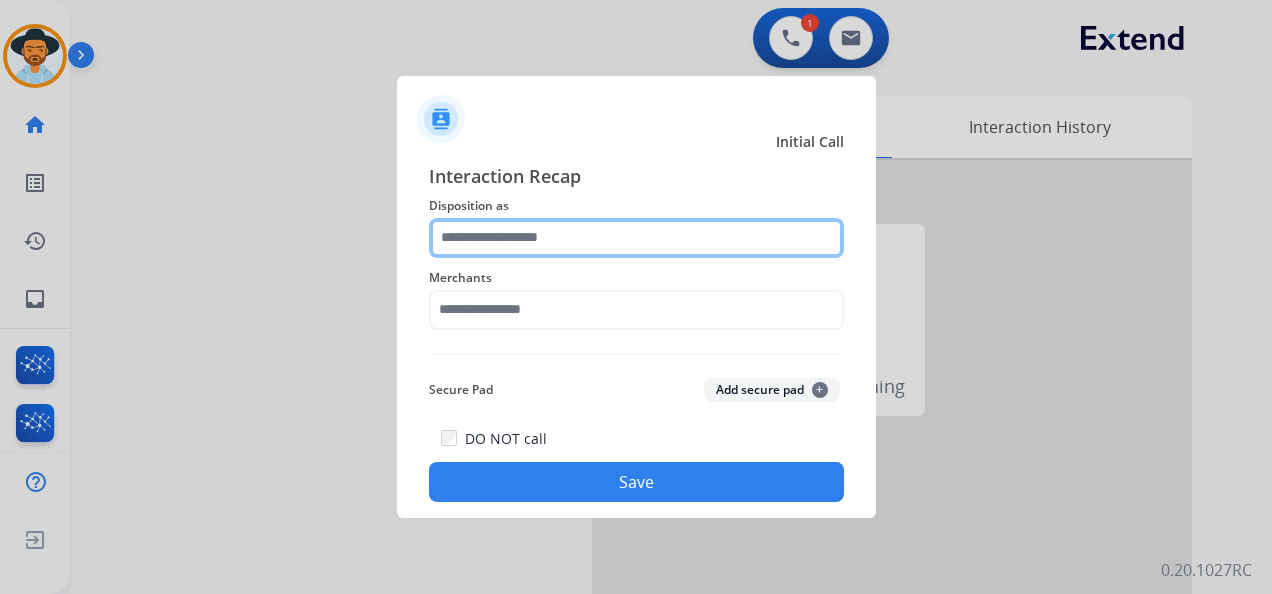 click 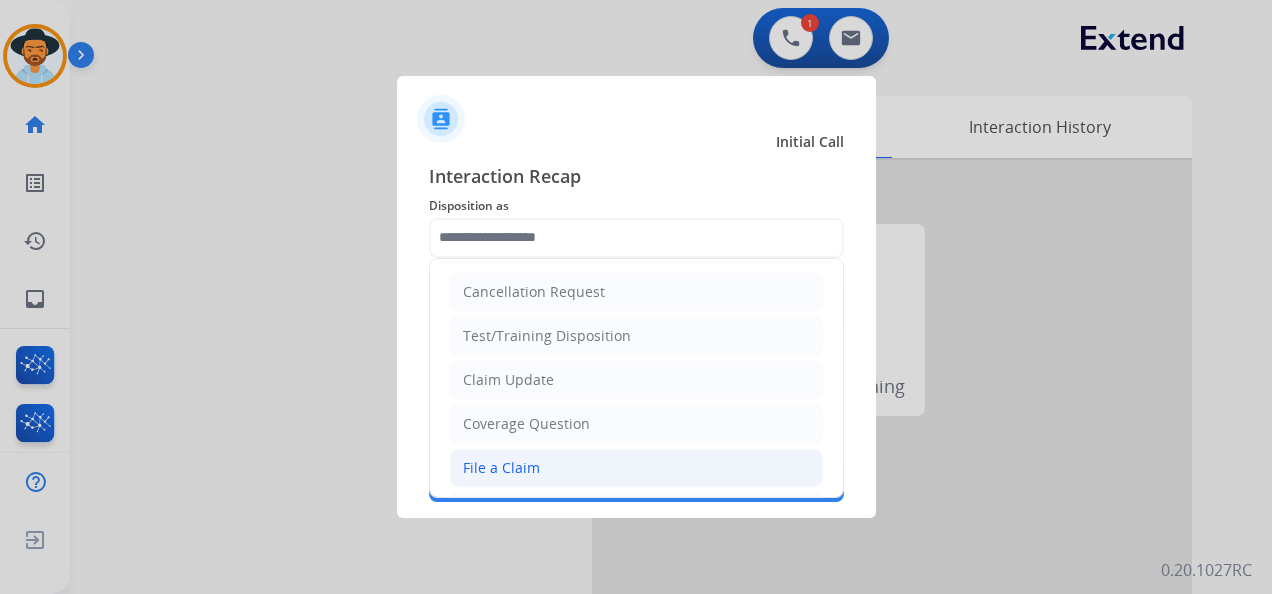 click on "File a Claim" 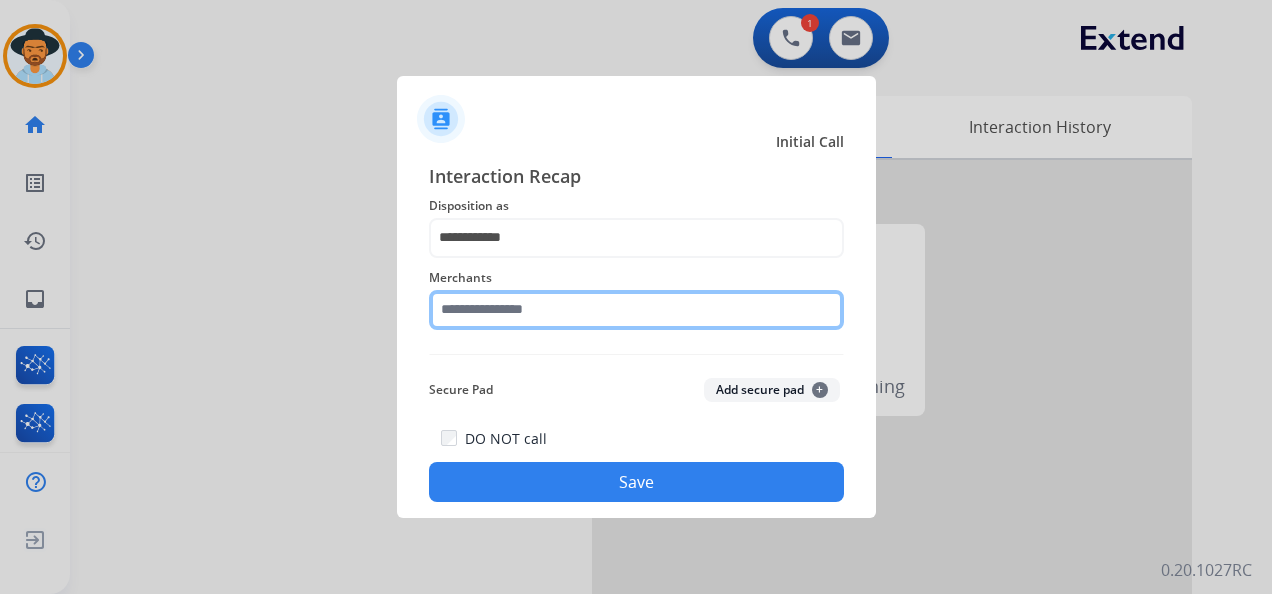 click 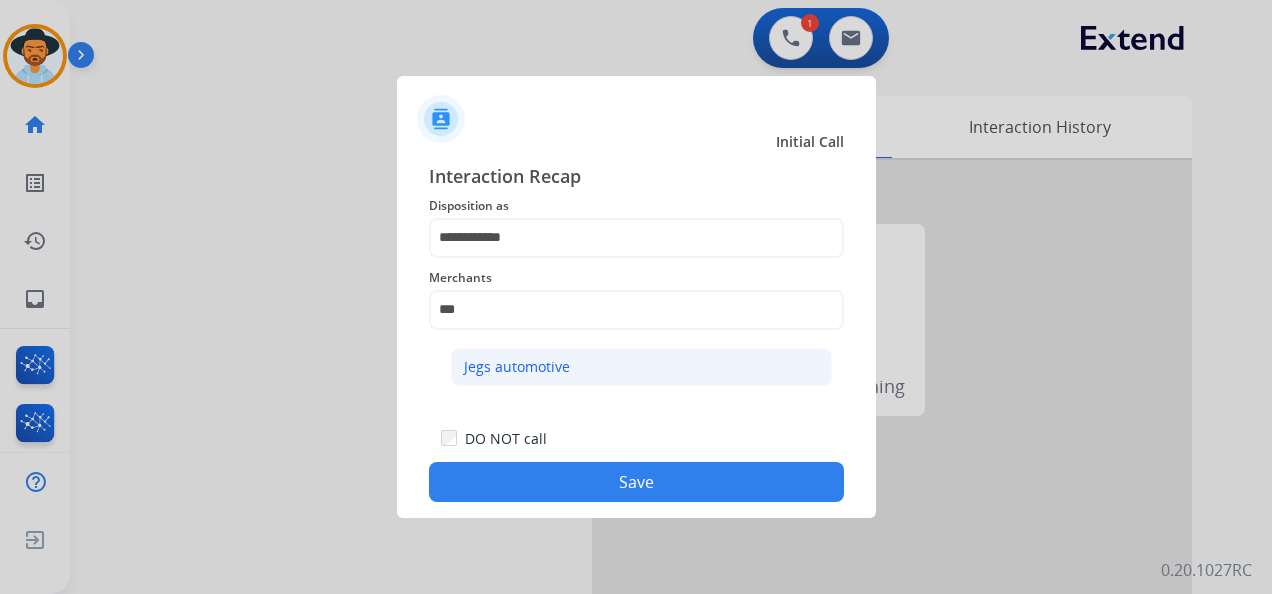 click on "Jegs automotive" 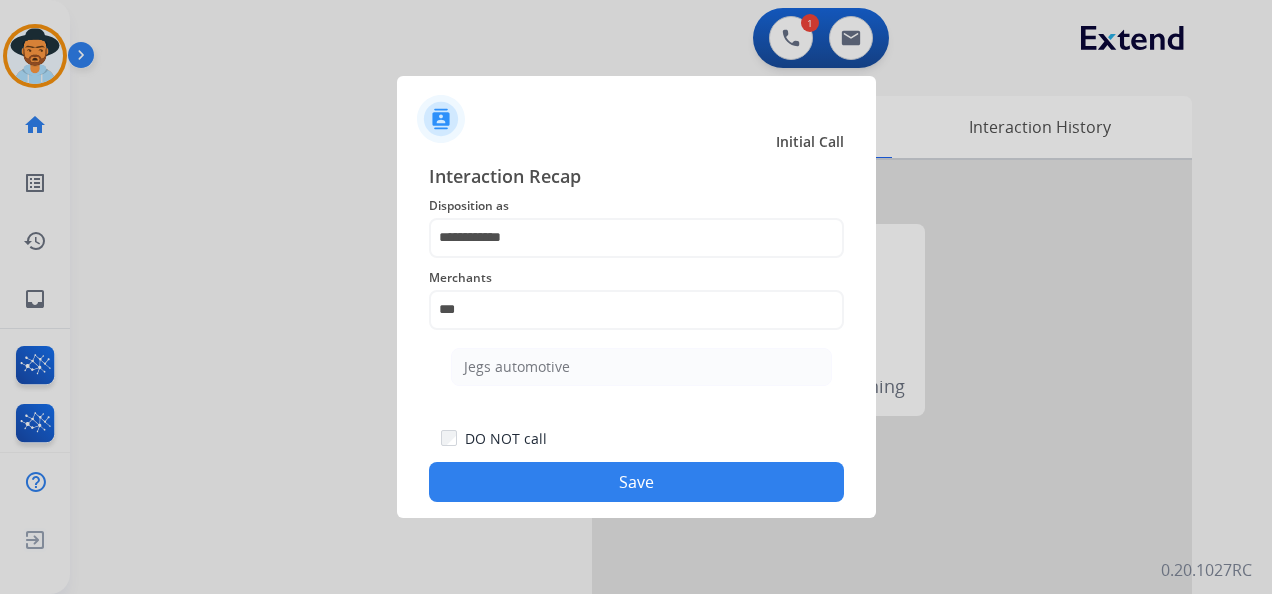 type on "**********" 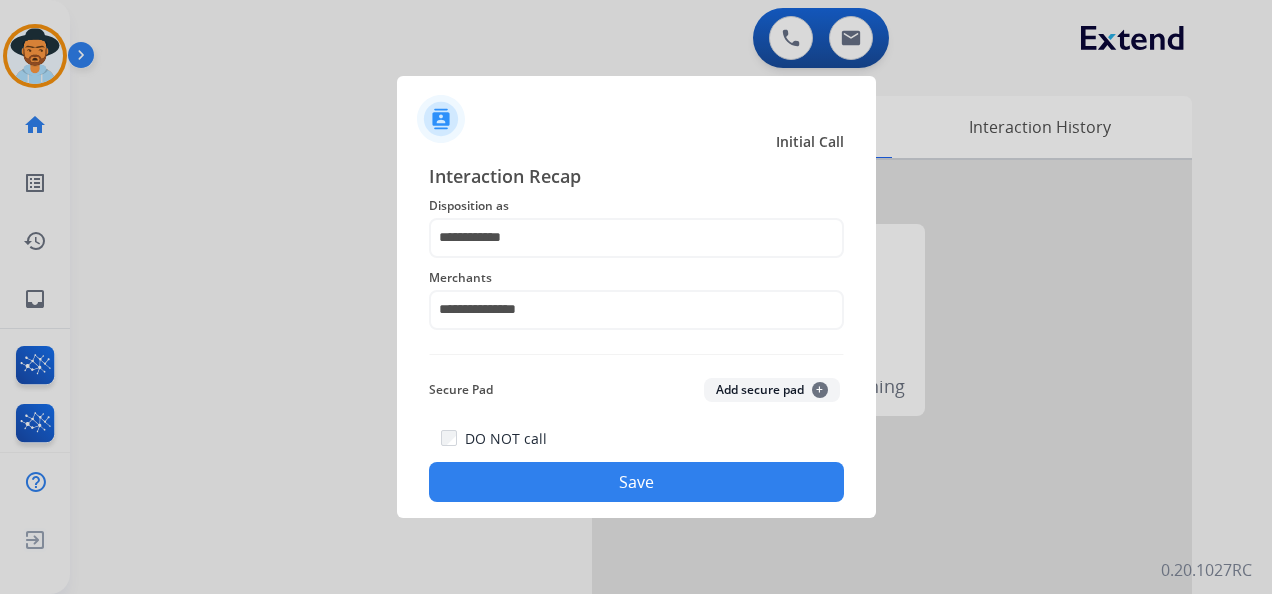 click on "Save" 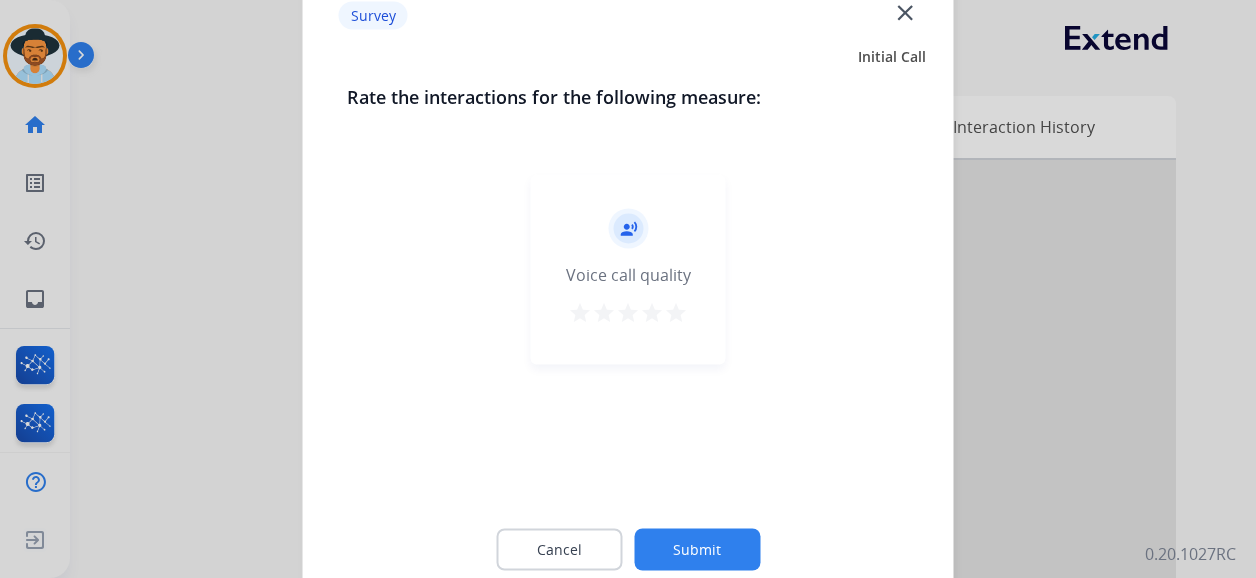 click on "star" at bounding box center [676, 313] 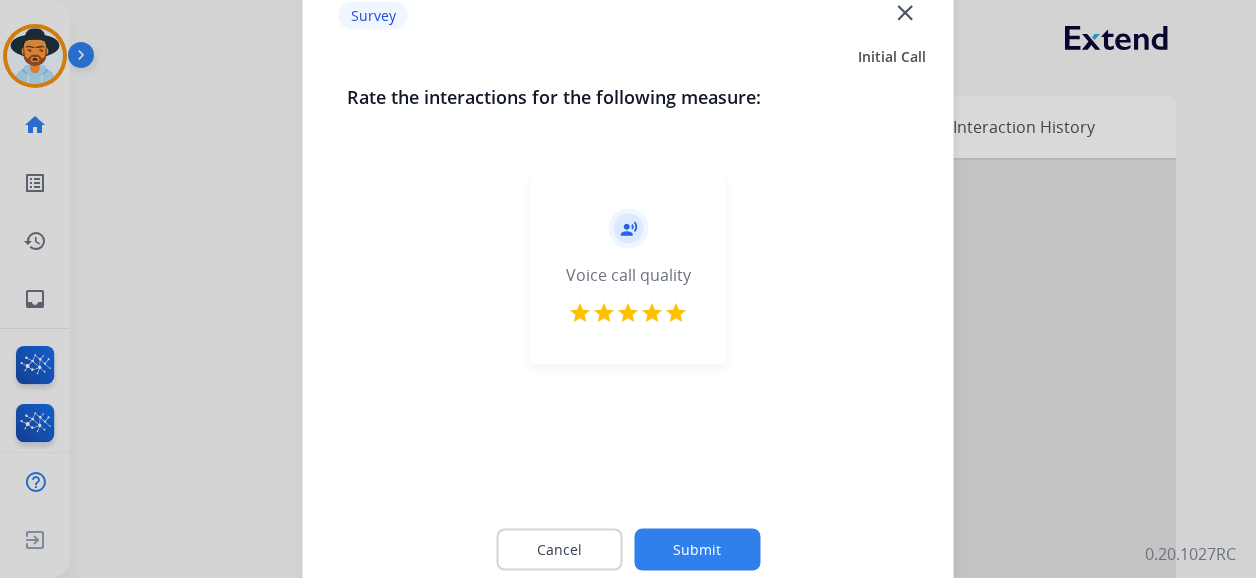 click on "Submit" 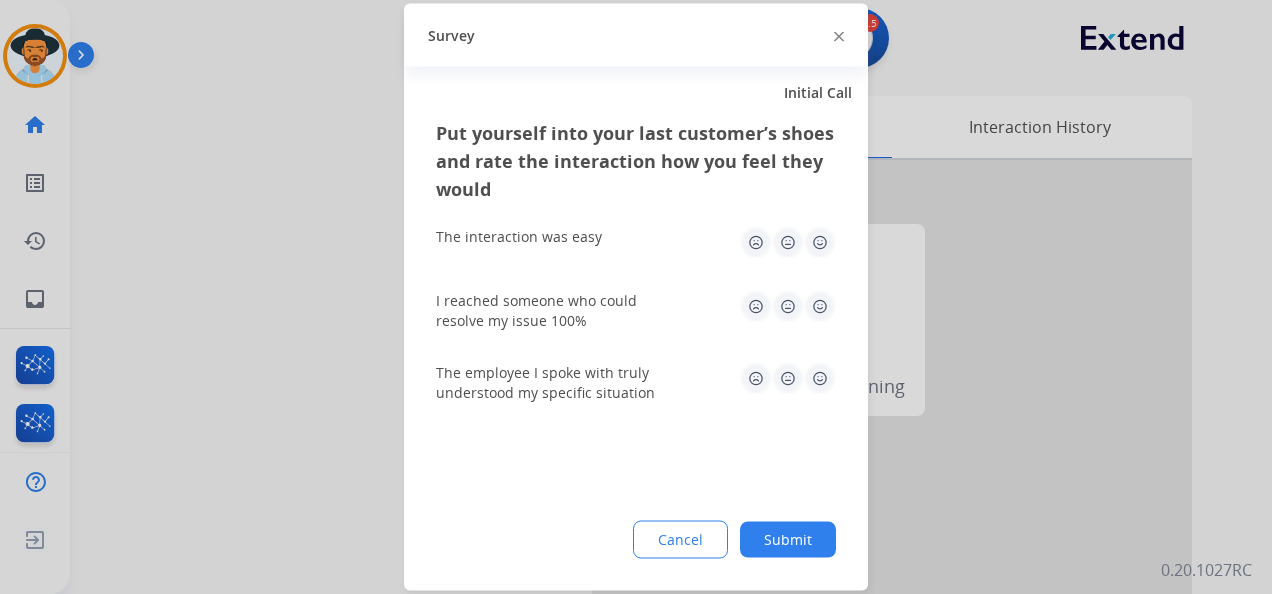 click 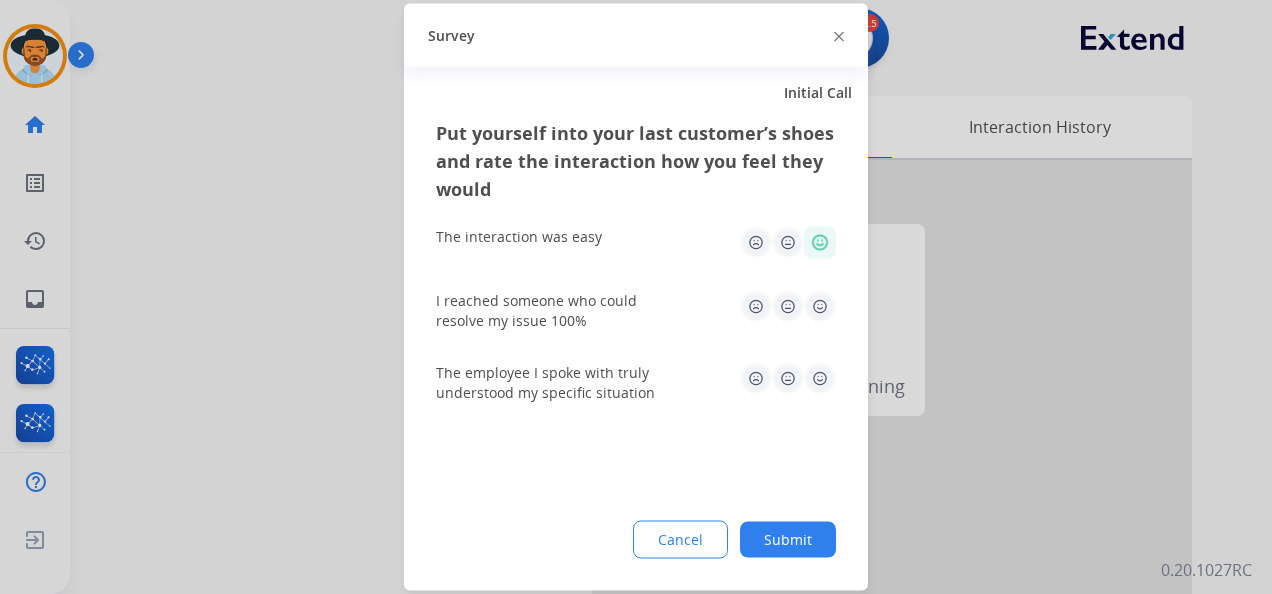 click 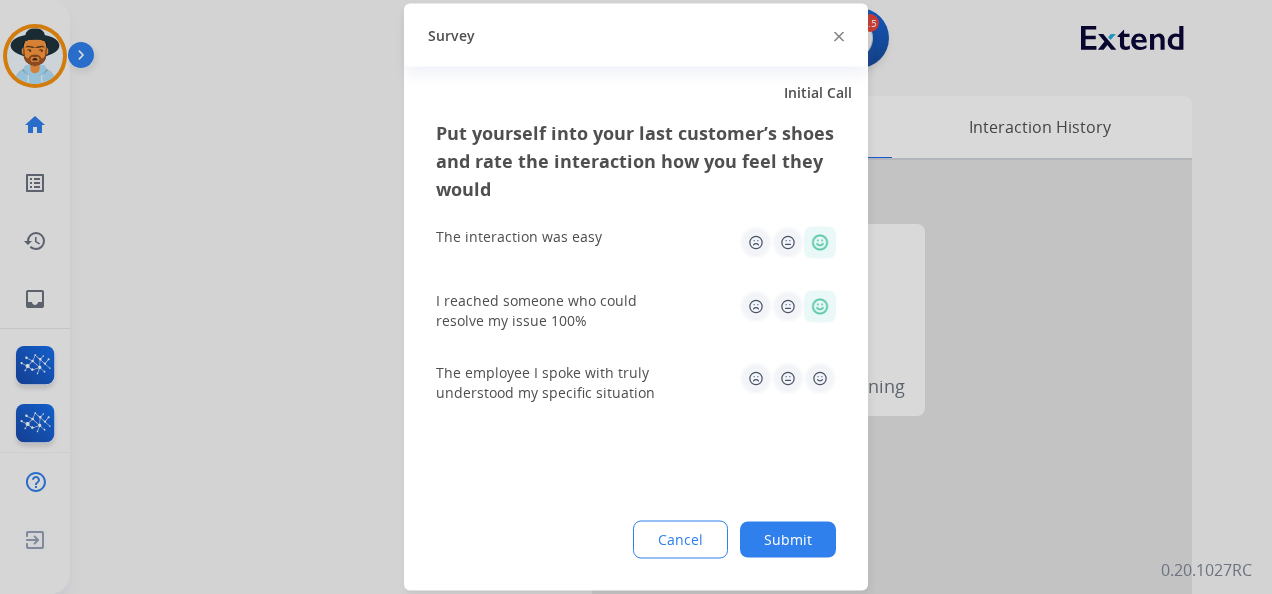 click 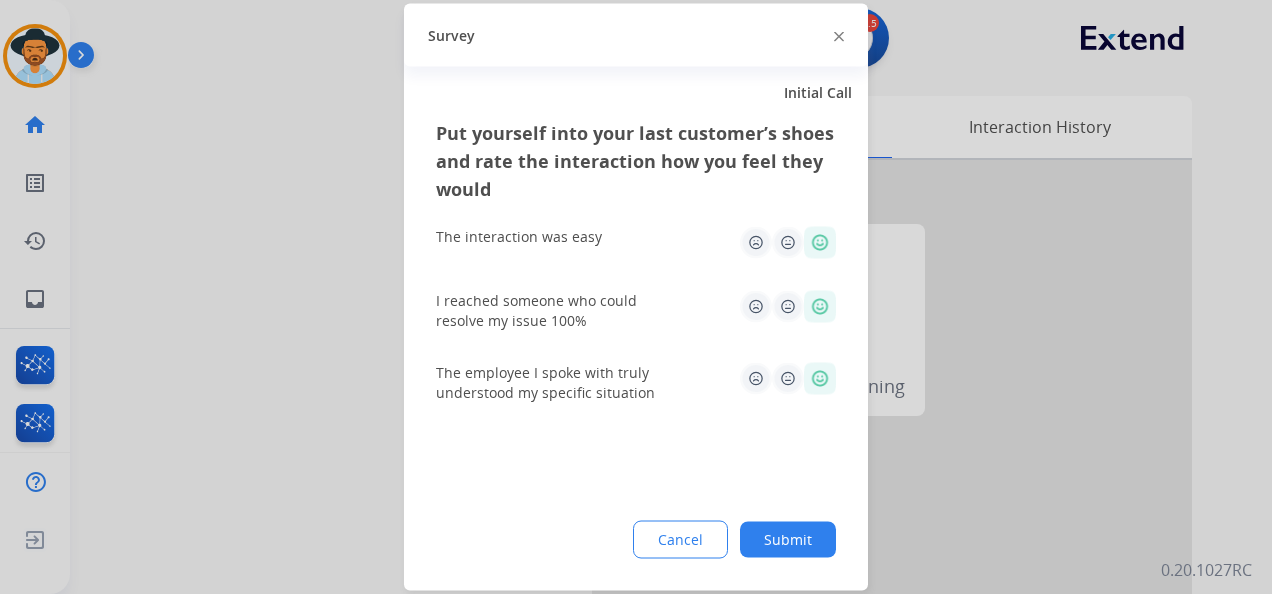 click on "Submit" 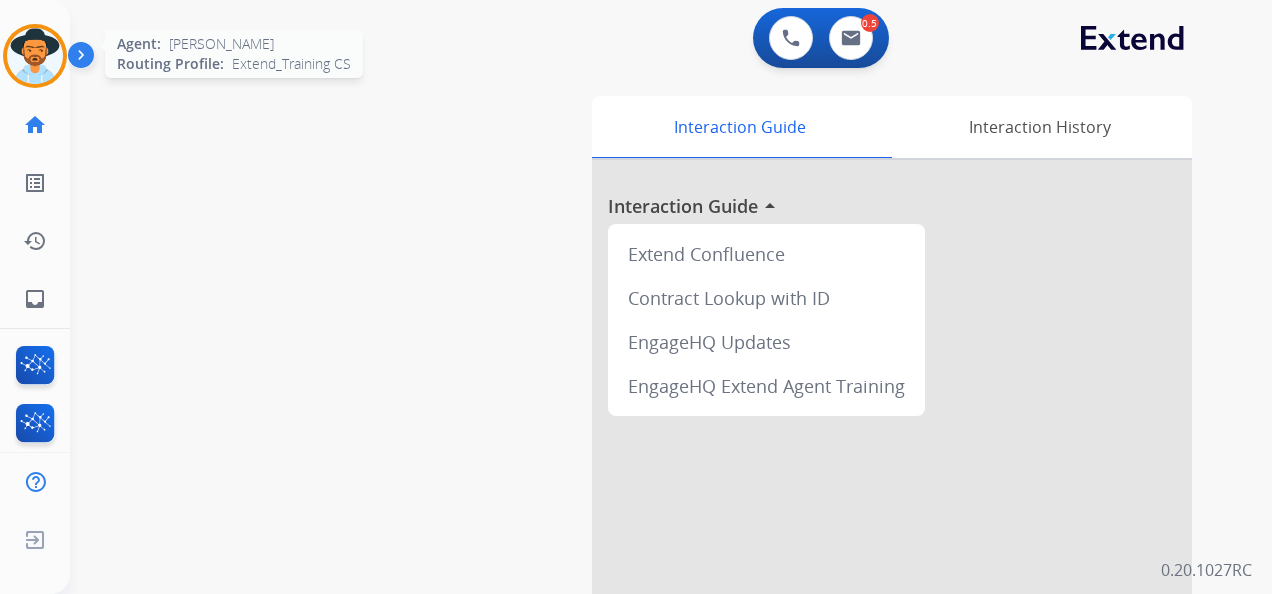 click at bounding box center [35, 56] 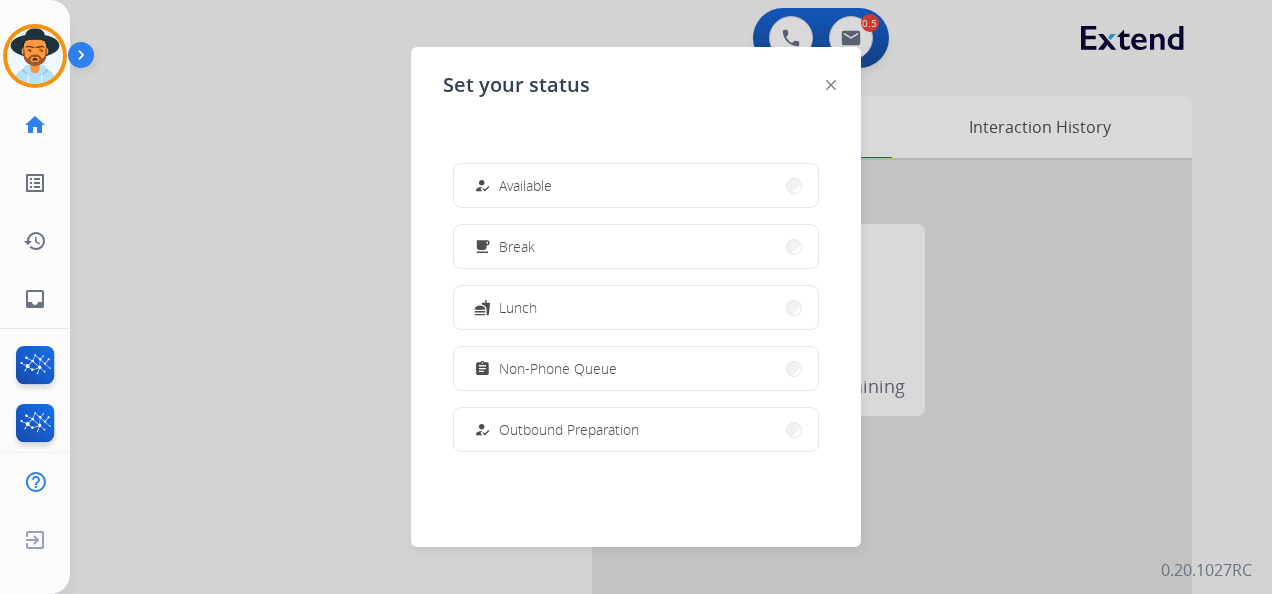 click on "Non-Phone Queue" at bounding box center [558, 368] 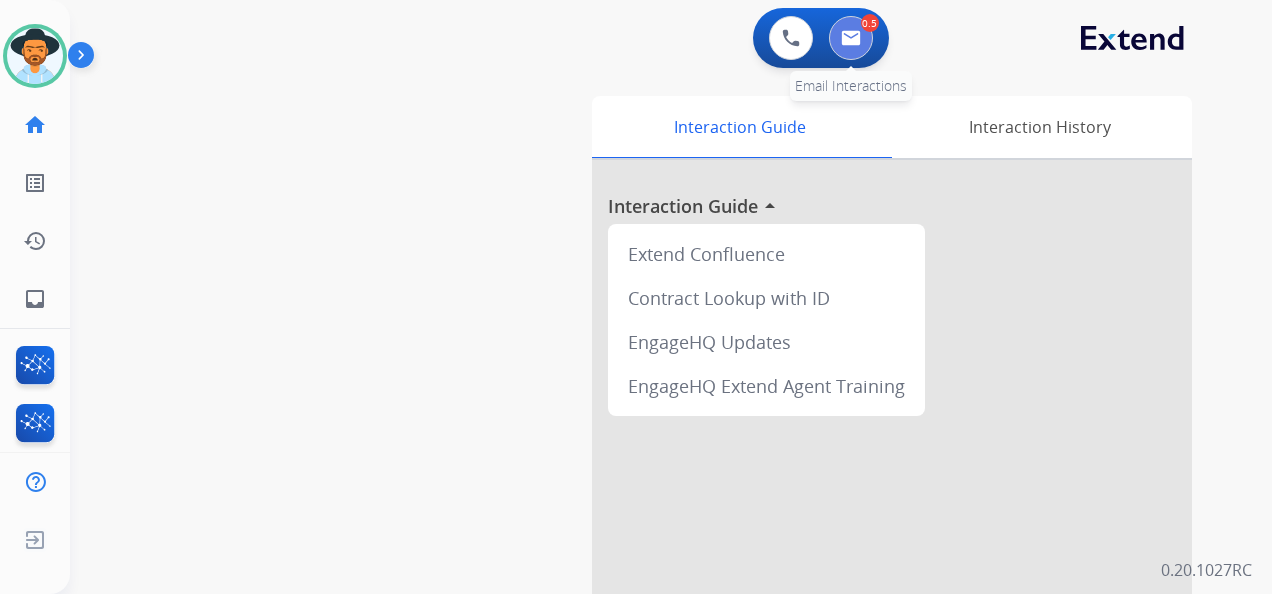 click at bounding box center (851, 38) 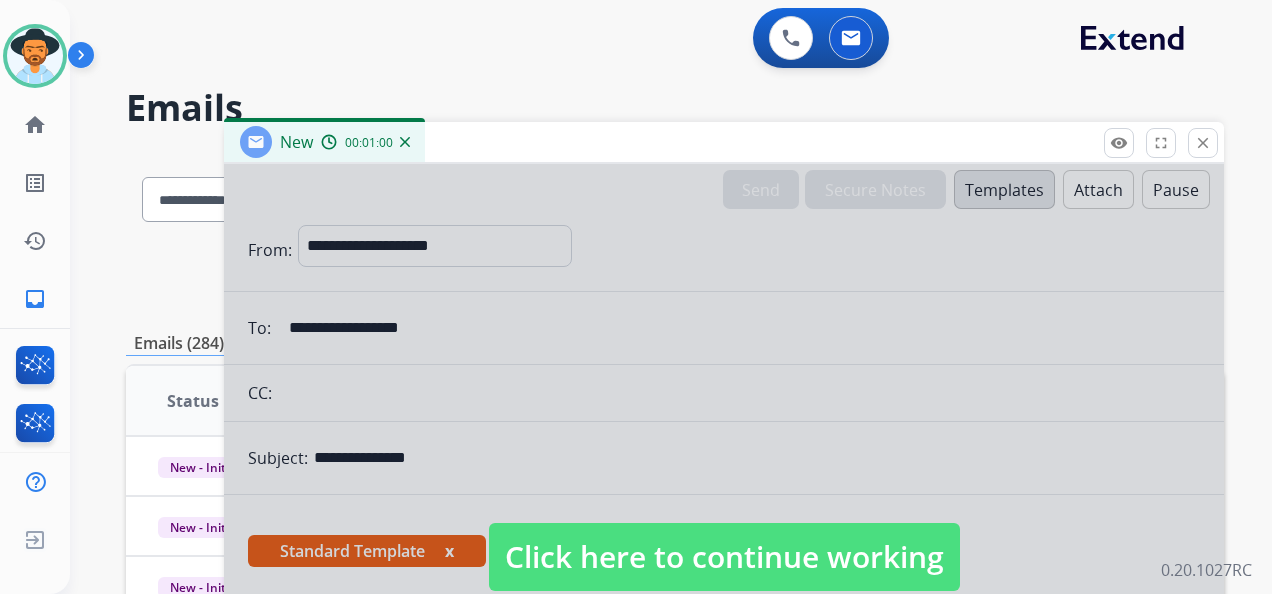 click on "Click here to continue working" at bounding box center [724, 557] 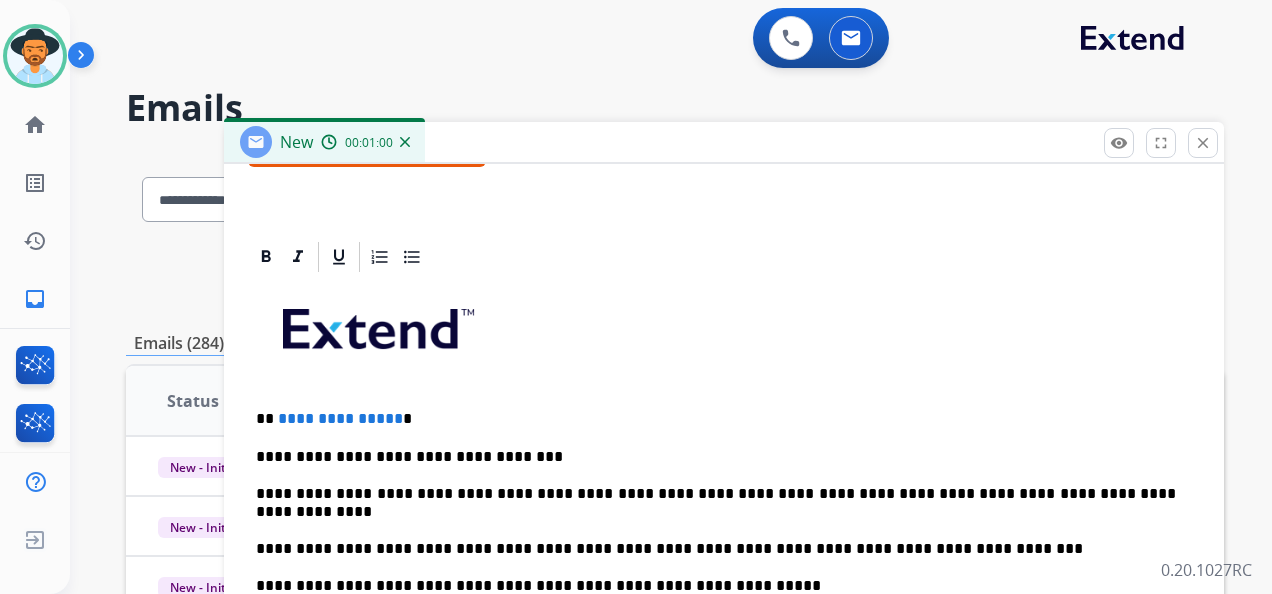 scroll, scrollTop: 500, scrollLeft: 0, axis: vertical 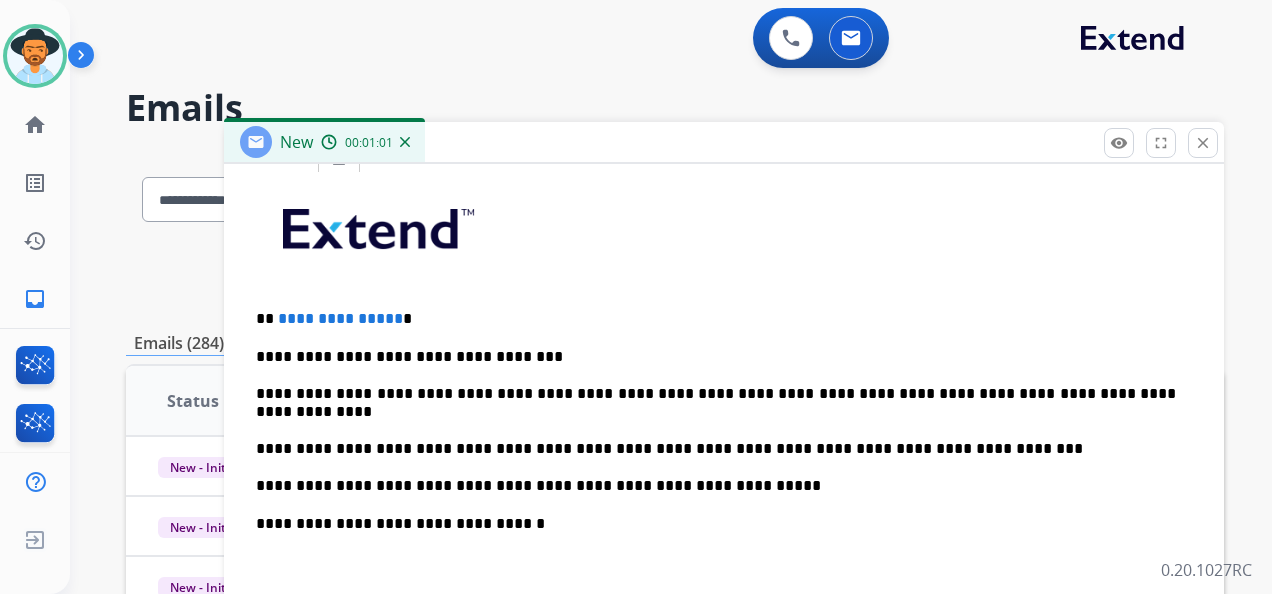 click on "**********" at bounding box center (716, 319) 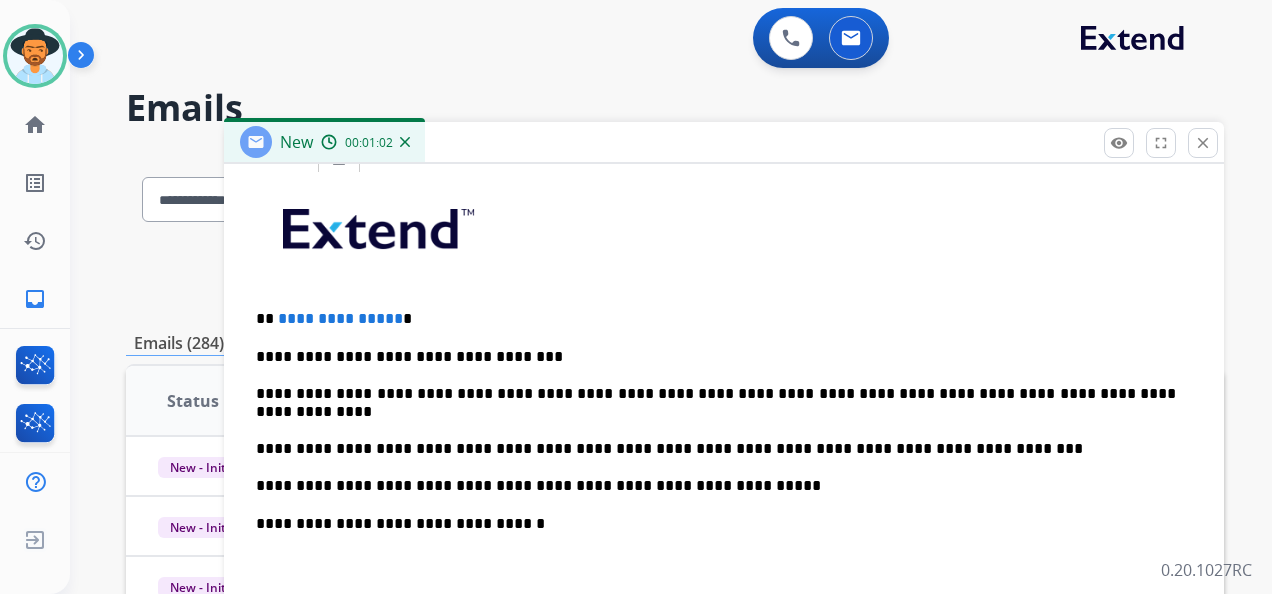 type 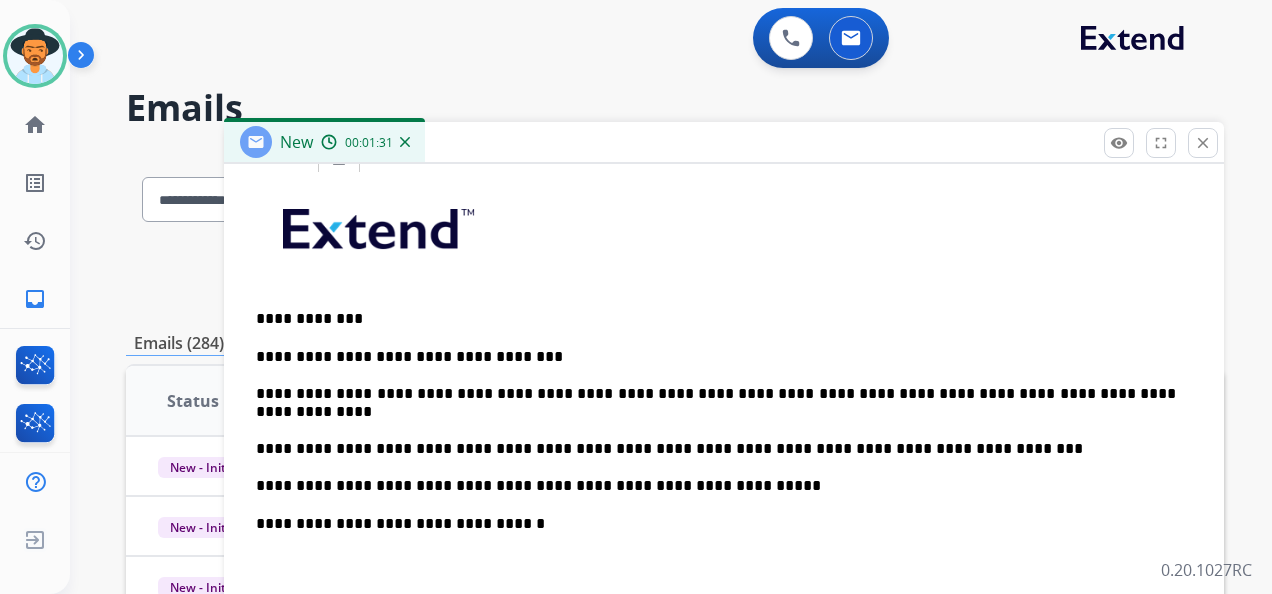 click on "**********" at bounding box center [716, 421] 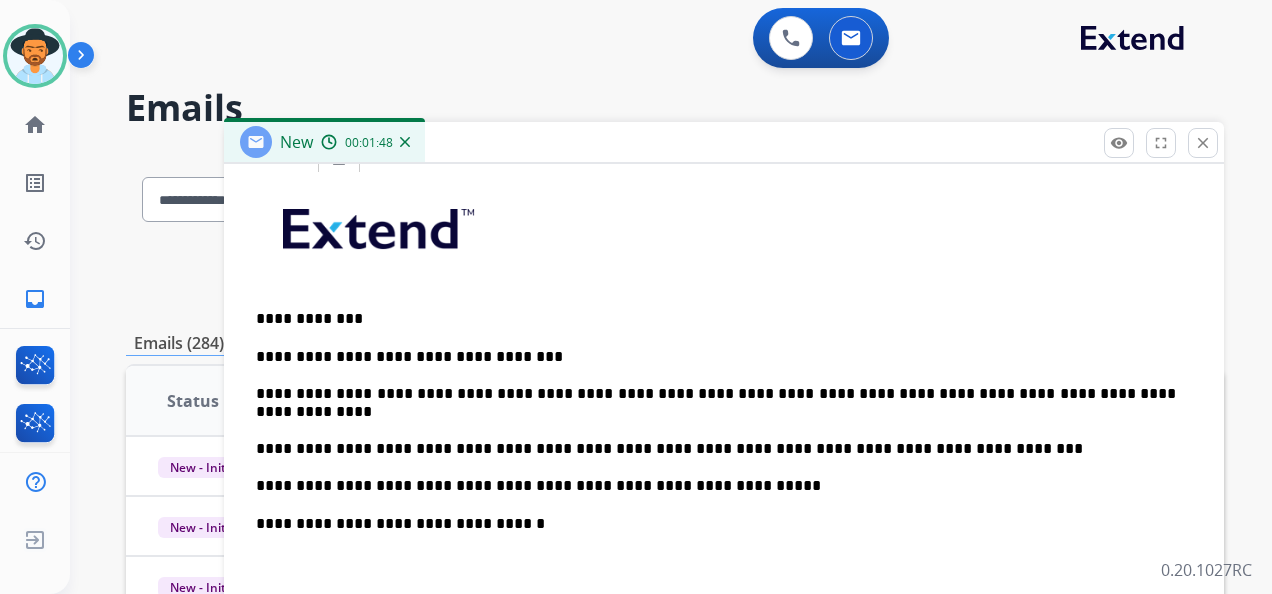 drag, startPoint x: 720, startPoint y: 389, endPoint x: 803, endPoint y: 411, distance: 85.86617 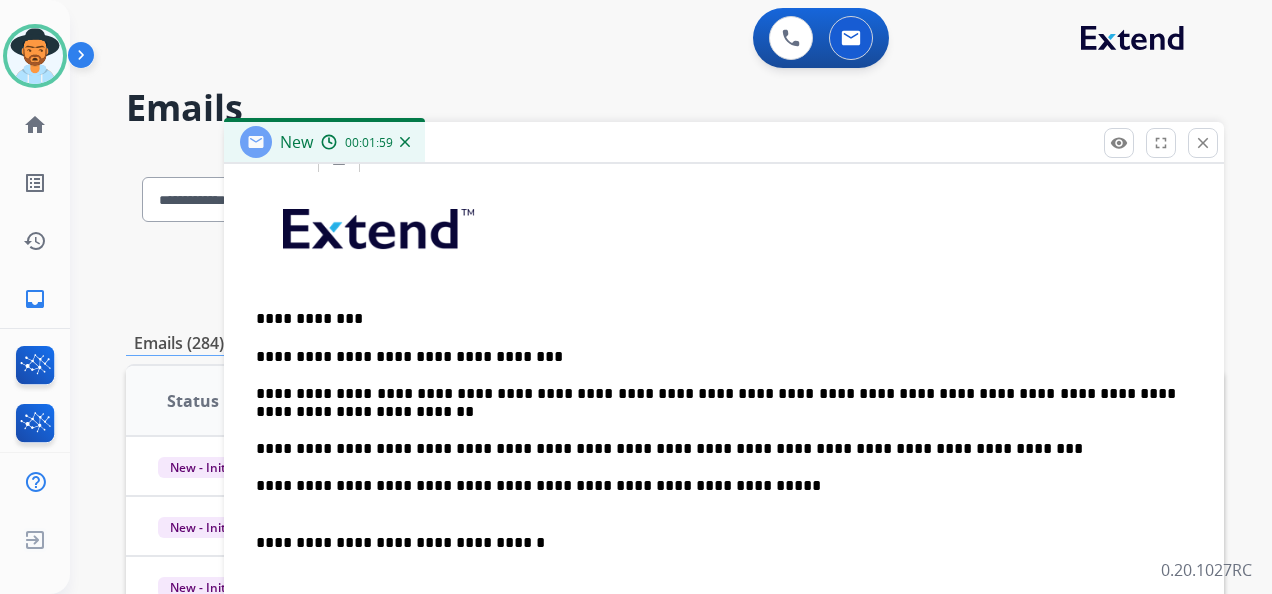 drag, startPoint x: 411, startPoint y: 481, endPoint x: 474, endPoint y: 487, distance: 63.28507 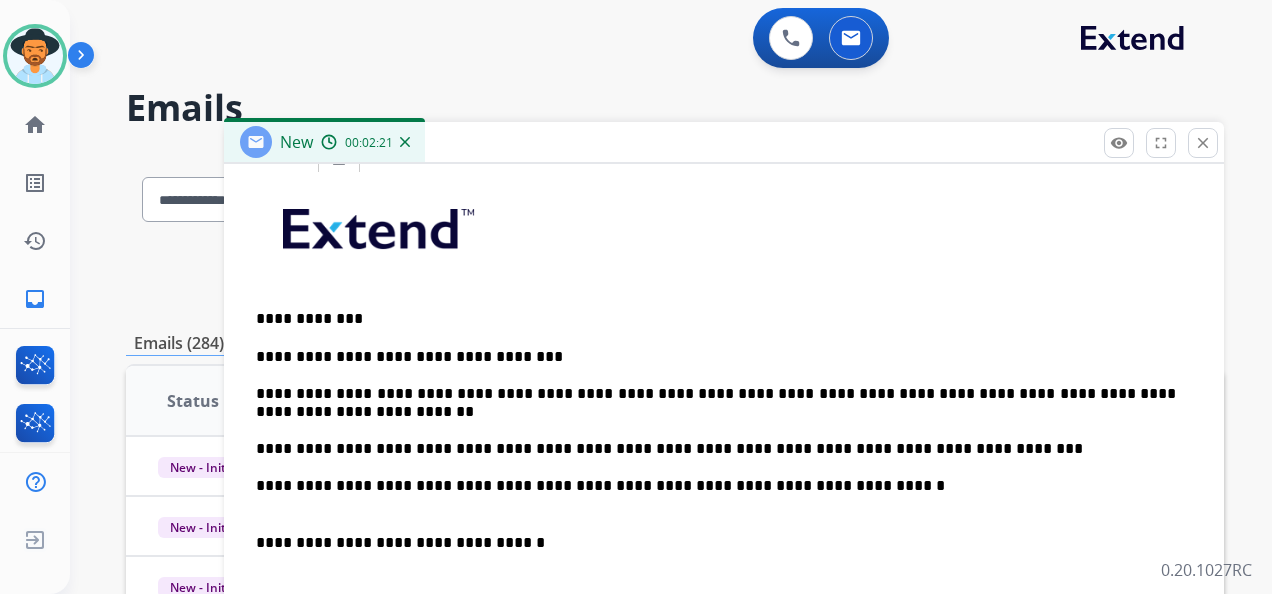 drag, startPoint x: 381, startPoint y: 479, endPoint x: 400, endPoint y: 488, distance: 21.023796 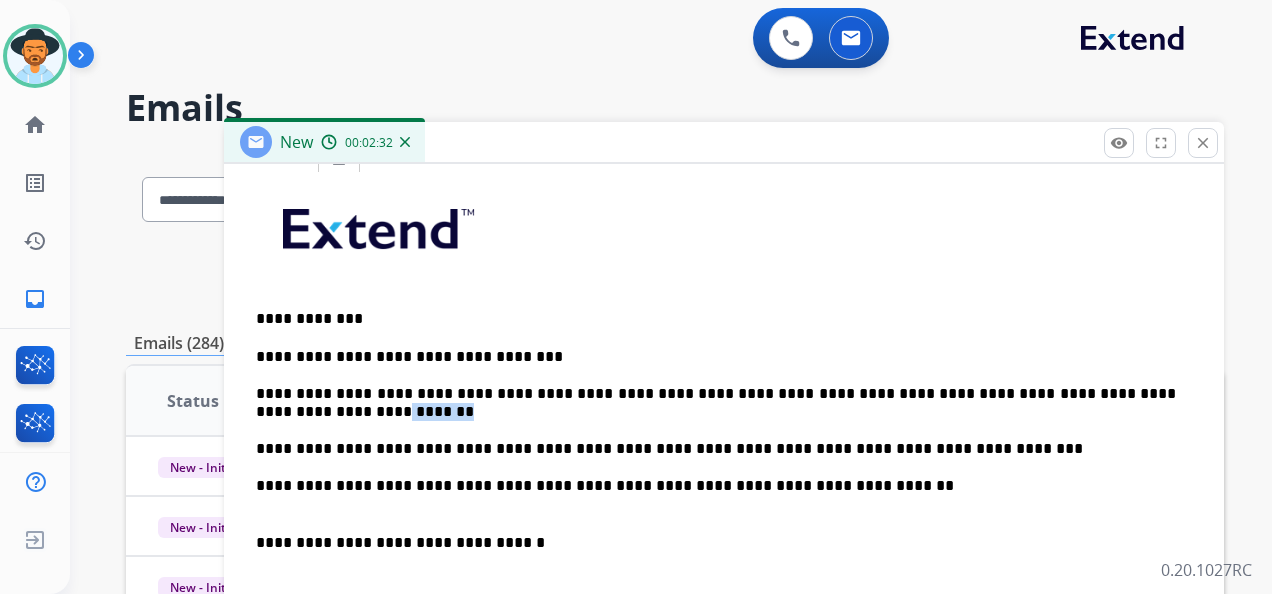 drag, startPoint x: 302, startPoint y: 410, endPoint x: 229, endPoint y: 400, distance: 73.68175 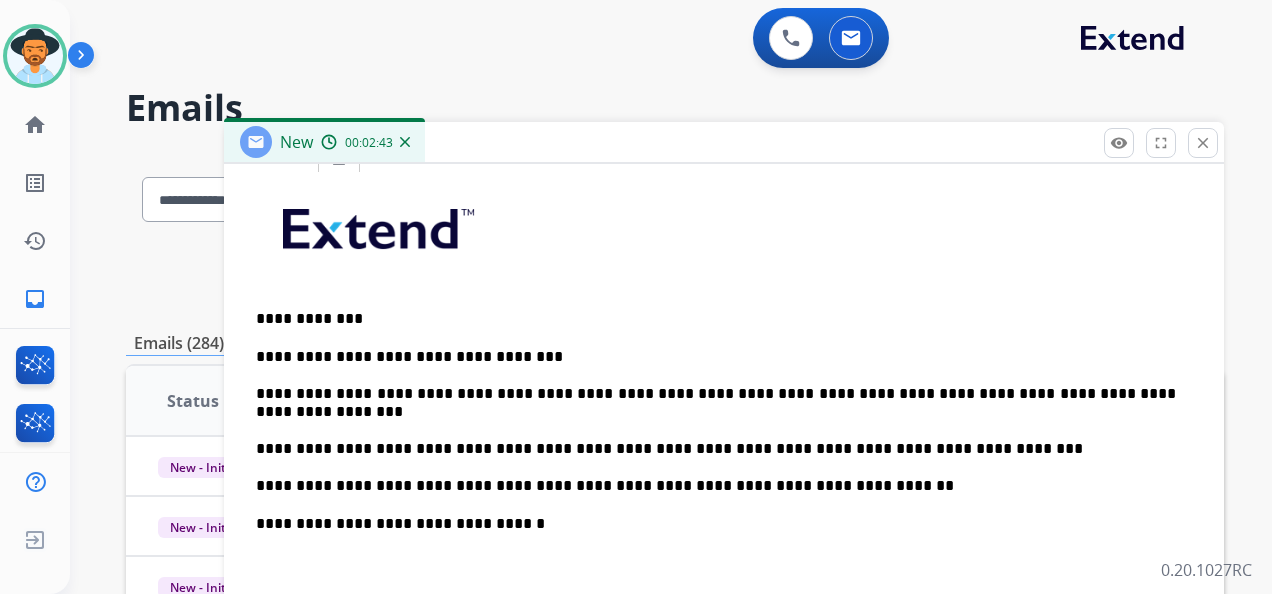 click on "**********" at bounding box center (716, 421) 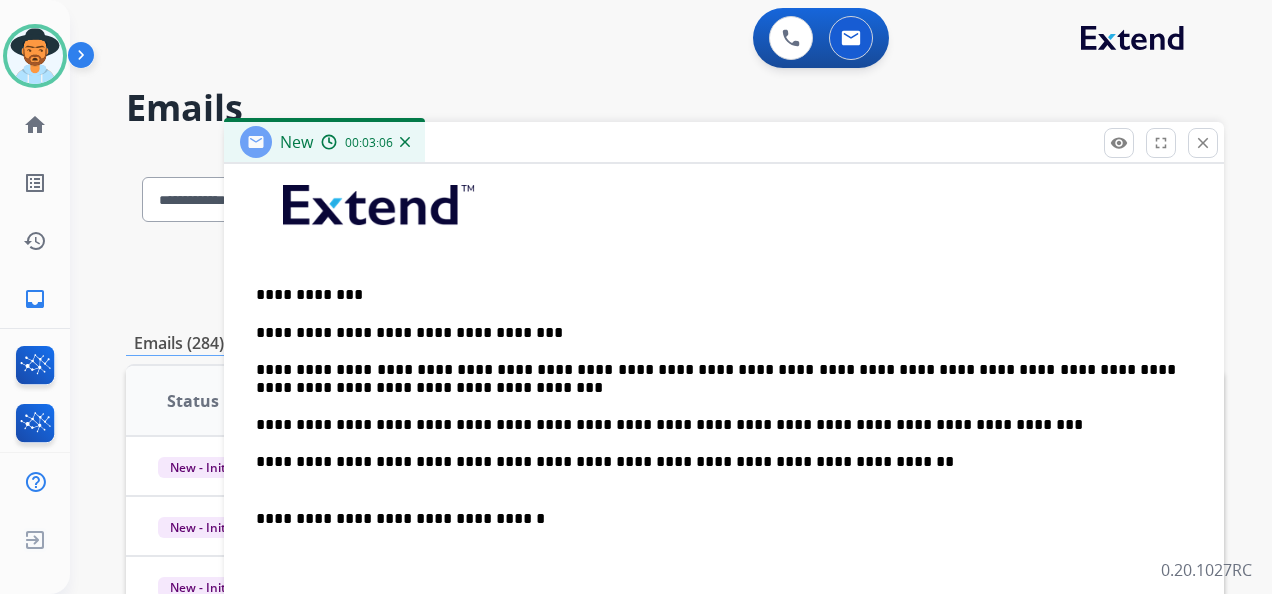 scroll, scrollTop: 530, scrollLeft: 0, axis: vertical 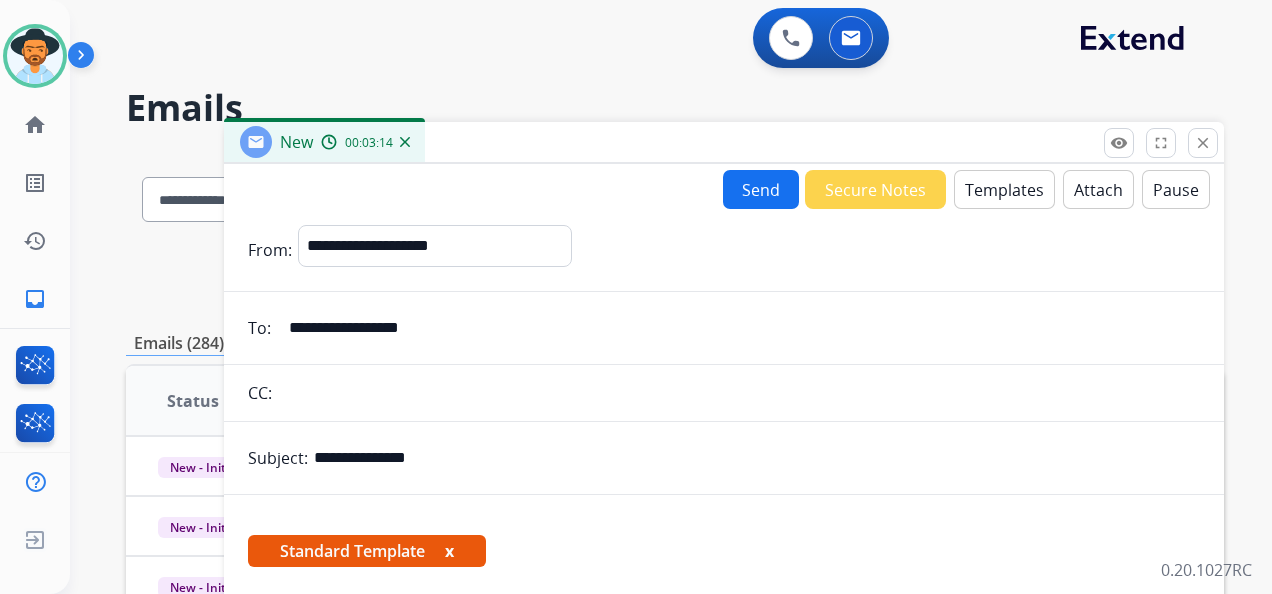 click on "Send" at bounding box center [761, 189] 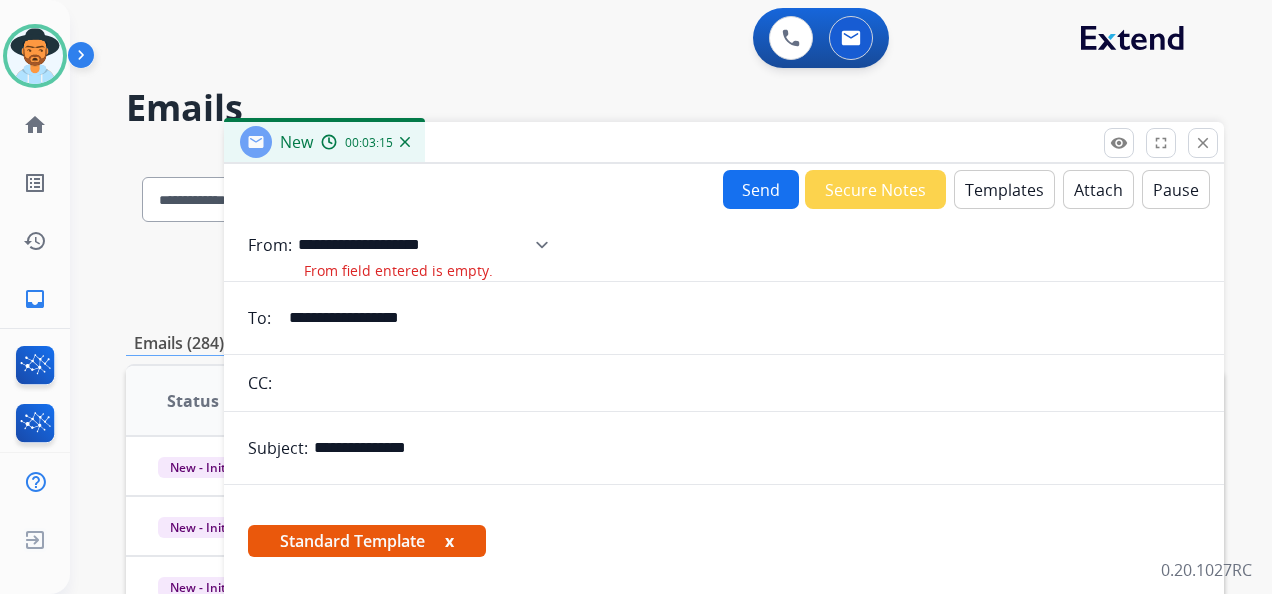 click on "**********" at bounding box center [430, 245] 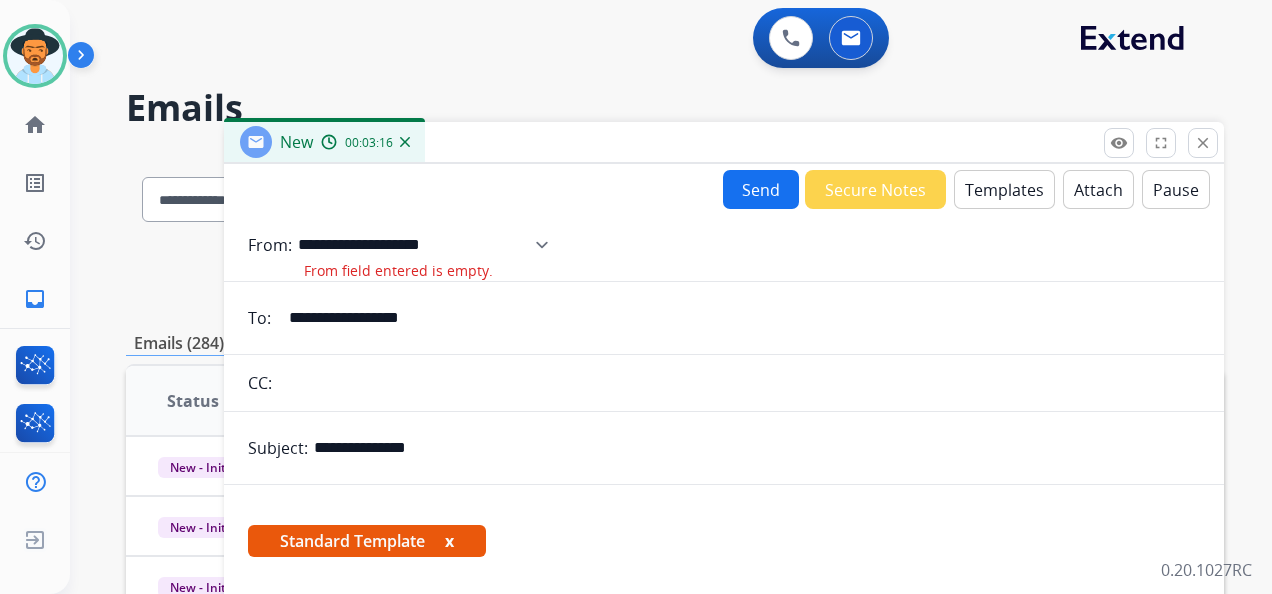 select on "**********" 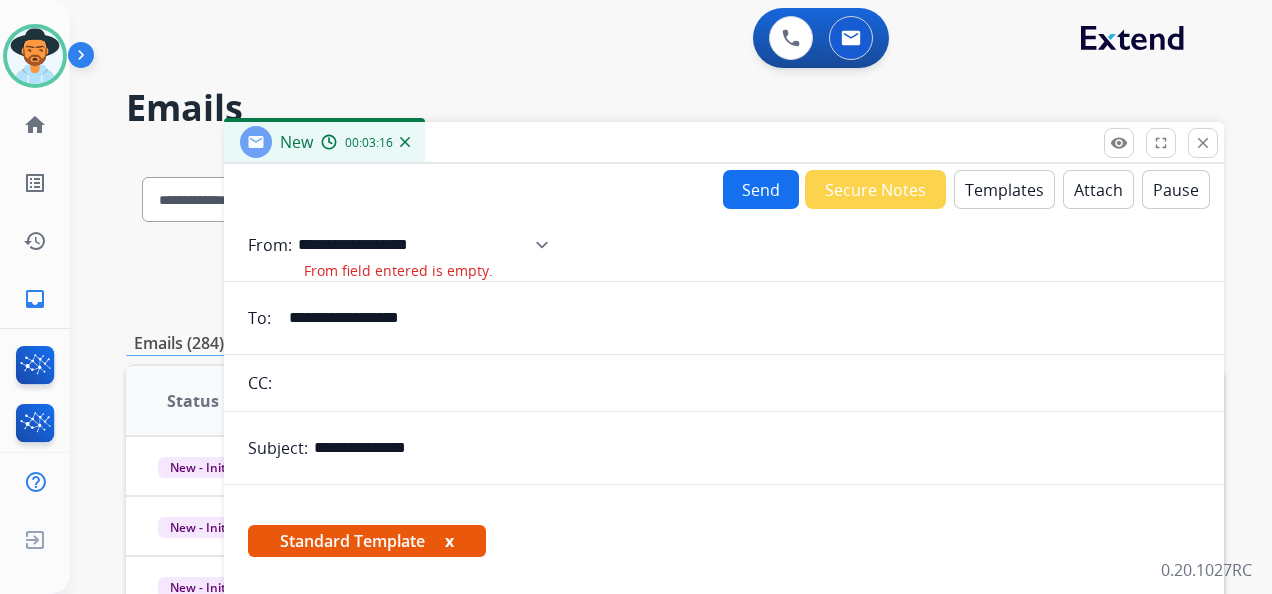 click on "**********" at bounding box center [430, 245] 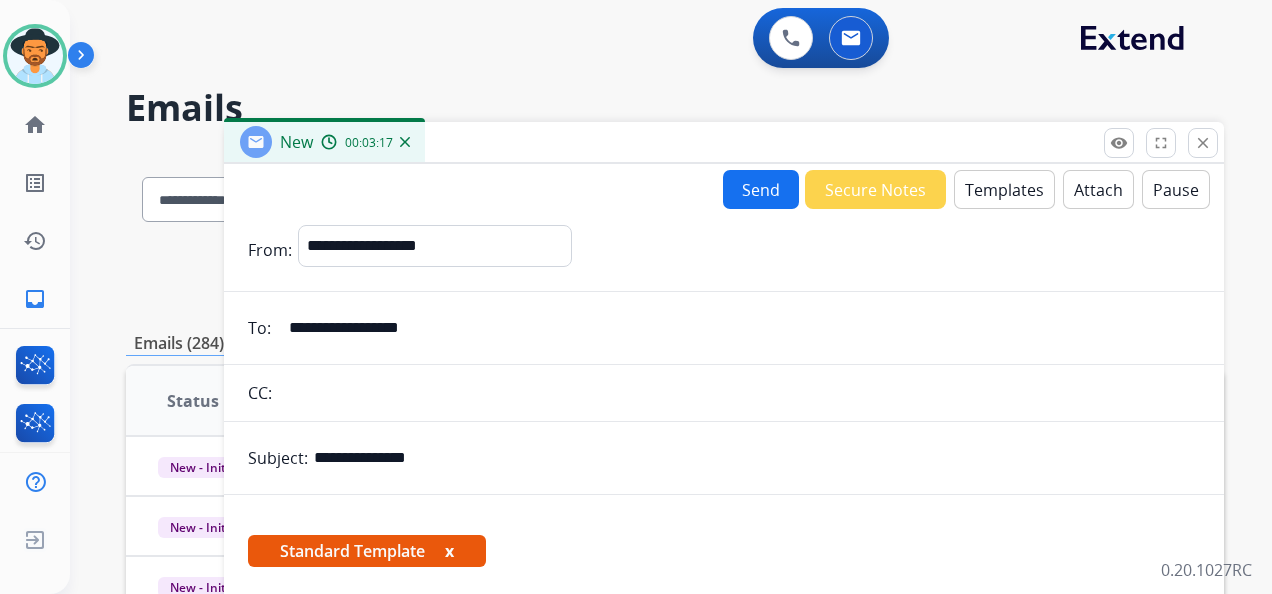 click on "Send" at bounding box center [761, 189] 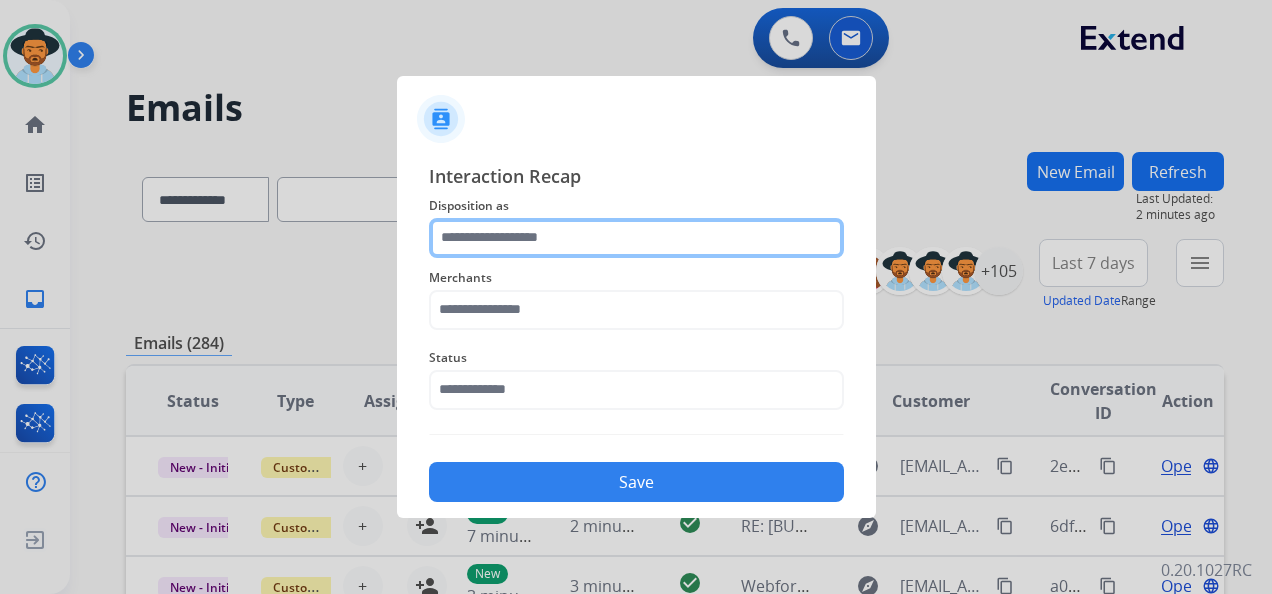 click 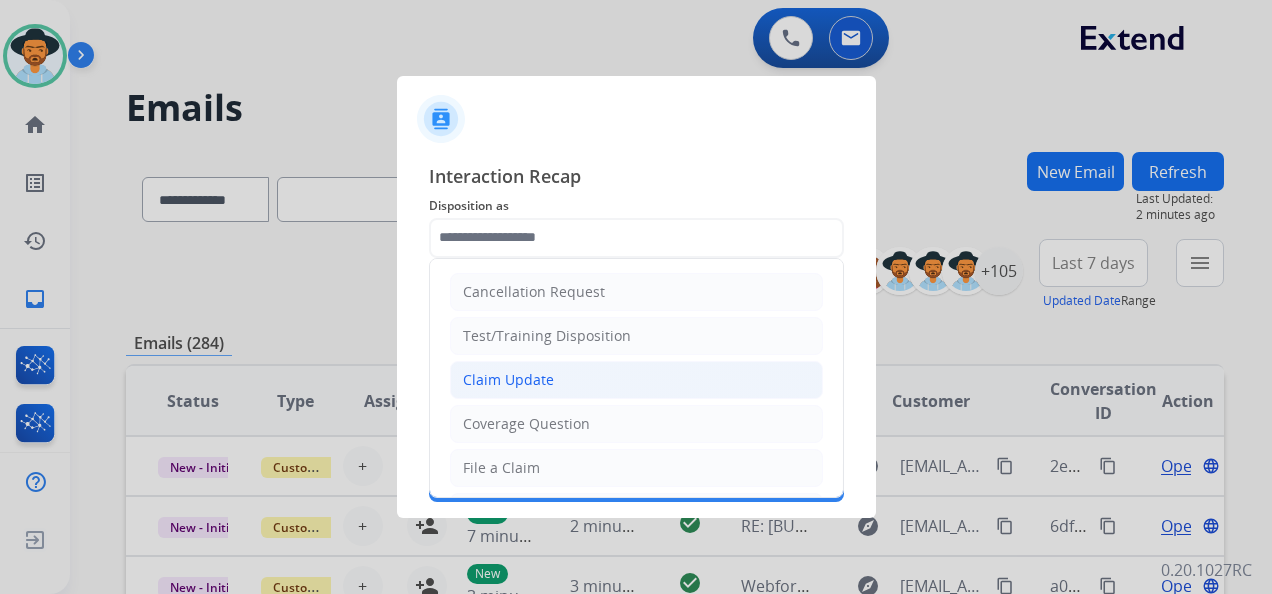 click on "Claim Update" 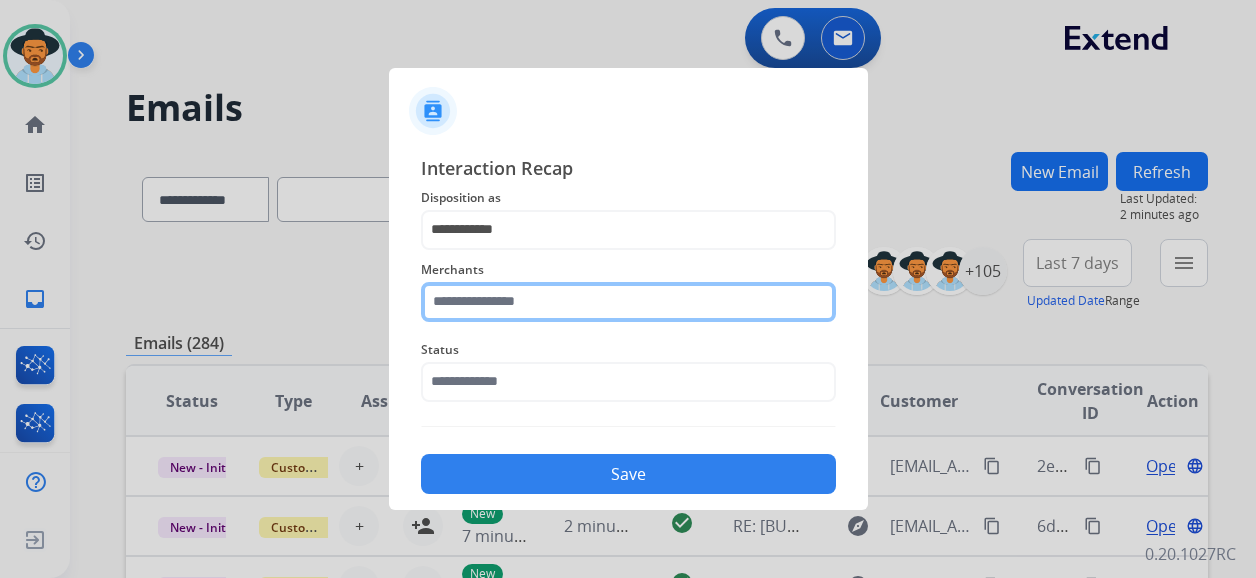 click 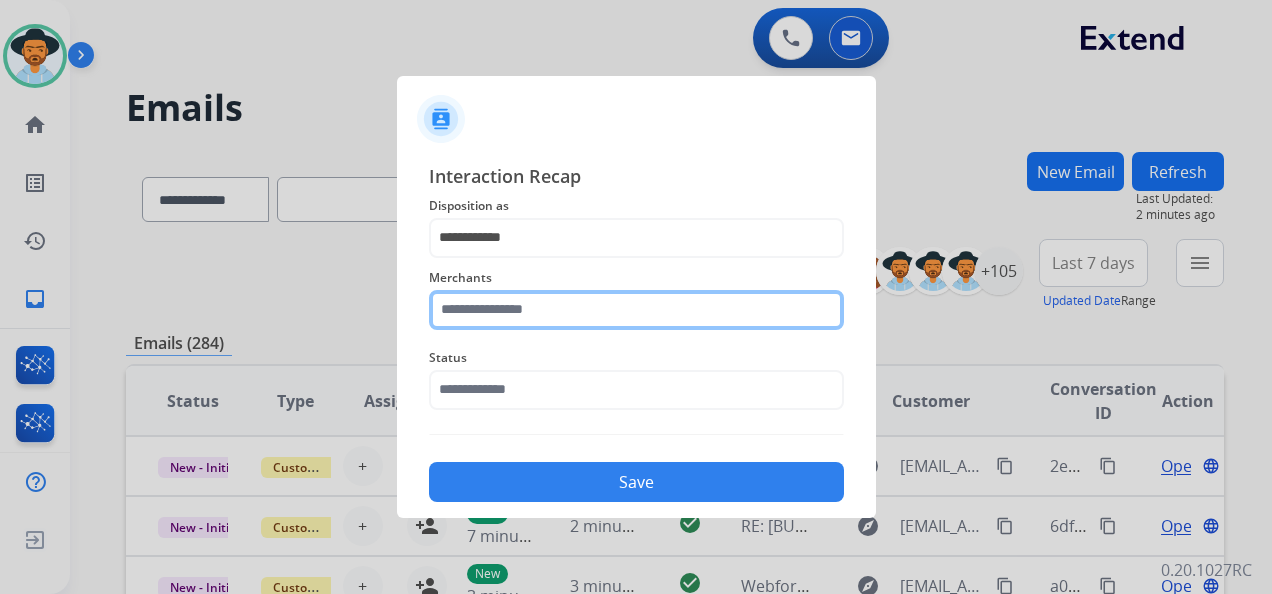 click 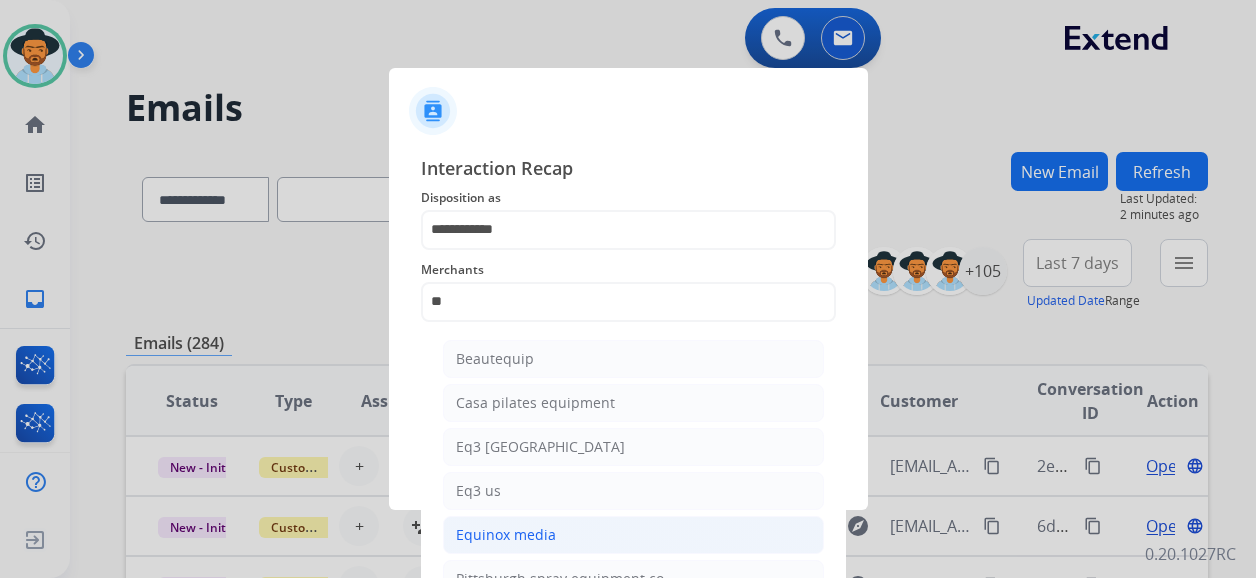click on "Equinox media" 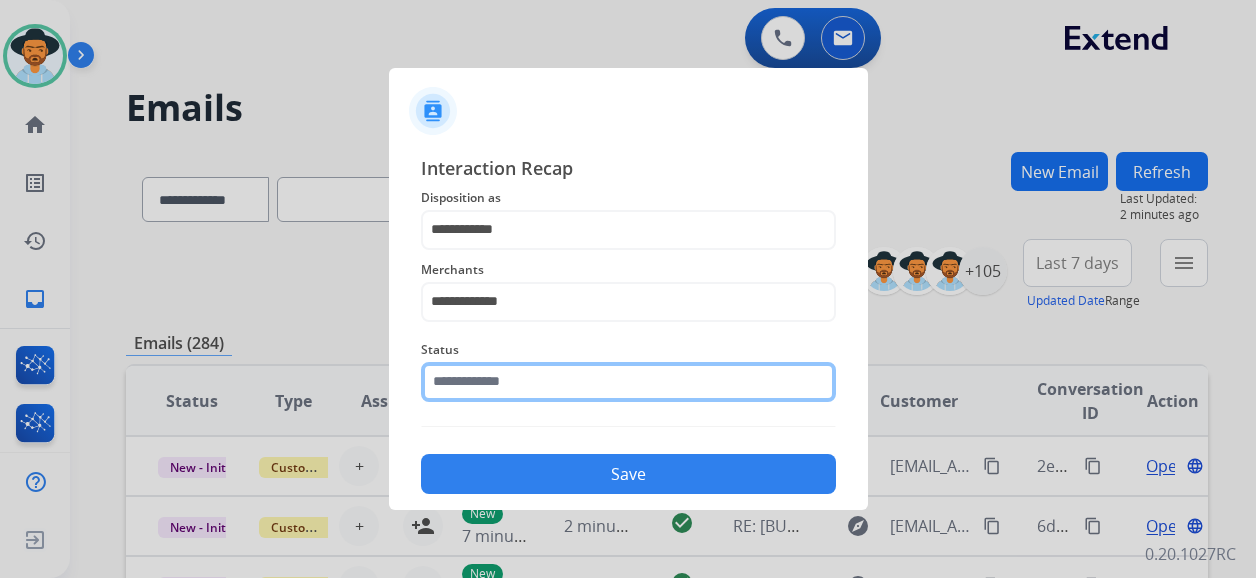 click 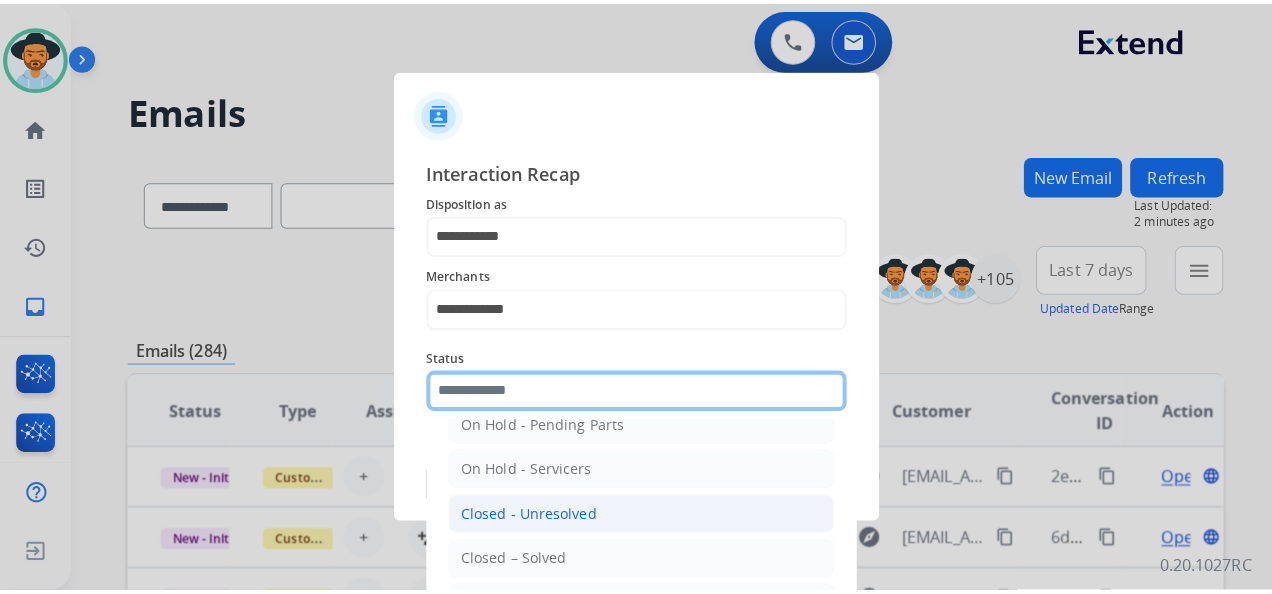 scroll, scrollTop: 114, scrollLeft: 0, axis: vertical 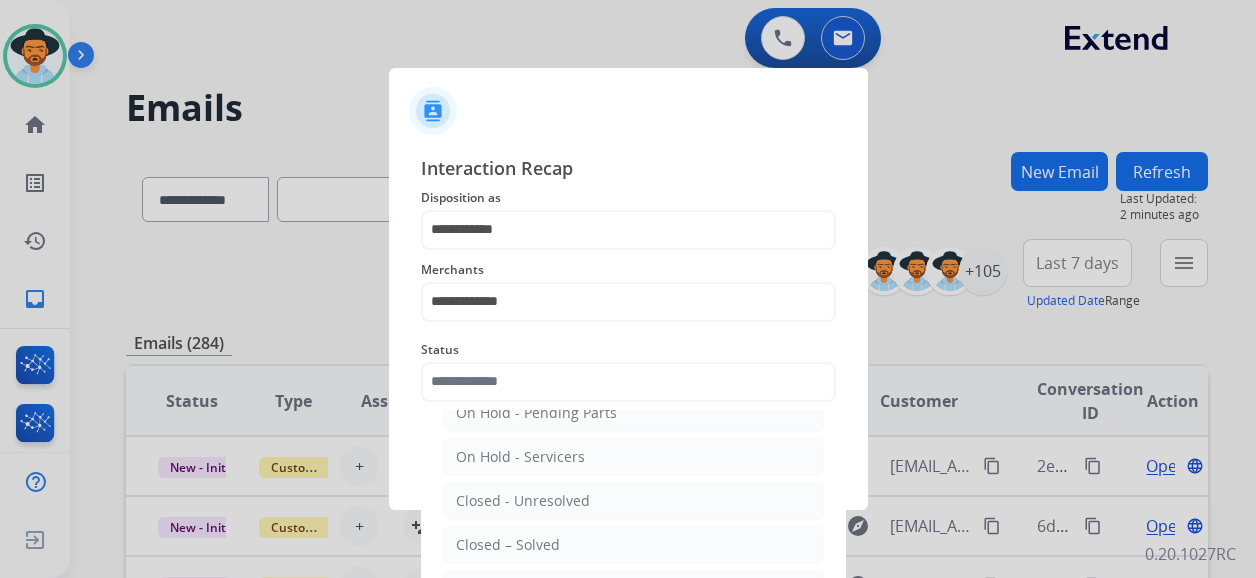 drag, startPoint x: 603, startPoint y: 544, endPoint x: 604, endPoint y: 532, distance: 12.0415945 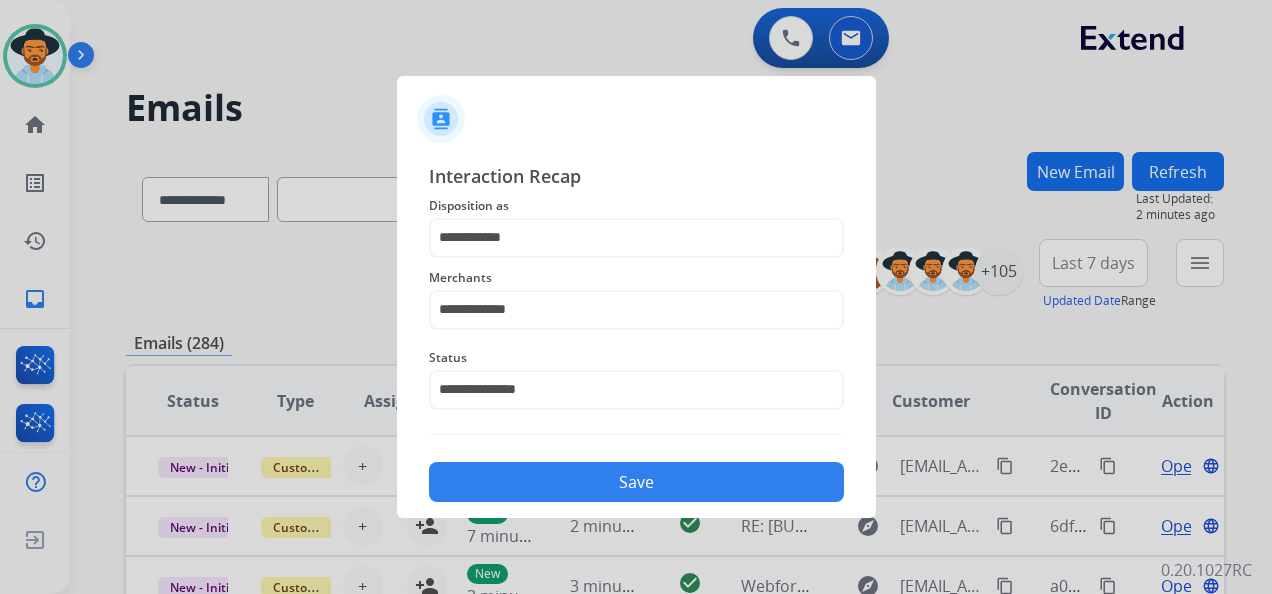click on "Save" 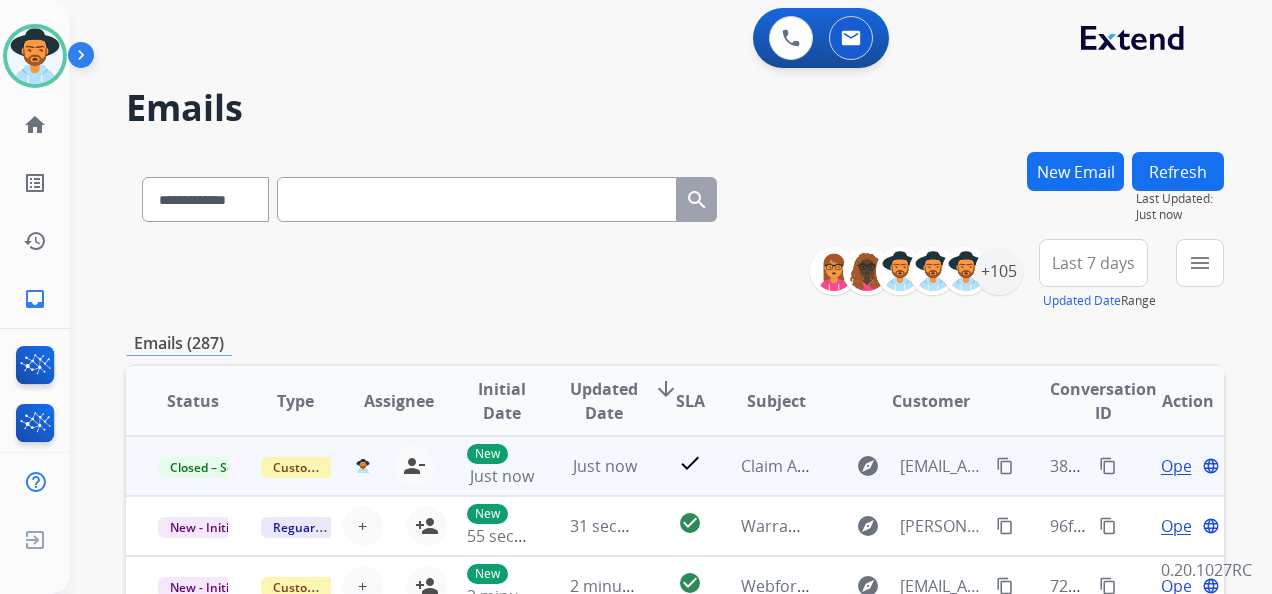 click on "content_copy" at bounding box center [1108, 466] 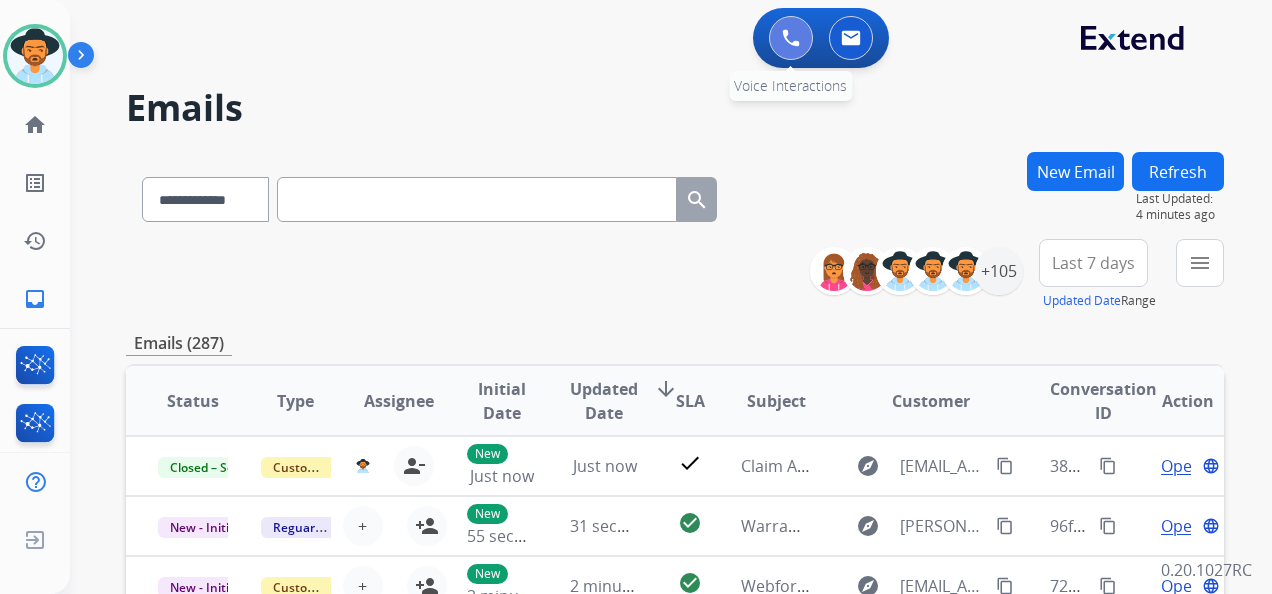 click at bounding box center (791, 38) 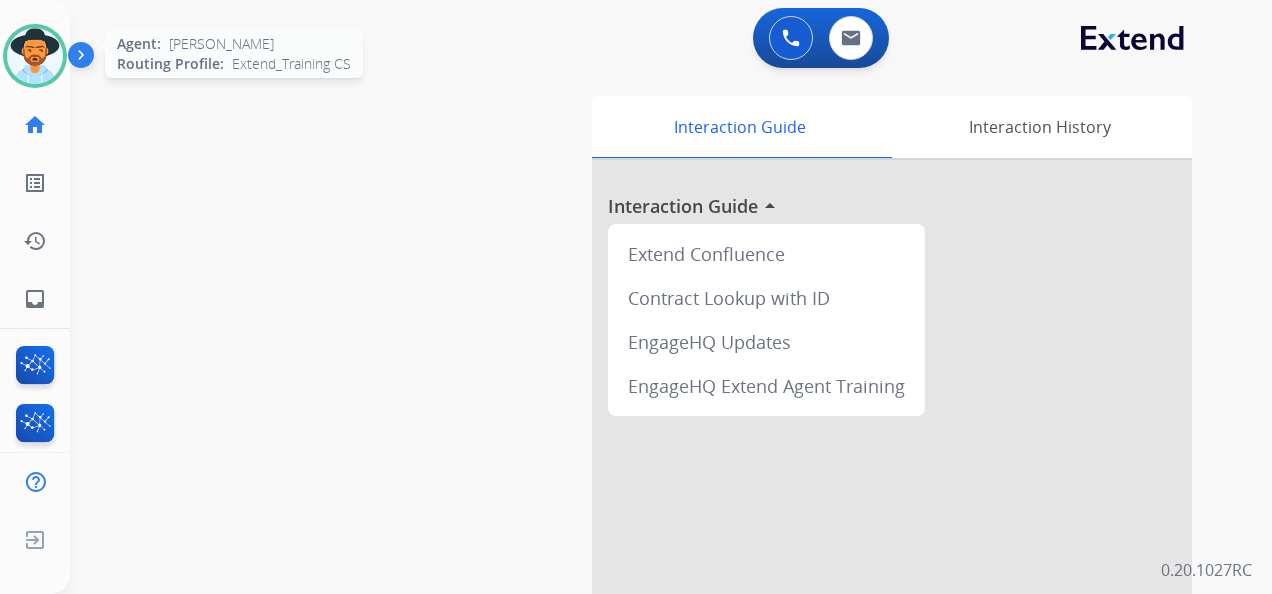 click at bounding box center (35, 56) 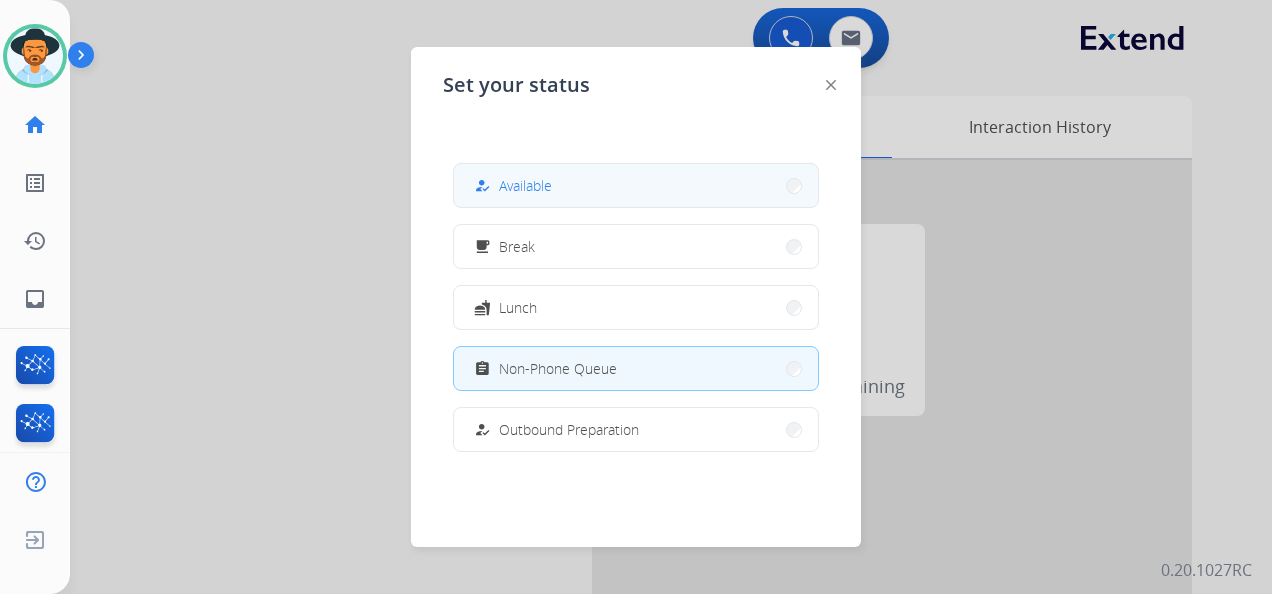click on "how_to_reg Available" at bounding box center (636, 185) 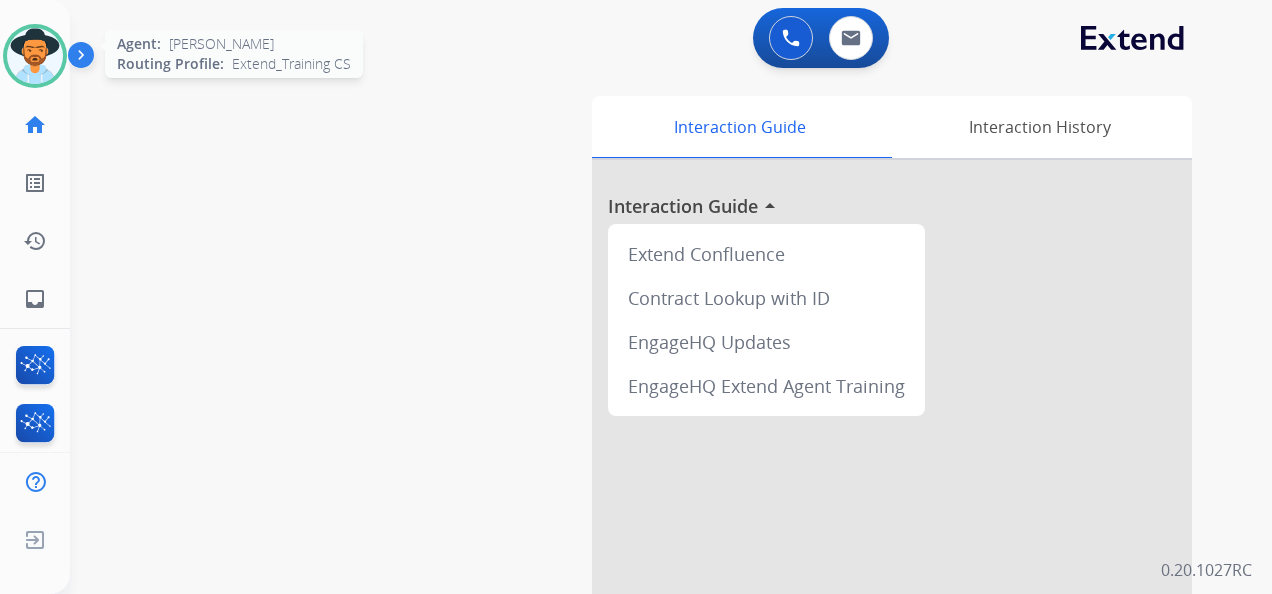 click at bounding box center (35, 56) 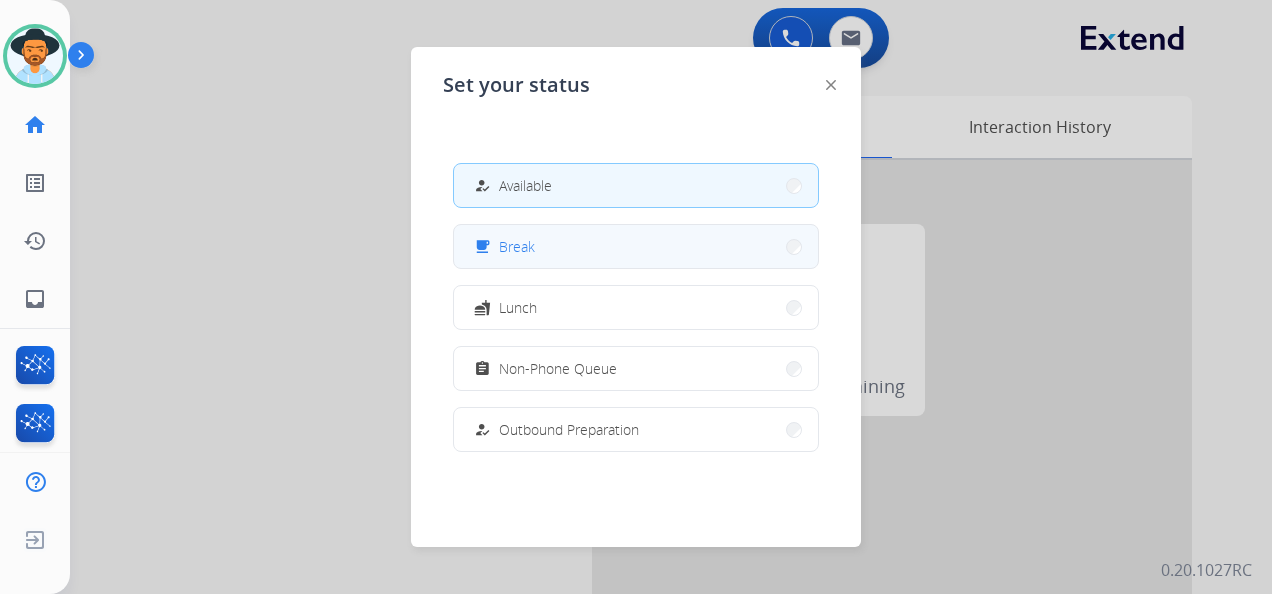 click on "free_breakfast Break" at bounding box center [636, 246] 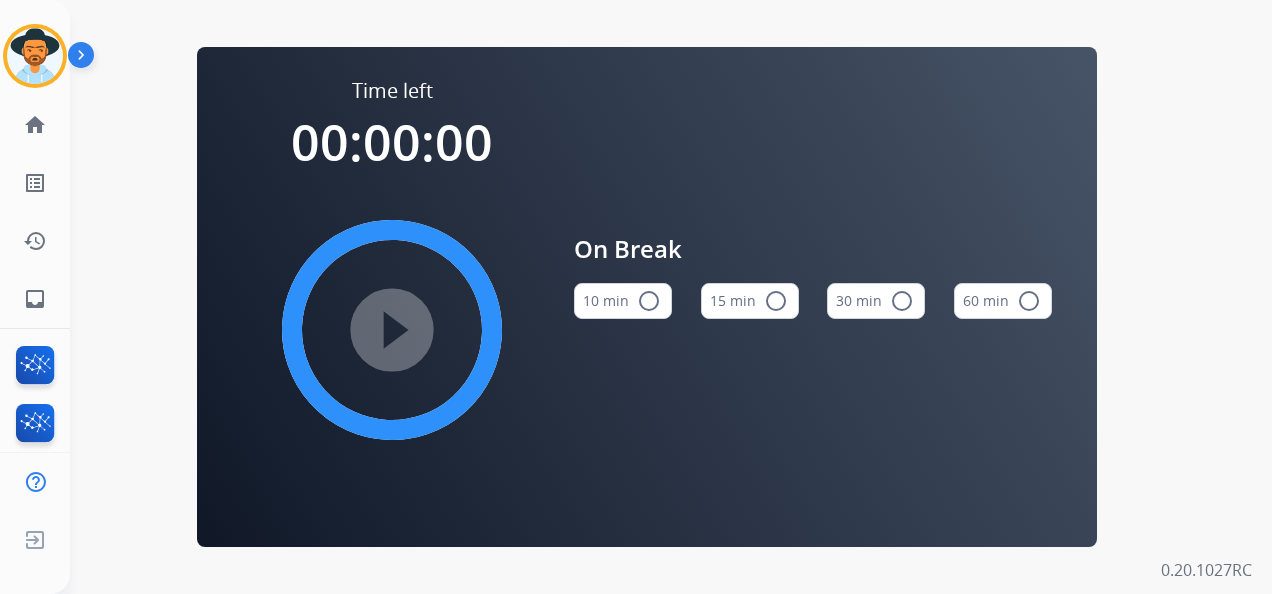 click on "15 min  radio_button_unchecked" at bounding box center [750, 301] 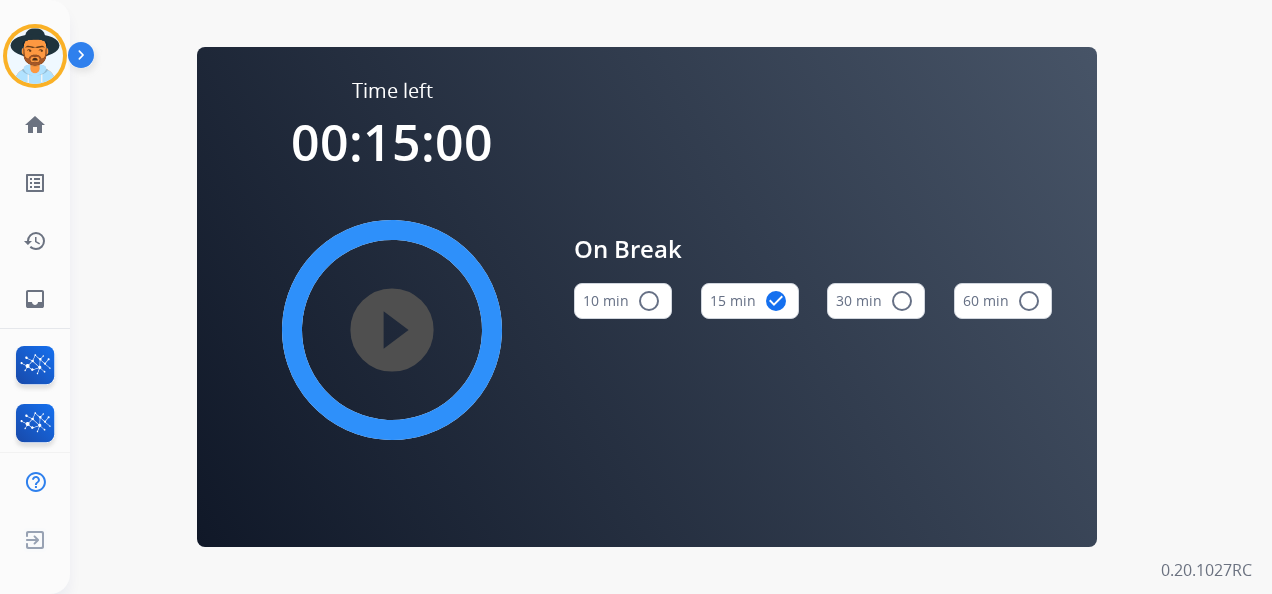 type 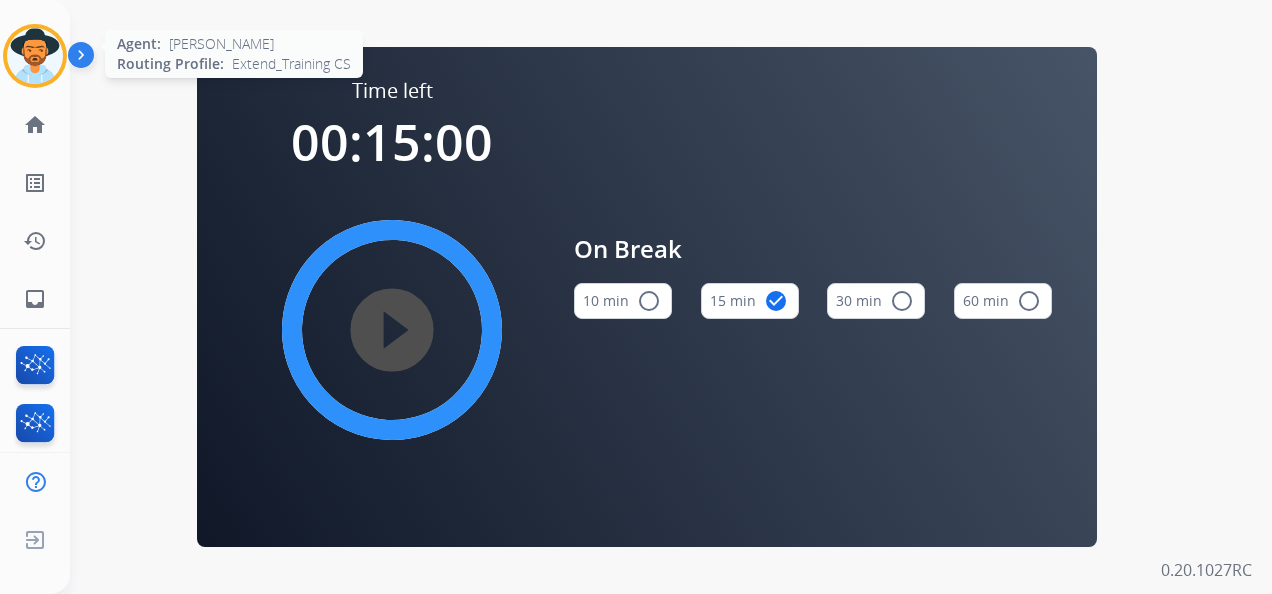 click at bounding box center (35, 56) 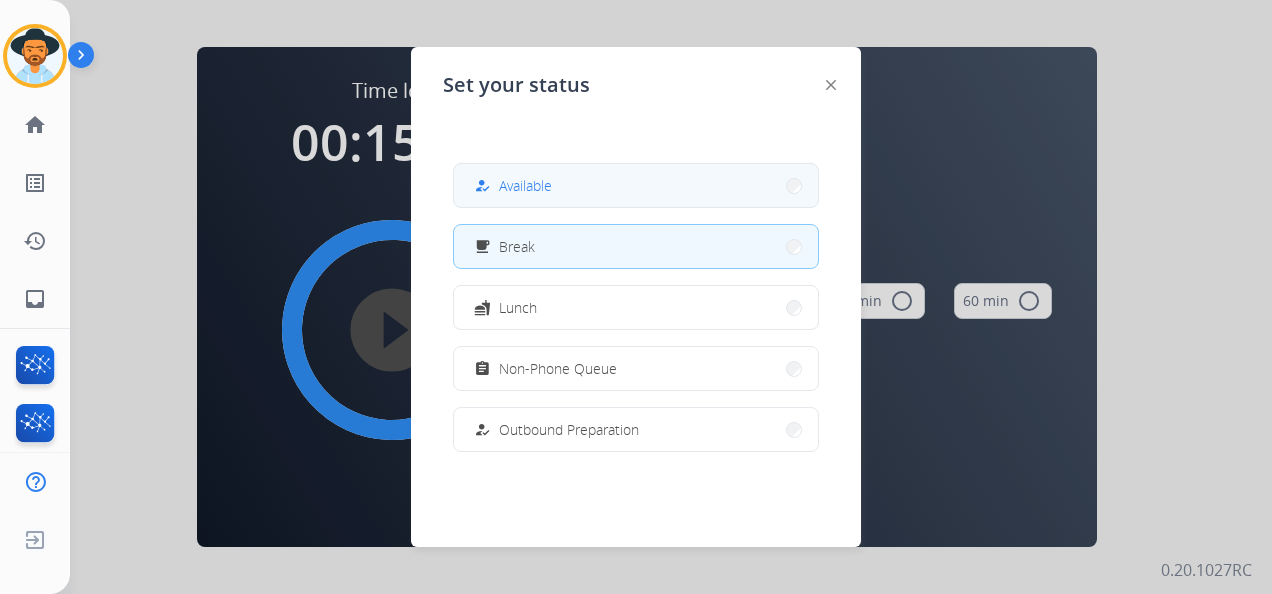 click on "how_to_reg Available" at bounding box center [511, 186] 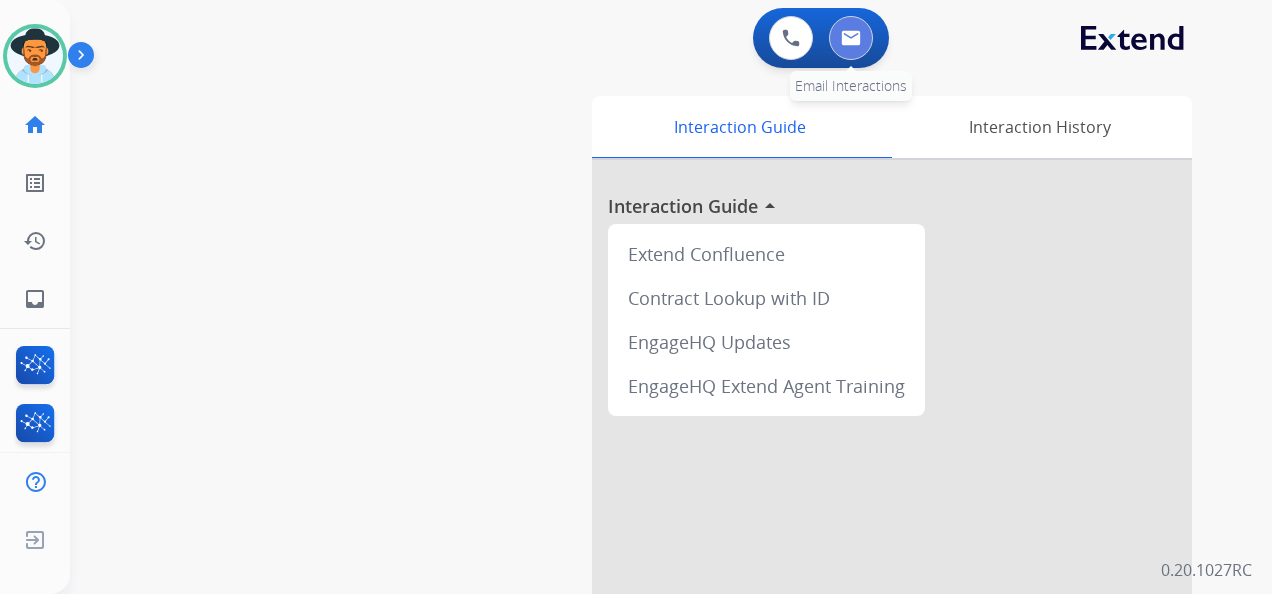 click at bounding box center [851, 38] 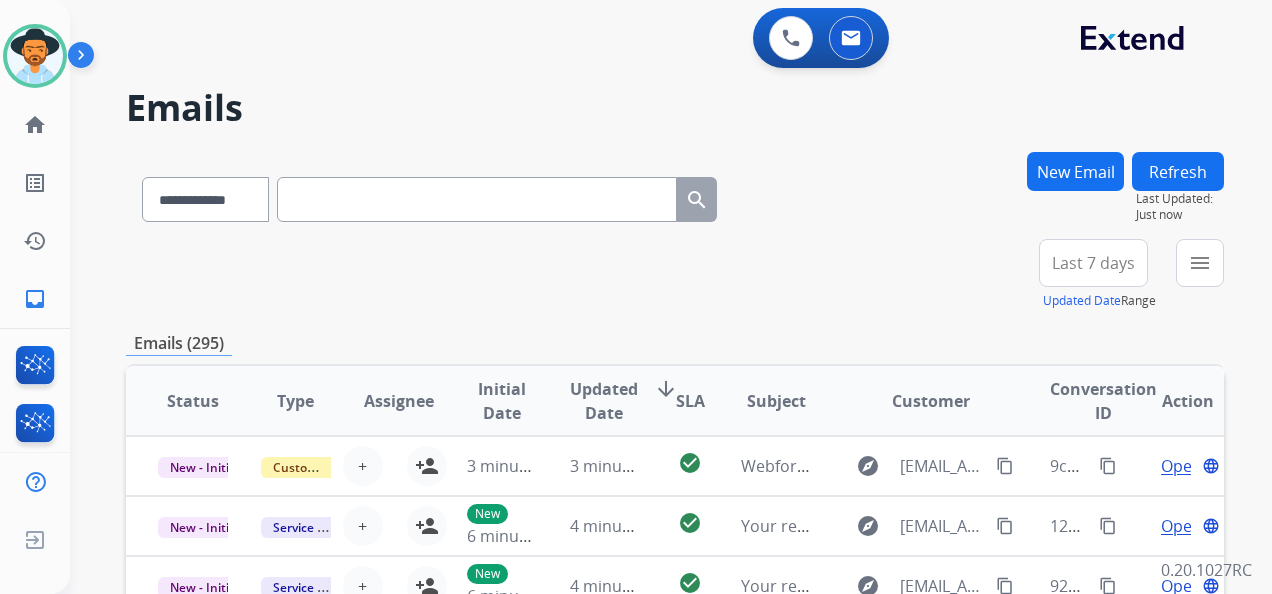 click on "Last 7 days" at bounding box center (1093, 263) 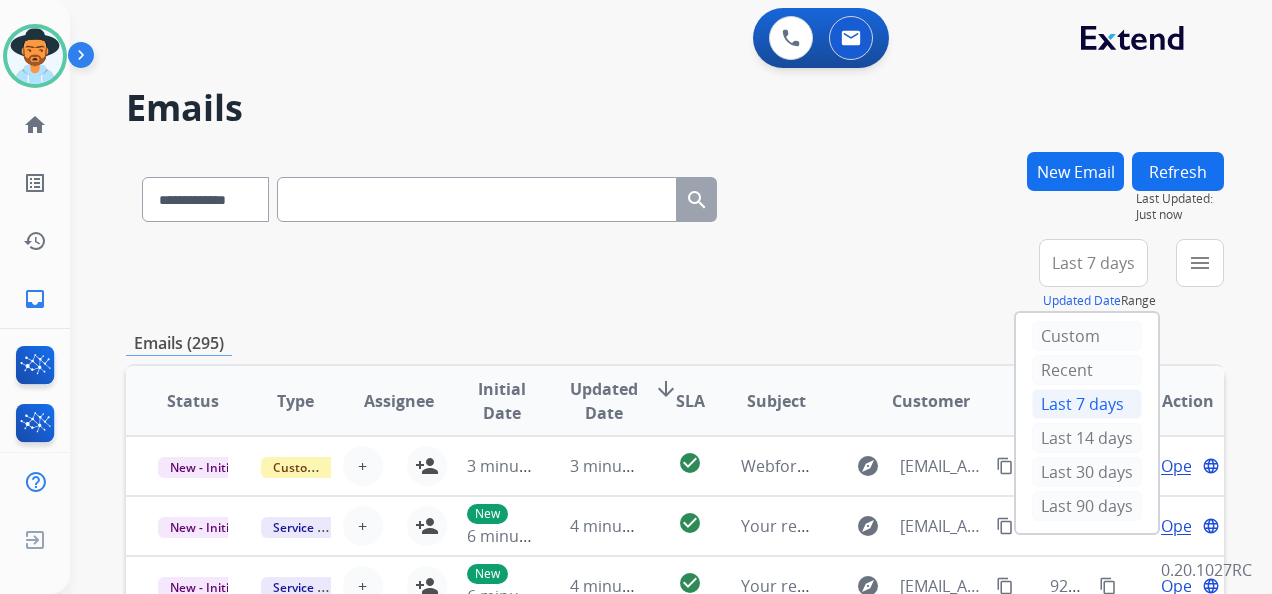 drag, startPoint x: 1099, startPoint y: 504, endPoint x: 1090, endPoint y: 488, distance: 18.35756 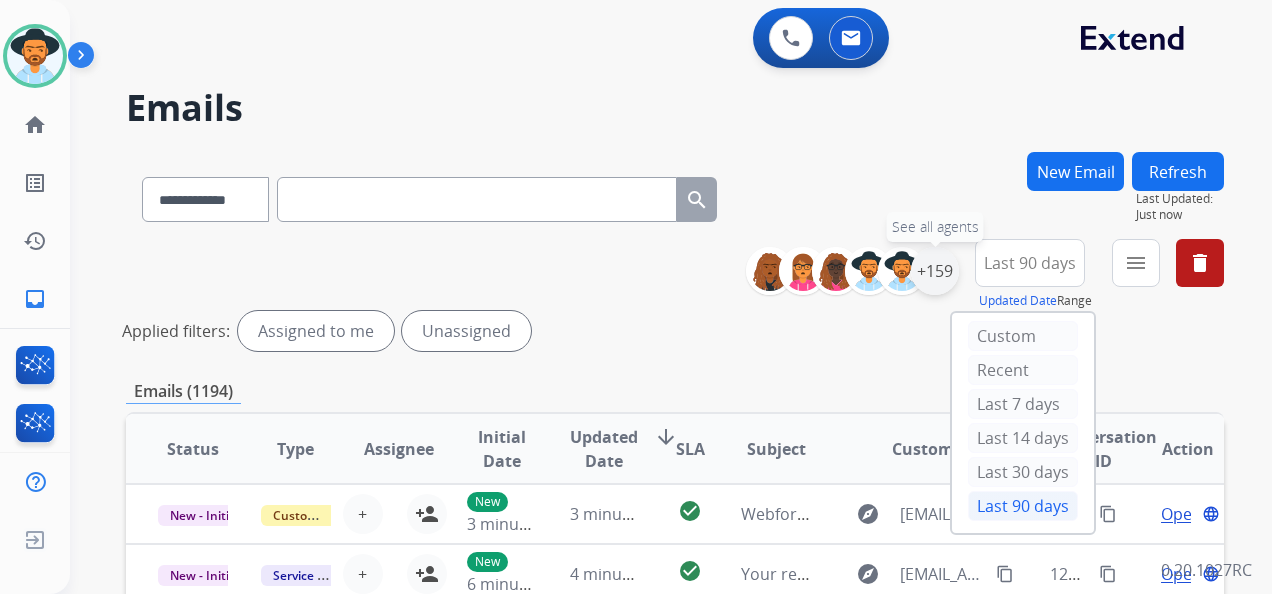 click on "+159" at bounding box center [935, 271] 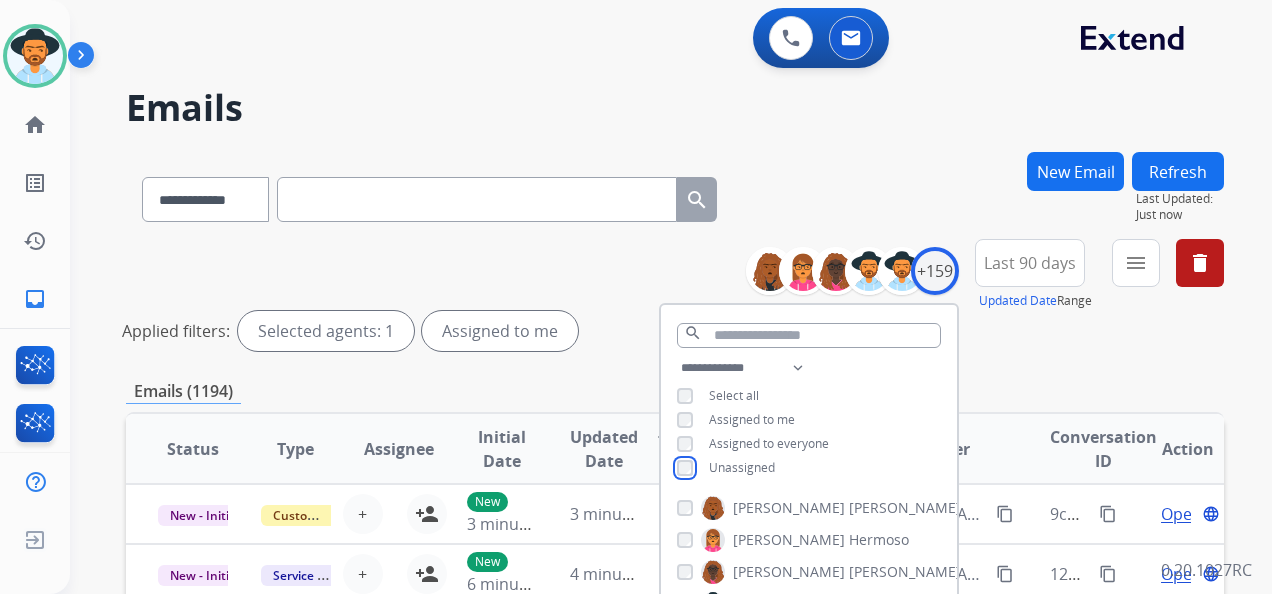 scroll, scrollTop: 200, scrollLeft: 0, axis: vertical 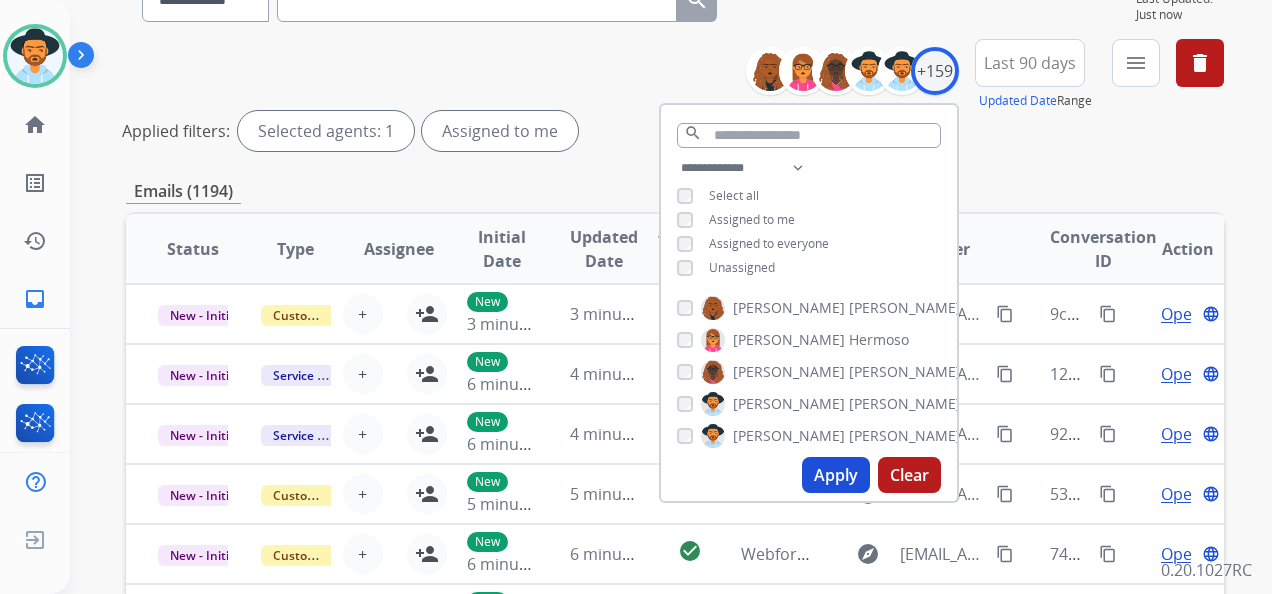 click on "Apply" at bounding box center (836, 475) 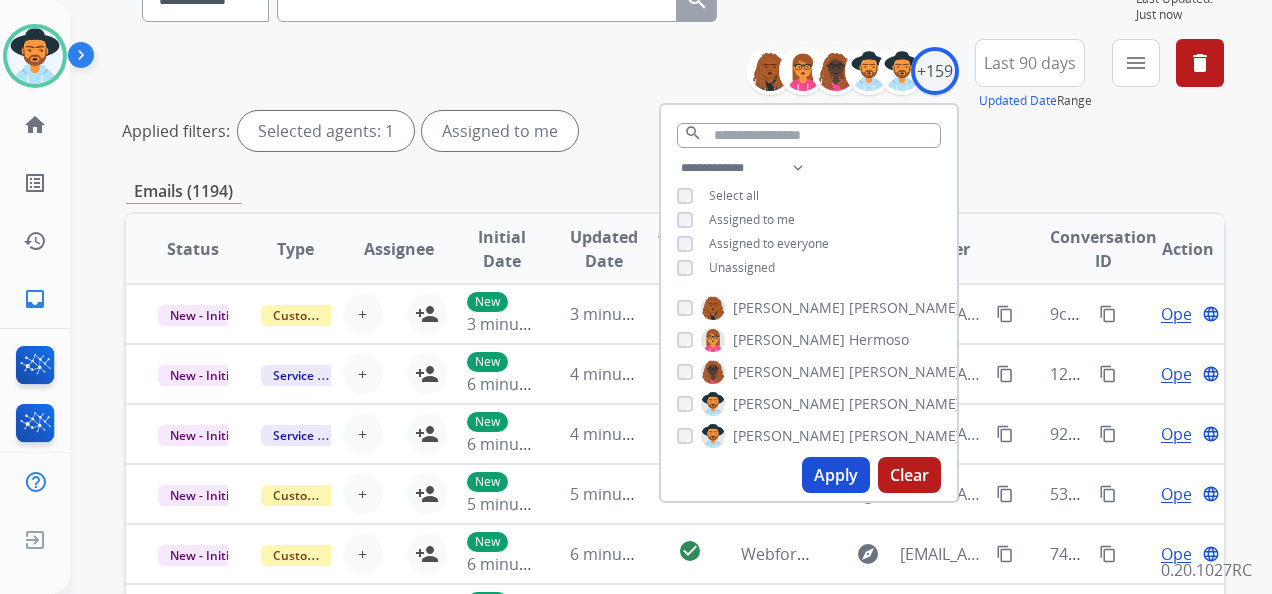 scroll, scrollTop: 0, scrollLeft: 0, axis: both 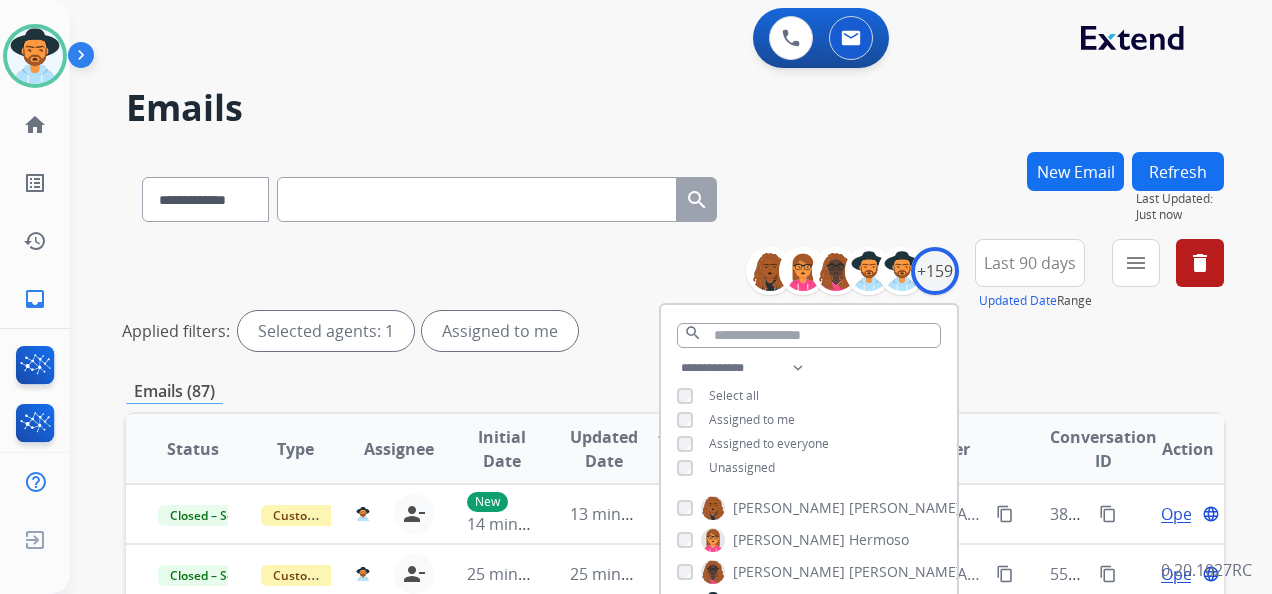 click on "Applied filters:  Selected agents: 1  Assigned to me" at bounding box center (671, 331) 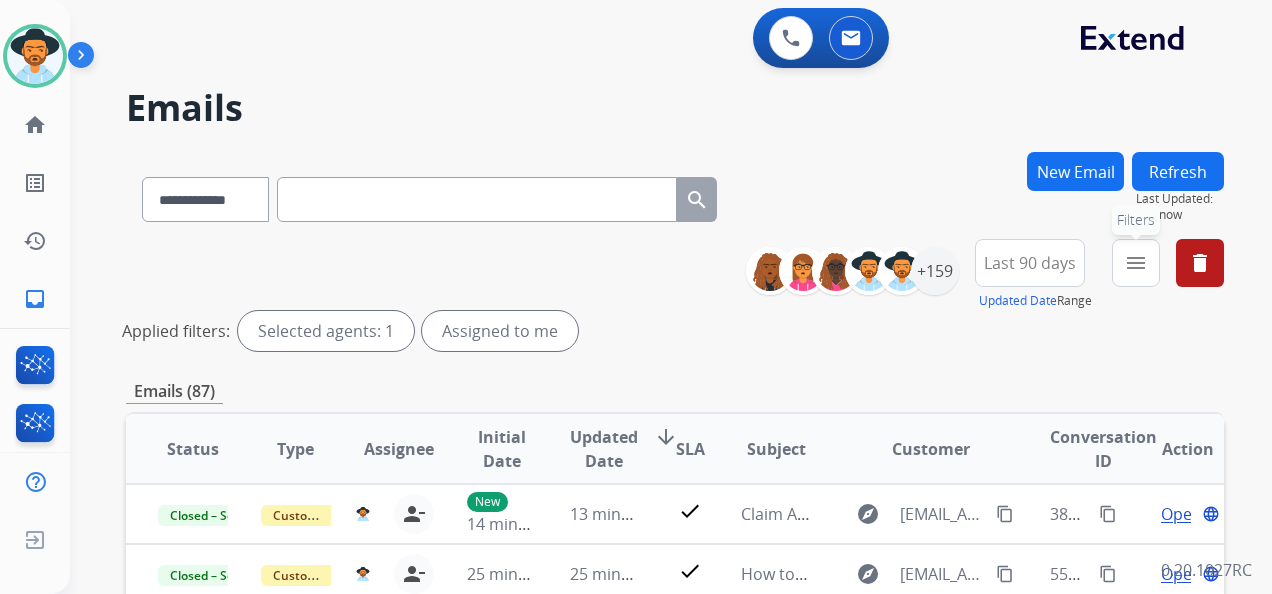 click on "menu" at bounding box center (1136, 263) 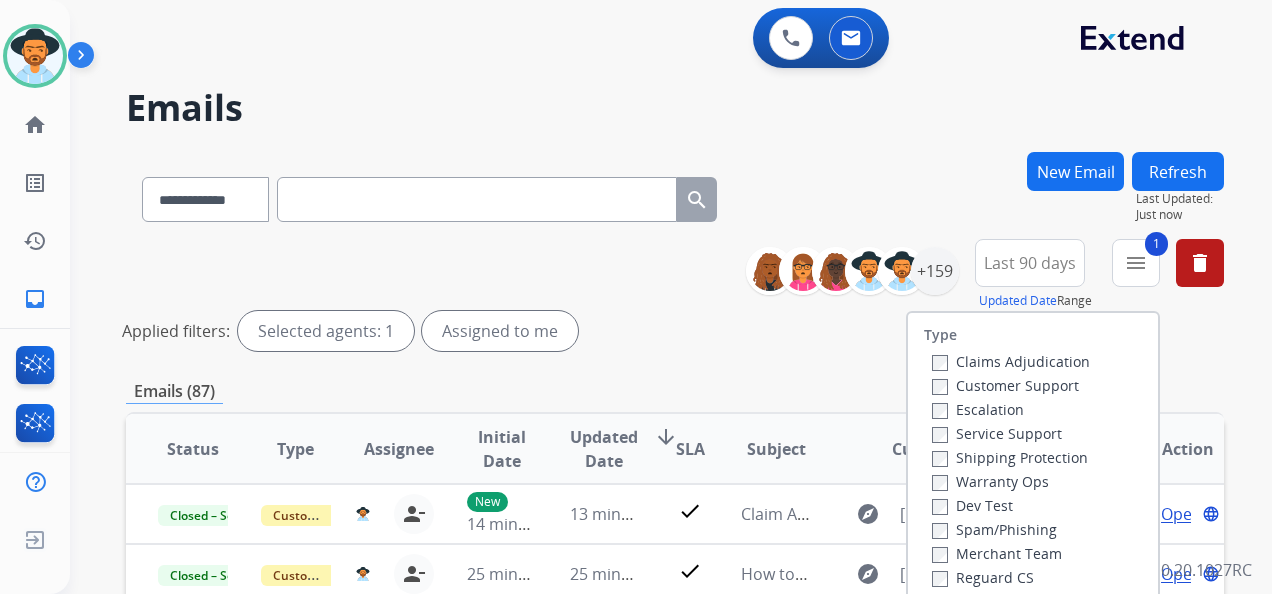 click on "Shipping Protection" at bounding box center (1010, 457) 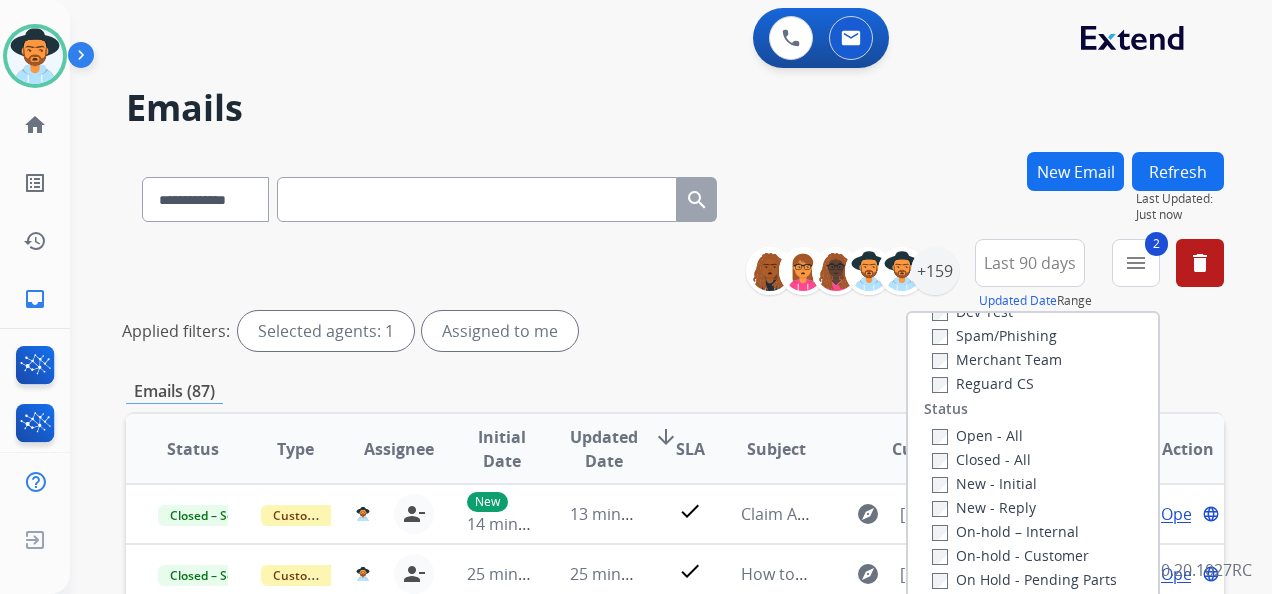 scroll, scrollTop: 200, scrollLeft: 0, axis: vertical 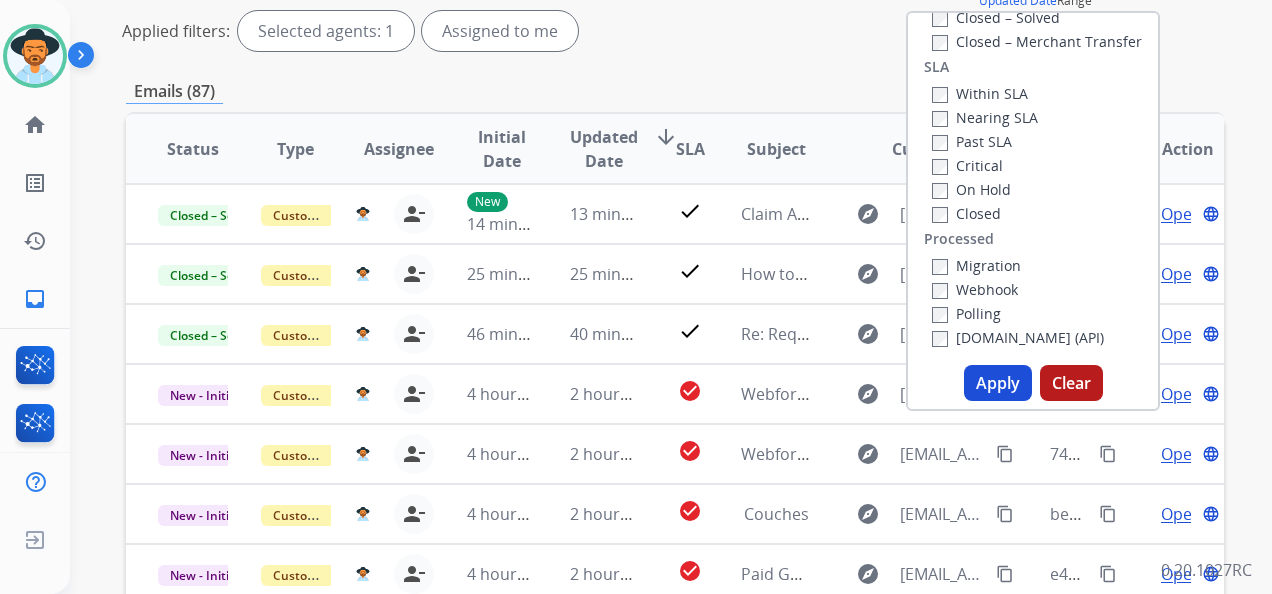 click on "Apply" at bounding box center (998, 383) 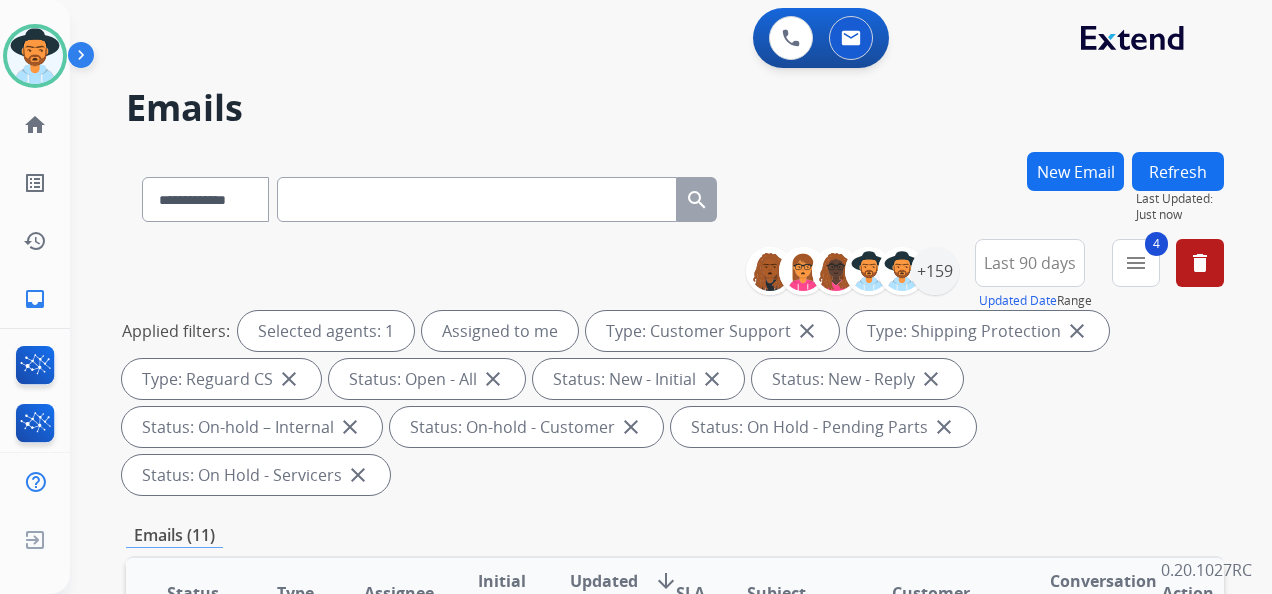 scroll, scrollTop: 300, scrollLeft: 0, axis: vertical 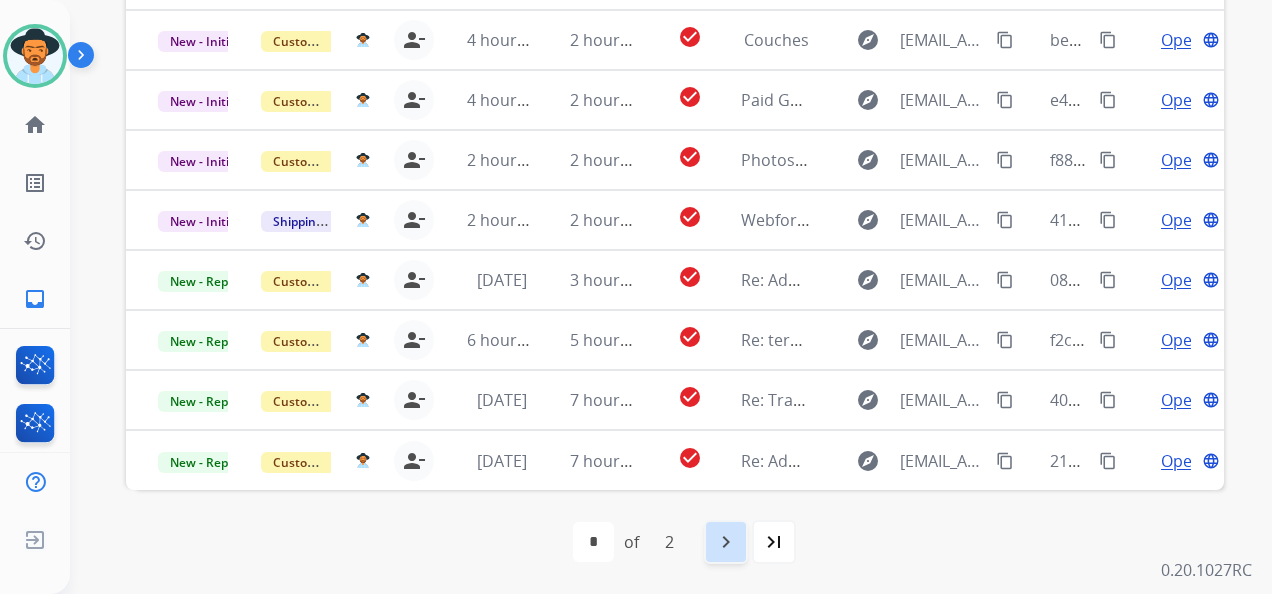 click on "navigate_next" at bounding box center [726, 542] 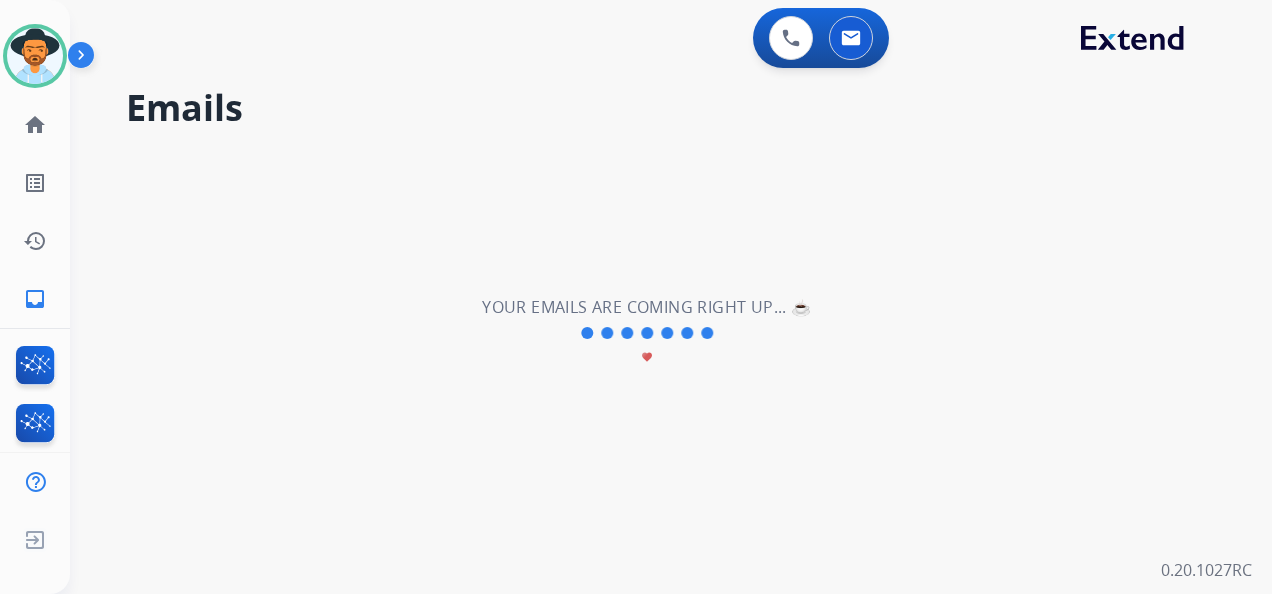 scroll, scrollTop: 0, scrollLeft: 0, axis: both 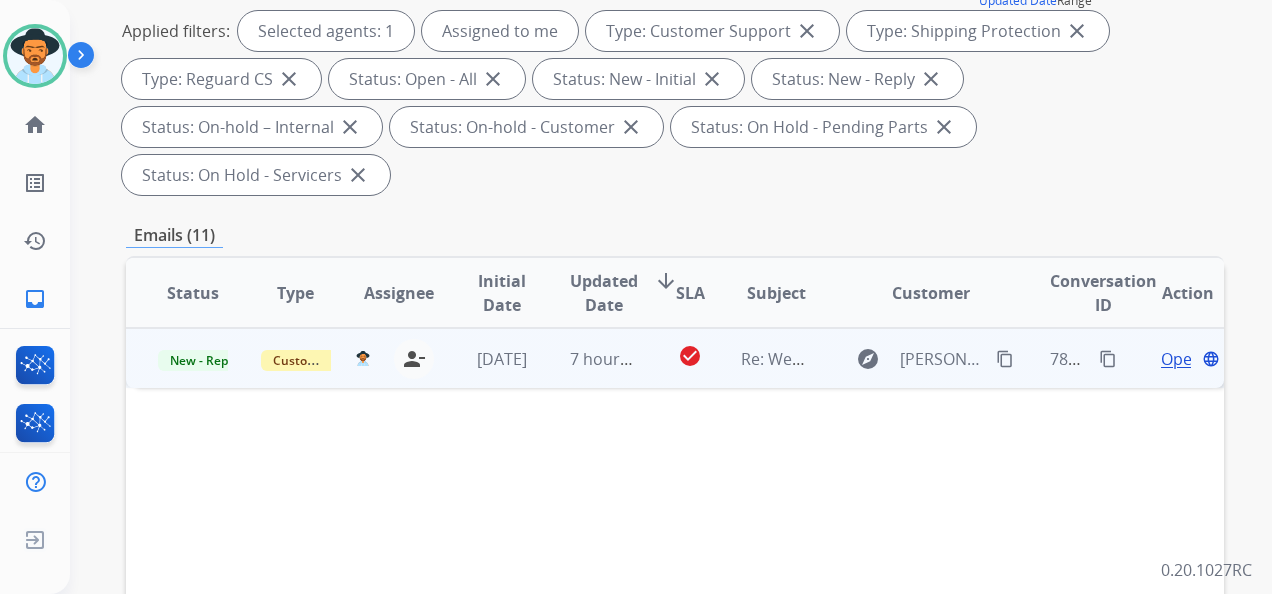 click on "Open" at bounding box center [1181, 359] 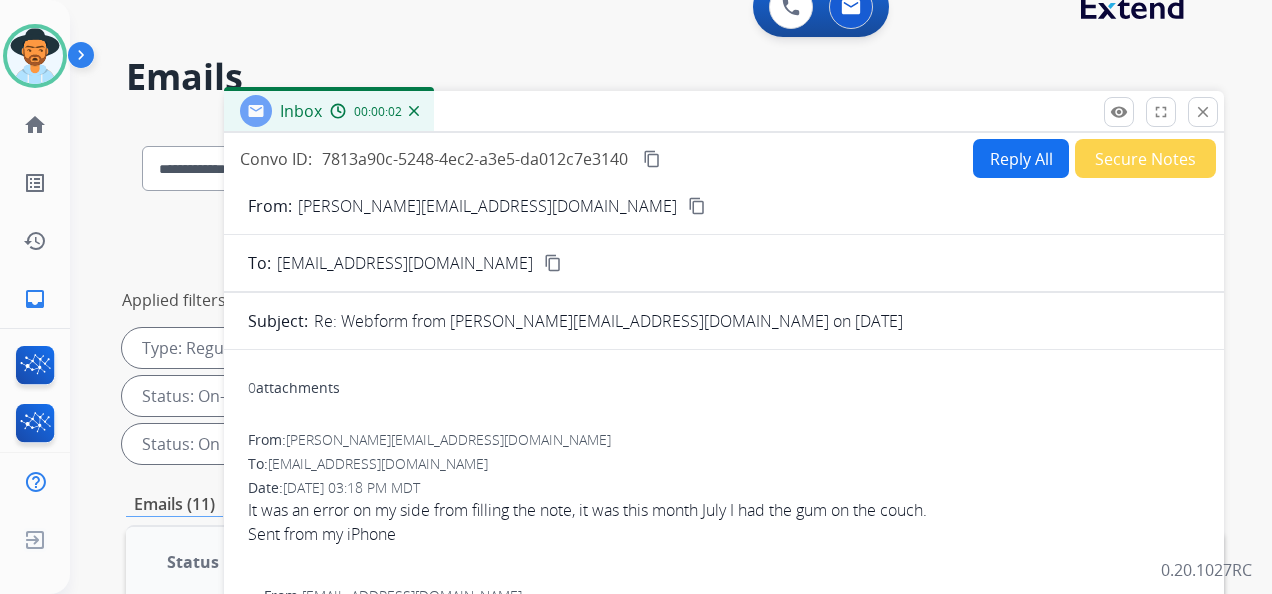 scroll, scrollTop: 0, scrollLeft: 0, axis: both 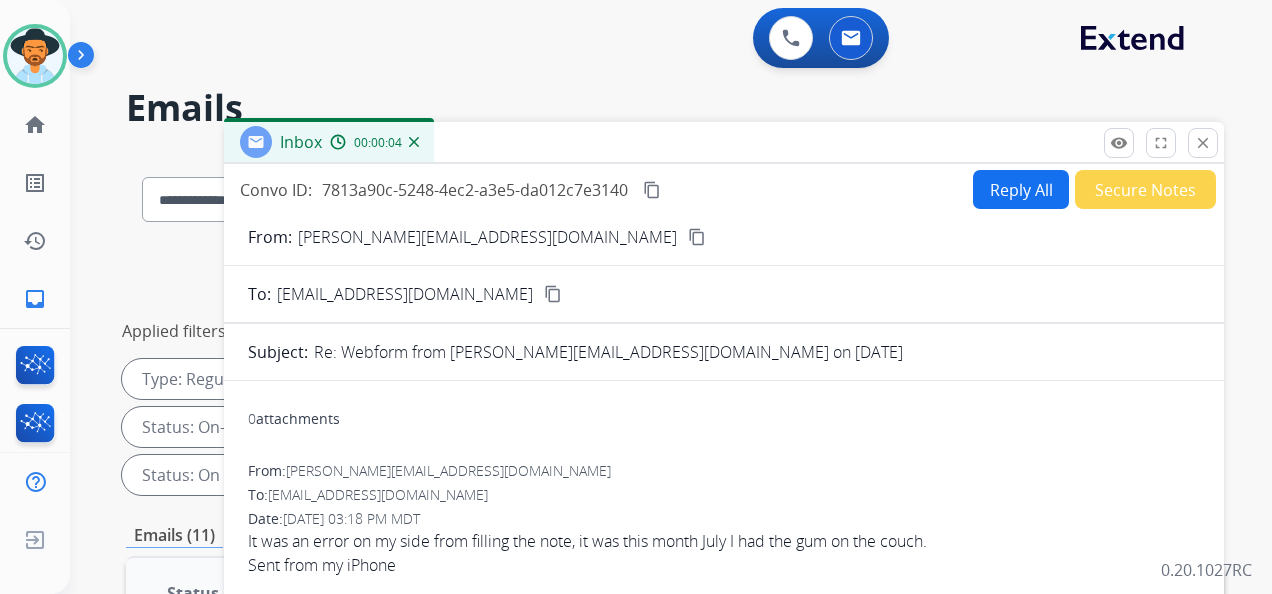 click on "Reply All" at bounding box center [1021, 189] 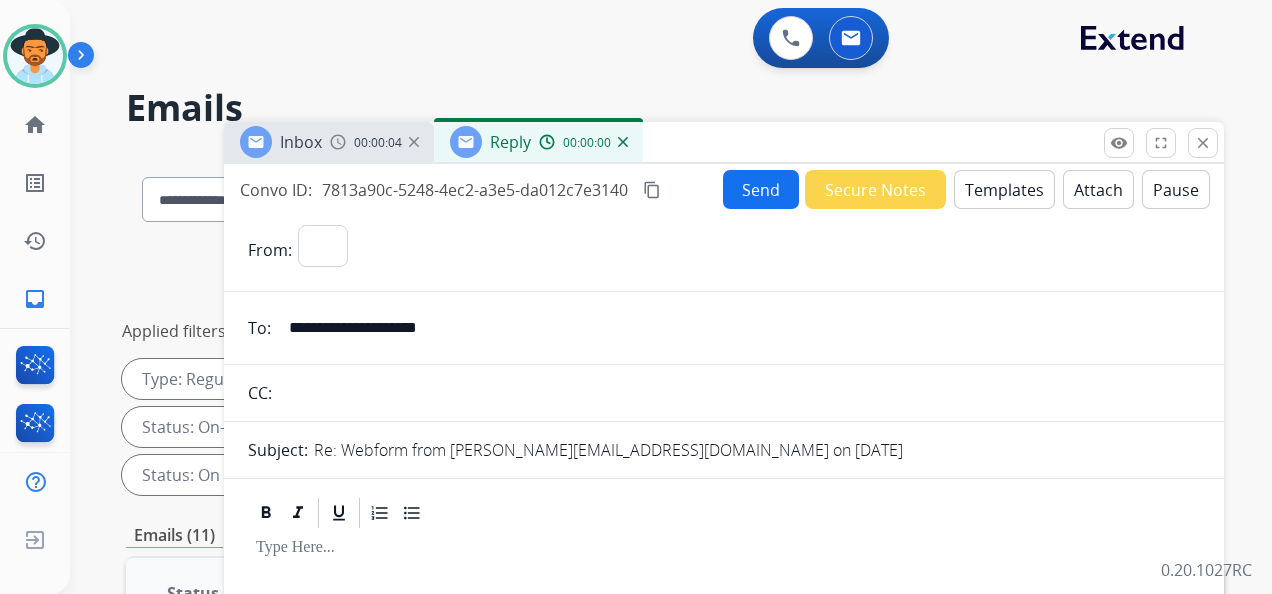 select on "**********" 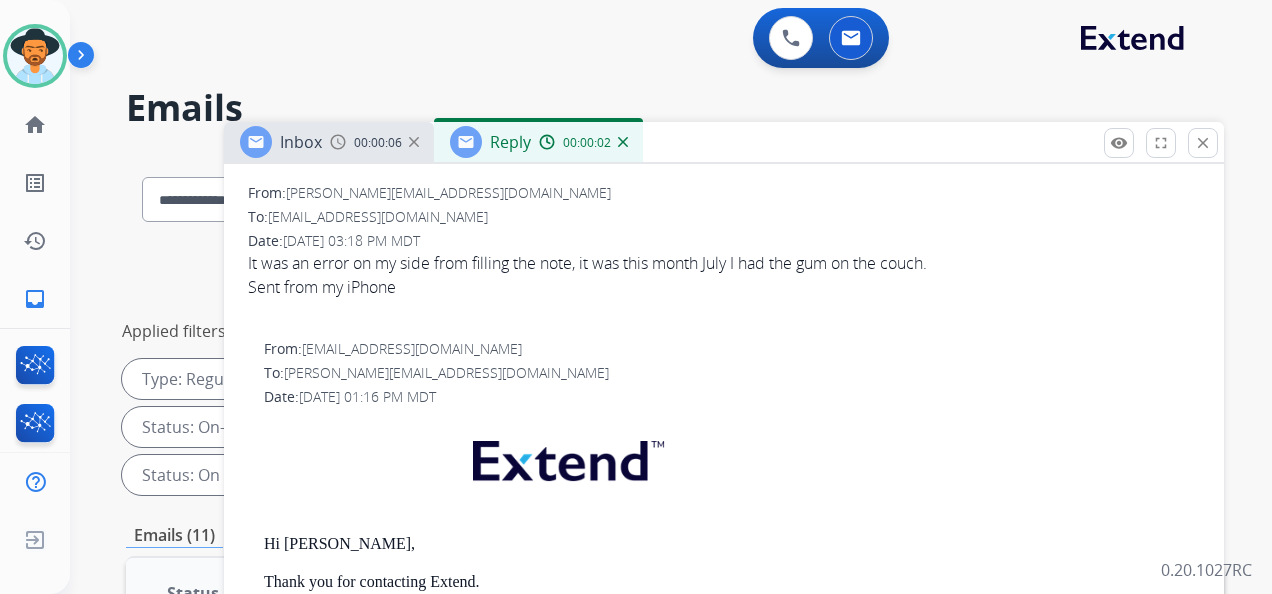 scroll, scrollTop: 478, scrollLeft: 0, axis: vertical 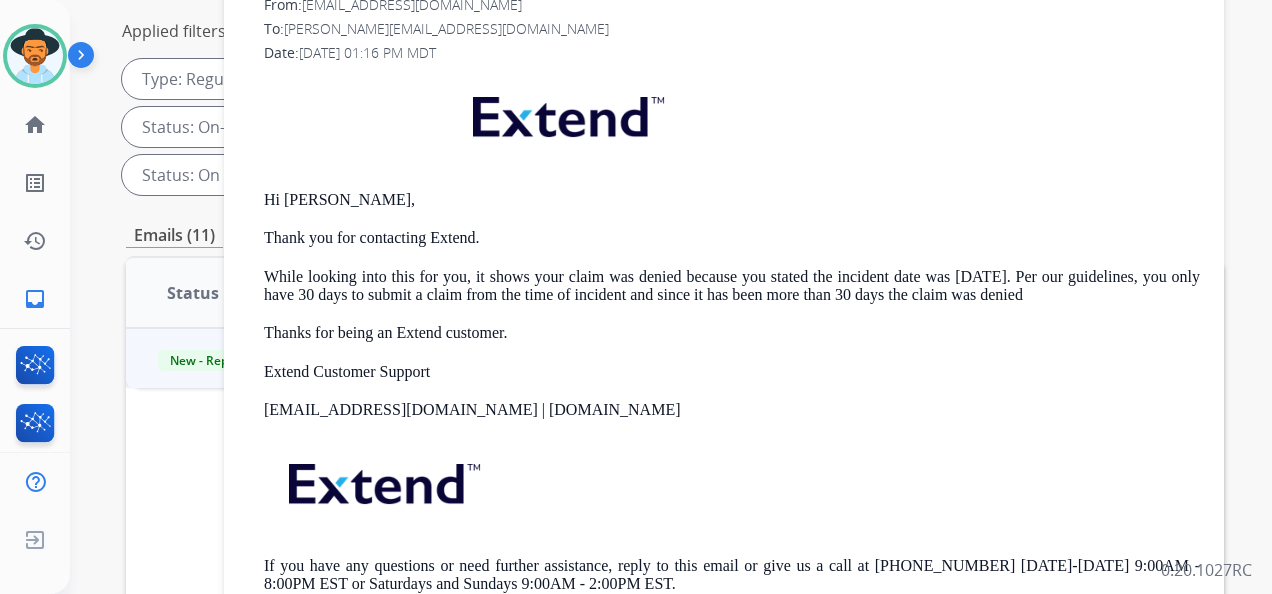 drag, startPoint x: 259, startPoint y: 190, endPoint x: 1068, endPoint y: 295, distance: 815.7855 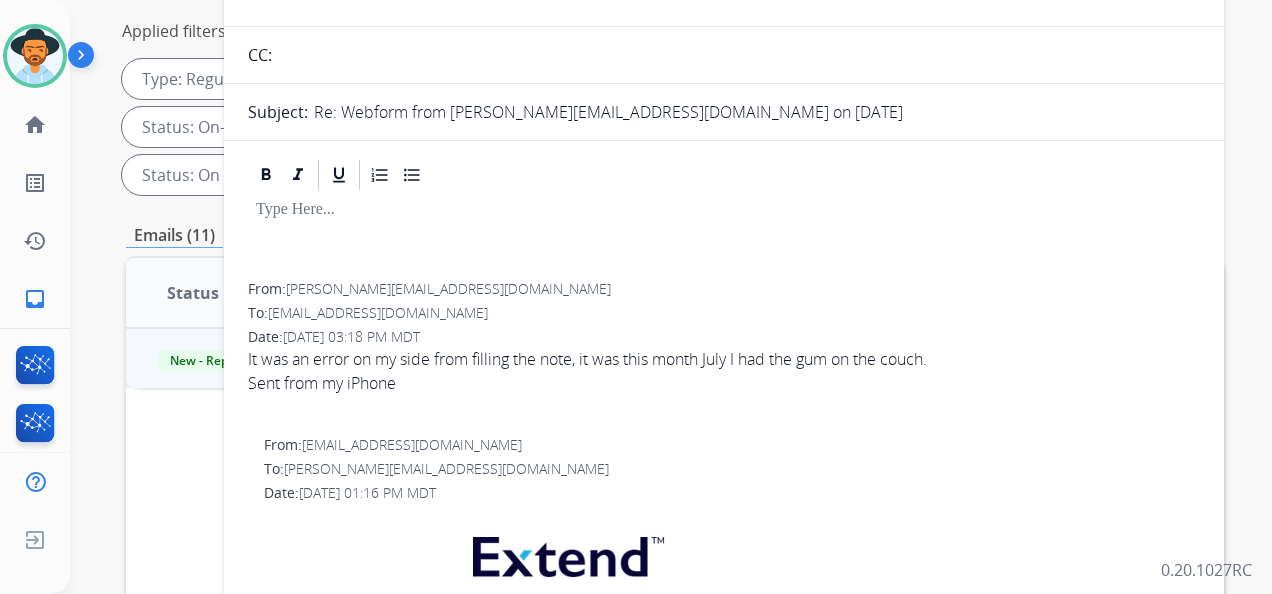 scroll, scrollTop: 0, scrollLeft: 0, axis: both 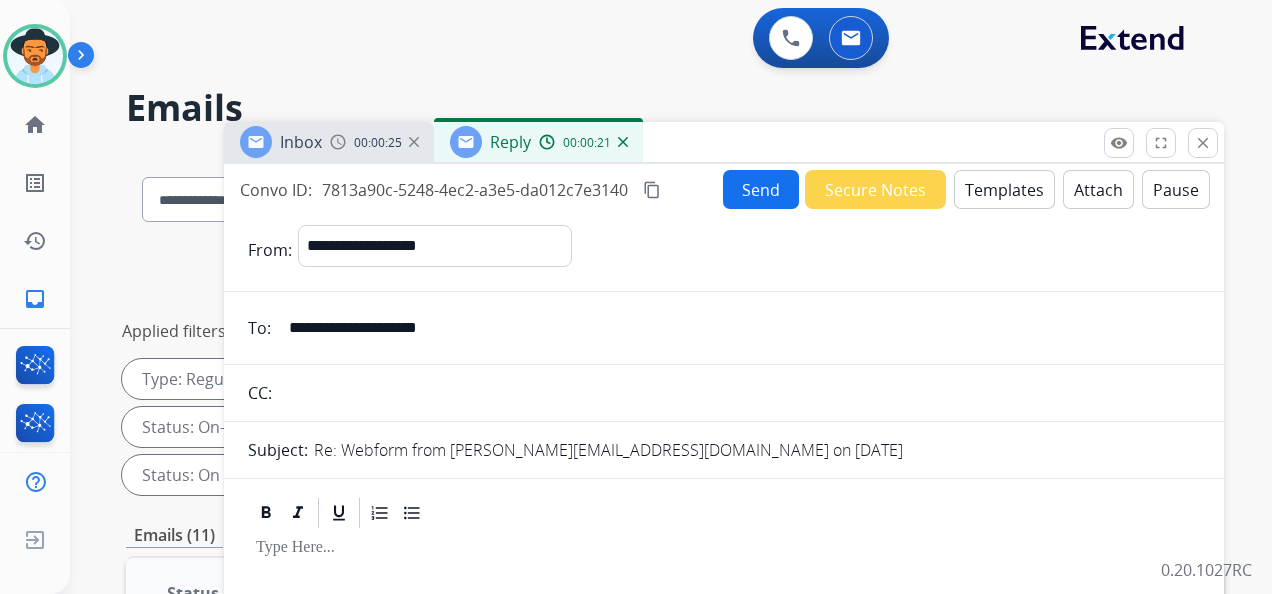 click on "Reply" at bounding box center [510, 142] 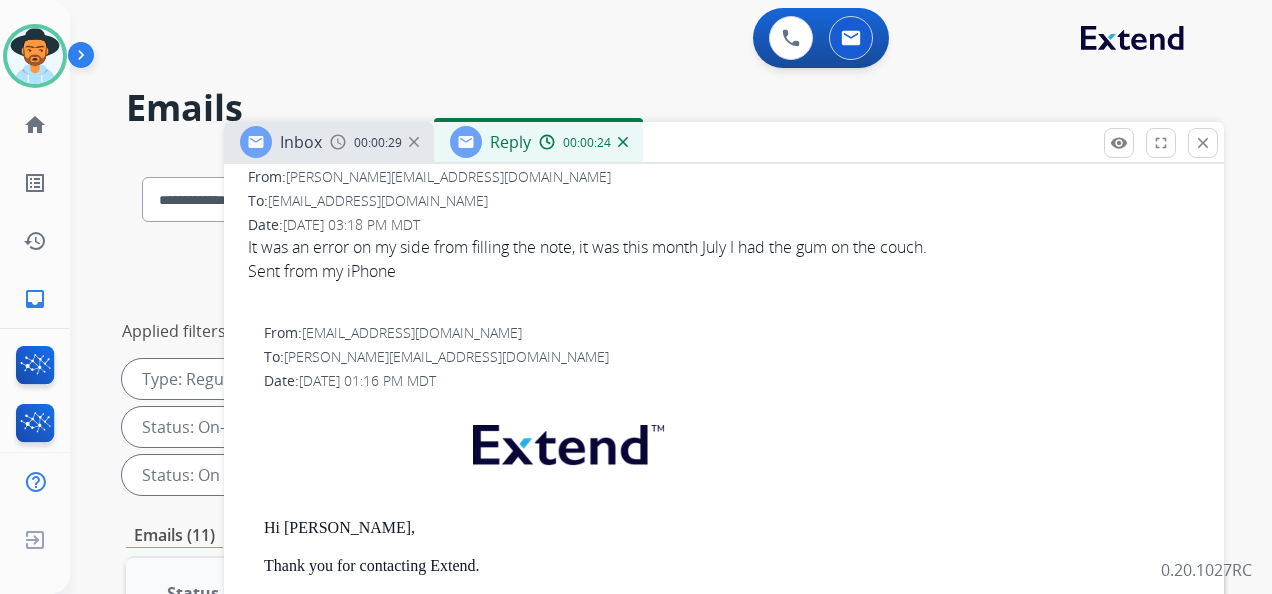 scroll, scrollTop: 478, scrollLeft: 0, axis: vertical 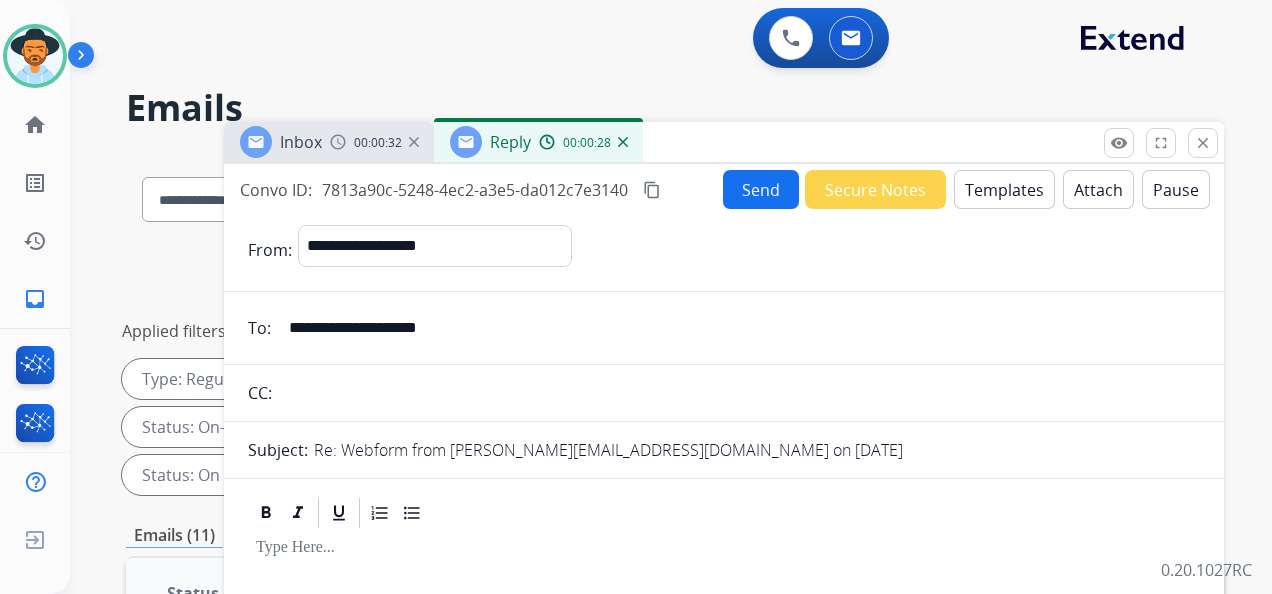 click on "Templates" at bounding box center [1004, 189] 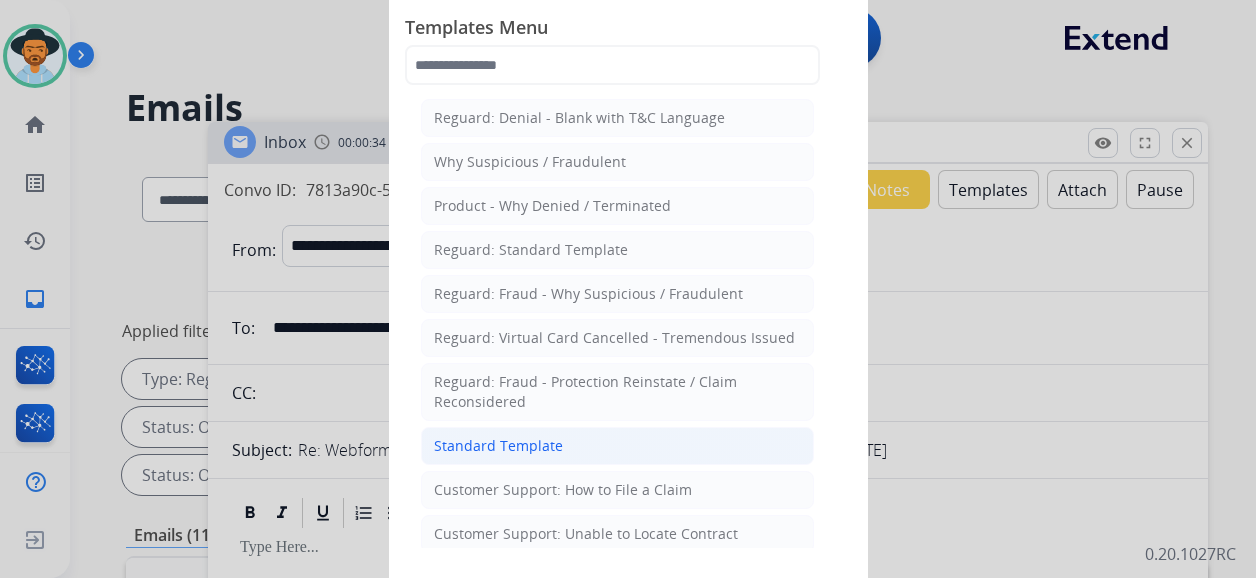 click on "Standard Template" 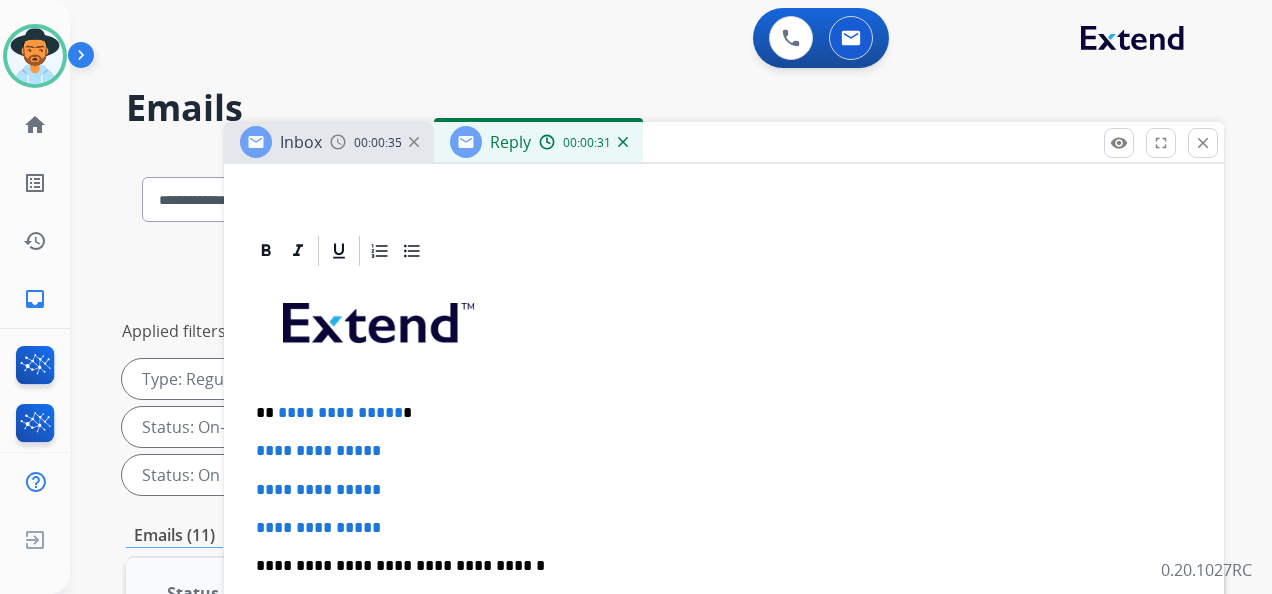 scroll, scrollTop: 500, scrollLeft: 0, axis: vertical 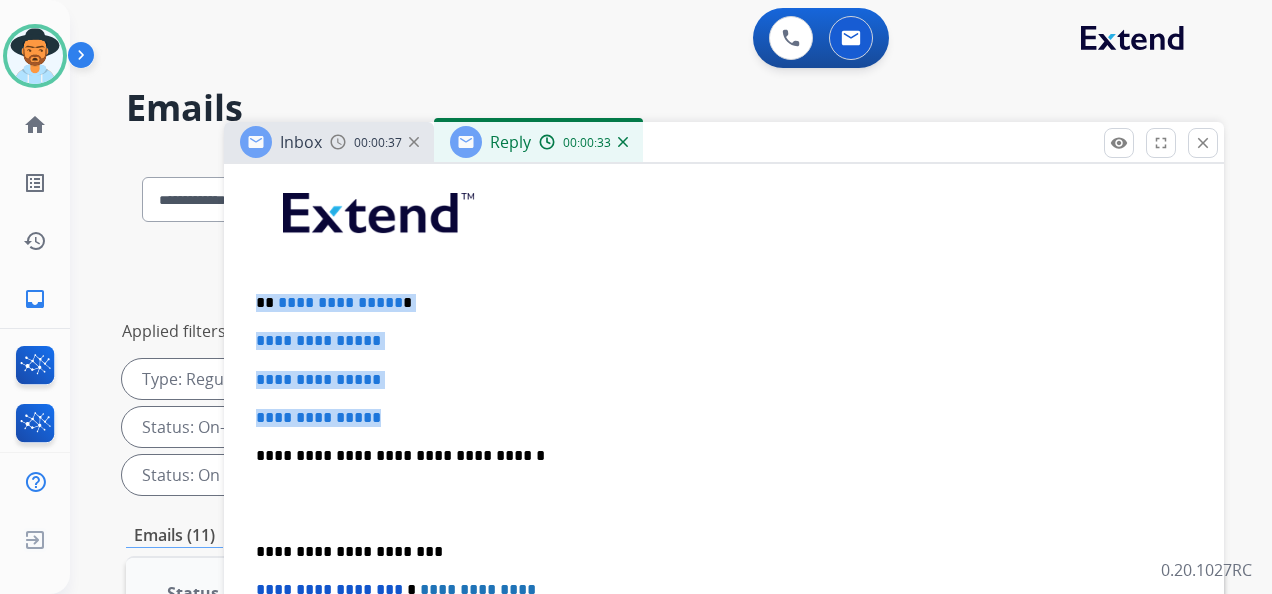 drag, startPoint x: 255, startPoint y: 290, endPoint x: 452, endPoint y: 410, distance: 230.67076 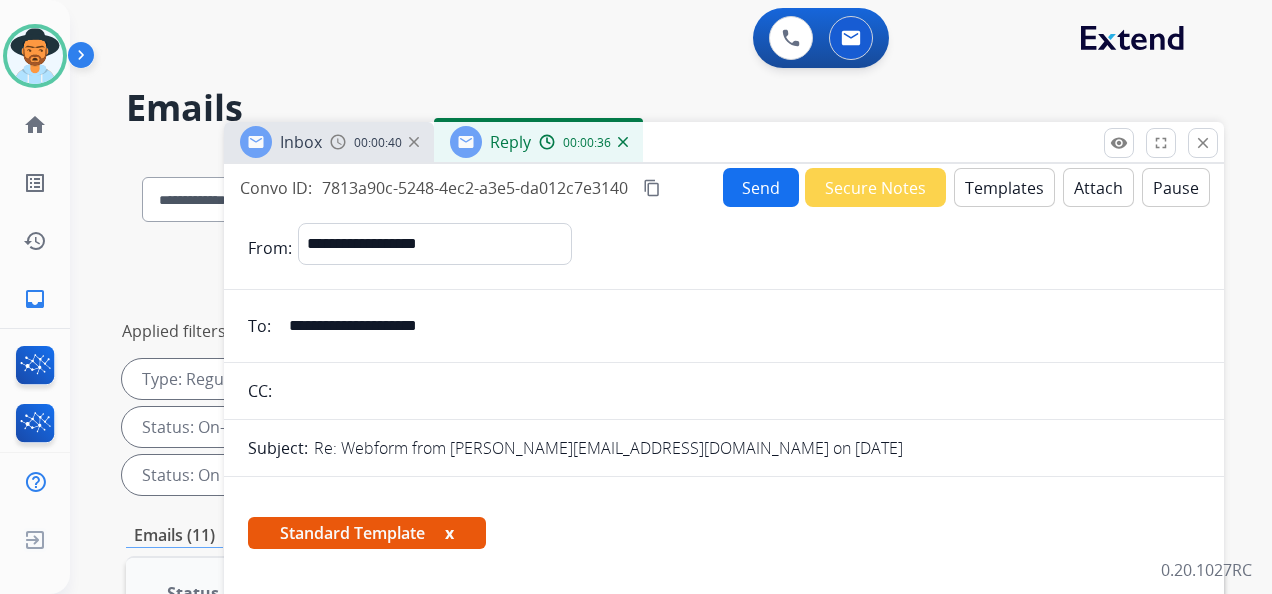 scroll, scrollTop: 0, scrollLeft: 0, axis: both 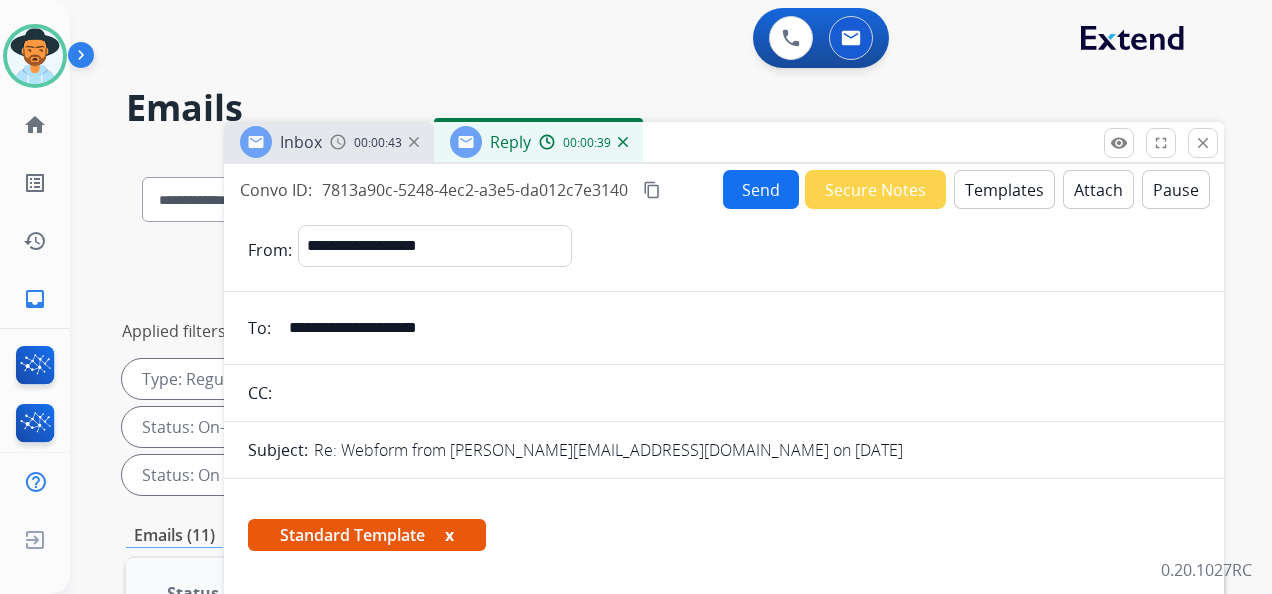 drag, startPoint x: 512, startPoint y: 332, endPoint x: 252, endPoint y: 336, distance: 260.03076 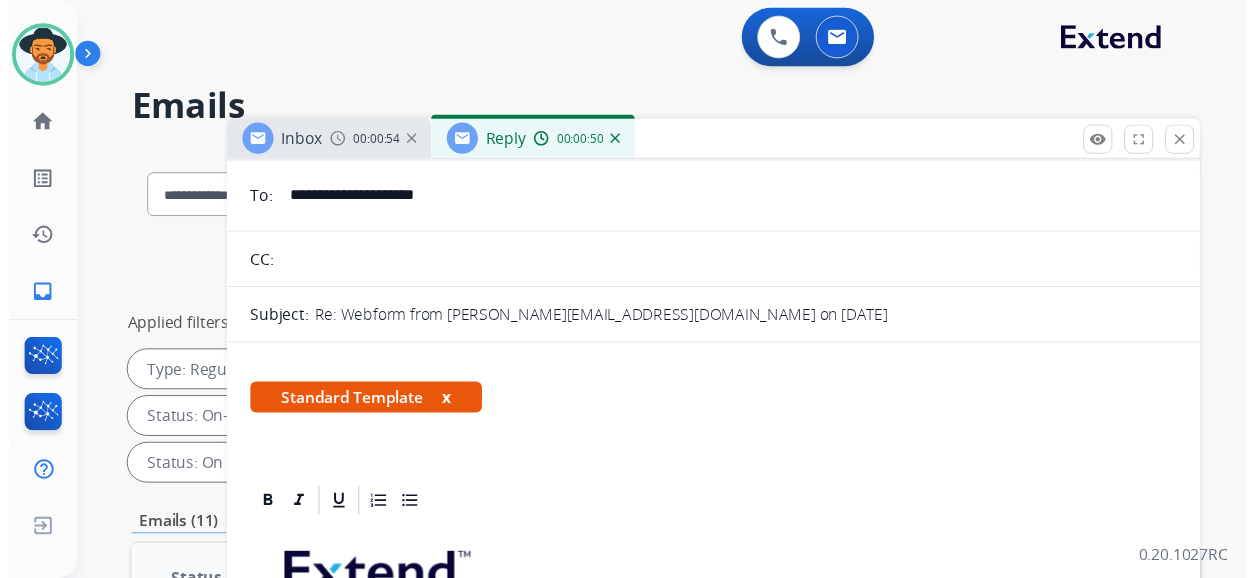 scroll, scrollTop: 0, scrollLeft: 0, axis: both 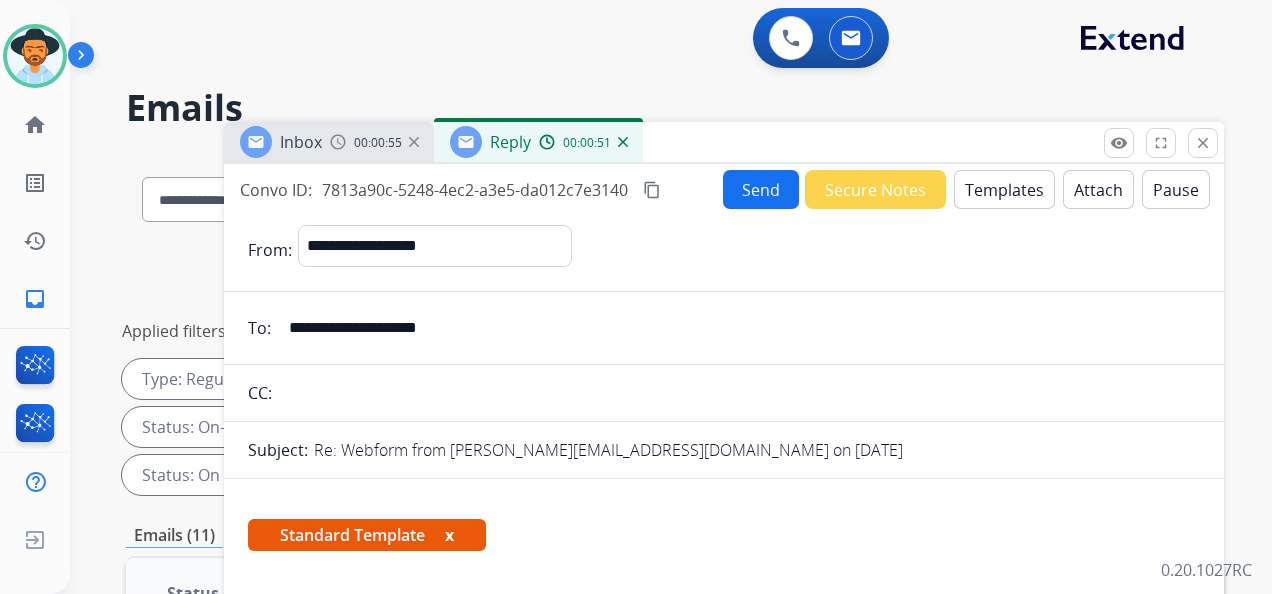 click on "Send" at bounding box center [761, 189] 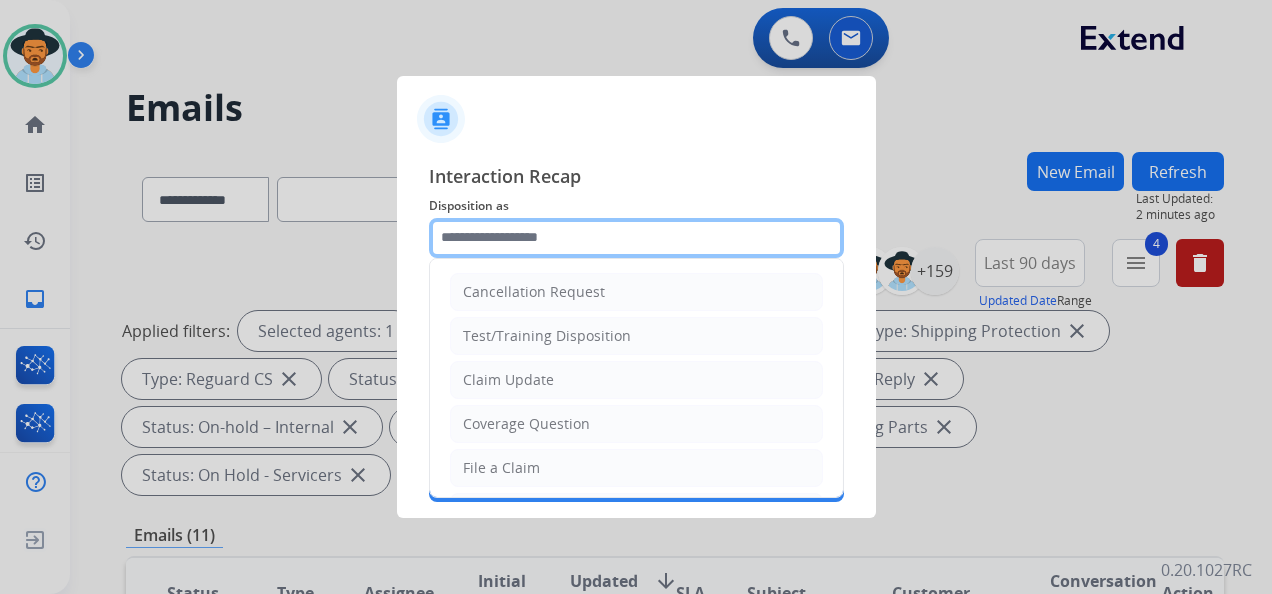 click 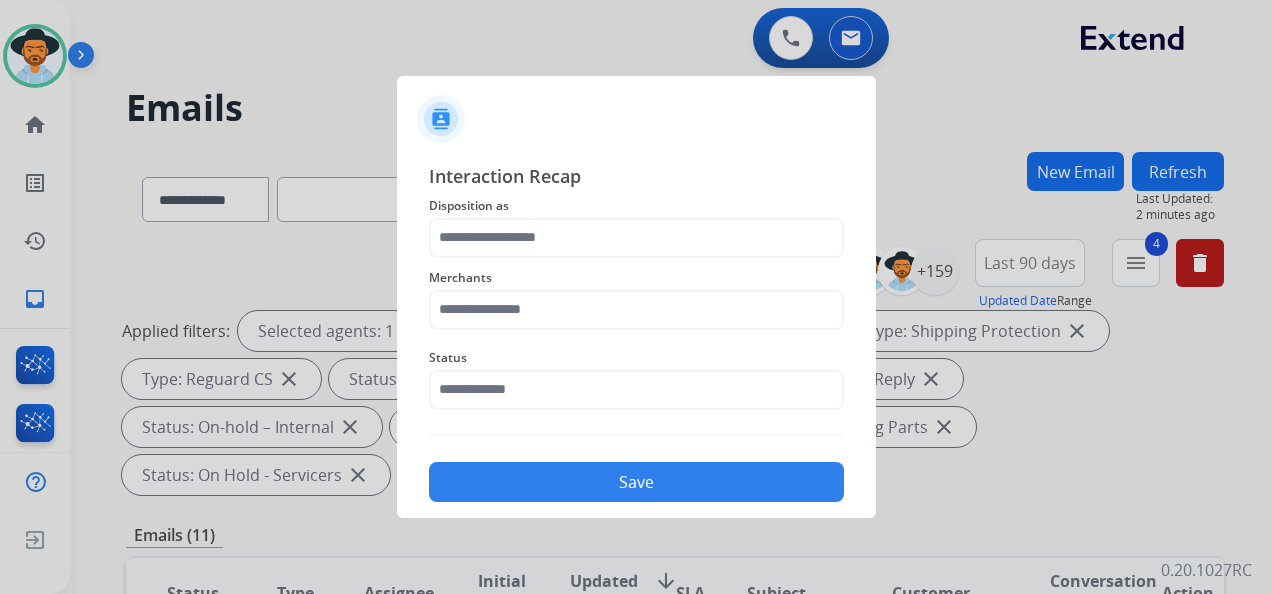 type on "**********" 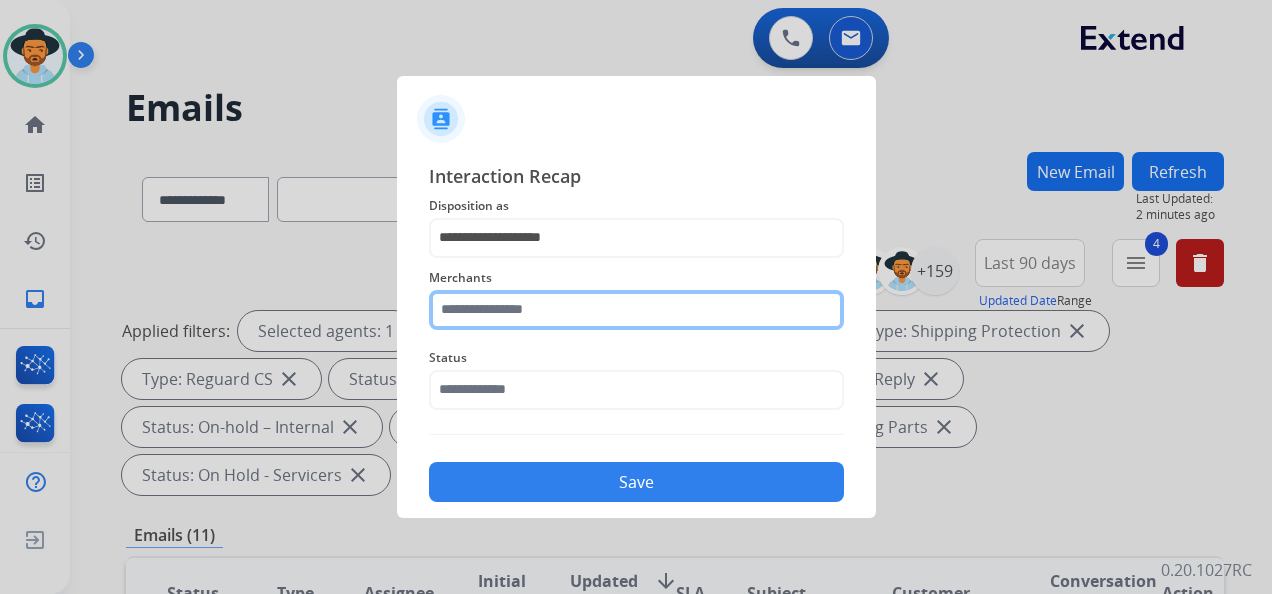 click 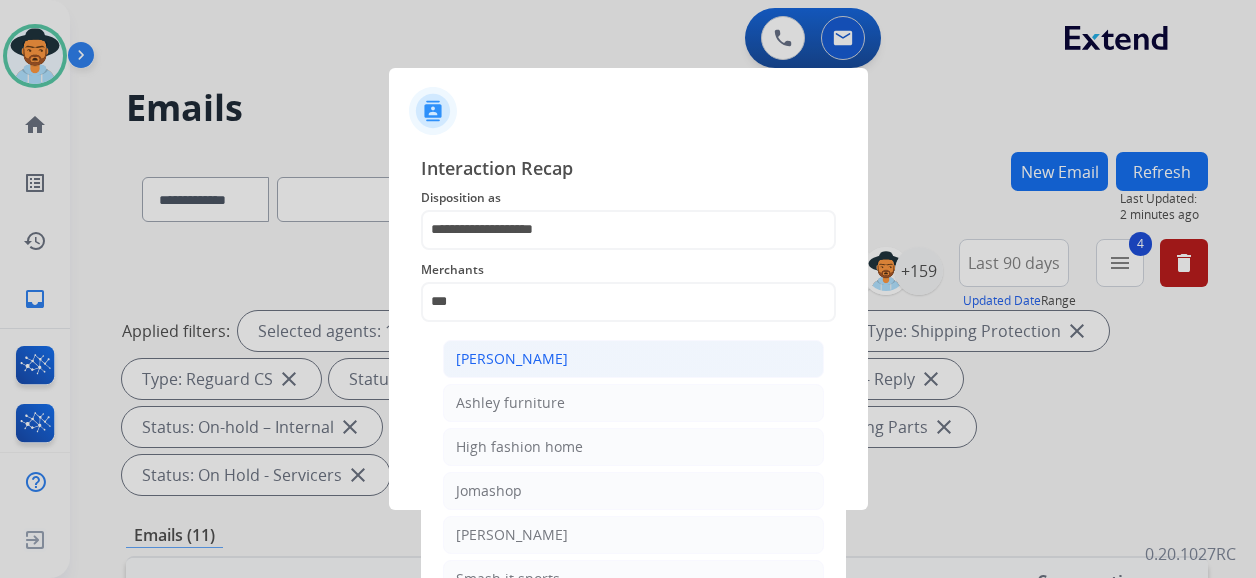 click on "[PERSON_NAME]" 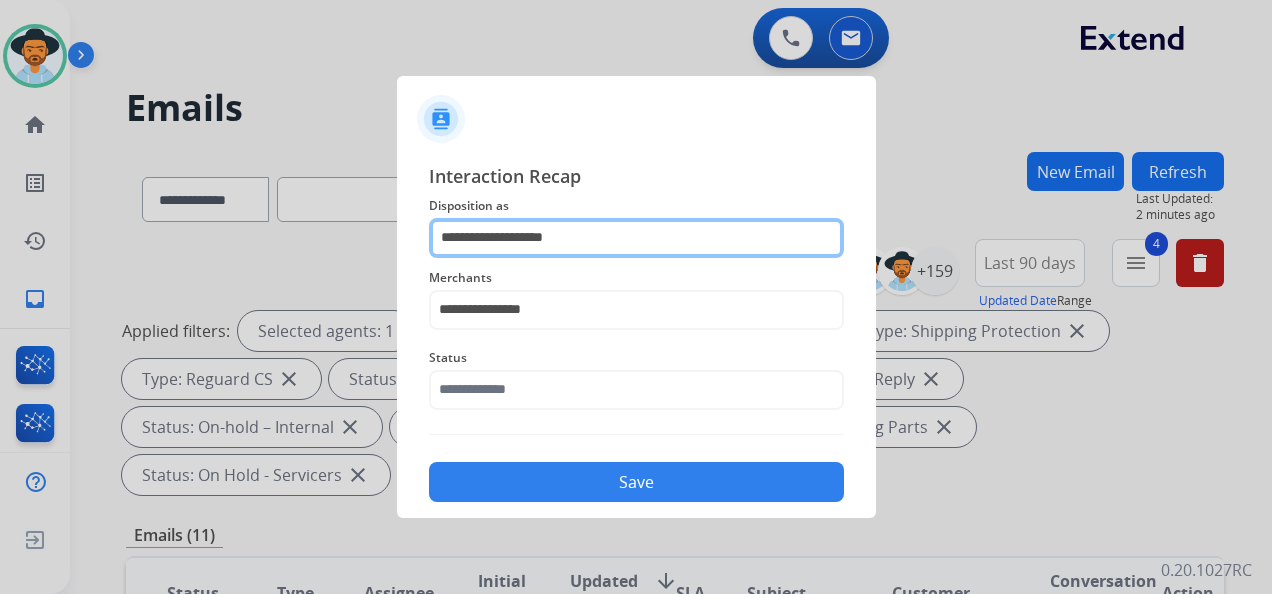 click on "**********" 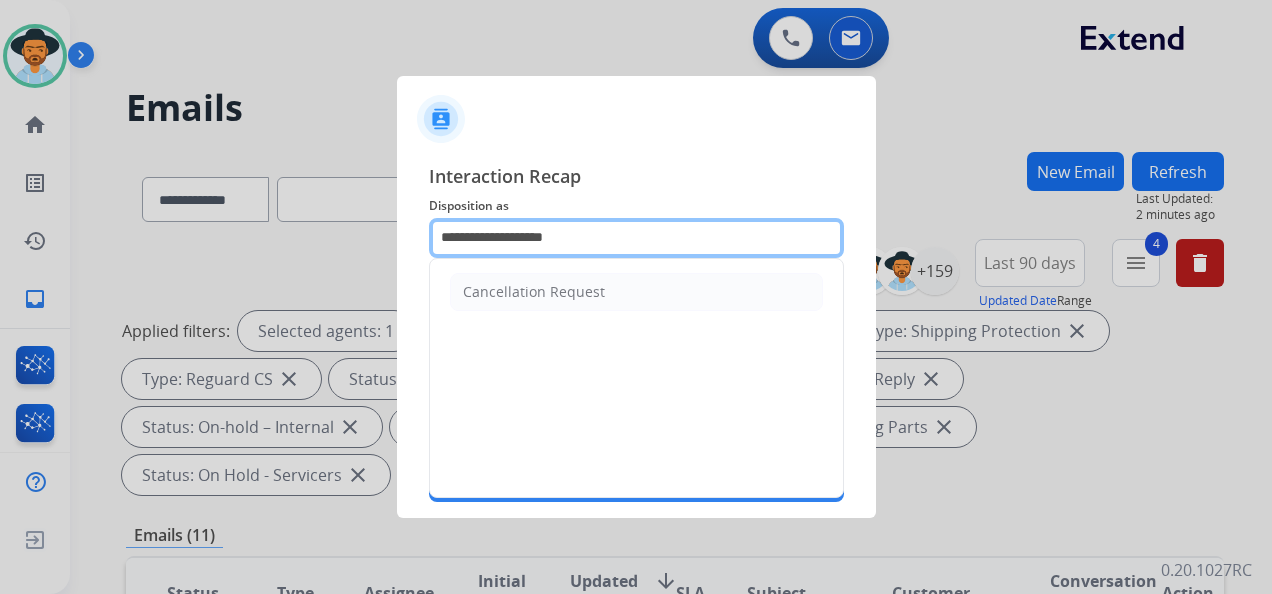 drag, startPoint x: 636, startPoint y: 244, endPoint x: 435, endPoint y: 236, distance: 201.15913 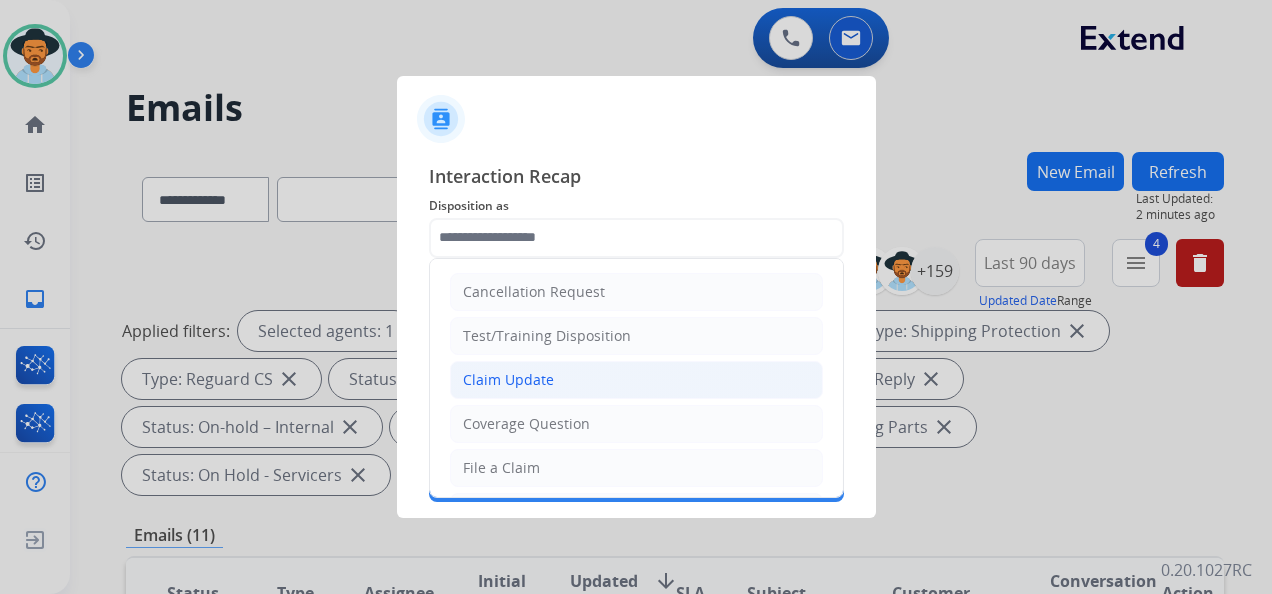 click on "Claim Update" 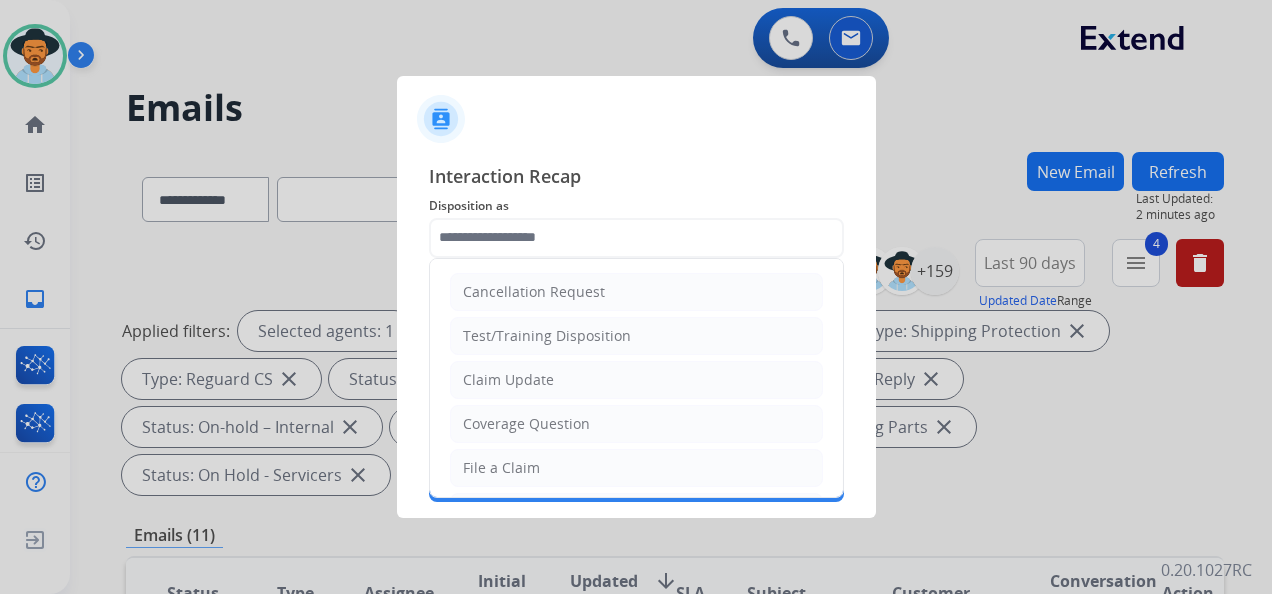 type on "**********" 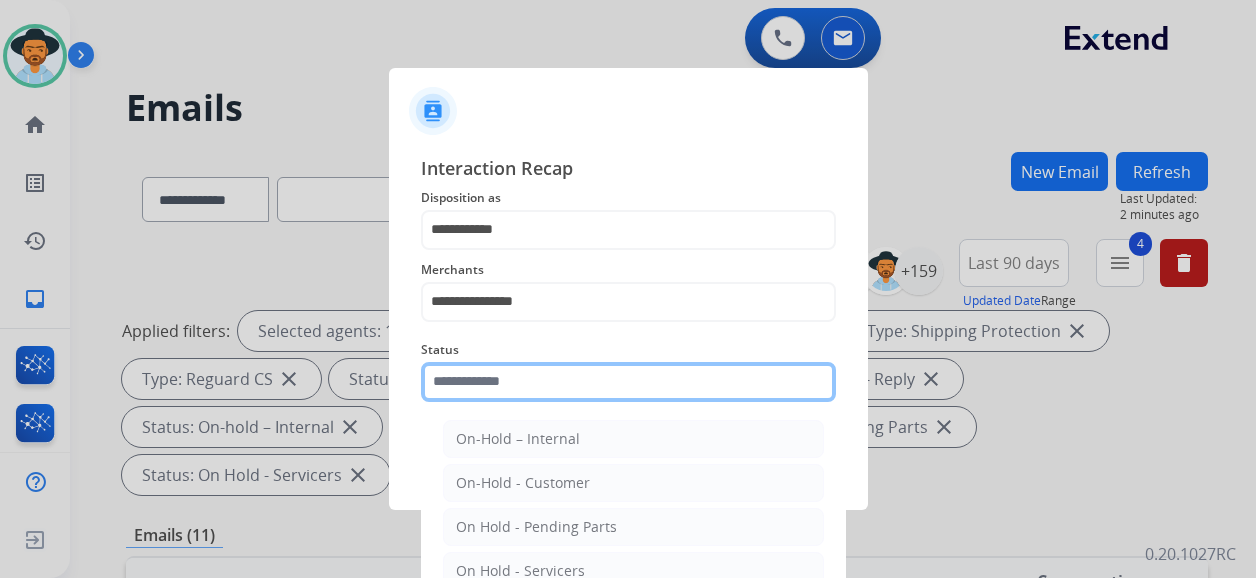 click 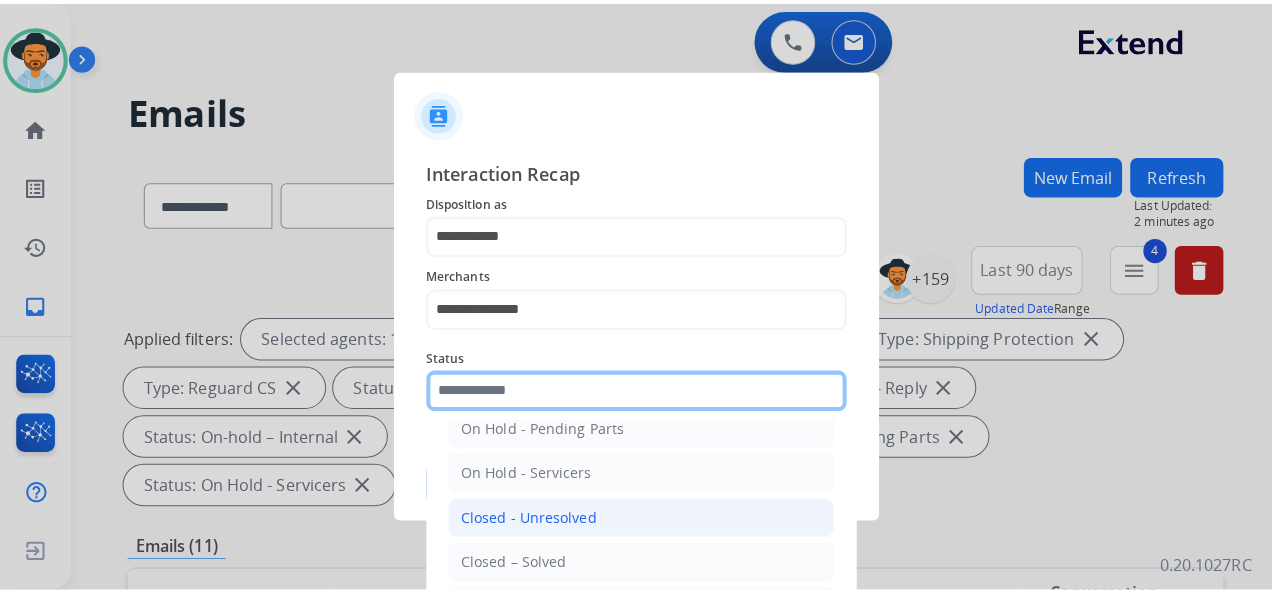 scroll, scrollTop: 114, scrollLeft: 0, axis: vertical 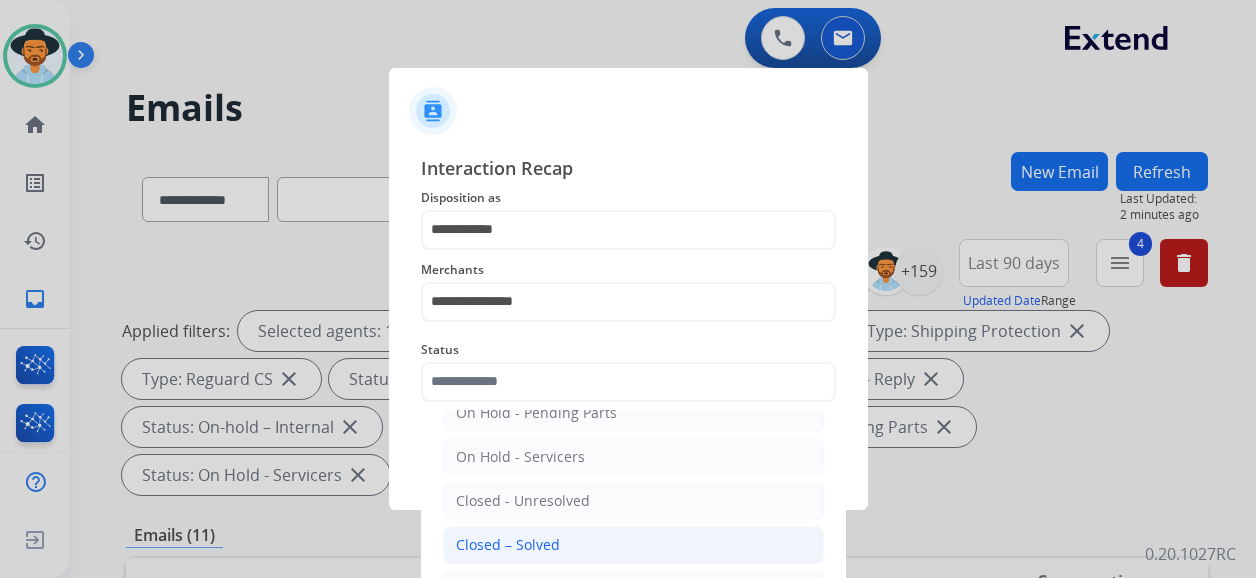 click on "Closed – Solved" 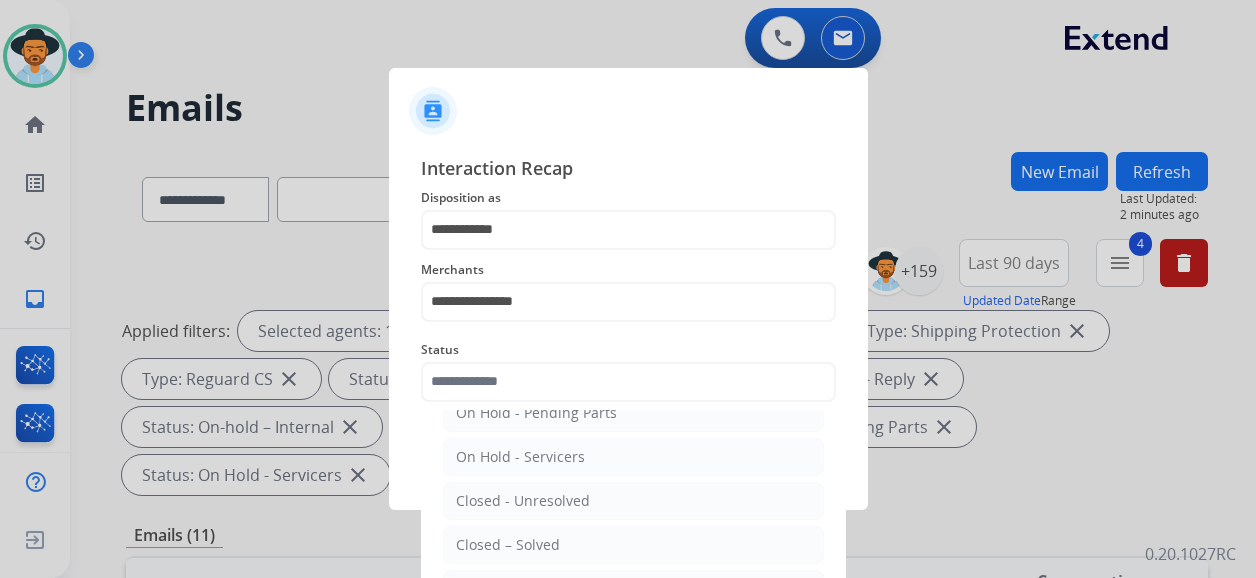 type on "**********" 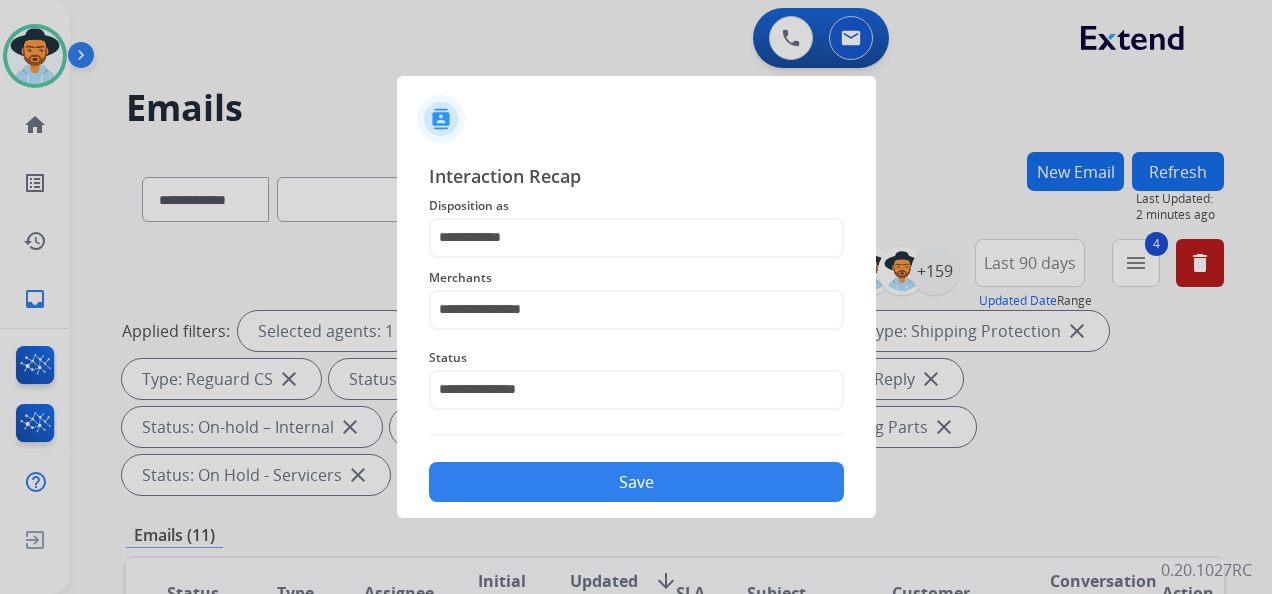 click on "Save" 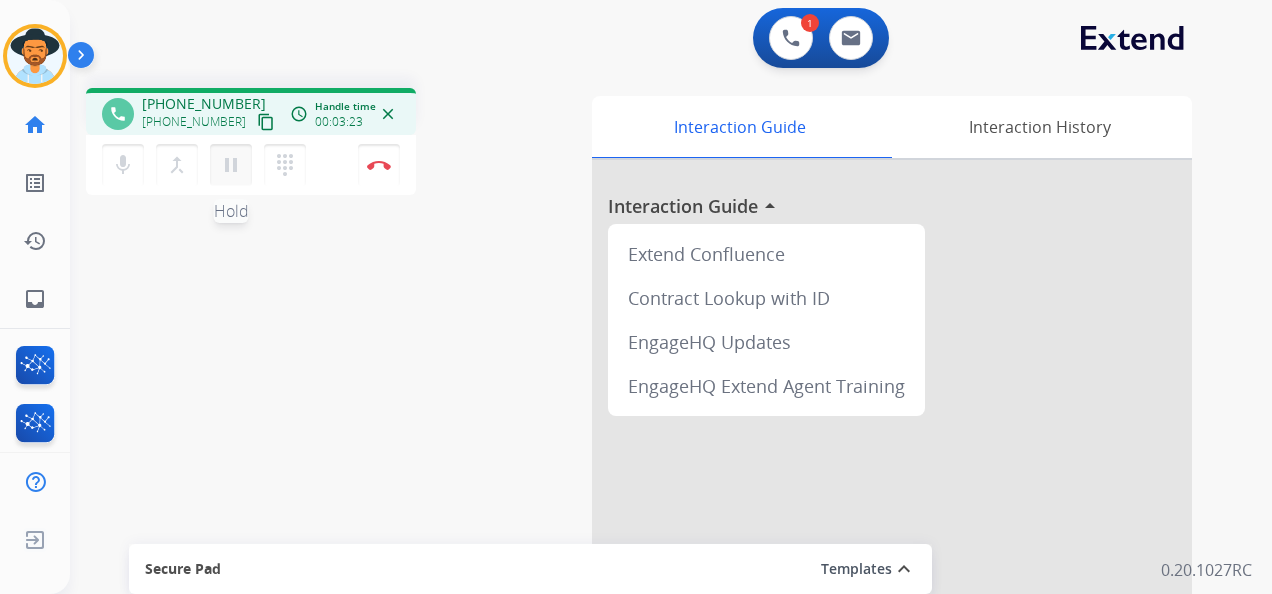 click on "pause" at bounding box center [231, 165] 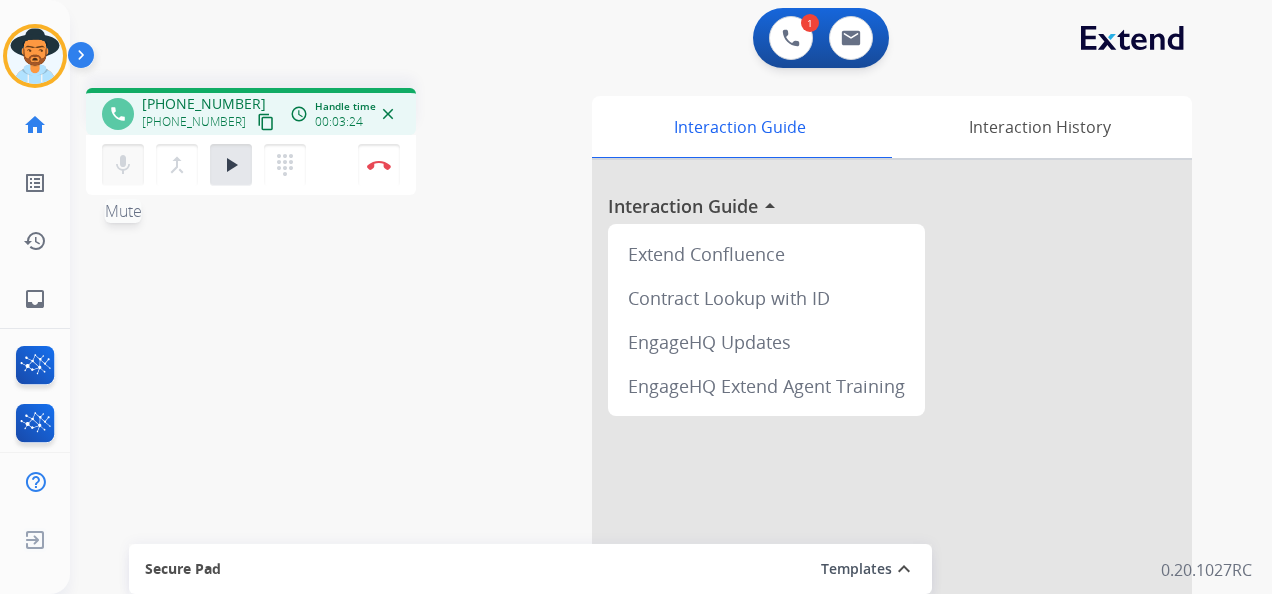 click on "mic" at bounding box center [123, 165] 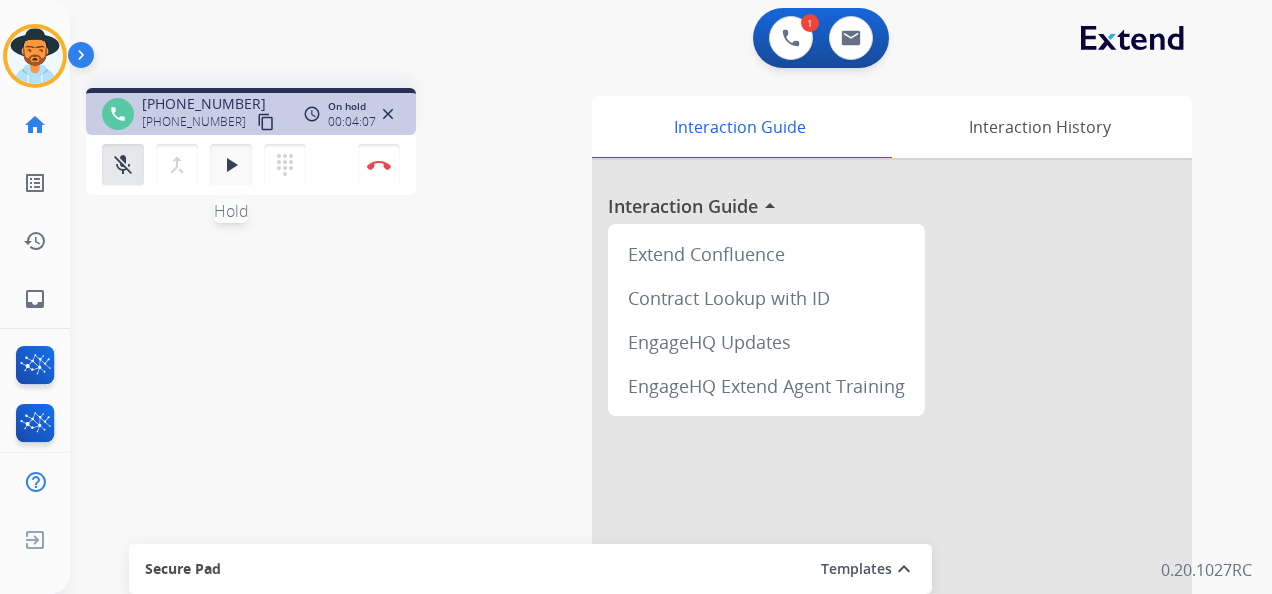 click on "play_arrow Hold" at bounding box center [231, 165] 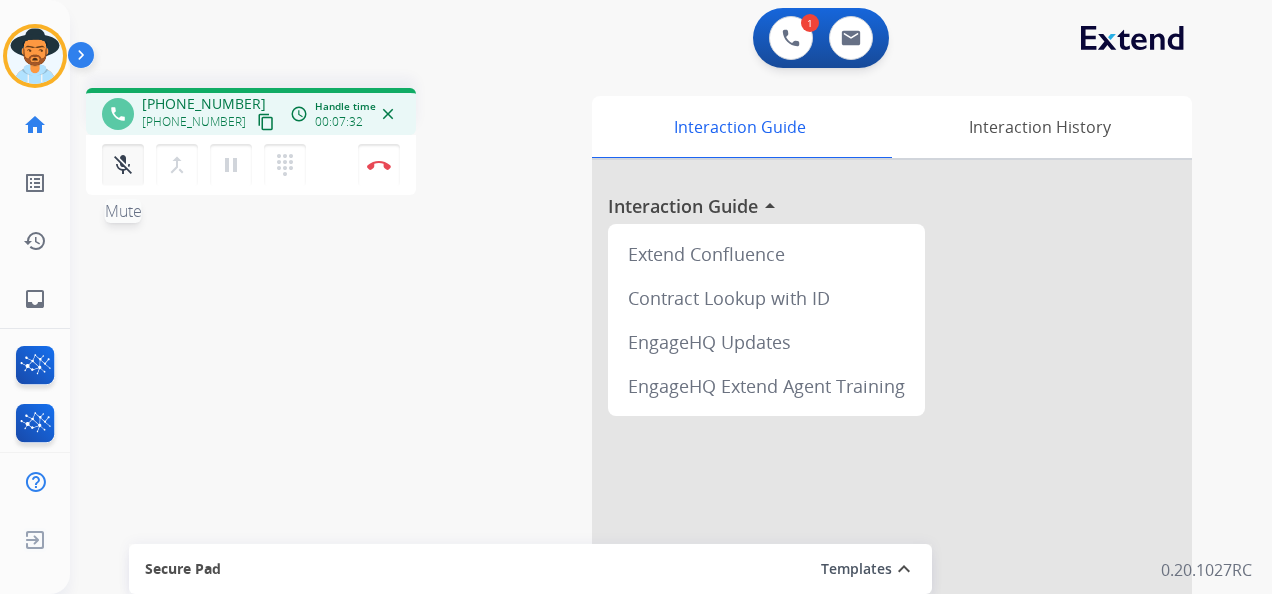 click on "mic_off" at bounding box center [123, 165] 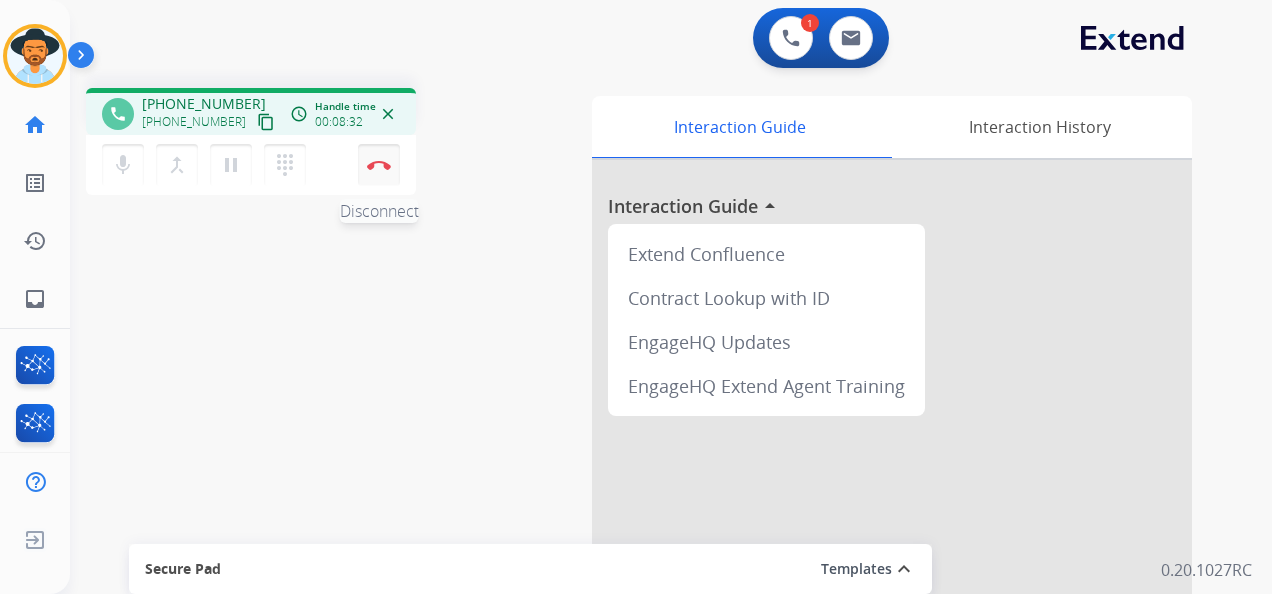 click at bounding box center [379, 165] 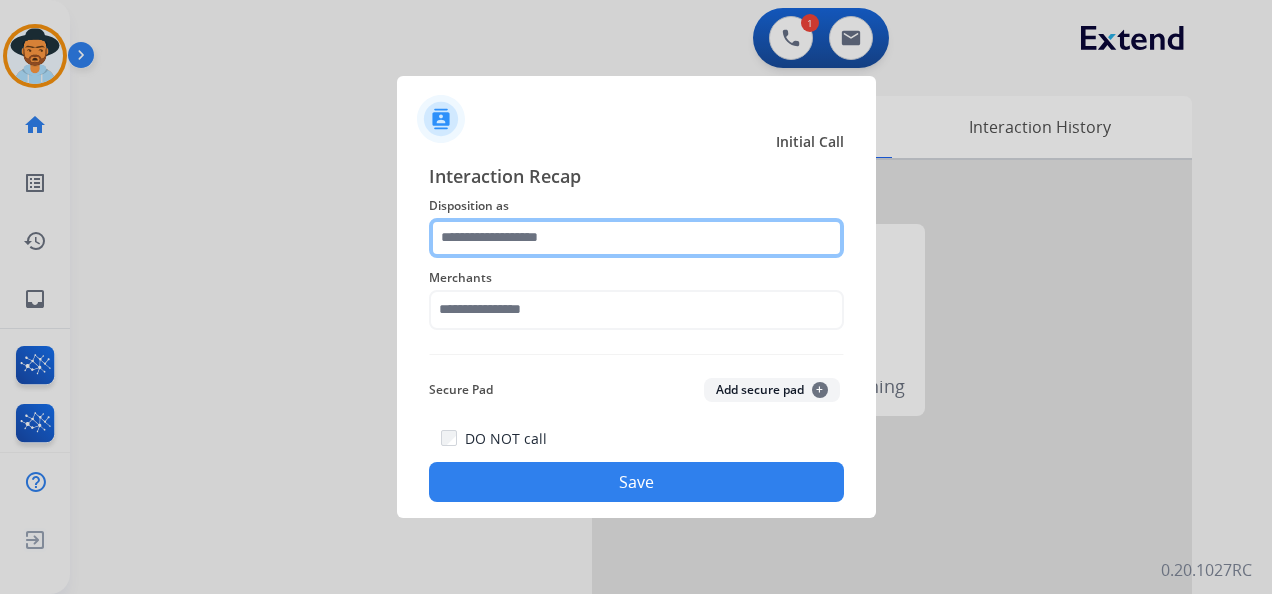 click 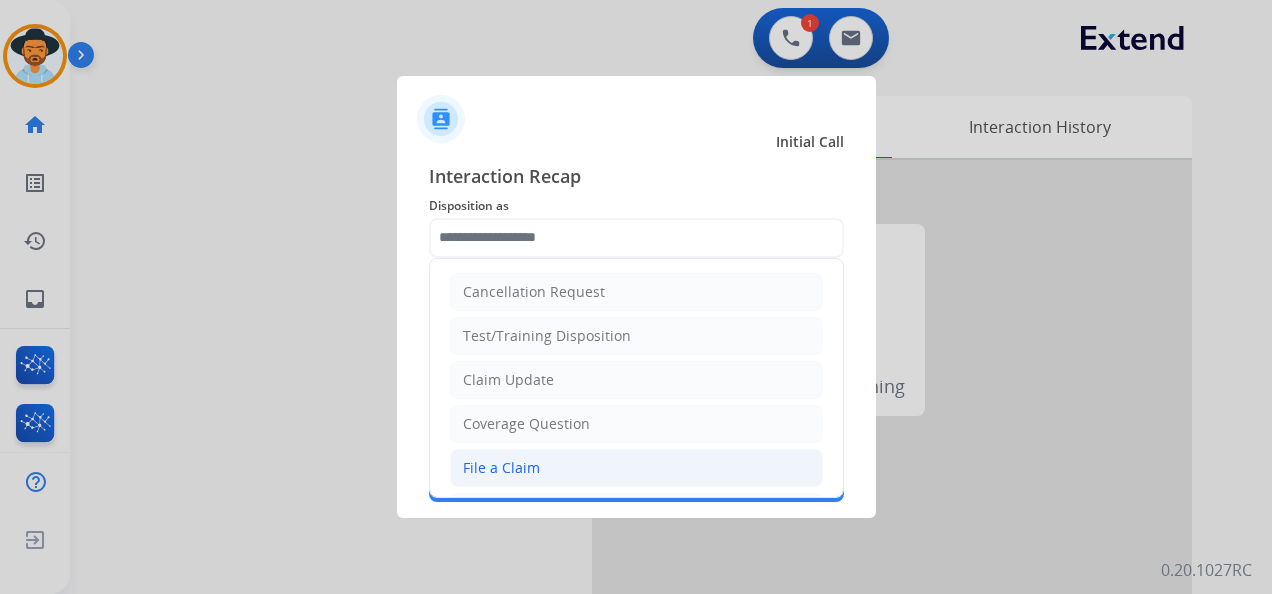 click on "File a Claim" 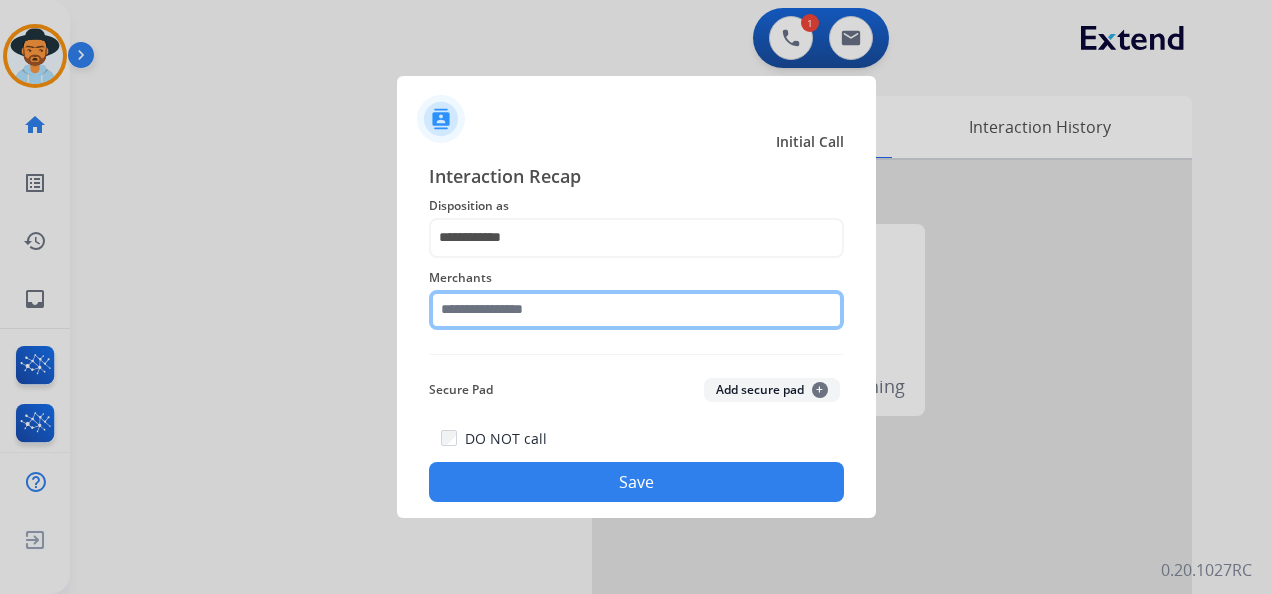 click 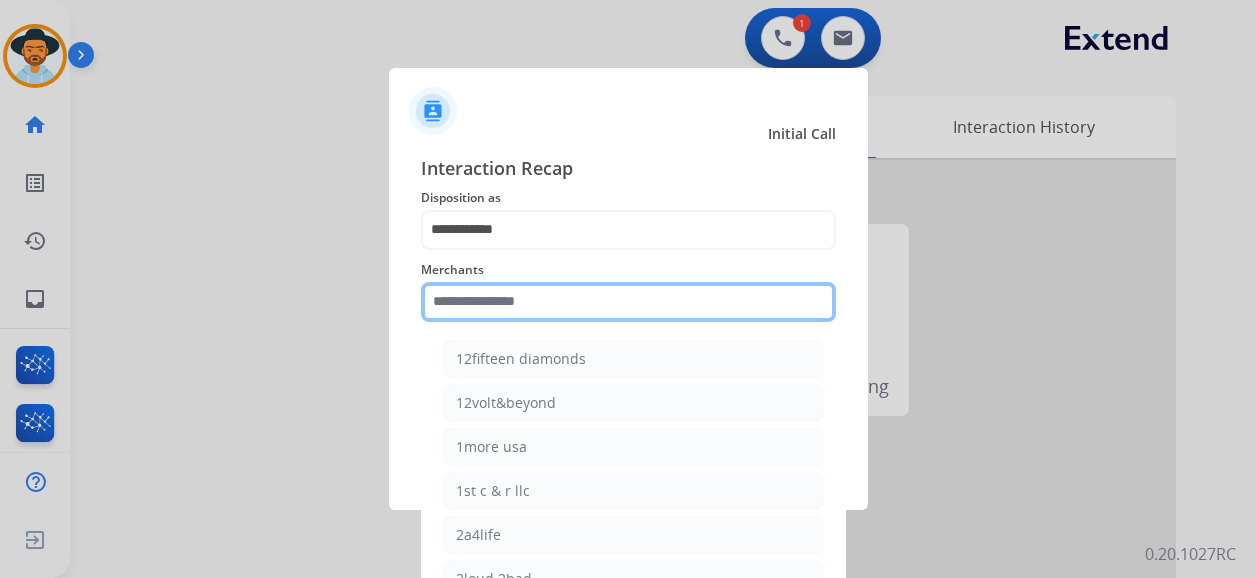 drag, startPoint x: 575, startPoint y: 302, endPoint x: 593, endPoint y: 288, distance: 22.803509 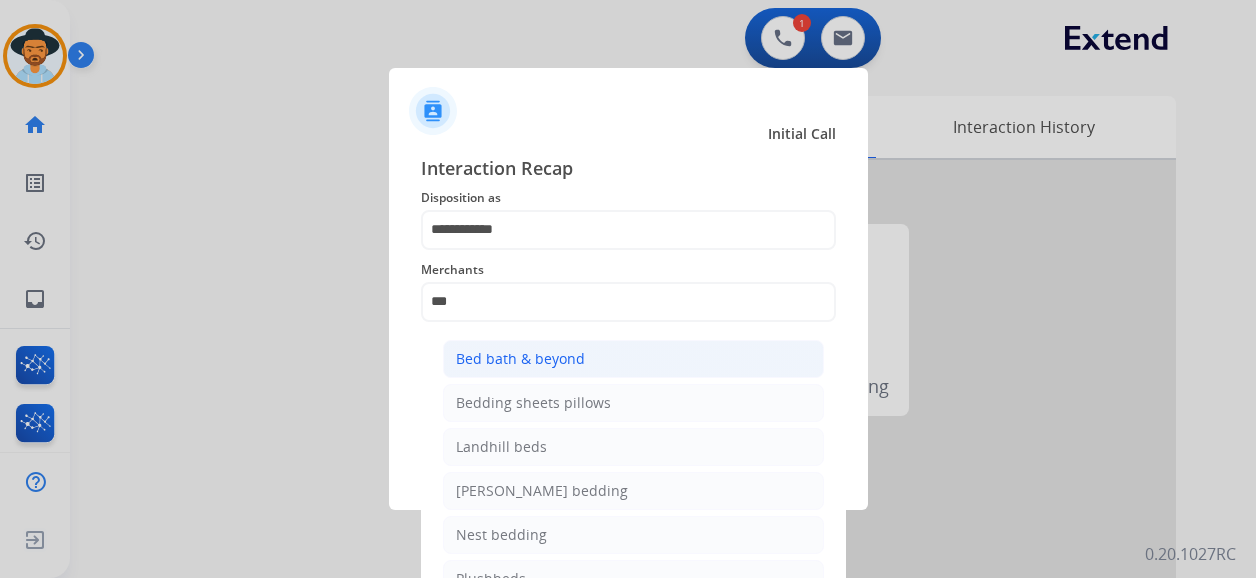 click on "Bed bath & beyond" 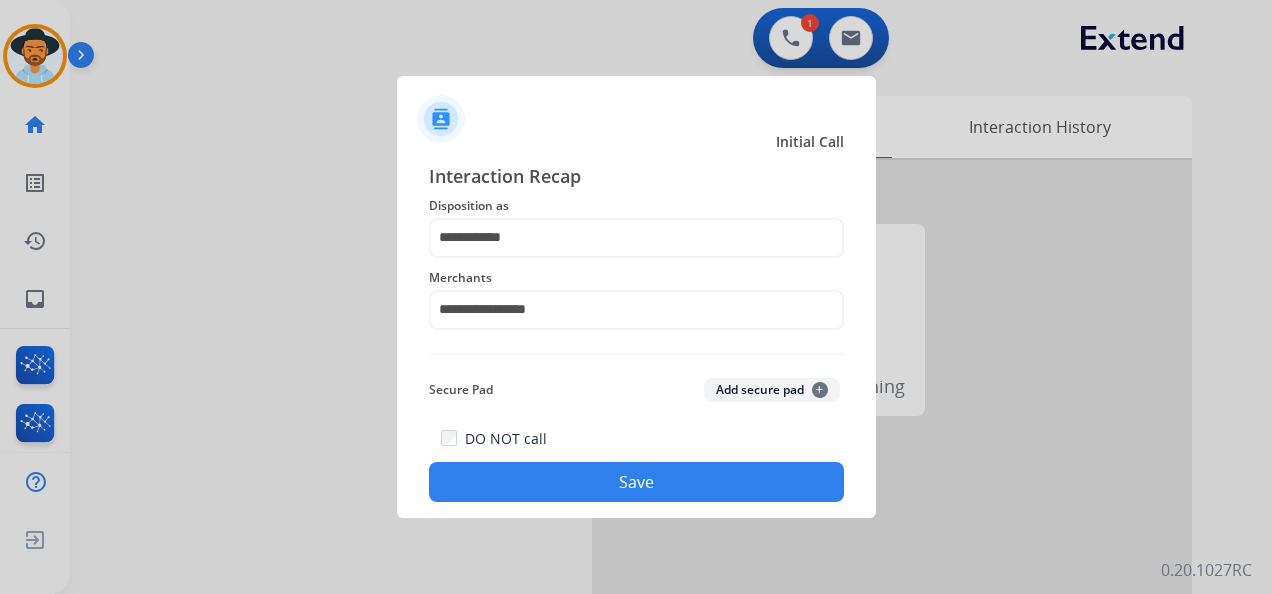 click on "Save" 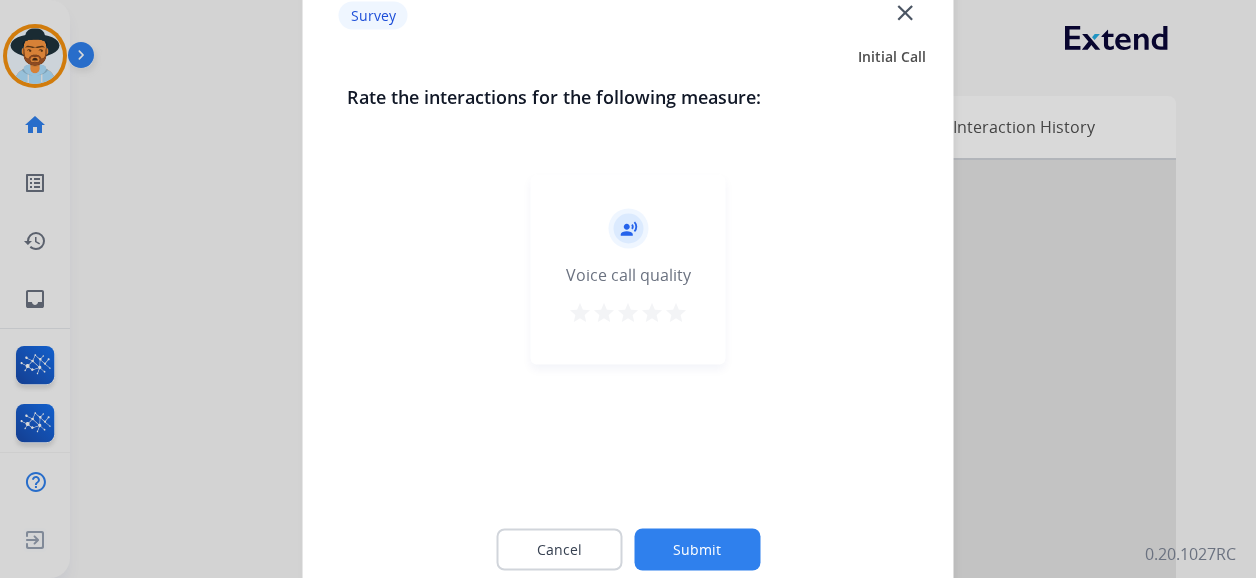 click on "star" at bounding box center [676, 313] 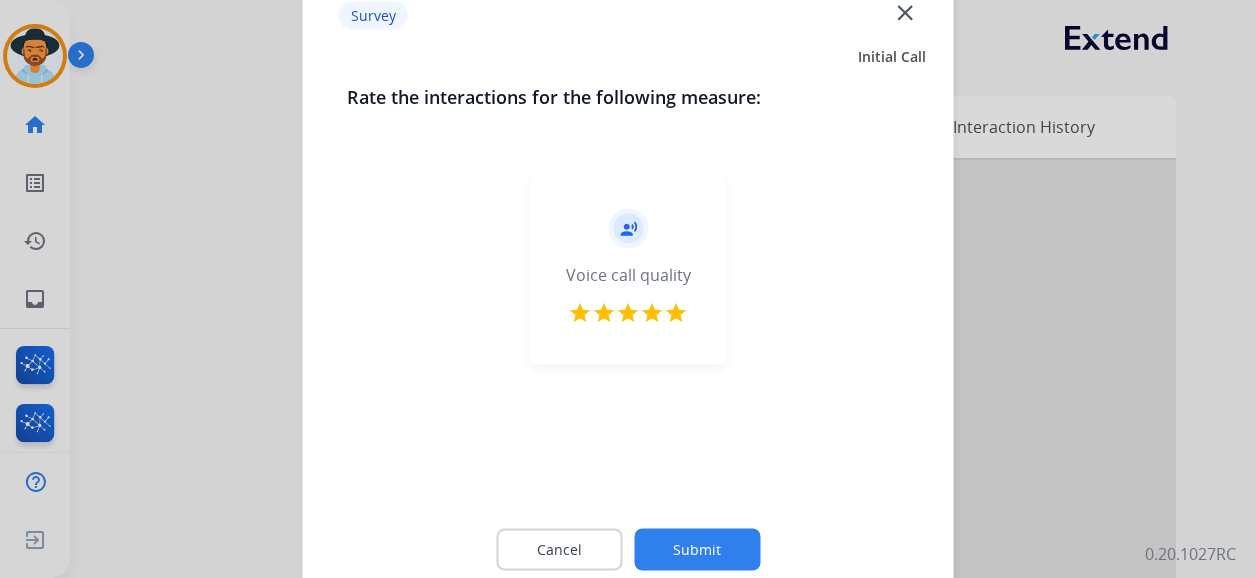 click on "Submit" 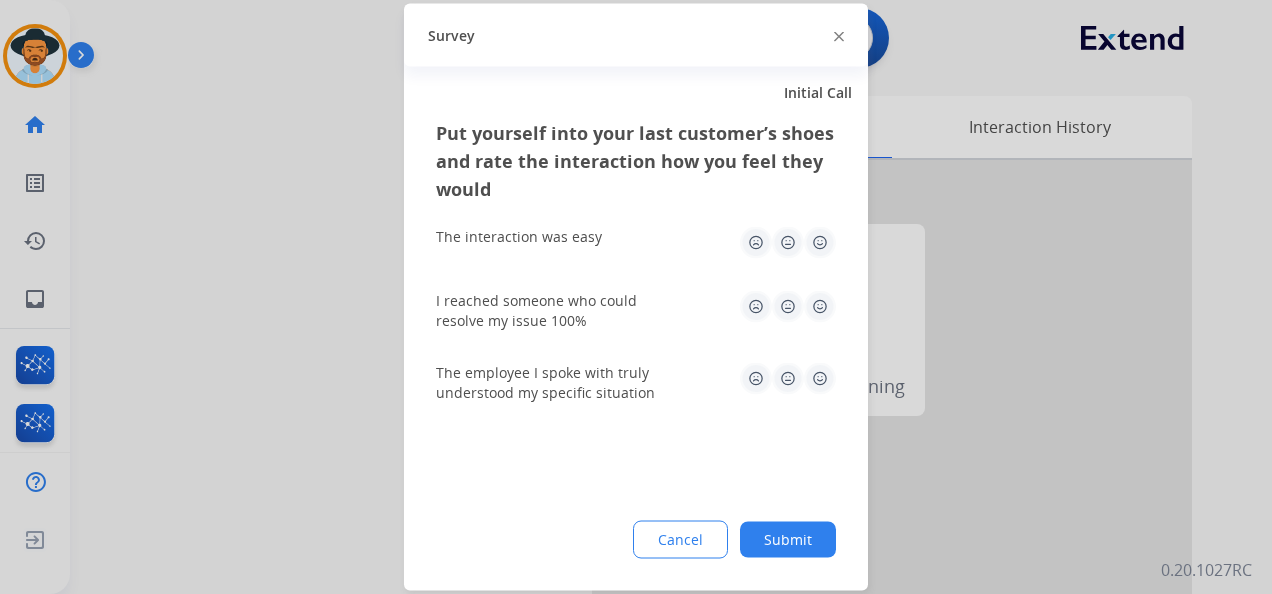 click 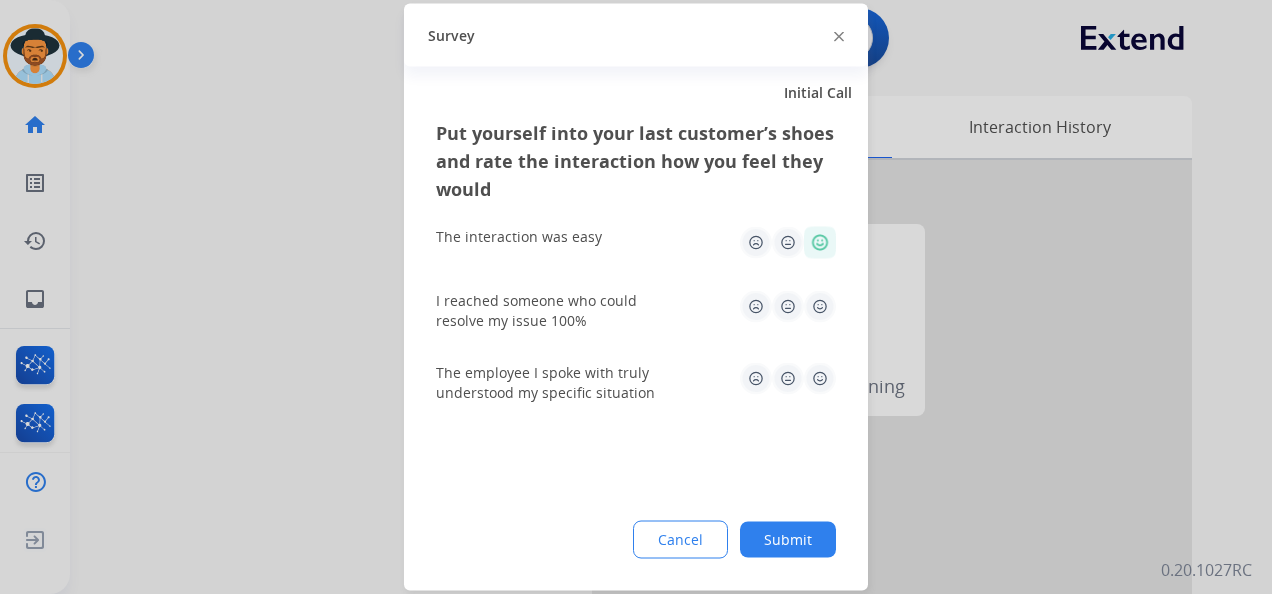 click 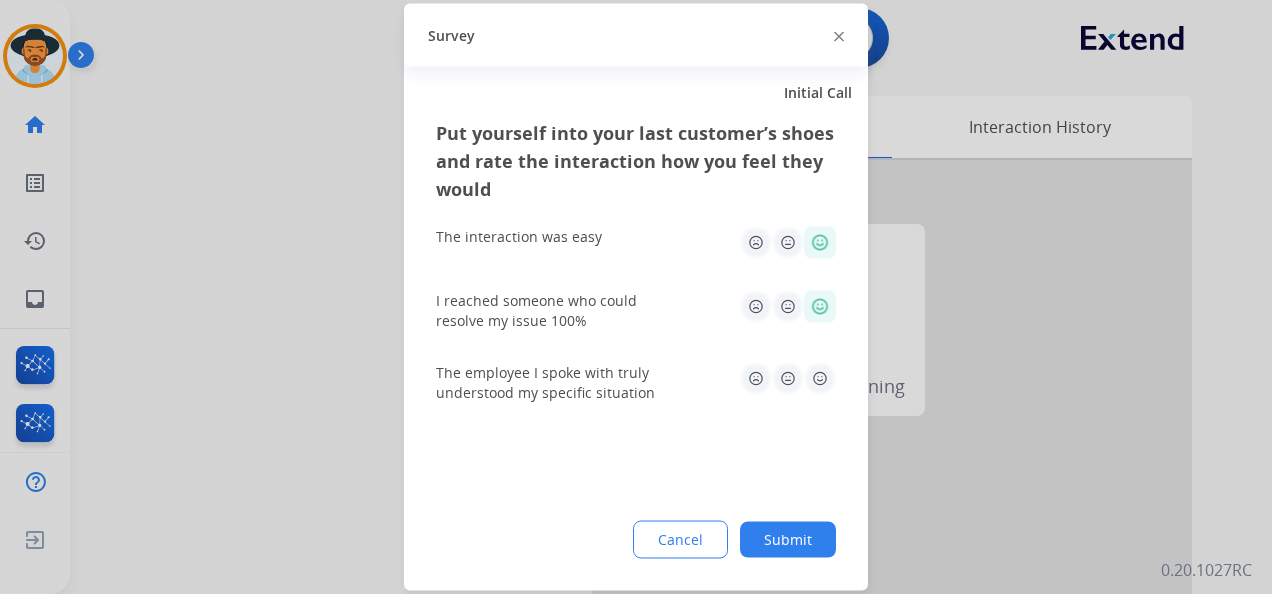 click 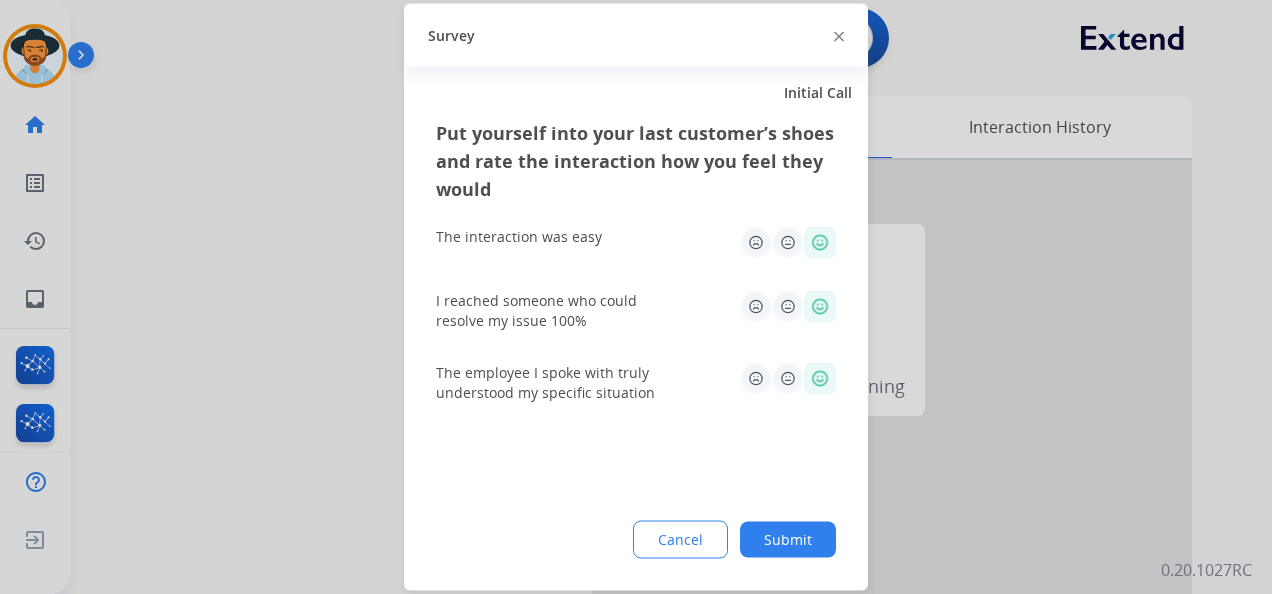click on "Submit" 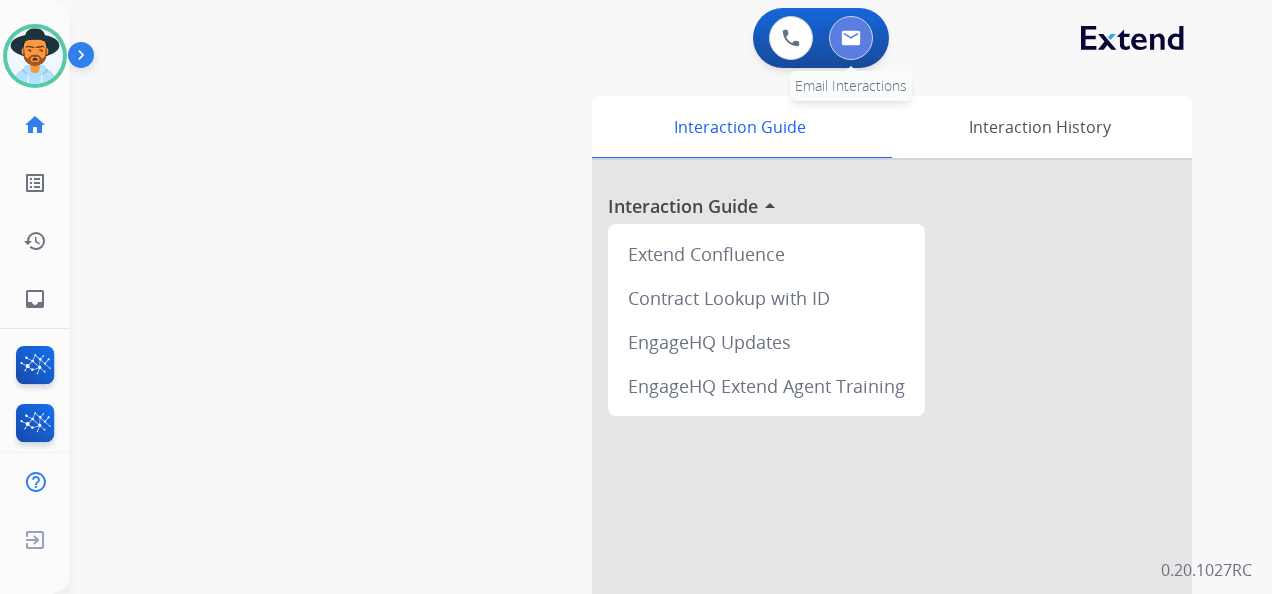 click at bounding box center [851, 38] 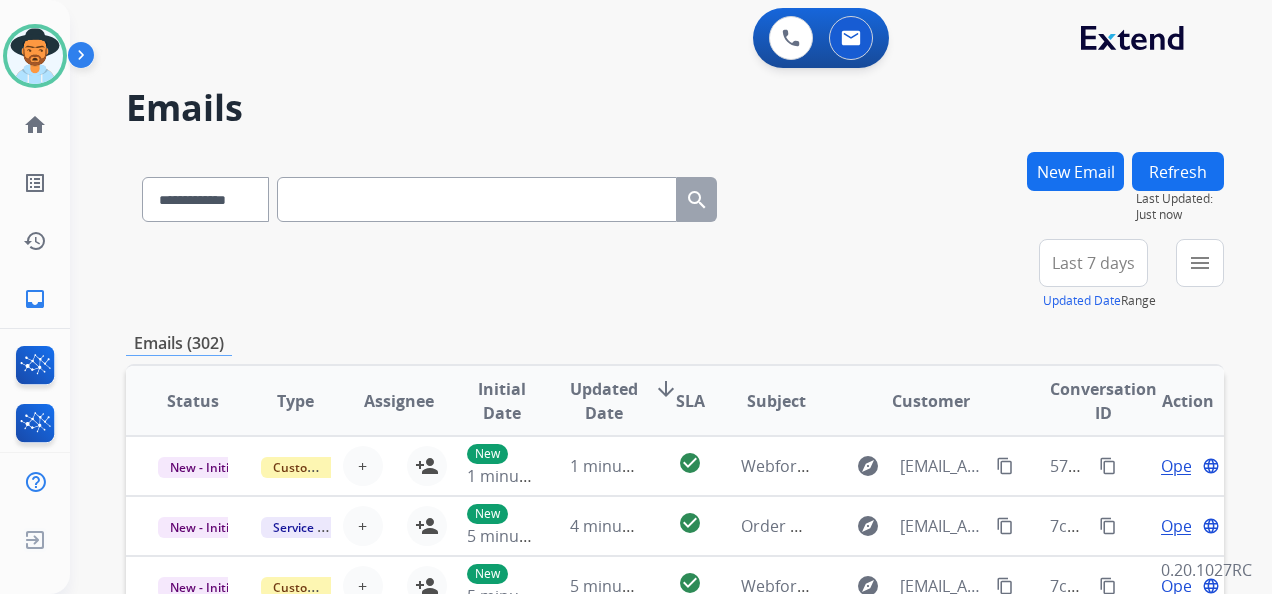 click on "Last 7 days" at bounding box center (1093, 263) 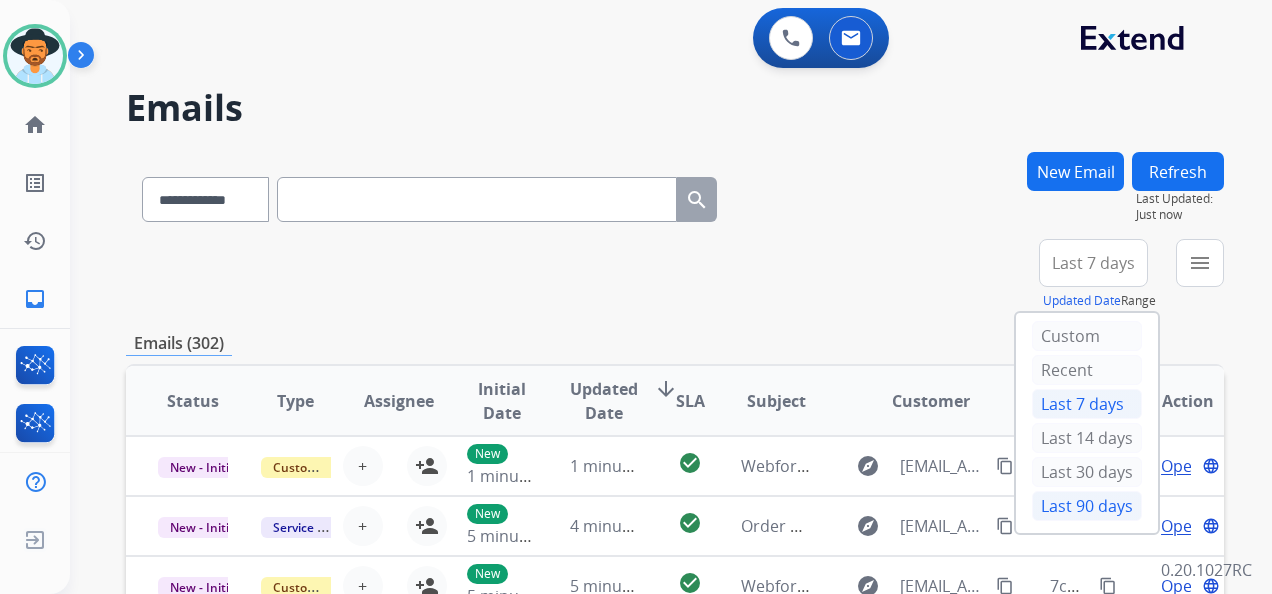 click on "Last 90 days" at bounding box center (1087, 506) 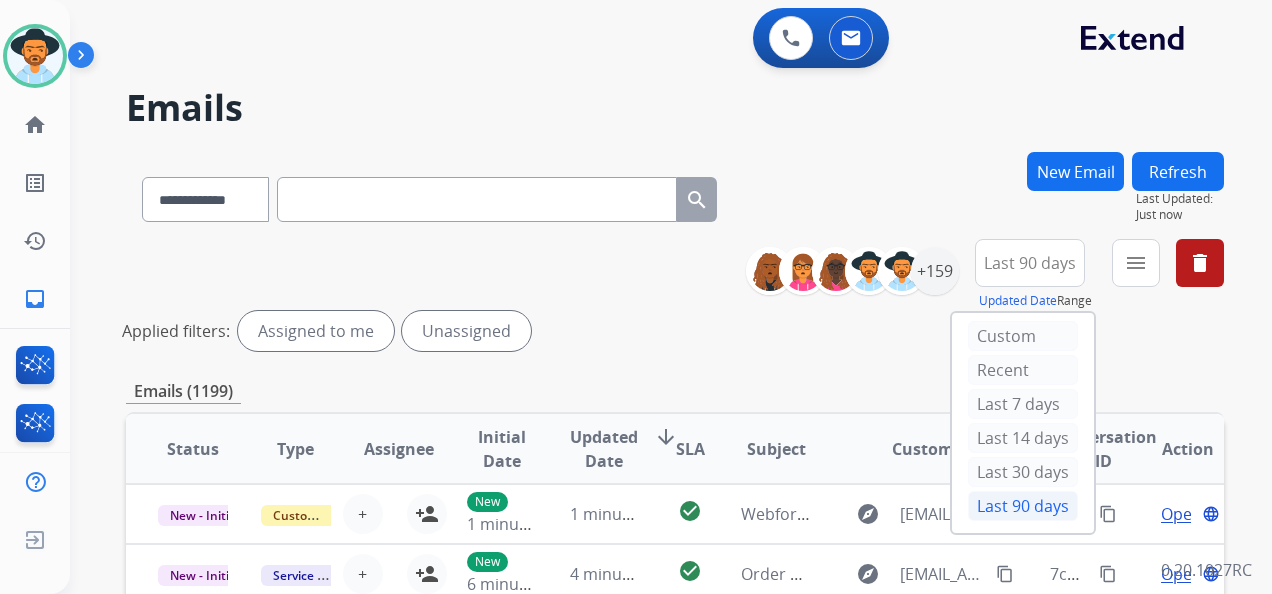 click on "**********" at bounding box center [675, 669] 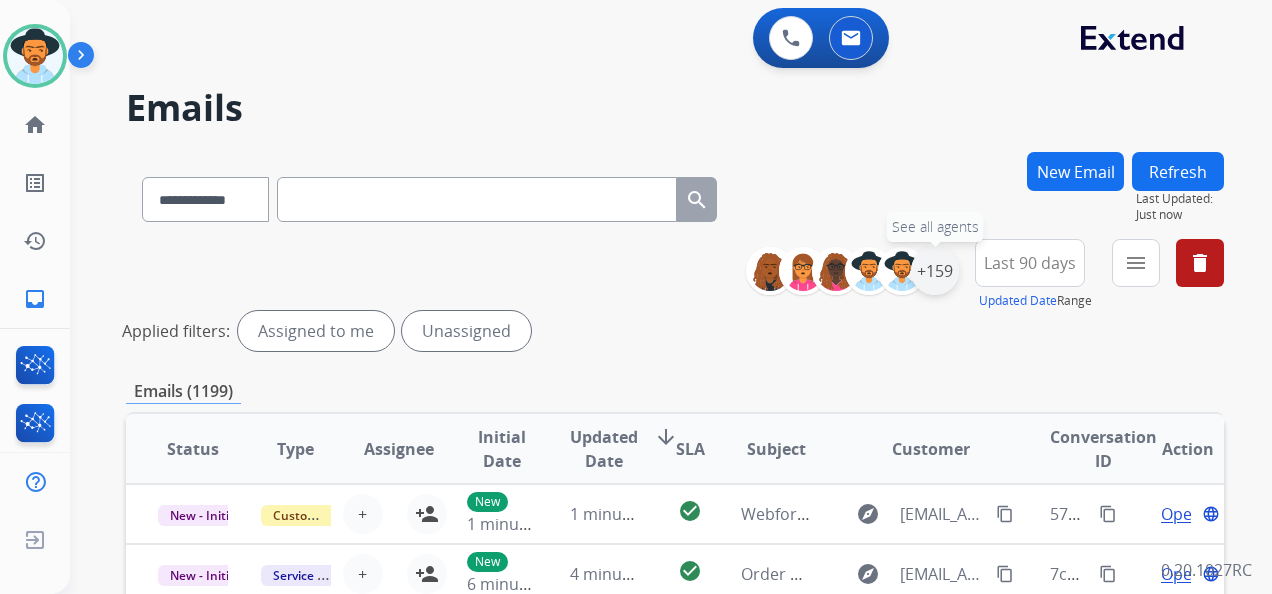 click on "+159" at bounding box center [935, 271] 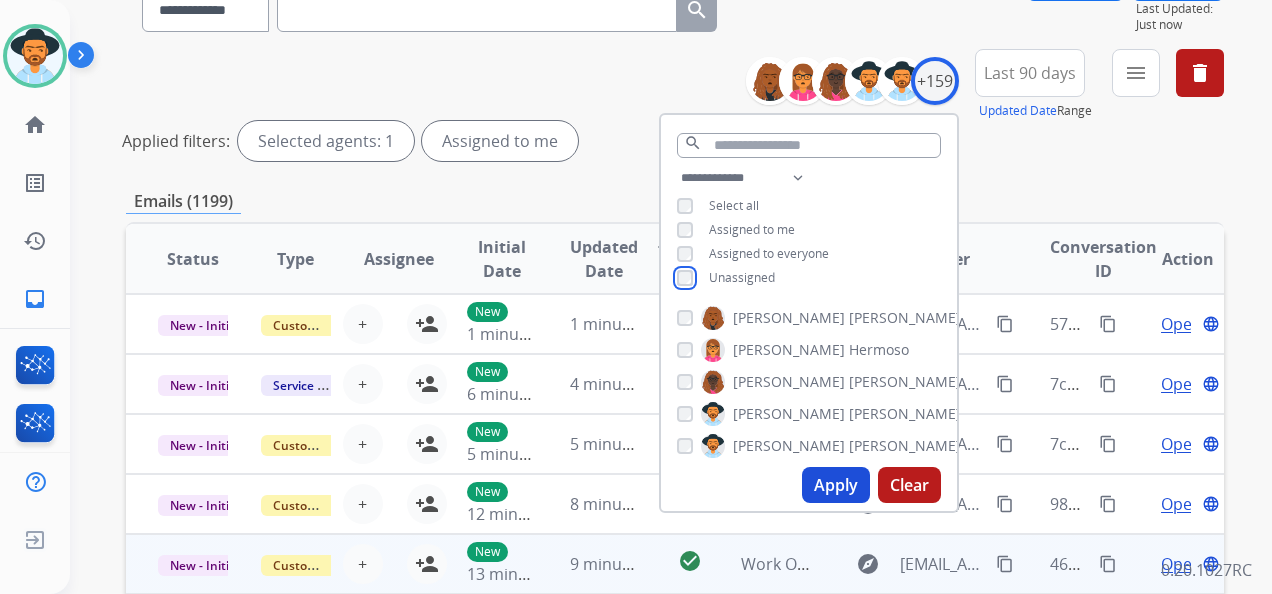 scroll, scrollTop: 300, scrollLeft: 0, axis: vertical 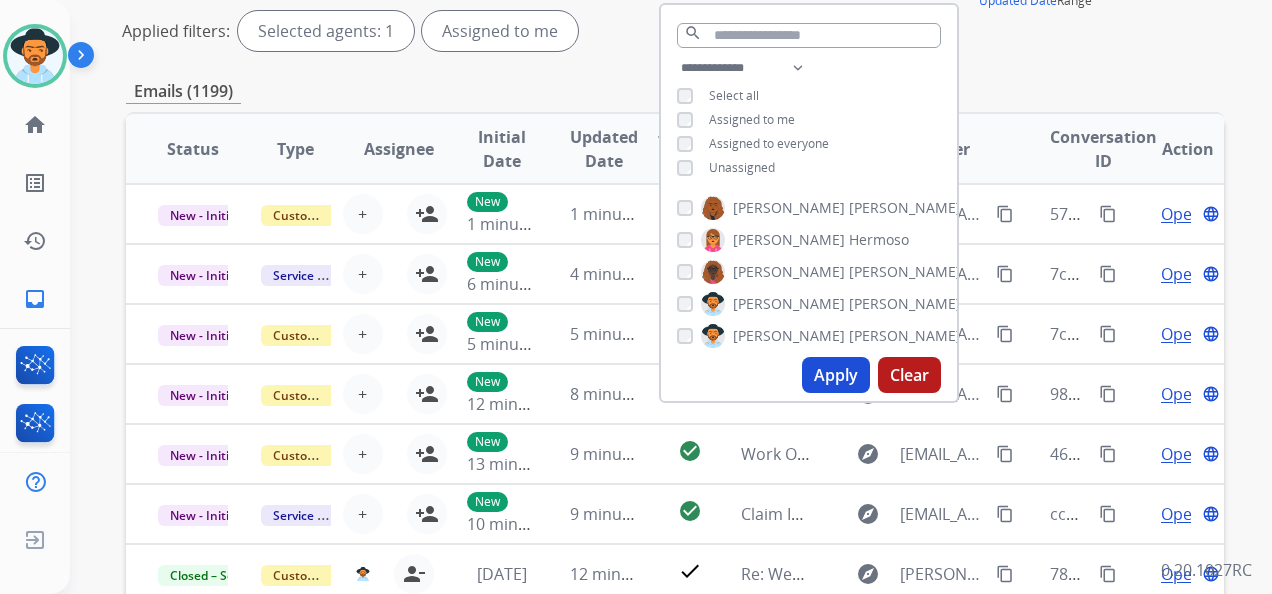 click on "Apply" at bounding box center (836, 375) 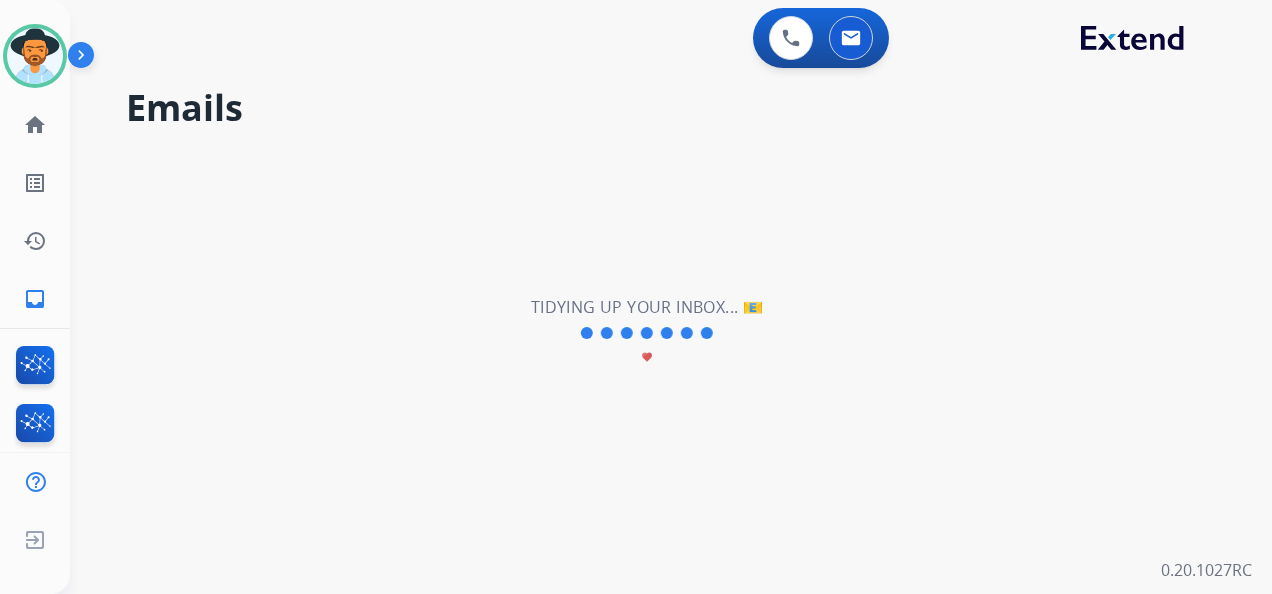 scroll, scrollTop: 0, scrollLeft: 0, axis: both 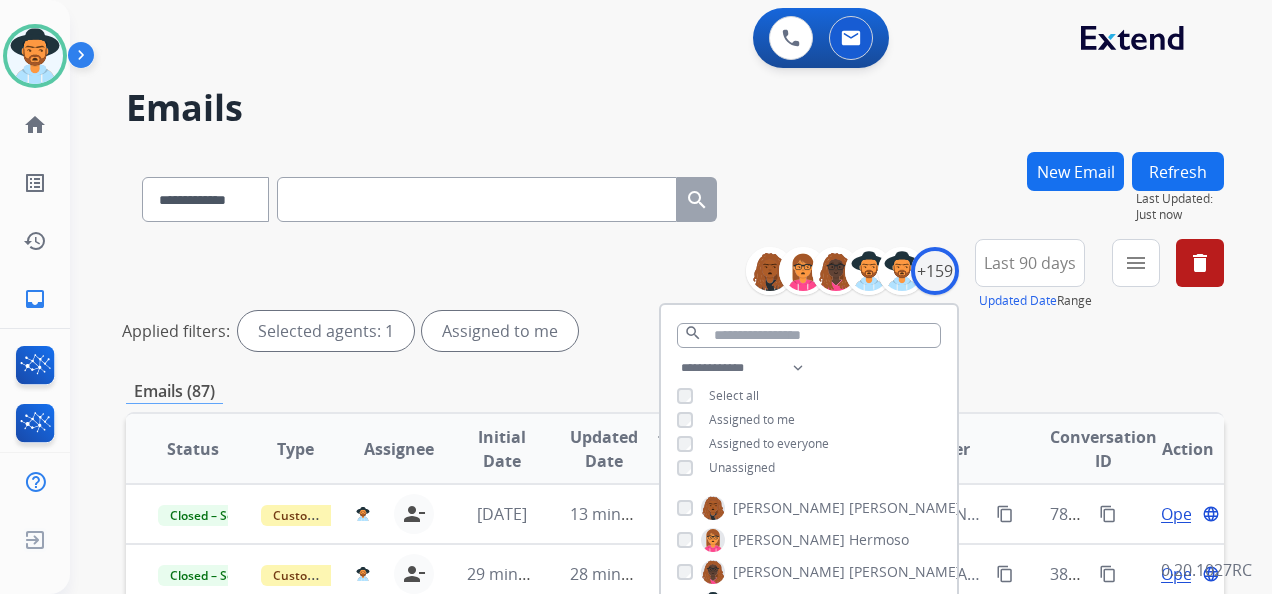 click on "**********" at bounding box center [675, 669] 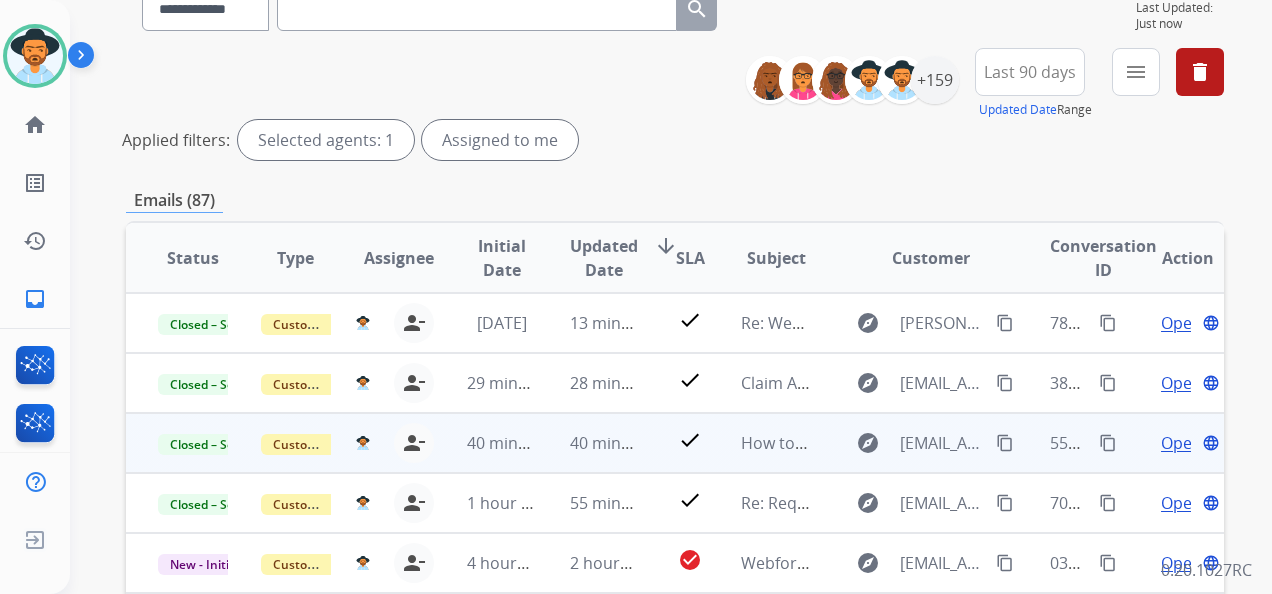 scroll, scrollTop: 200, scrollLeft: 0, axis: vertical 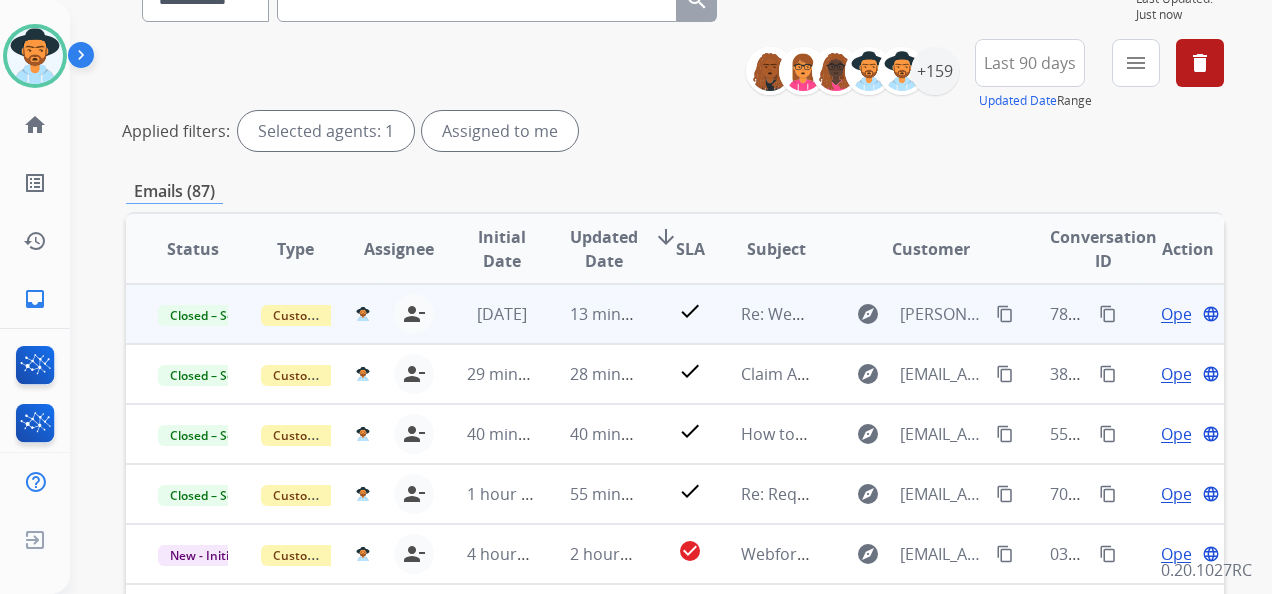 click on "content_copy" at bounding box center (1108, 314) 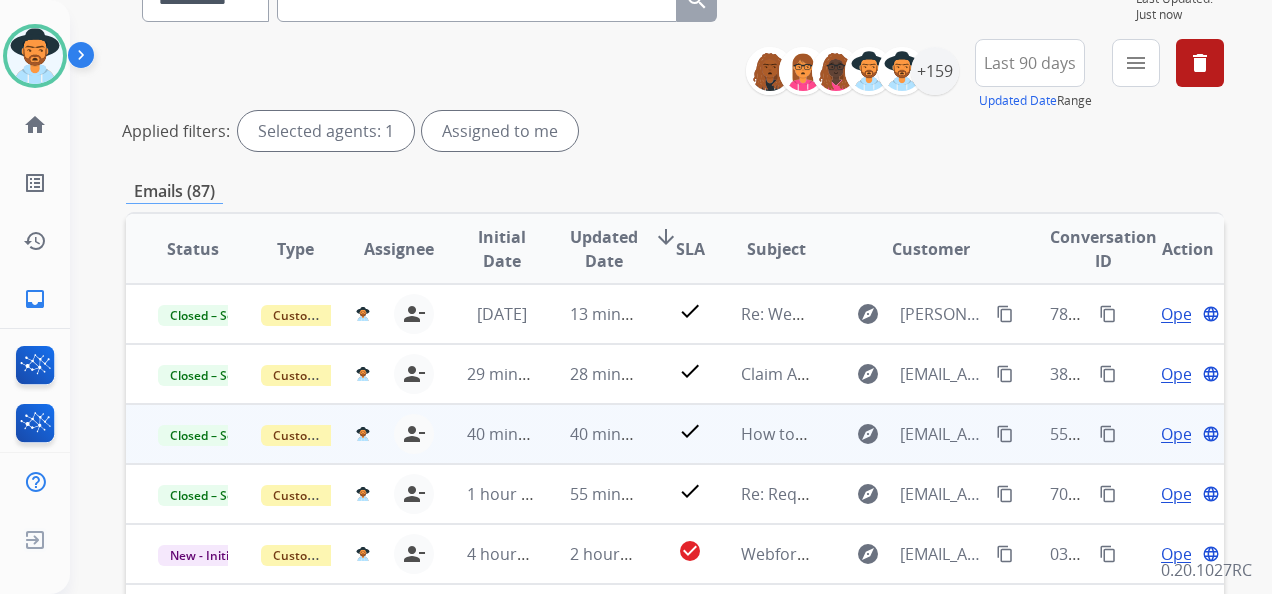 scroll, scrollTop: 2, scrollLeft: 0, axis: vertical 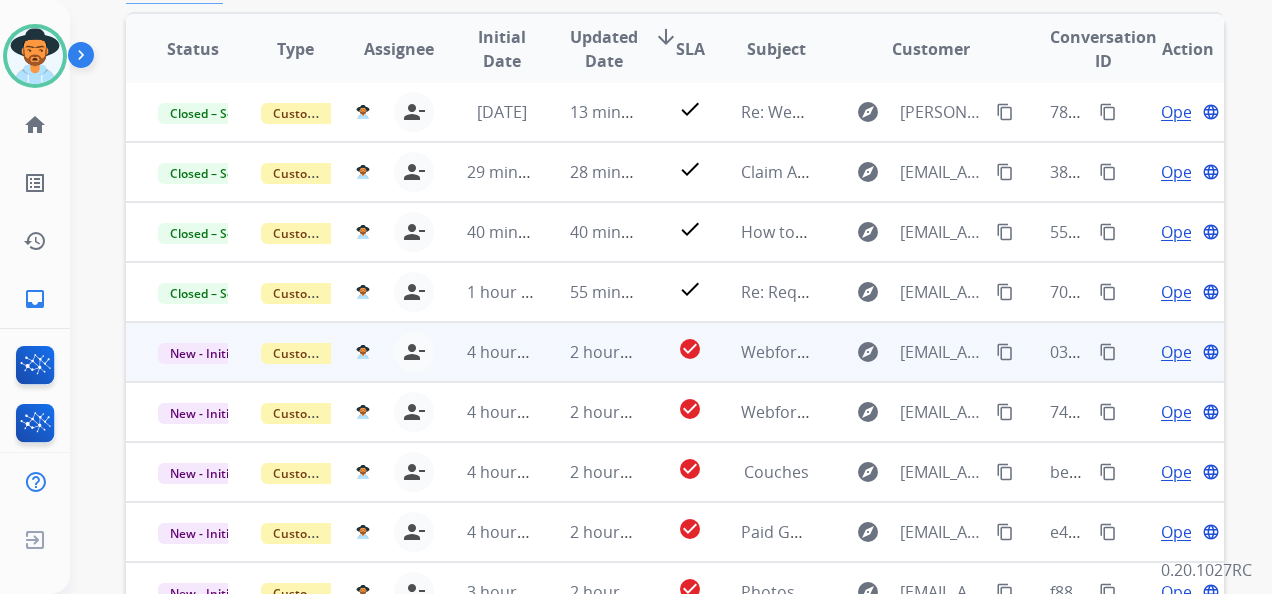 click on "Open" at bounding box center (1181, 352) 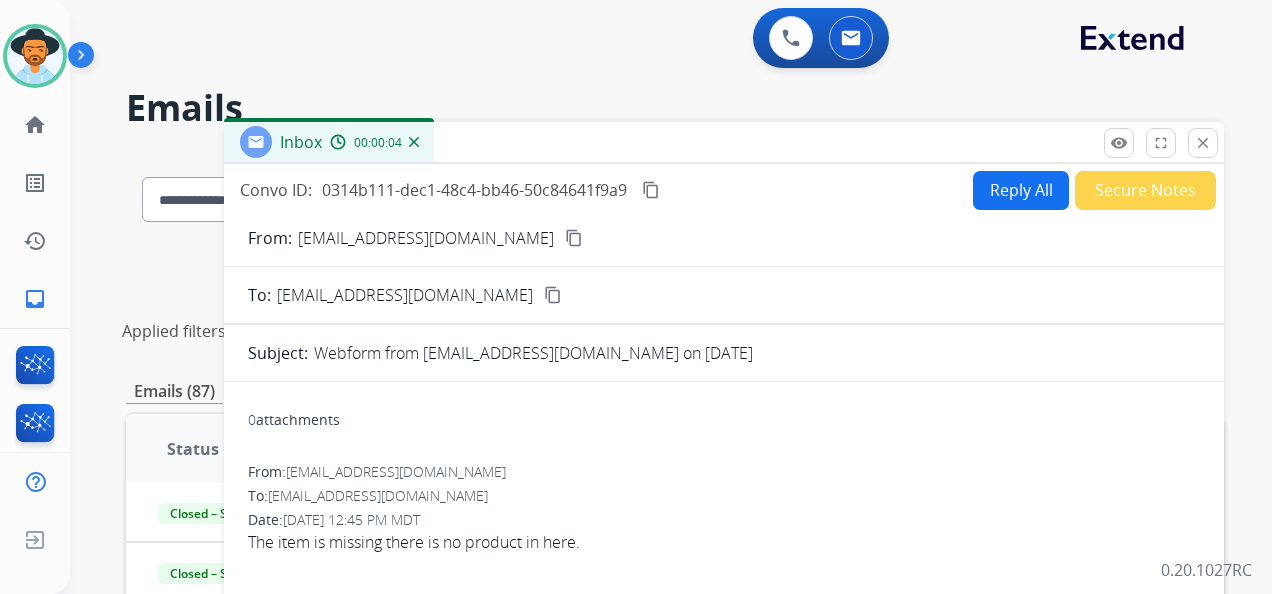 scroll, scrollTop: 0, scrollLeft: 0, axis: both 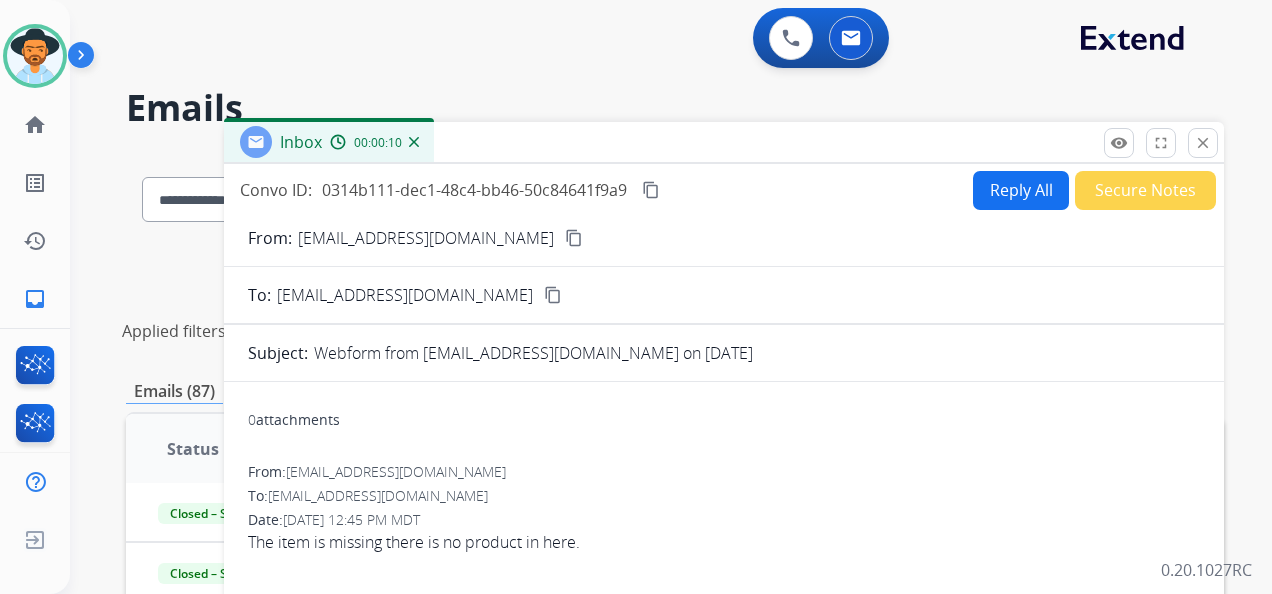 click on "Reply All" at bounding box center [1021, 190] 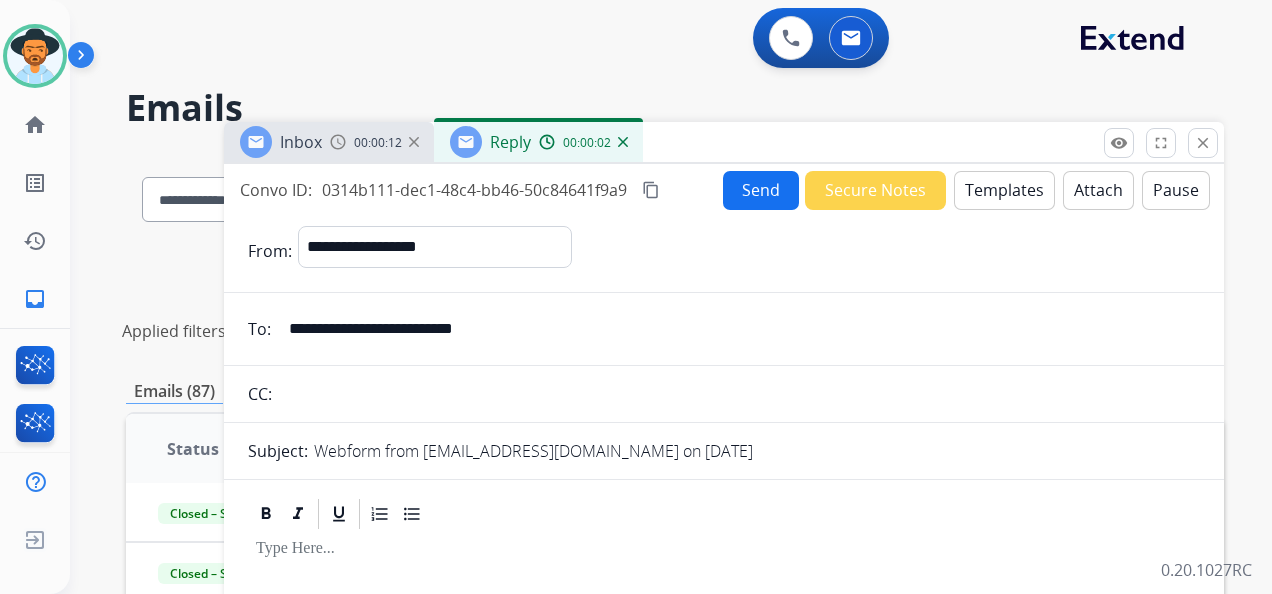 drag, startPoint x: 572, startPoint y: 341, endPoint x: 288, endPoint y: 332, distance: 284.14258 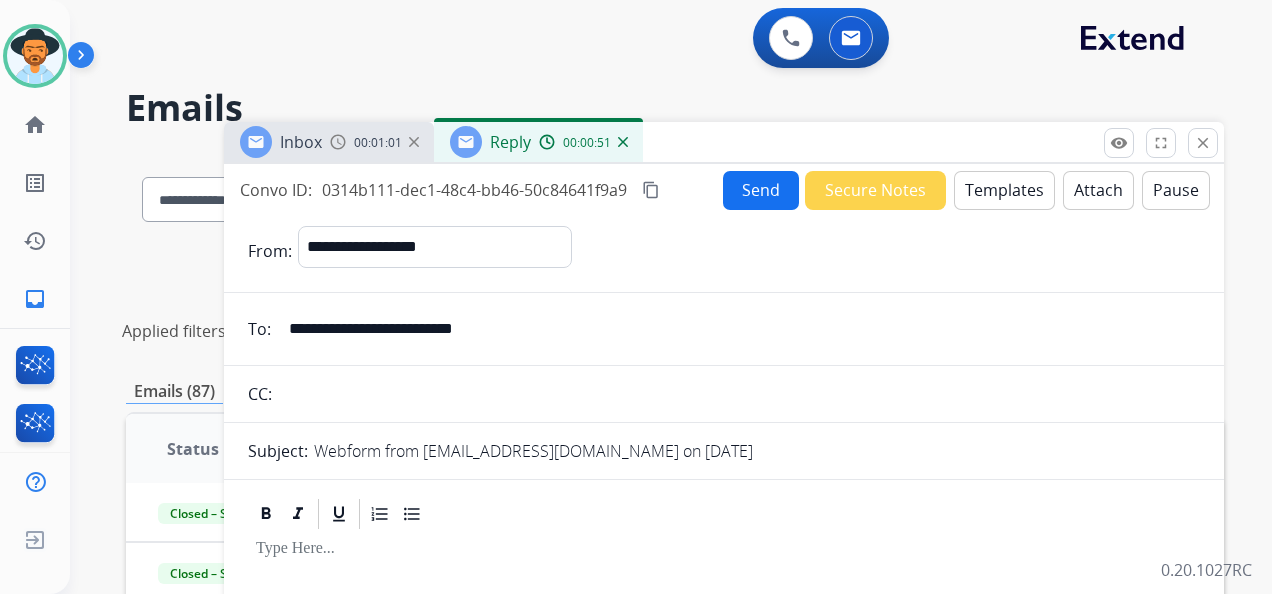 click on "content_copy" at bounding box center (651, 190) 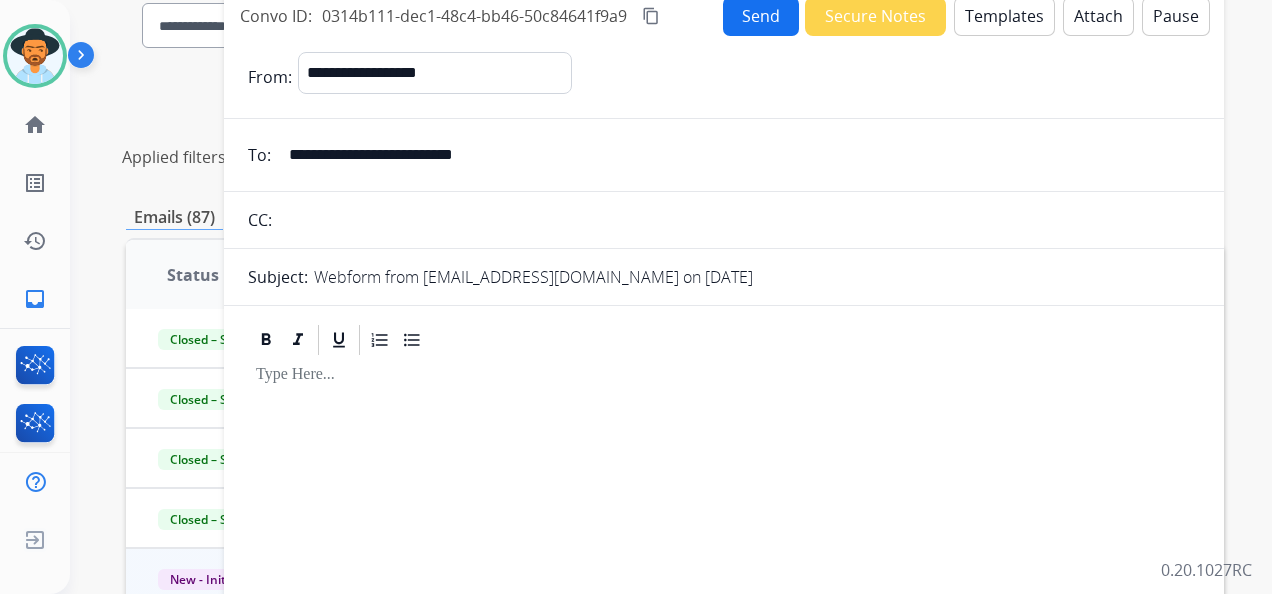 scroll, scrollTop: 200, scrollLeft: 0, axis: vertical 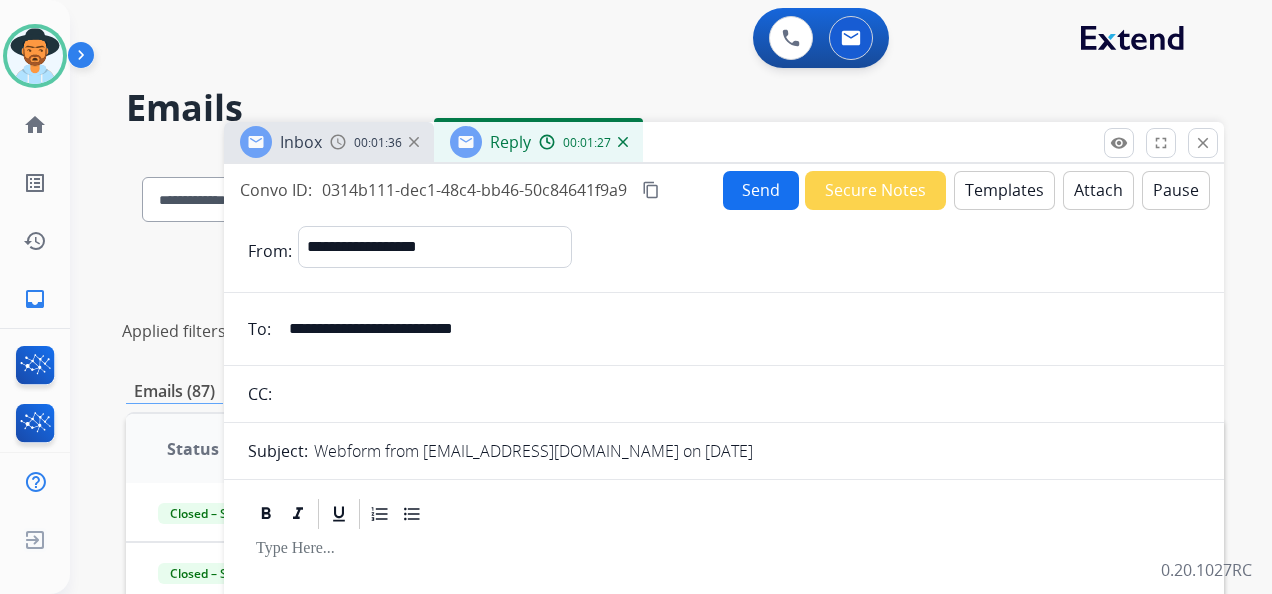 click on "Templates" at bounding box center [1004, 190] 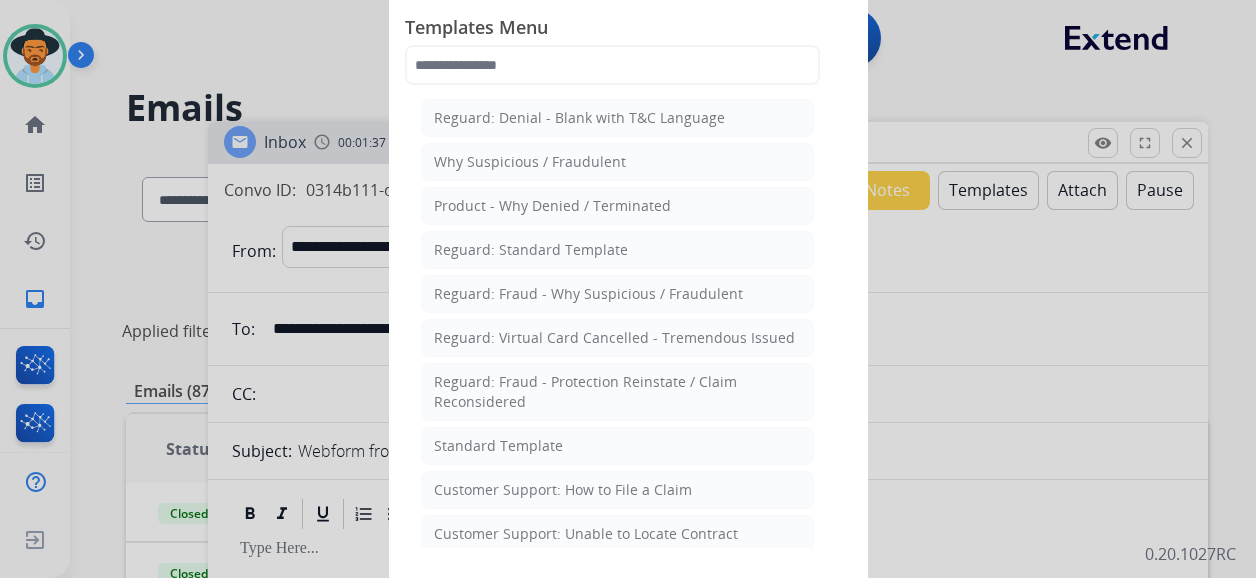 click on "Standard Template" 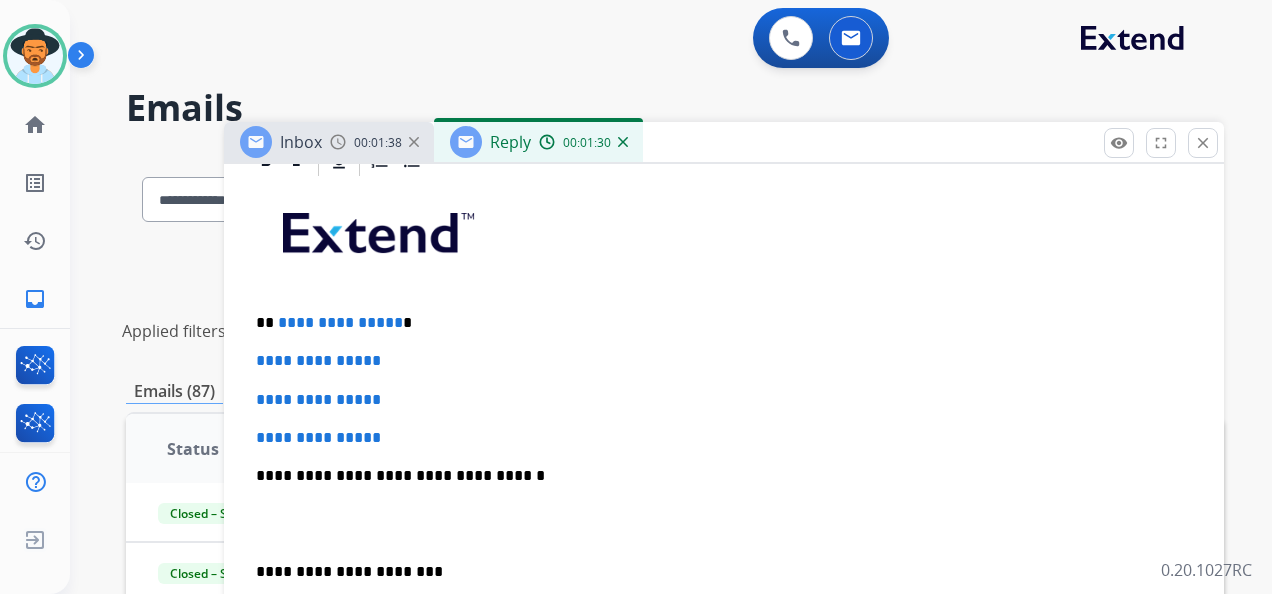 scroll, scrollTop: 500, scrollLeft: 0, axis: vertical 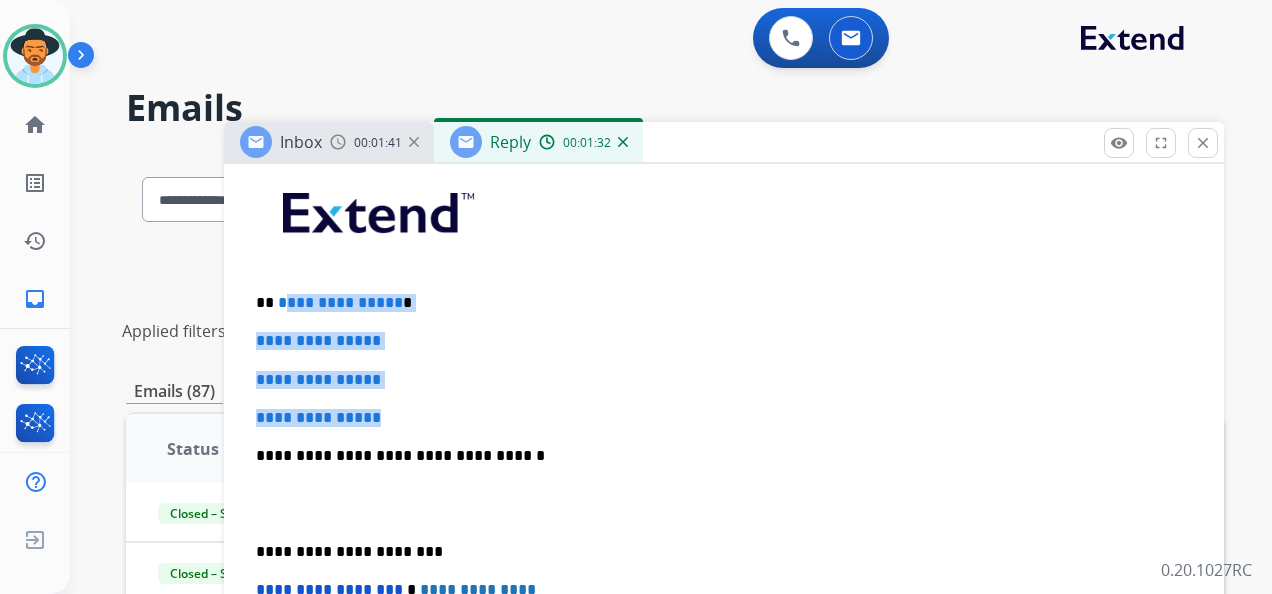 drag, startPoint x: 286, startPoint y: 300, endPoint x: 412, endPoint y: 400, distance: 160.86018 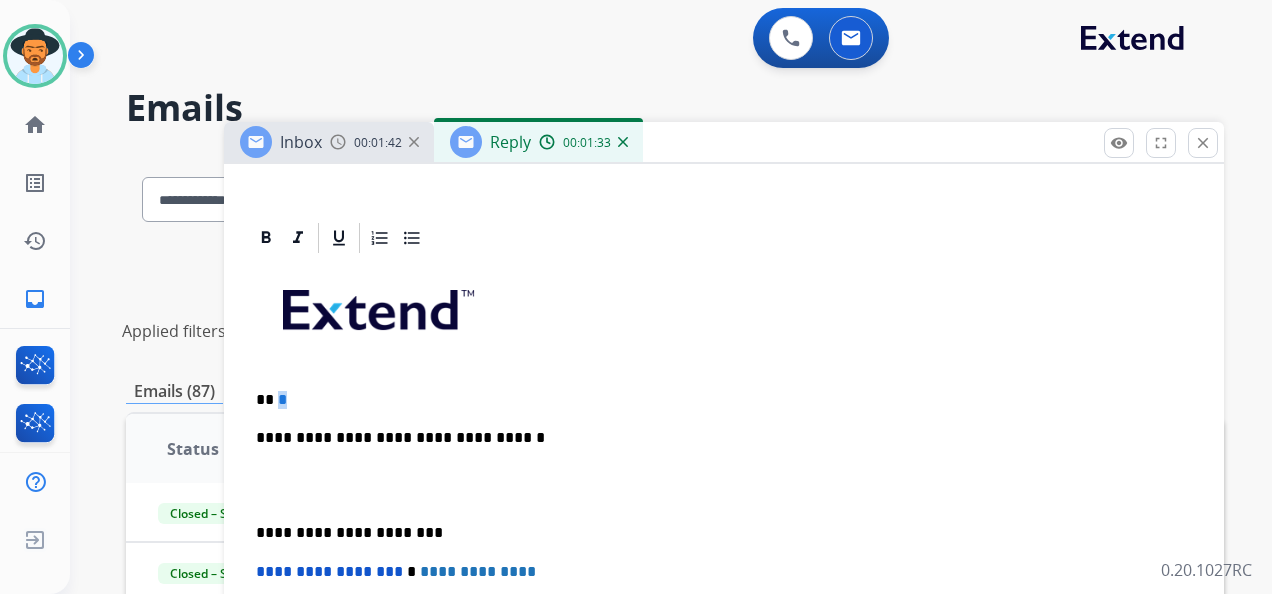 scroll, scrollTop: 399, scrollLeft: 0, axis: vertical 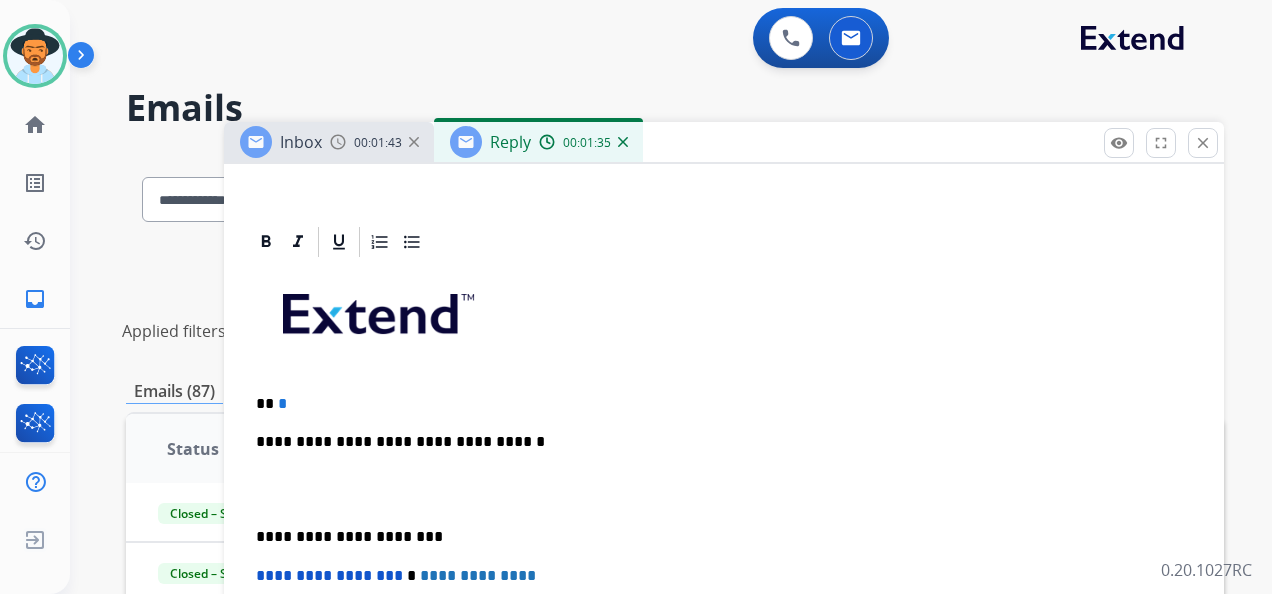 type 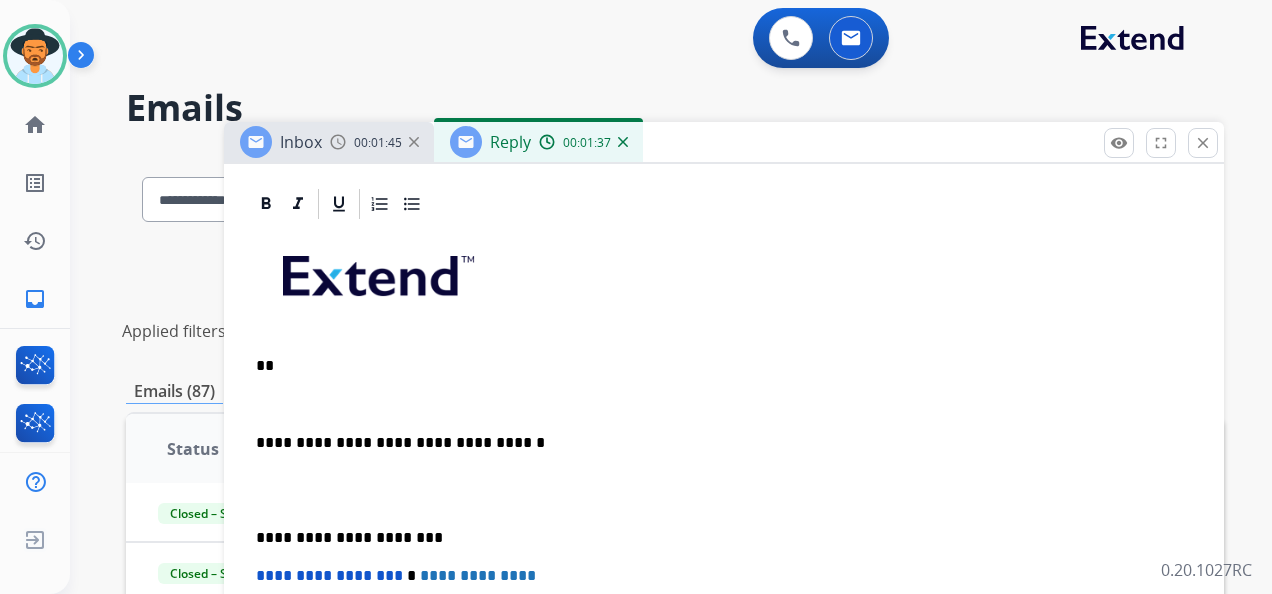 scroll, scrollTop: 500, scrollLeft: 0, axis: vertical 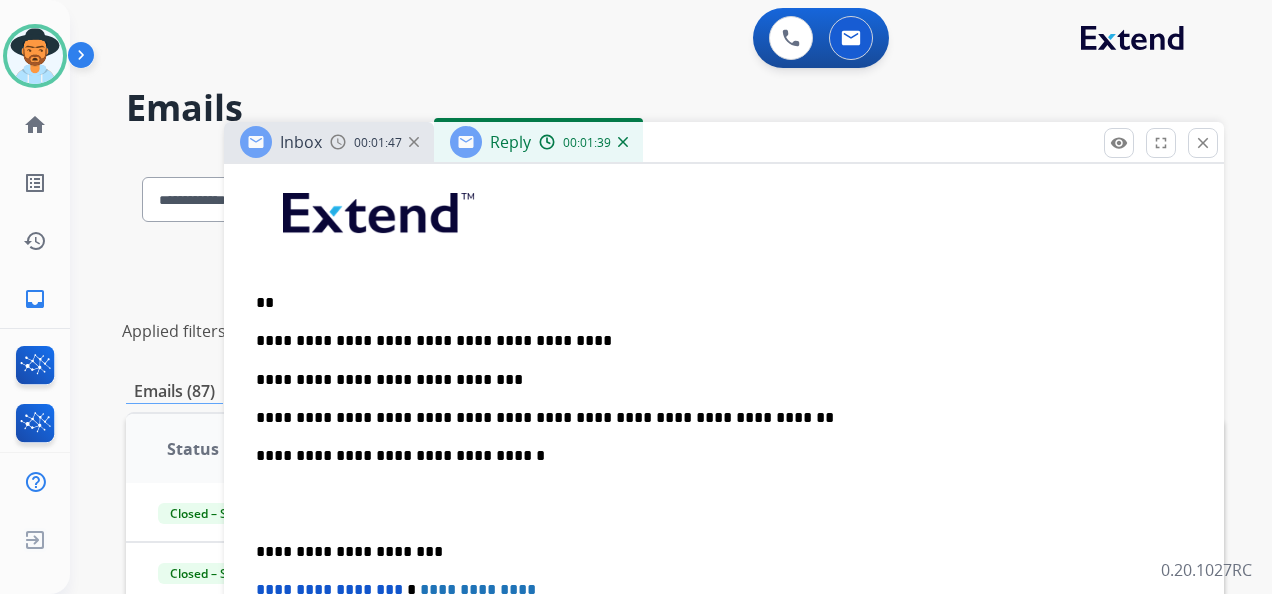 click on "**" at bounding box center (716, 303) 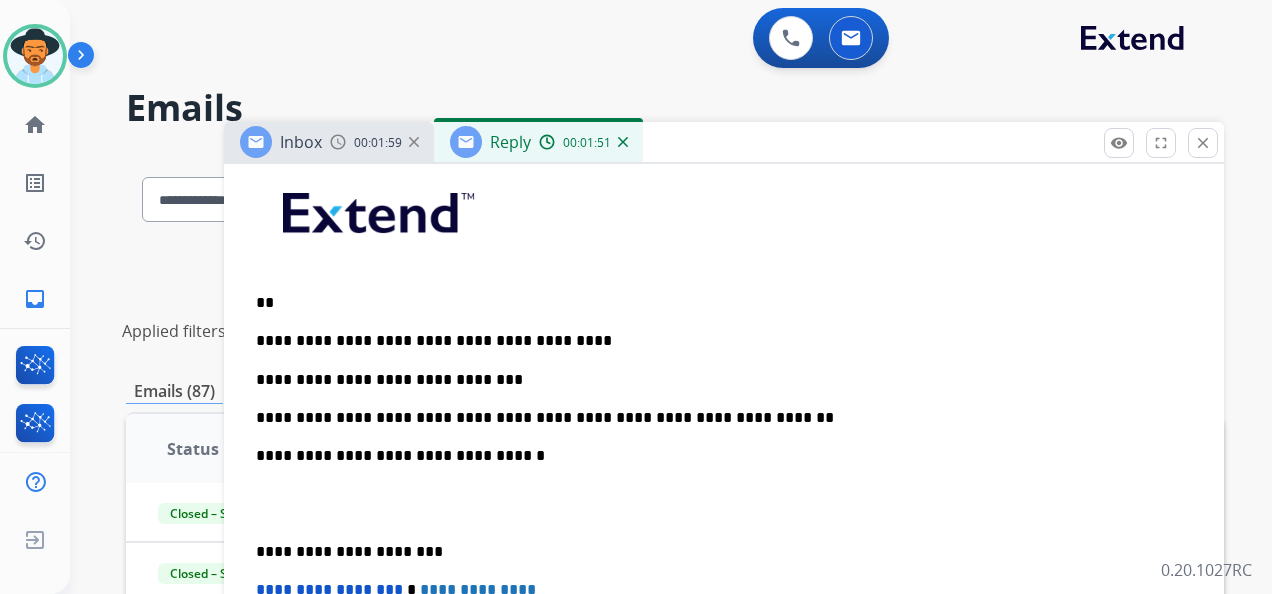 click on "**" at bounding box center [716, 303] 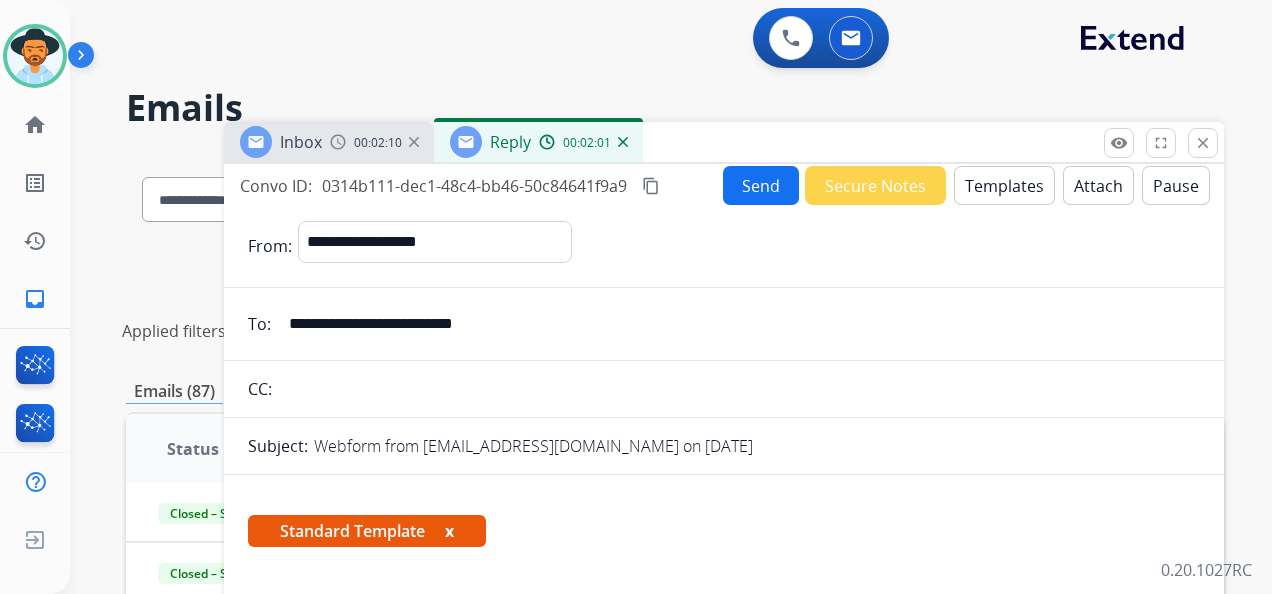 scroll, scrollTop: 0, scrollLeft: 0, axis: both 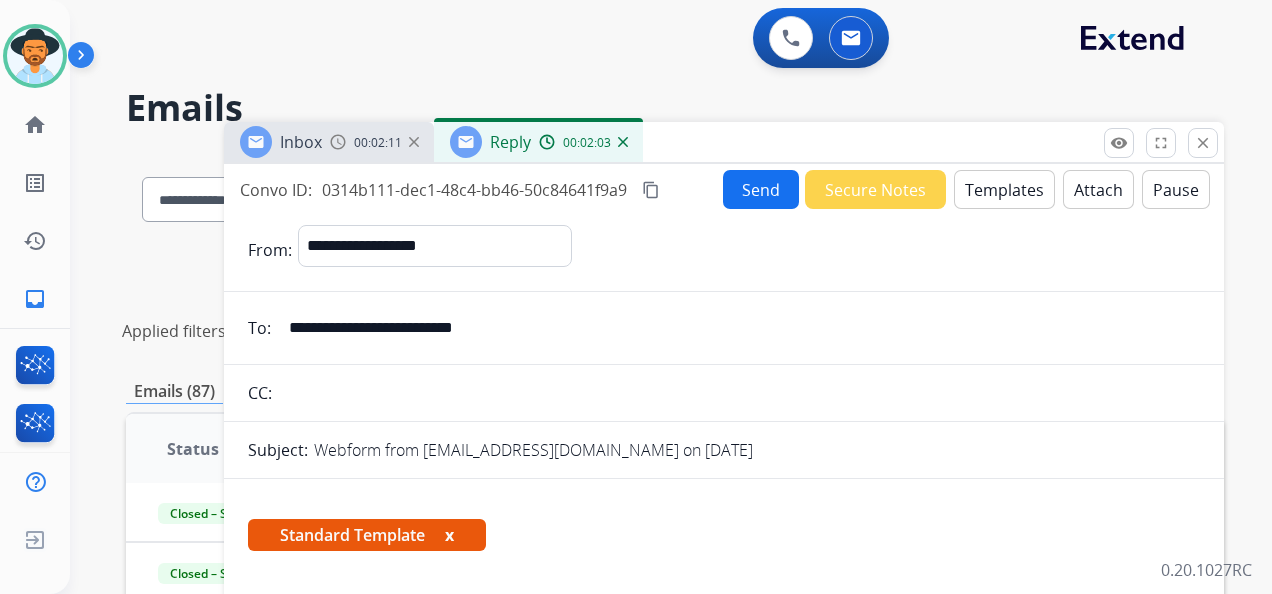 click on "content_copy" at bounding box center [651, 190] 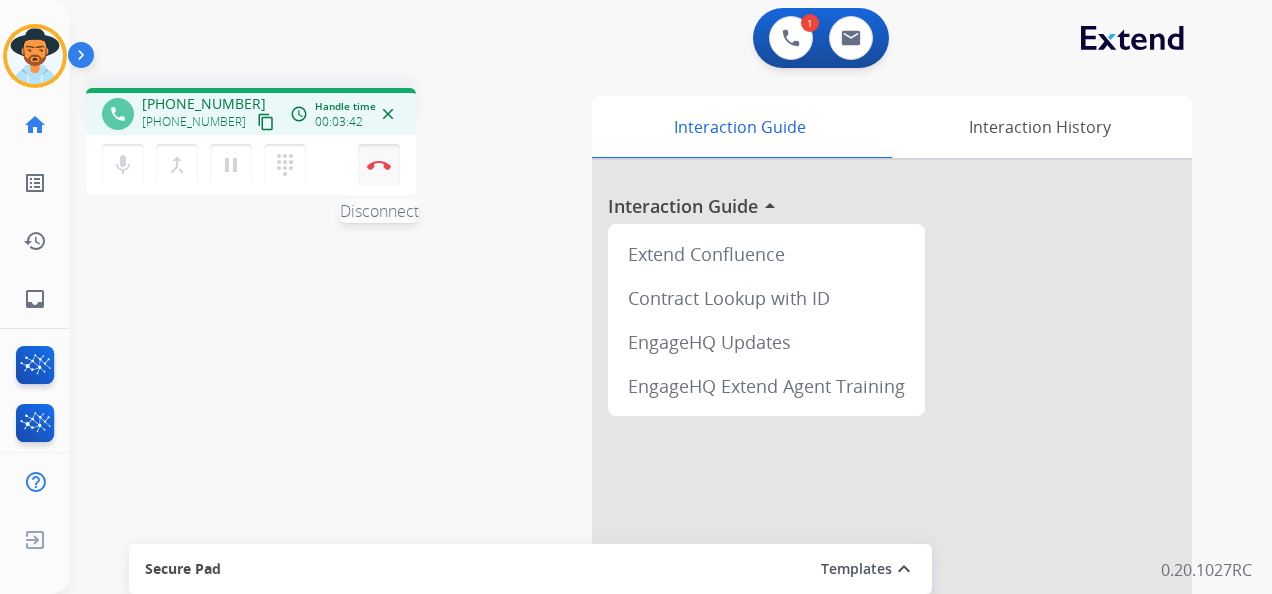 click at bounding box center [379, 165] 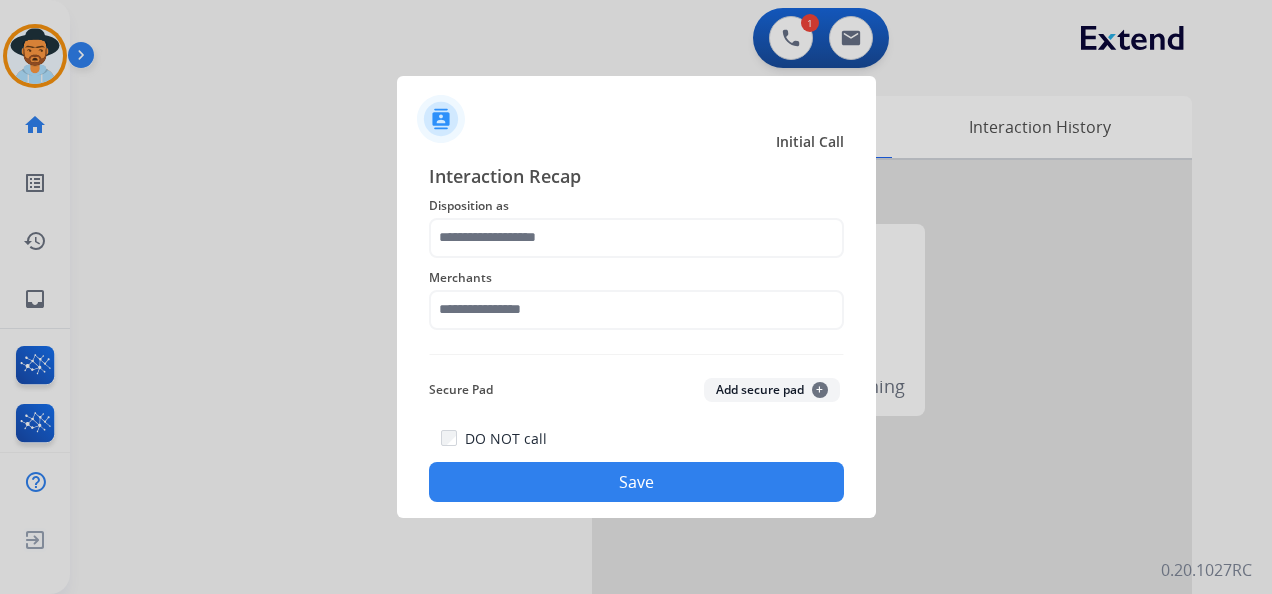 click on "Interaction Recap Disposition as    Merchants   Secure Pad  Add secure pad  +  DO NOT call   Save" 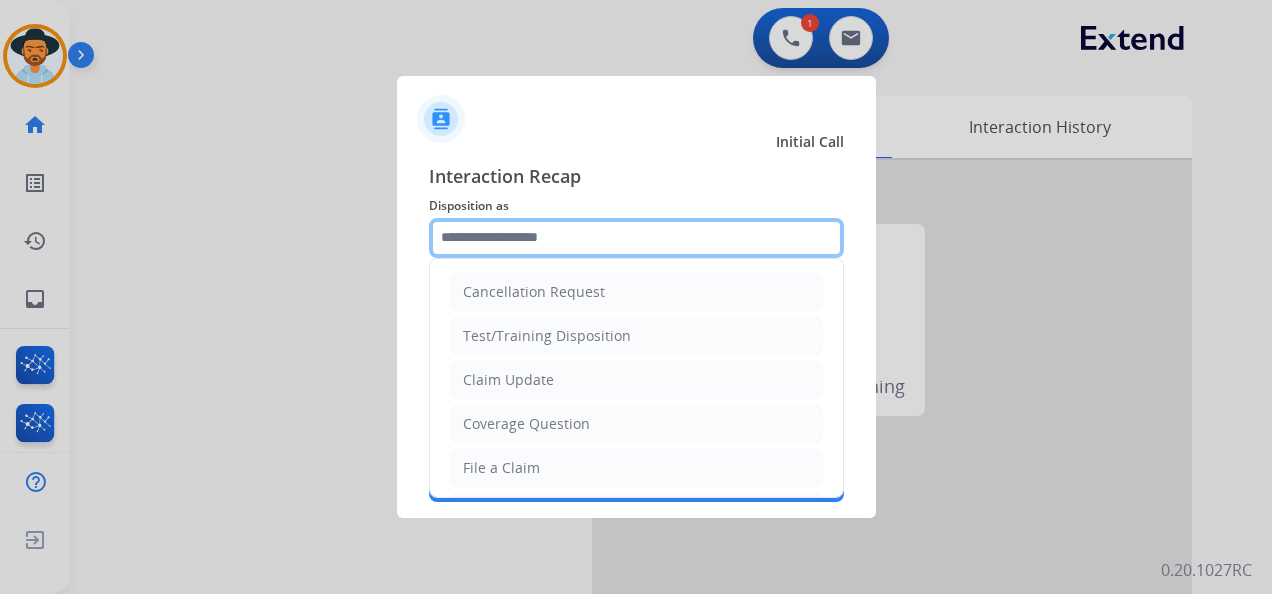 click 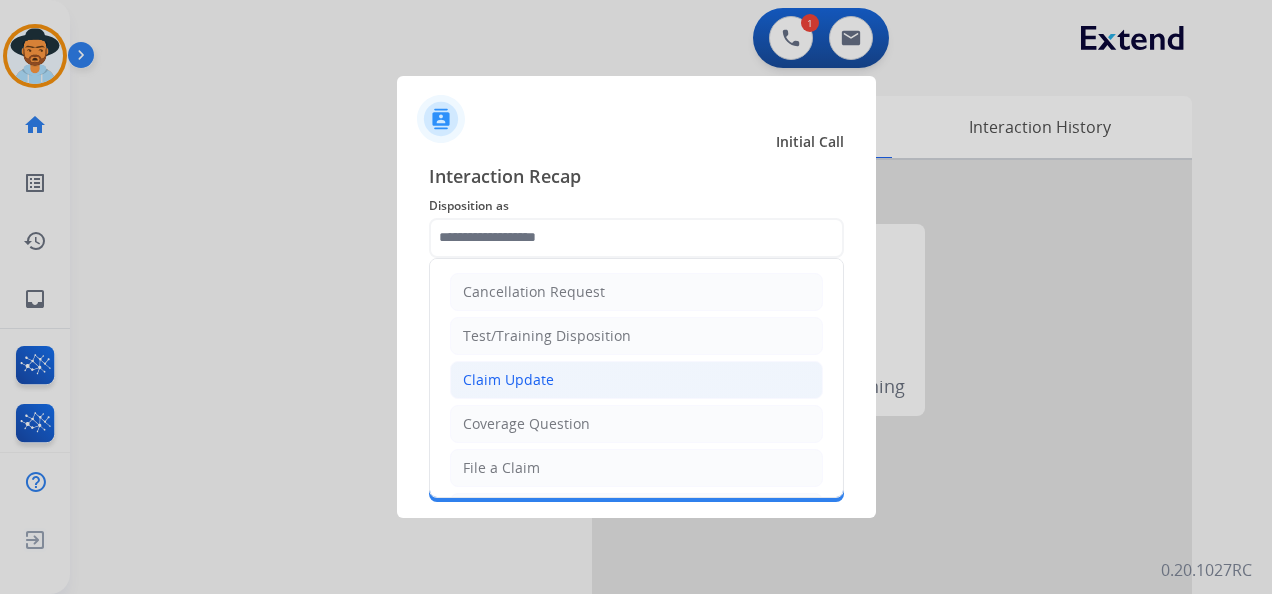 click on "Claim Update" 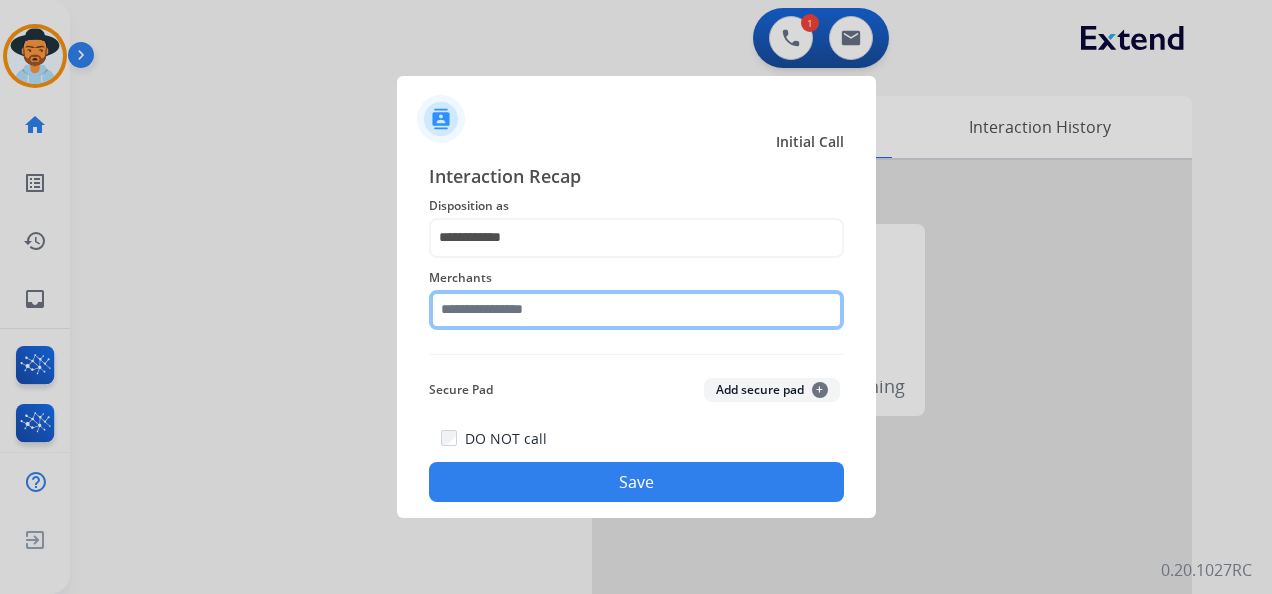 click 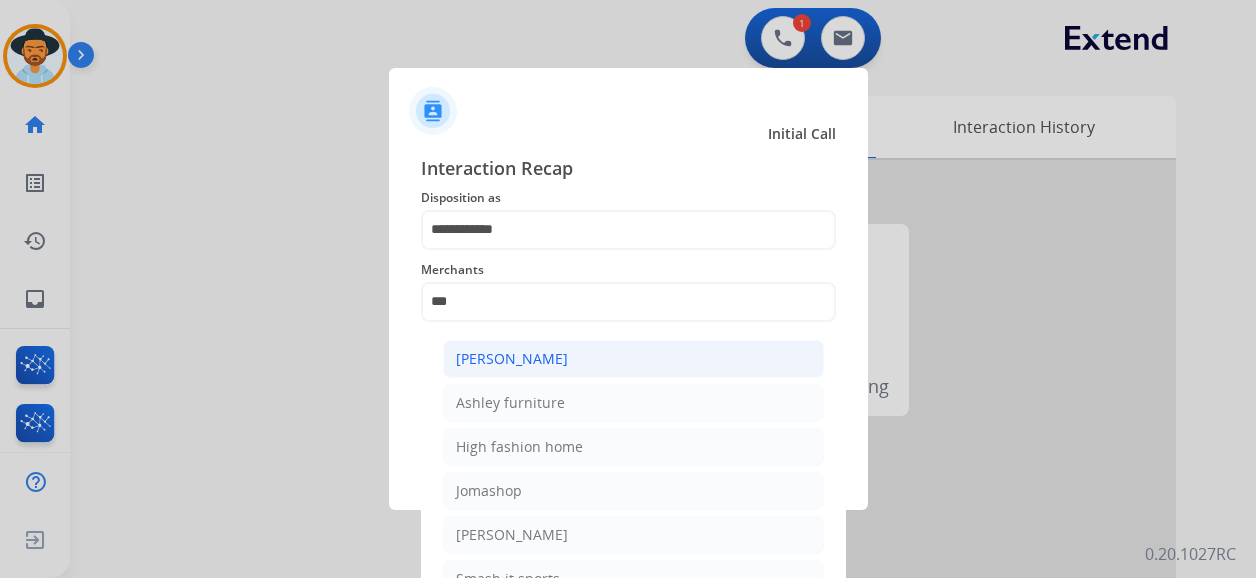 click on "[PERSON_NAME]" 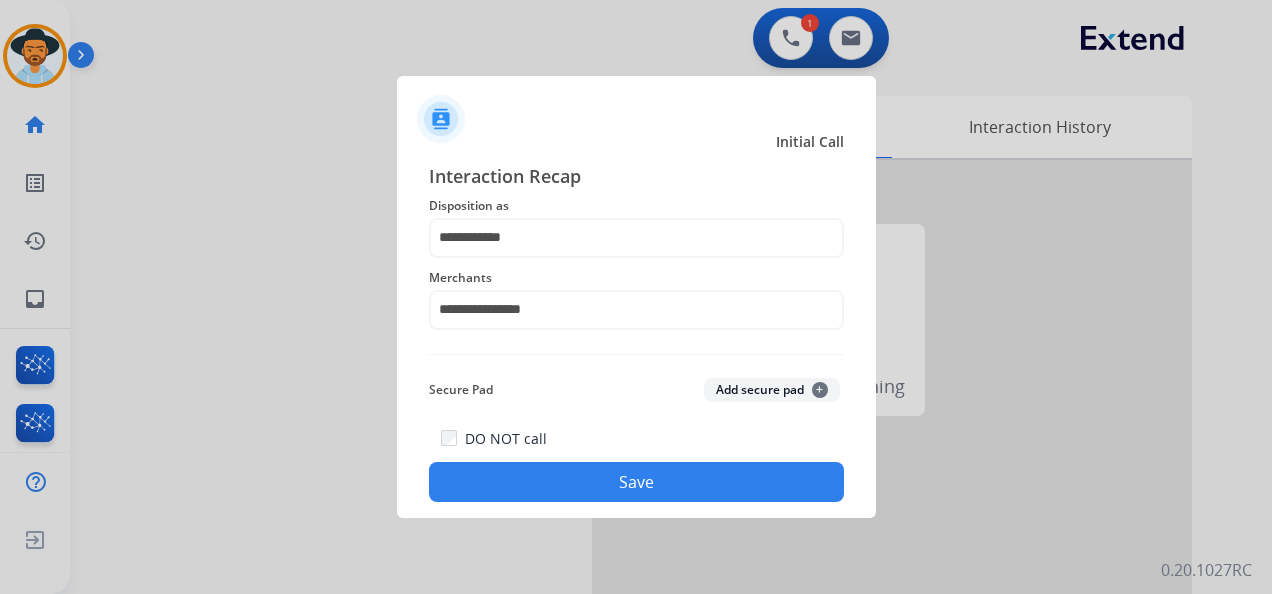 click on "Save" 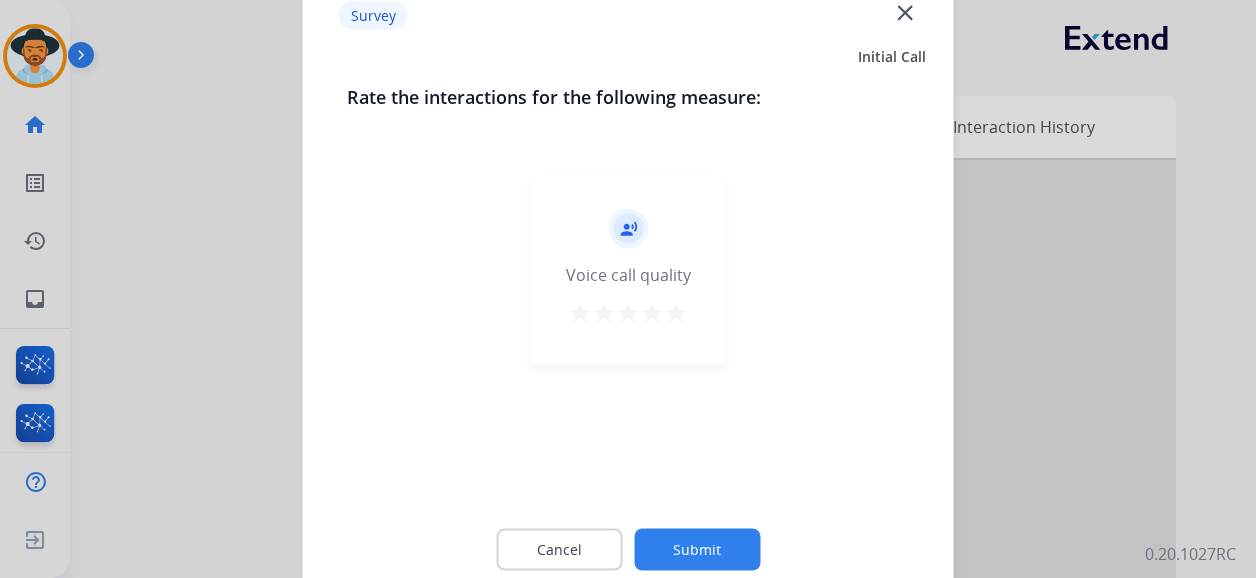 click on "star" at bounding box center [676, 313] 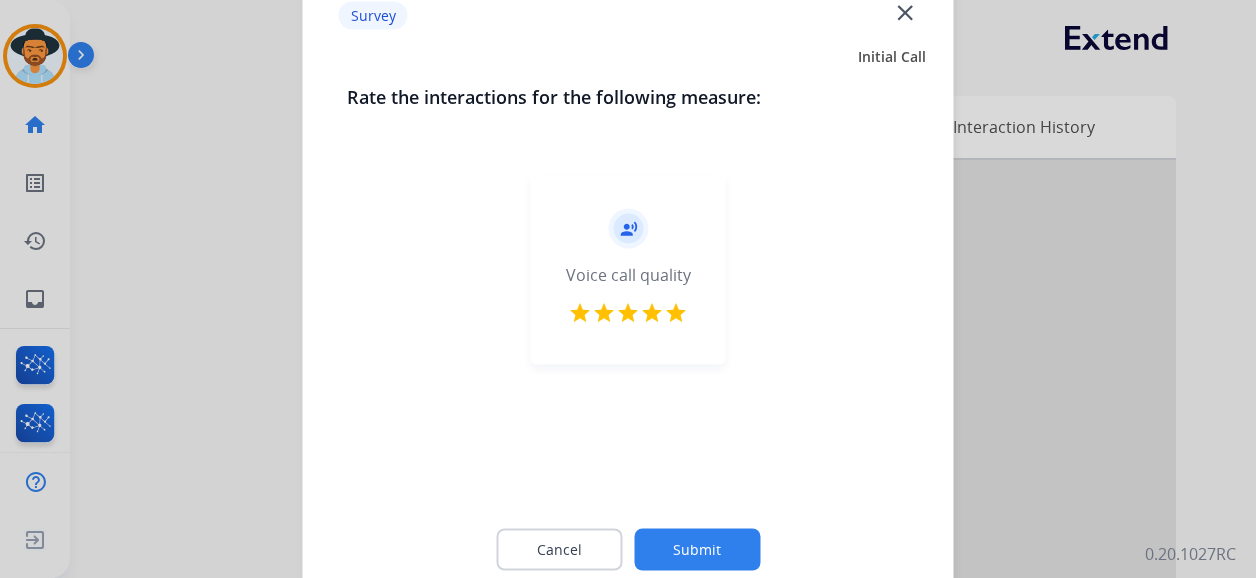 click on "Submit" 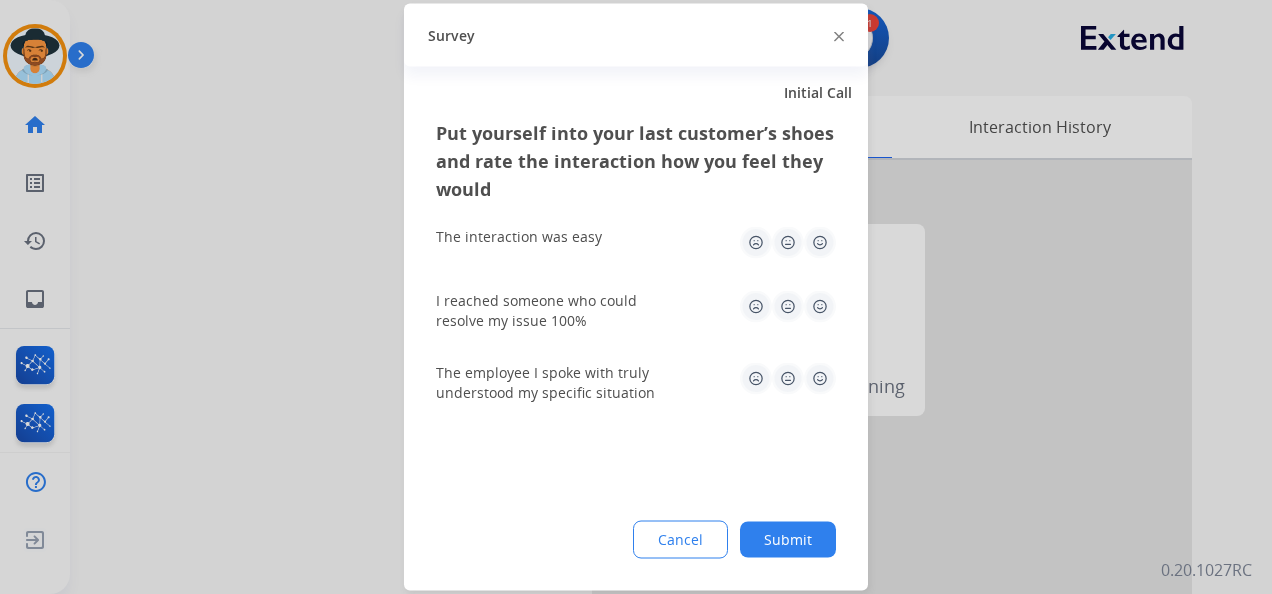 click 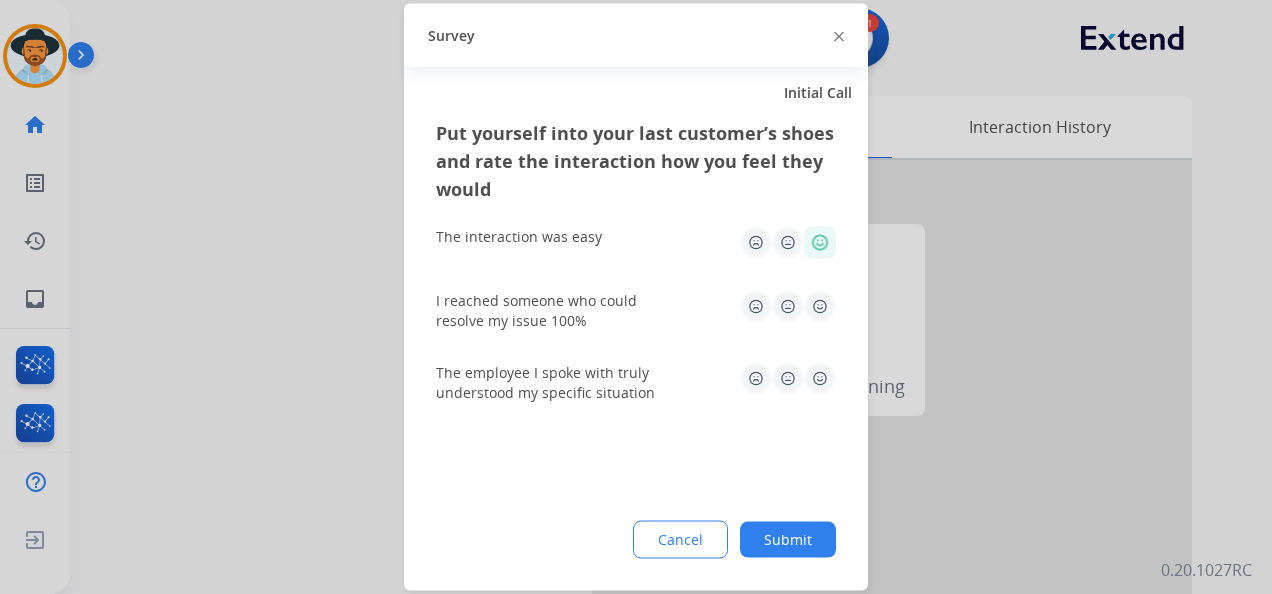click 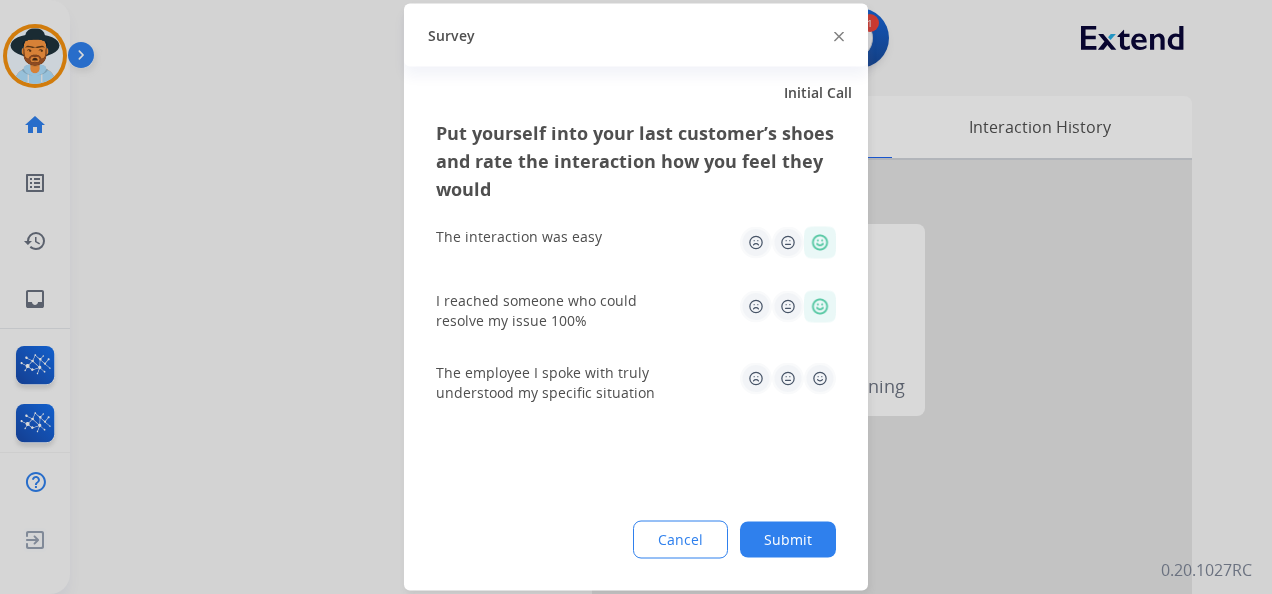 drag, startPoint x: 814, startPoint y: 379, endPoint x: 822, endPoint y: 408, distance: 30.083218 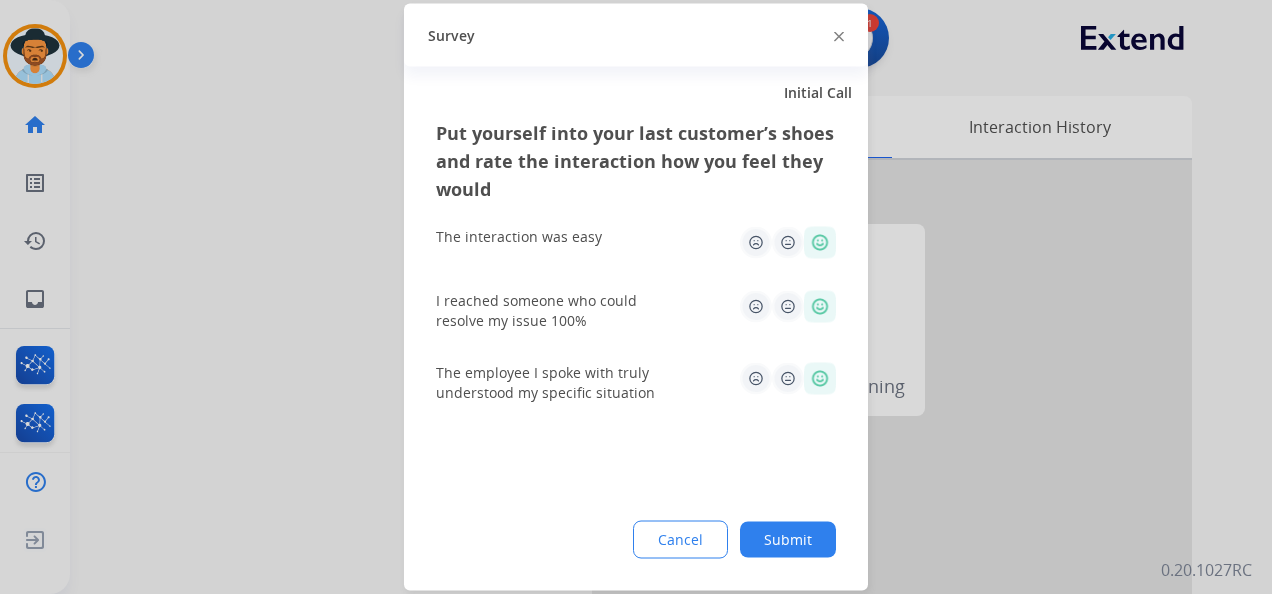click on "Submit" 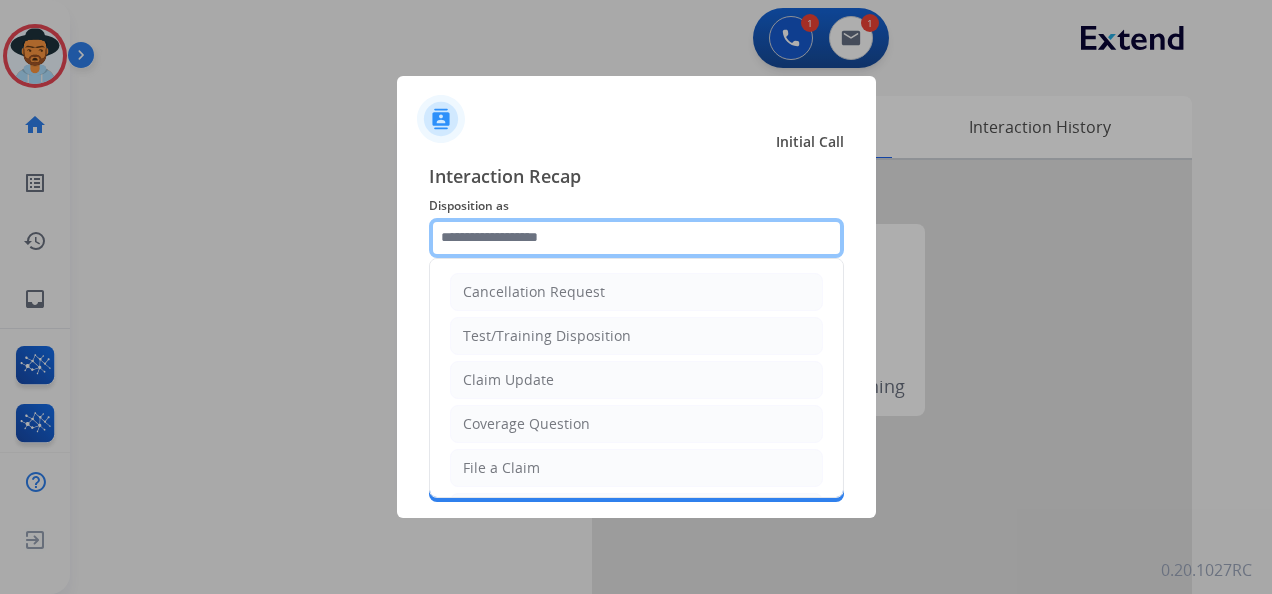 click 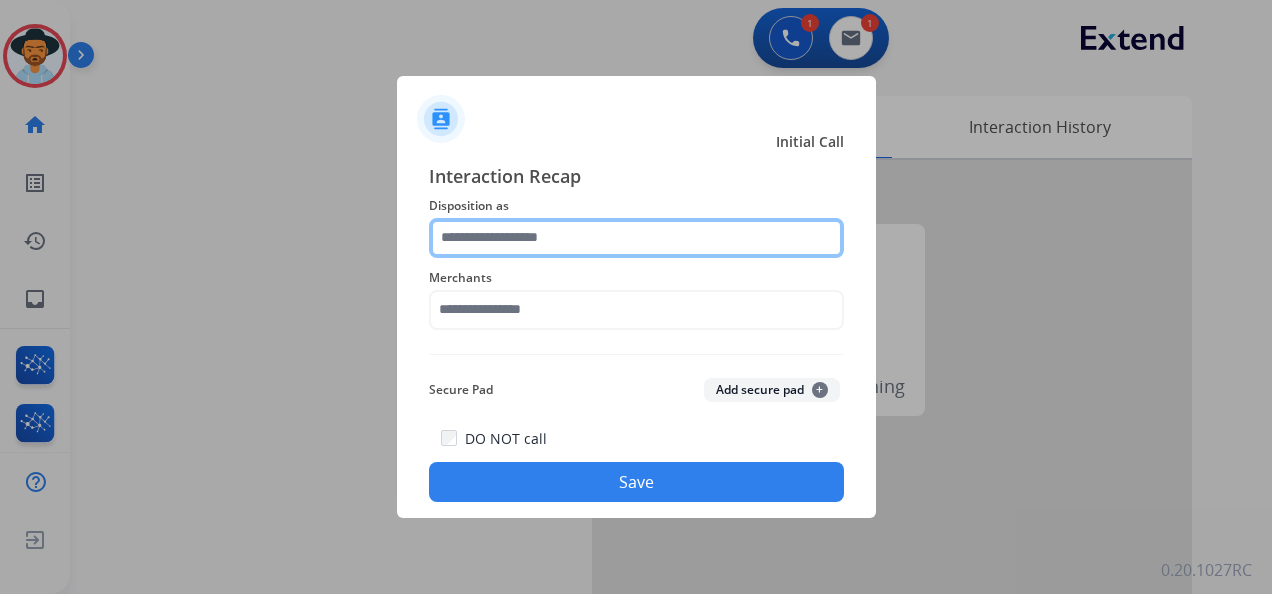 click 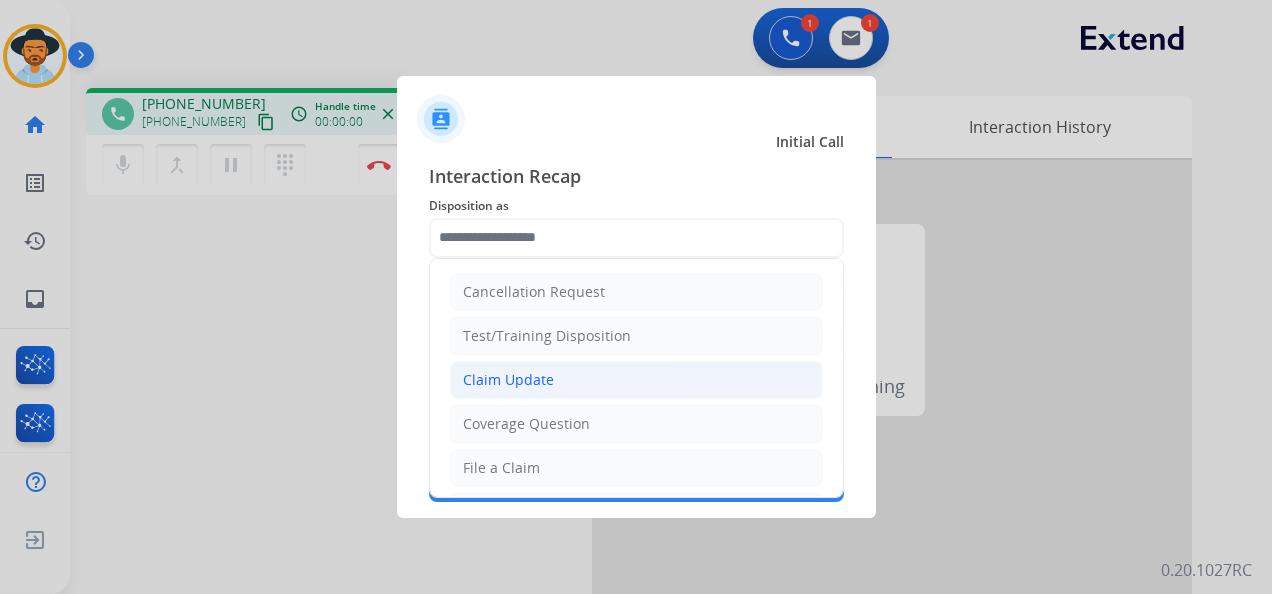 click on "Claim Update" 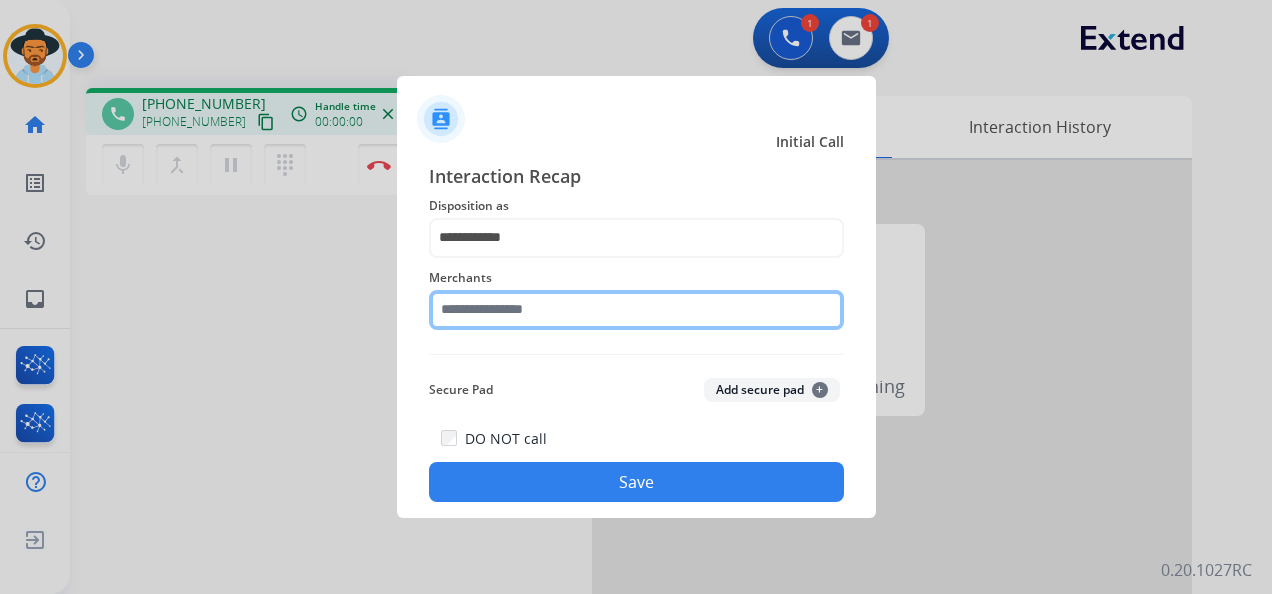 click 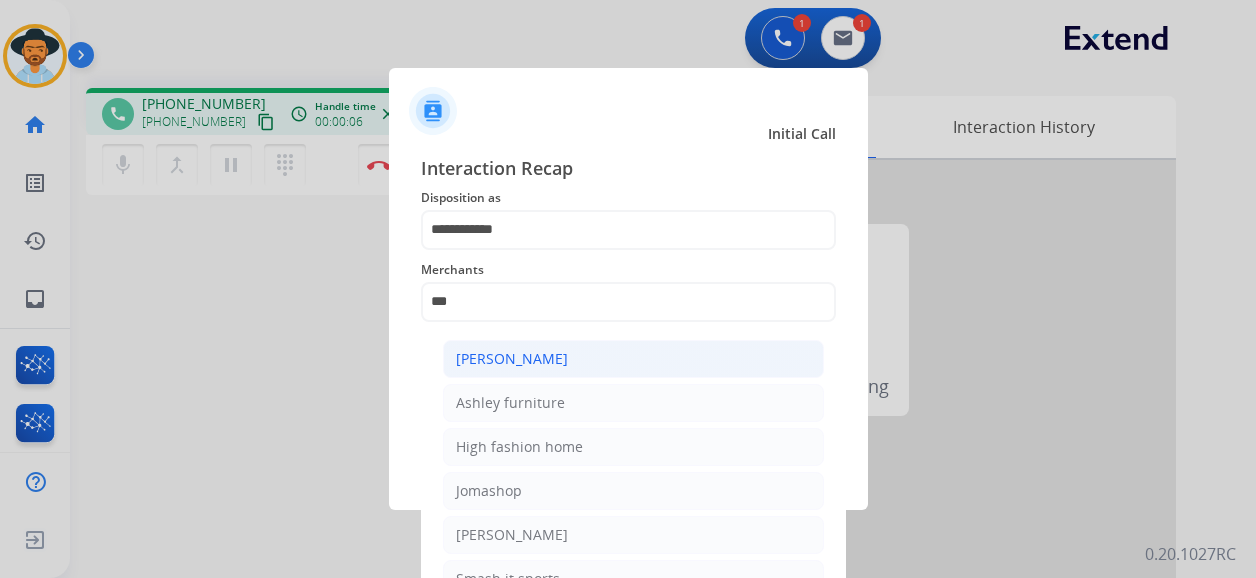 click on "[PERSON_NAME]" 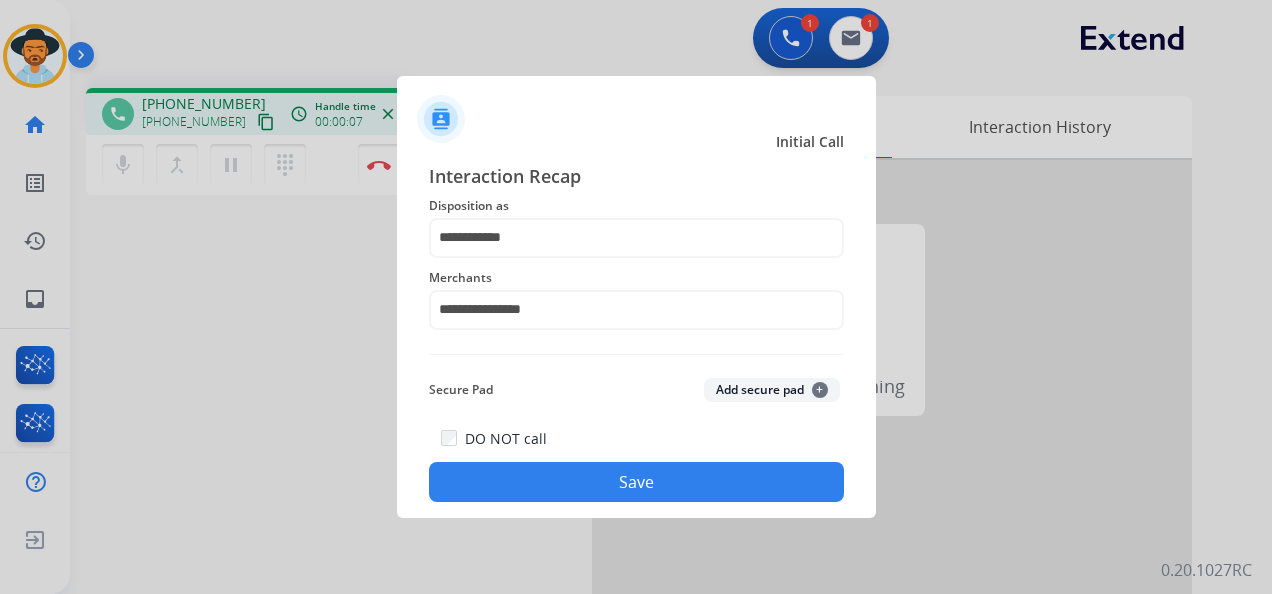 click on "Save" 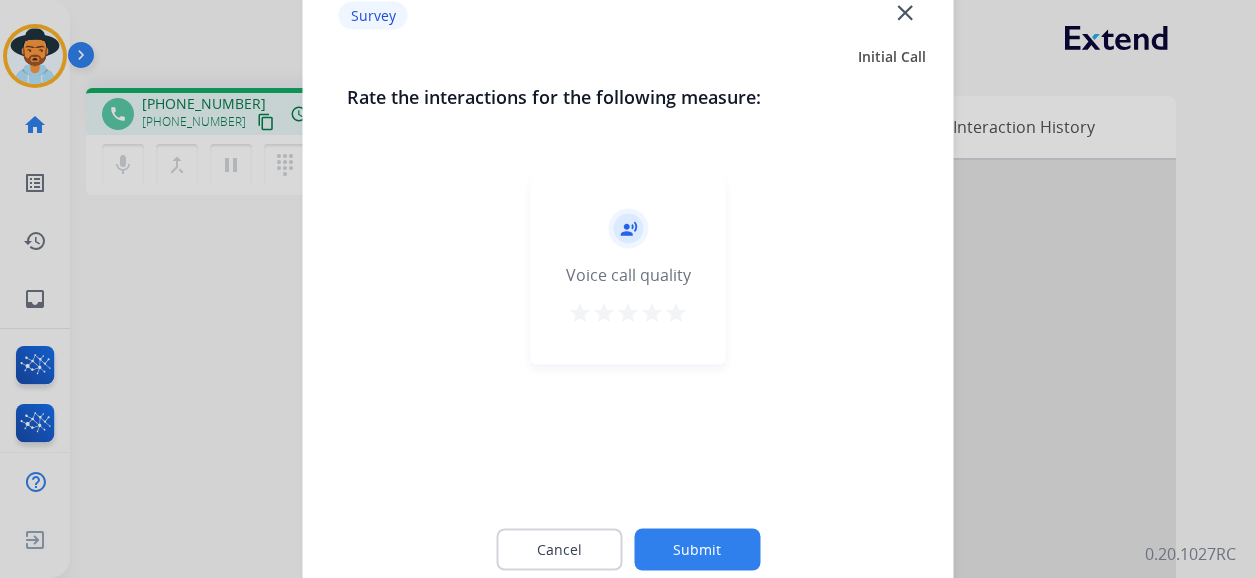 click on "star" at bounding box center [676, 313] 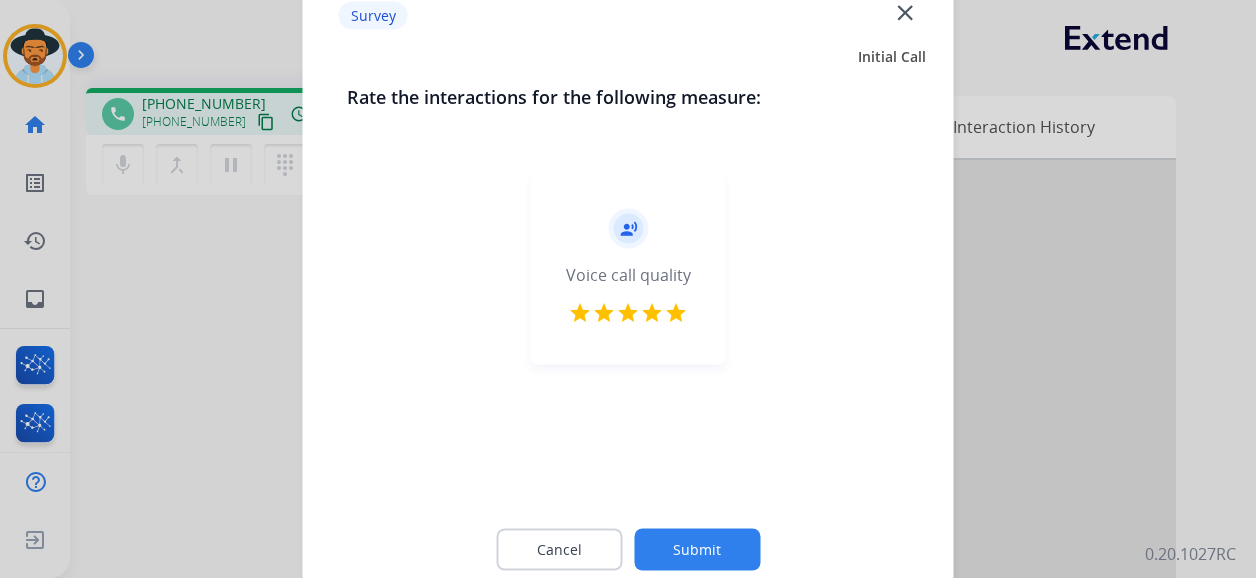 click on "Submit" 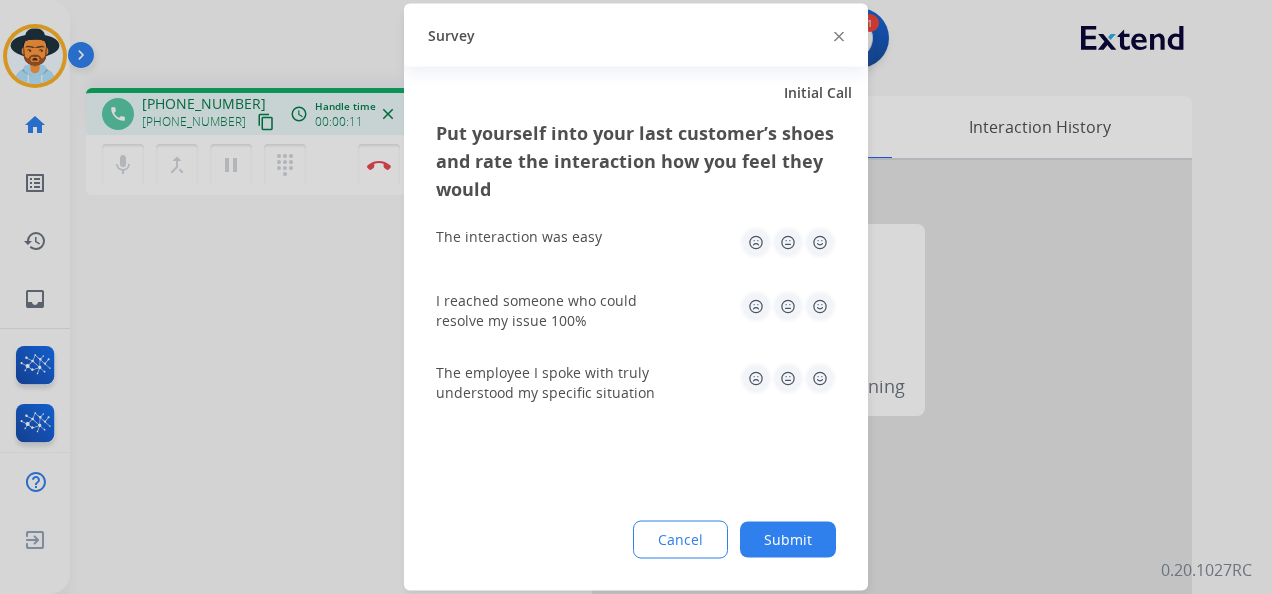 click 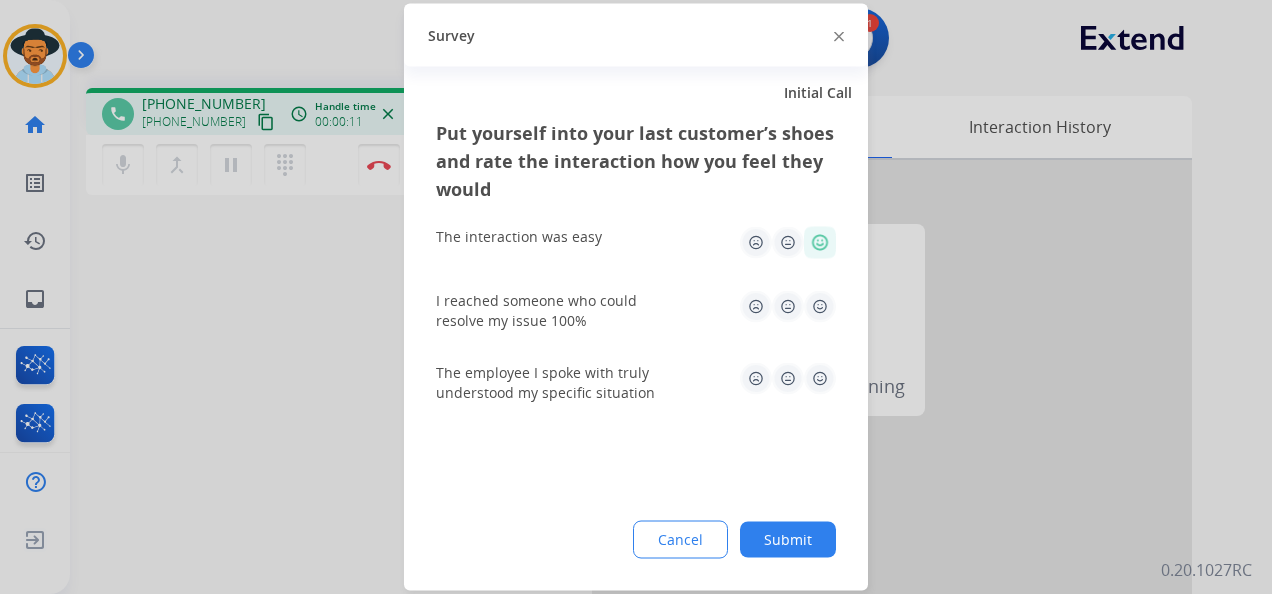 click 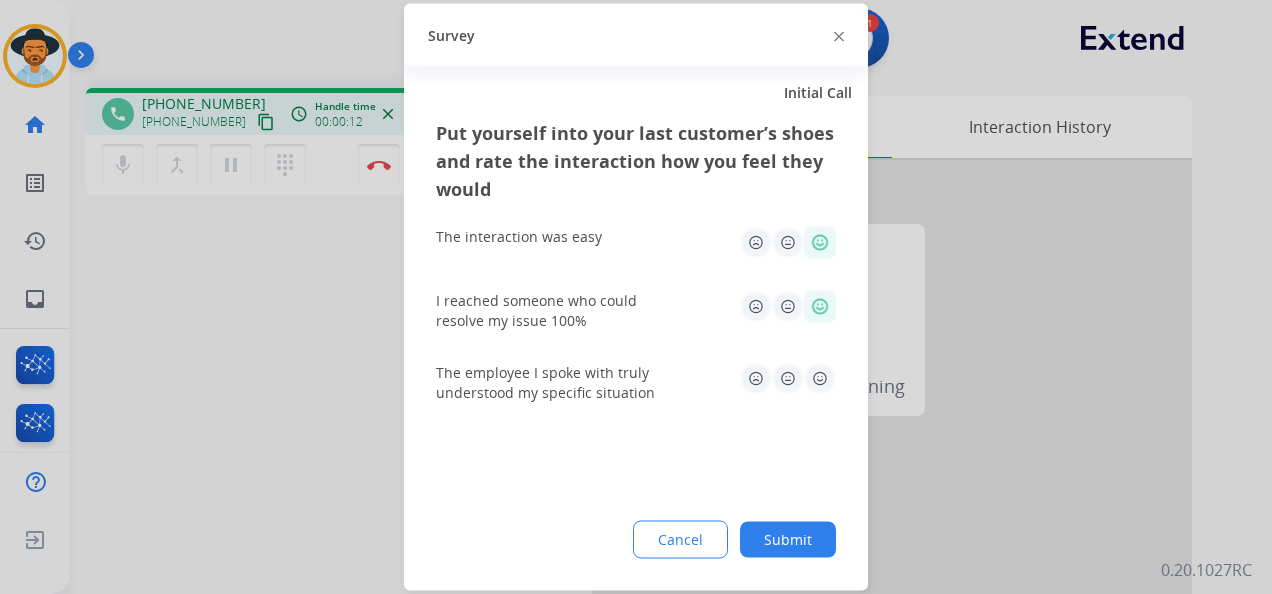 drag, startPoint x: 825, startPoint y: 377, endPoint x: 830, endPoint y: 414, distance: 37.336308 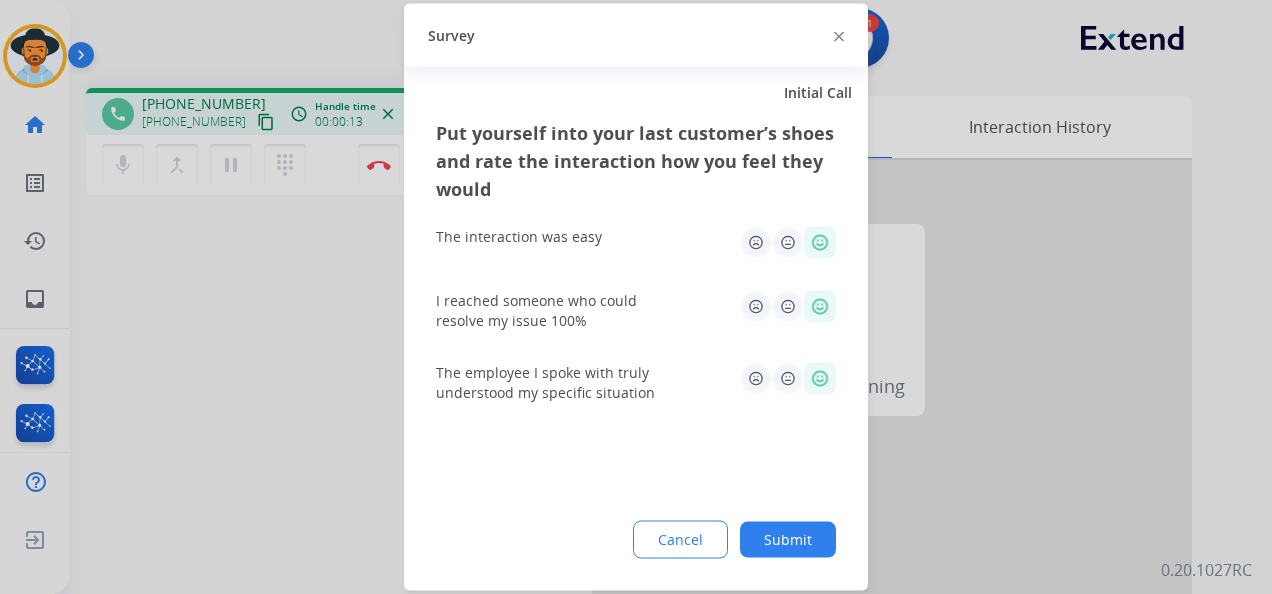 drag, startPoint x: 797, startPoint y: 536, endPoint x: 772, endPoint y: 488, distance: 54.120235 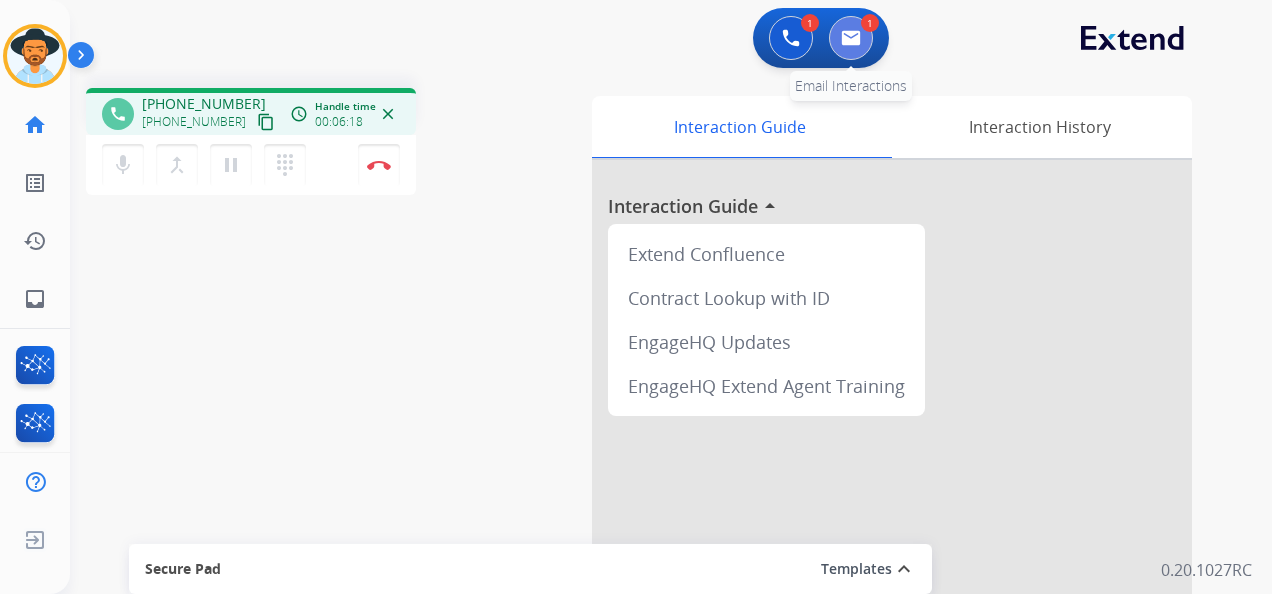 click at bounding box center [851, 38] 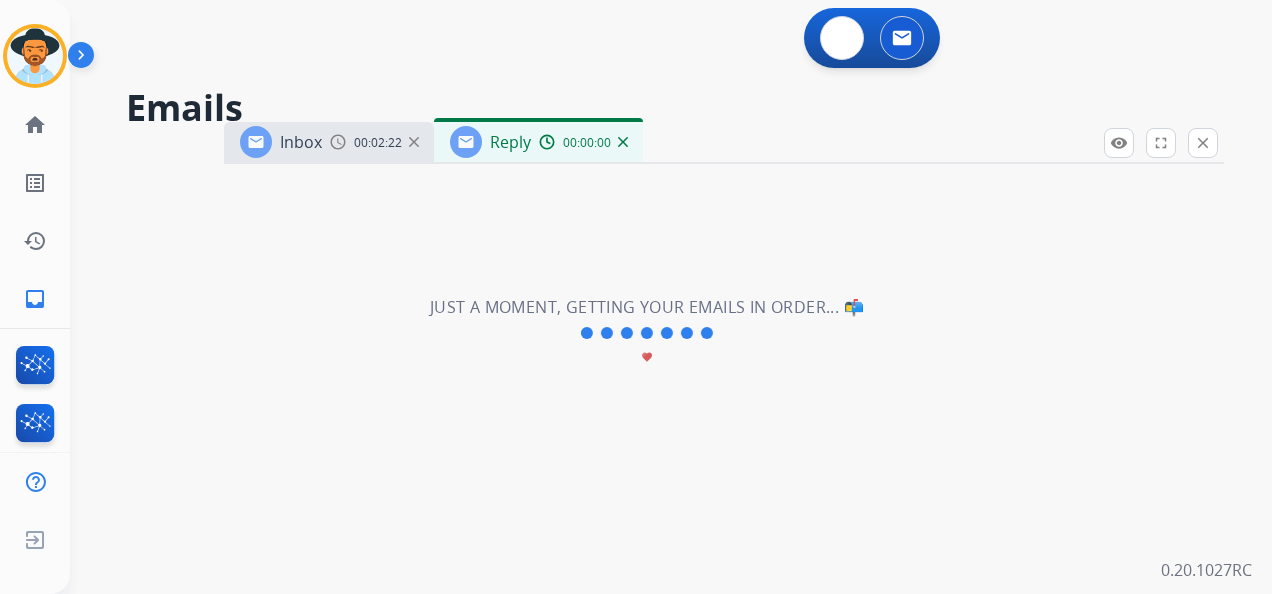 select on "**********" 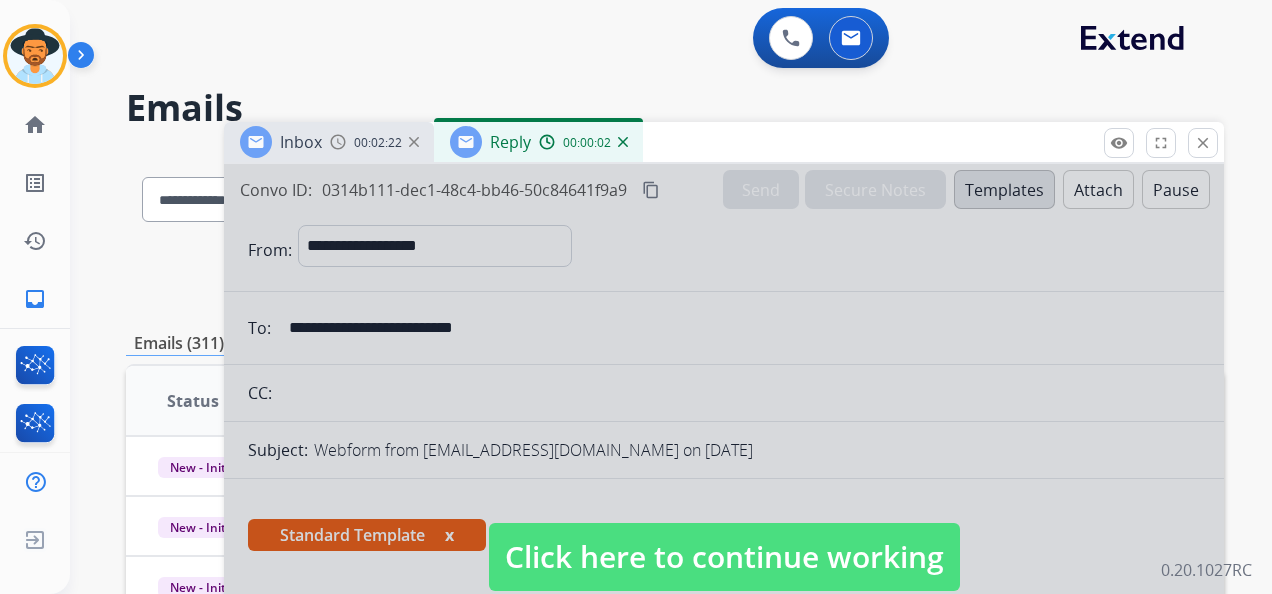 click on "Click here to continue working" at bounding box center (724, 557) 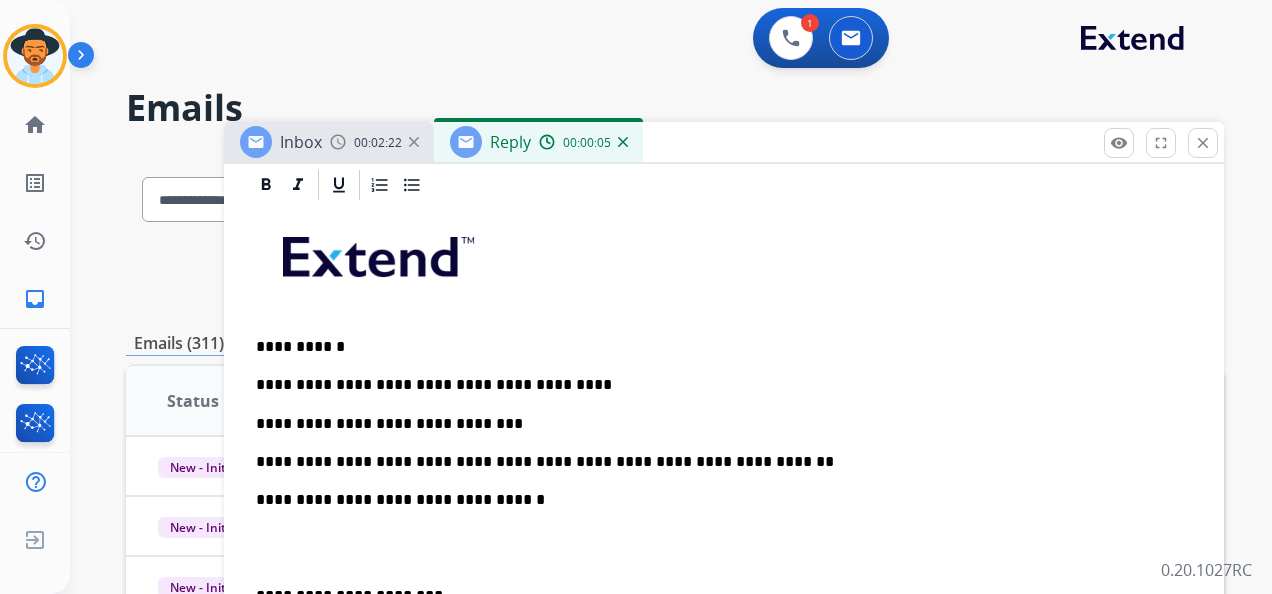 scroll, scrollTop: 552, scrollLeft: 0, axis: vertical 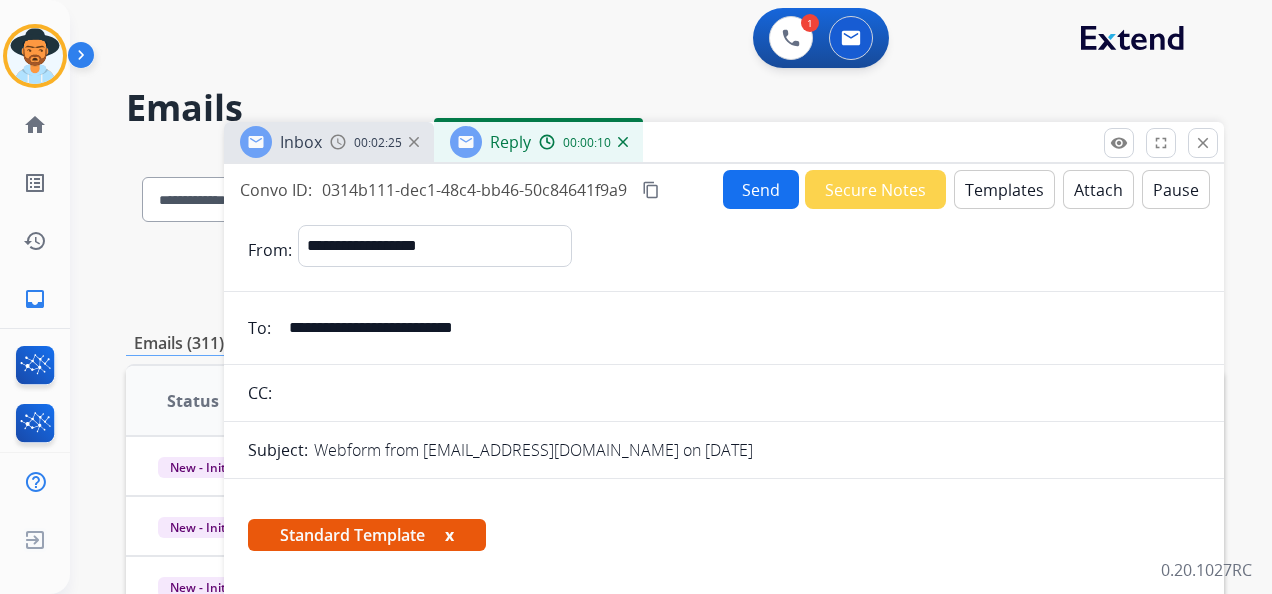 click on "Send" at bounding box center (761, 189) 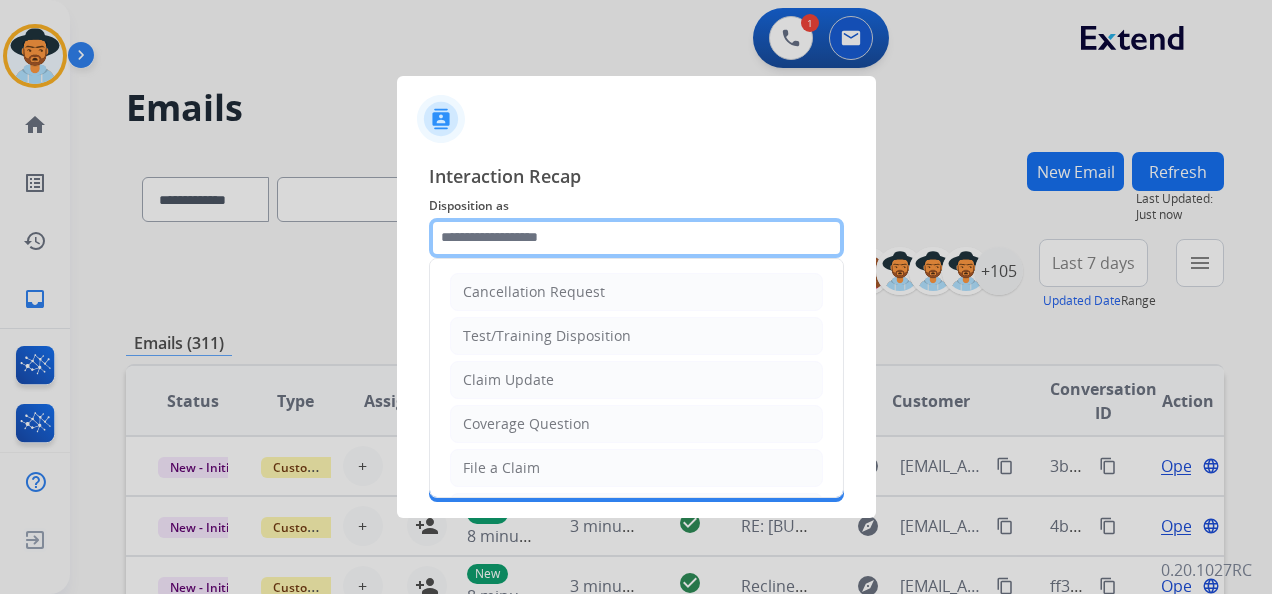 click 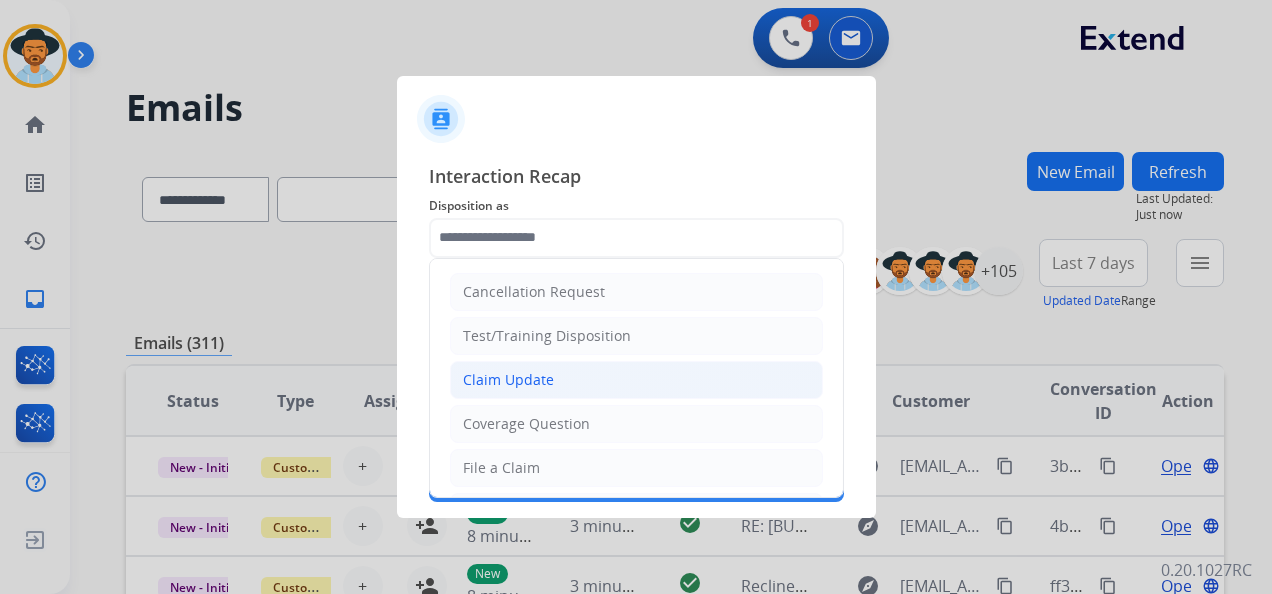 click on "Claim Update" 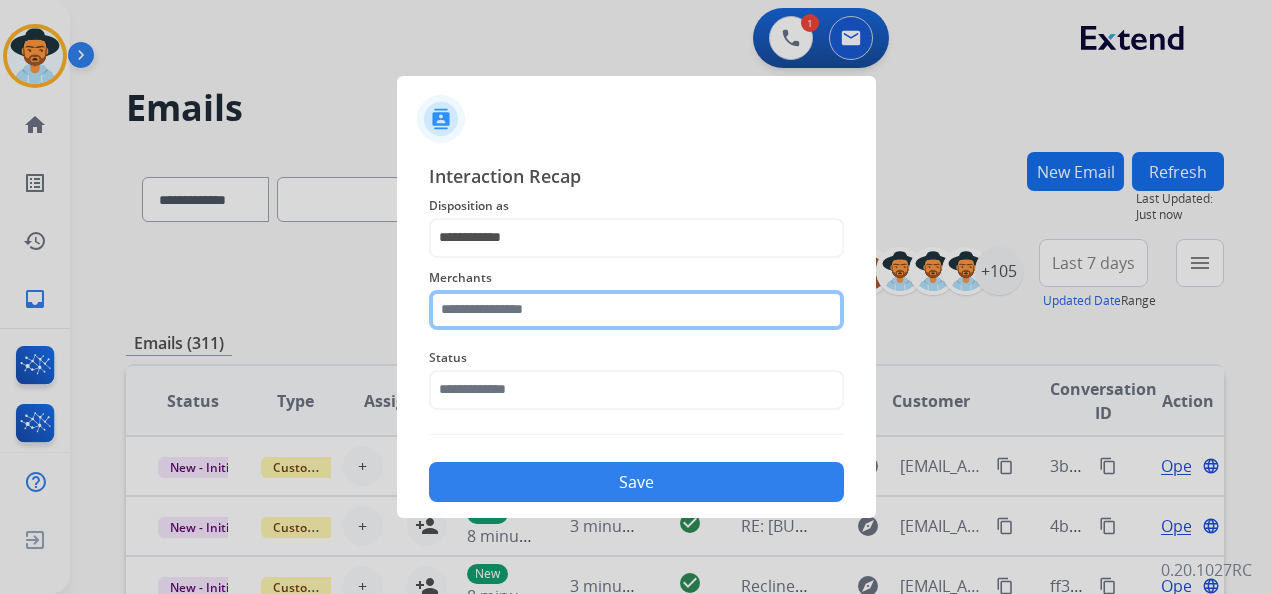 click 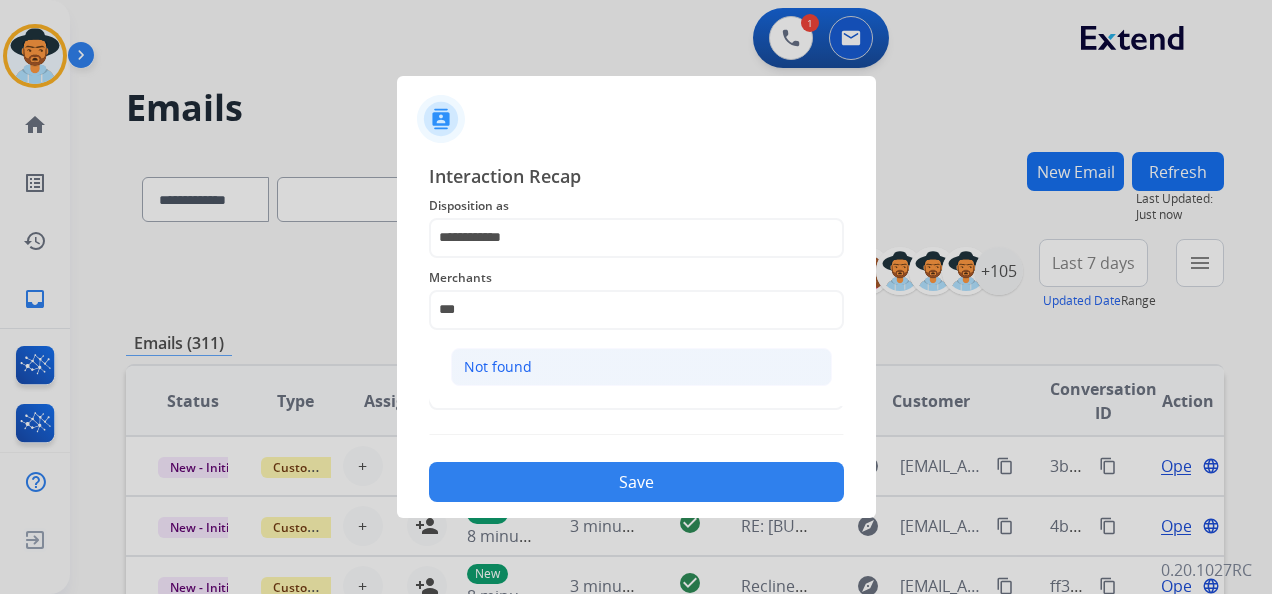 click on "Not found" 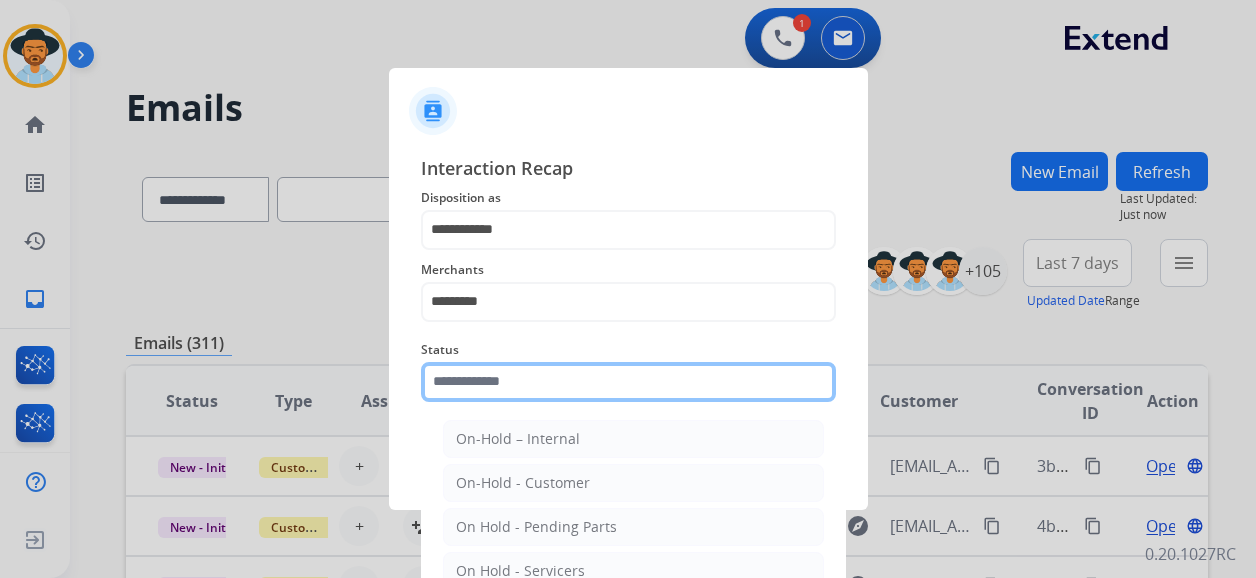 click on "Status    On-Hold – Internal   On-Hold - Customer   On Hold - Pending Parts   On Hold - Servicers   Closed - Unresolved   Closed – Solved   Closed – Merchant Transfer   New - Initial   New - Reply" 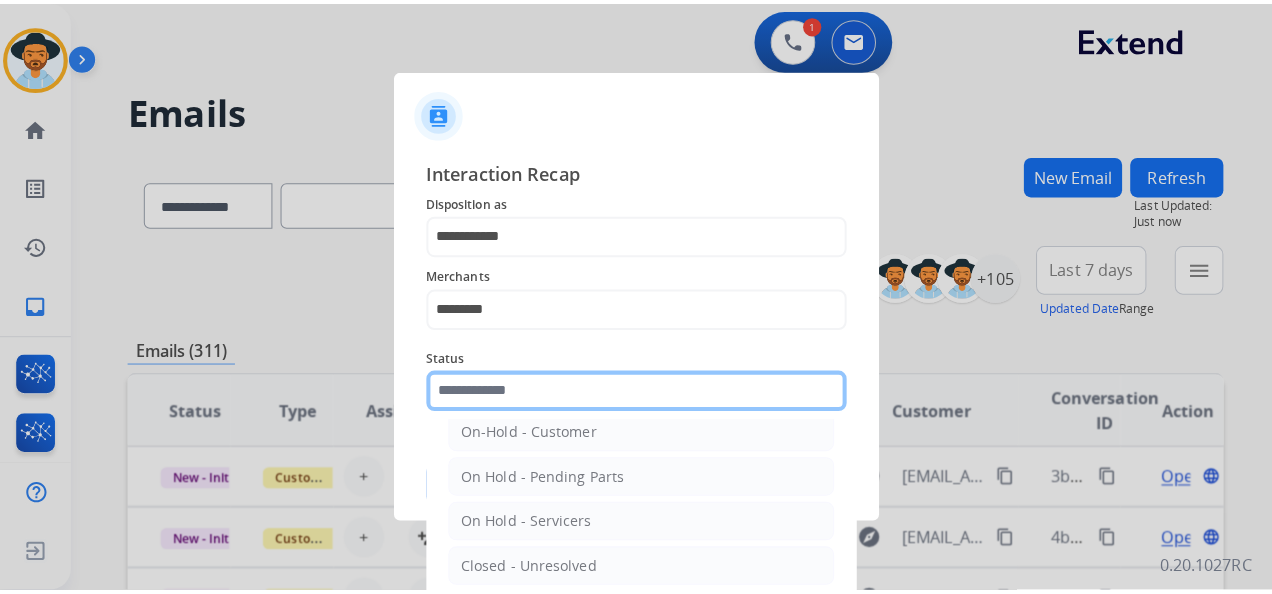 scroll, scrollTop: 114, scrollLeft: 0, axis: vertical 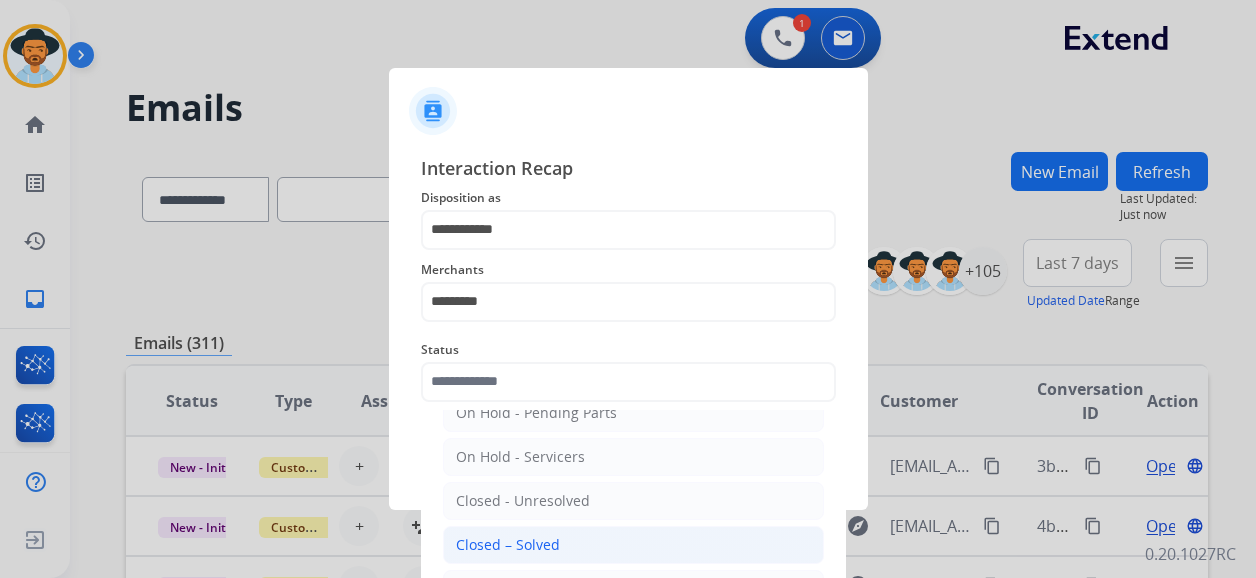 click on "Closed – Solved" 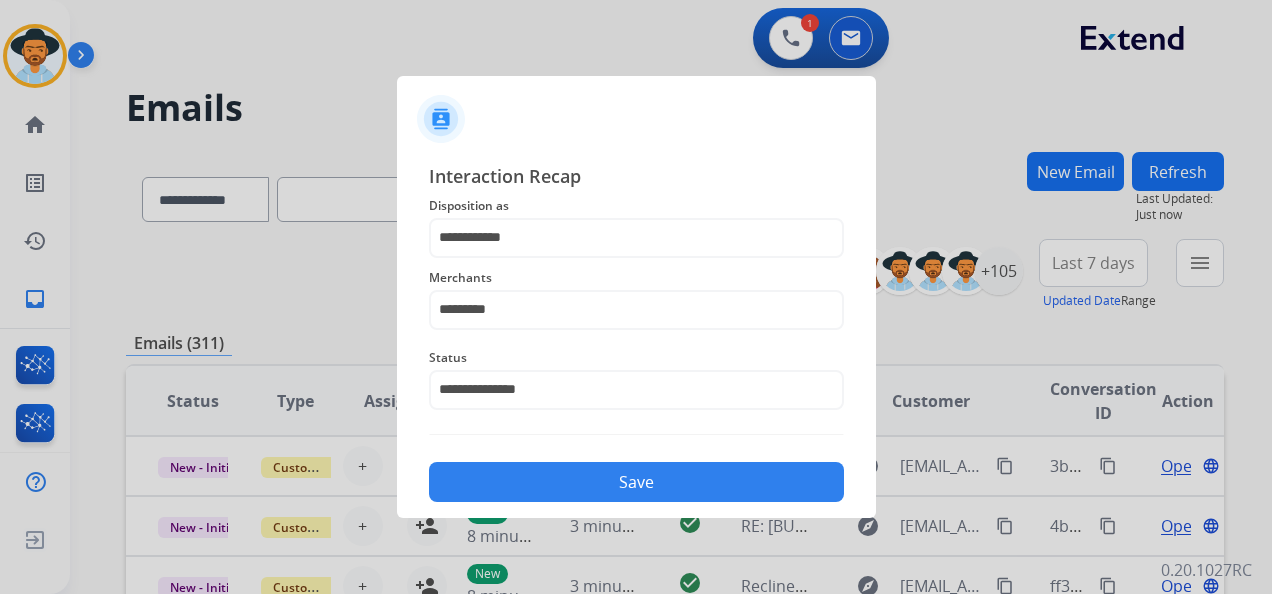 click on "Save" 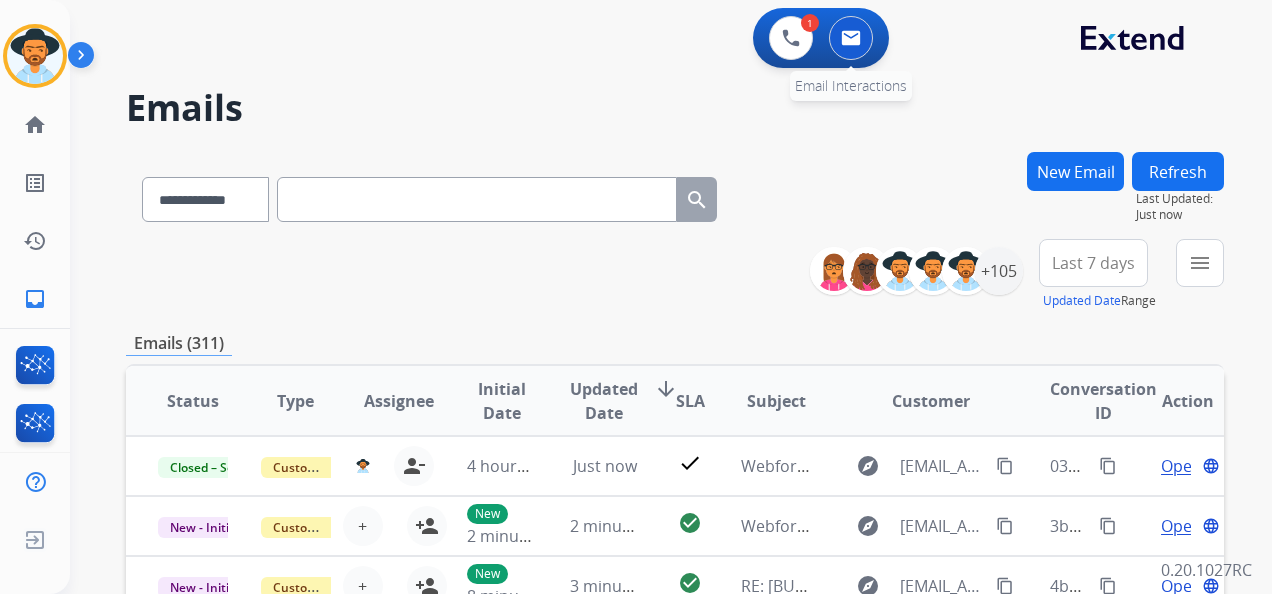 click at bounding box center [851, 38] 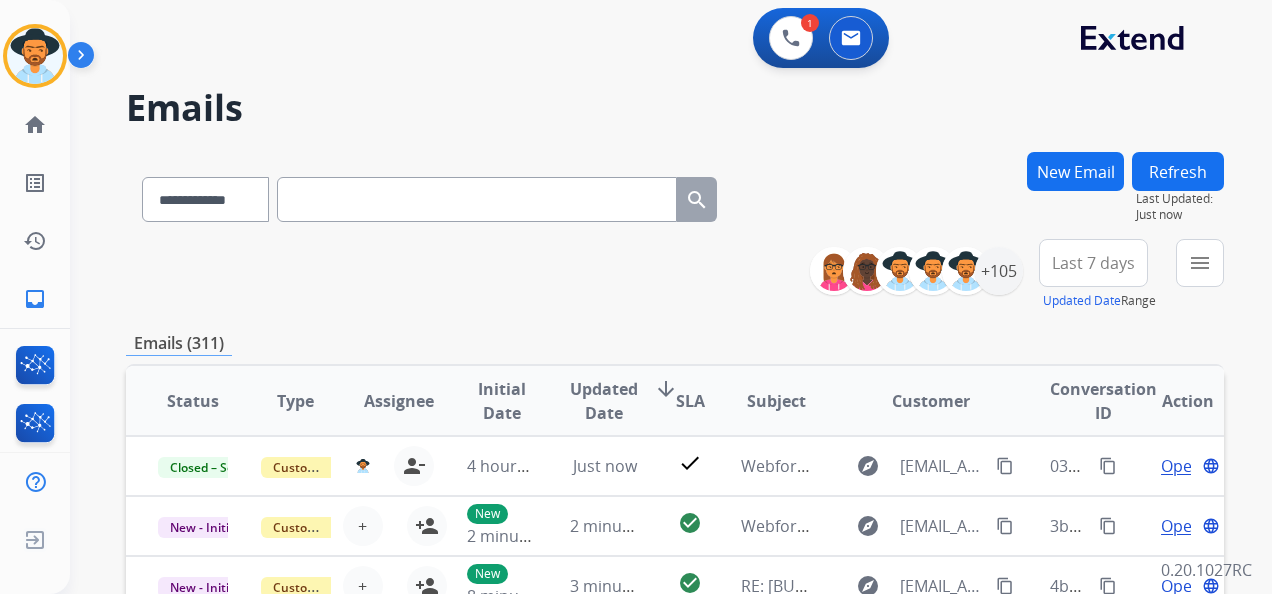 click on "New Email" at bounding box center (1075, 171) 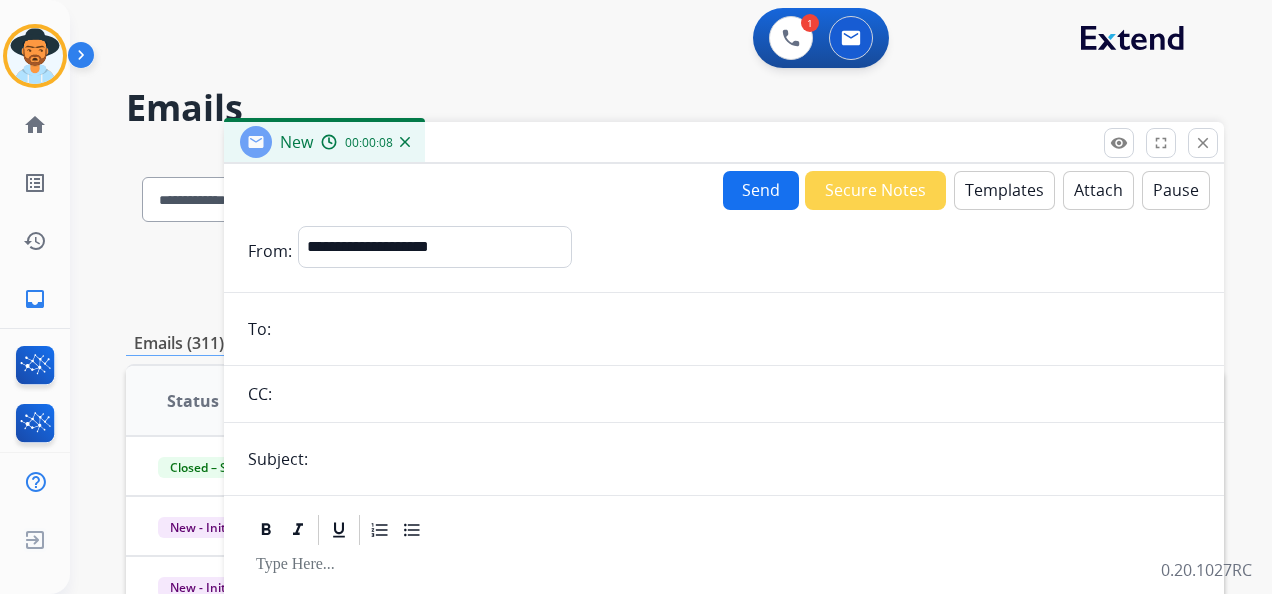 click at bounding box center [738, 329] 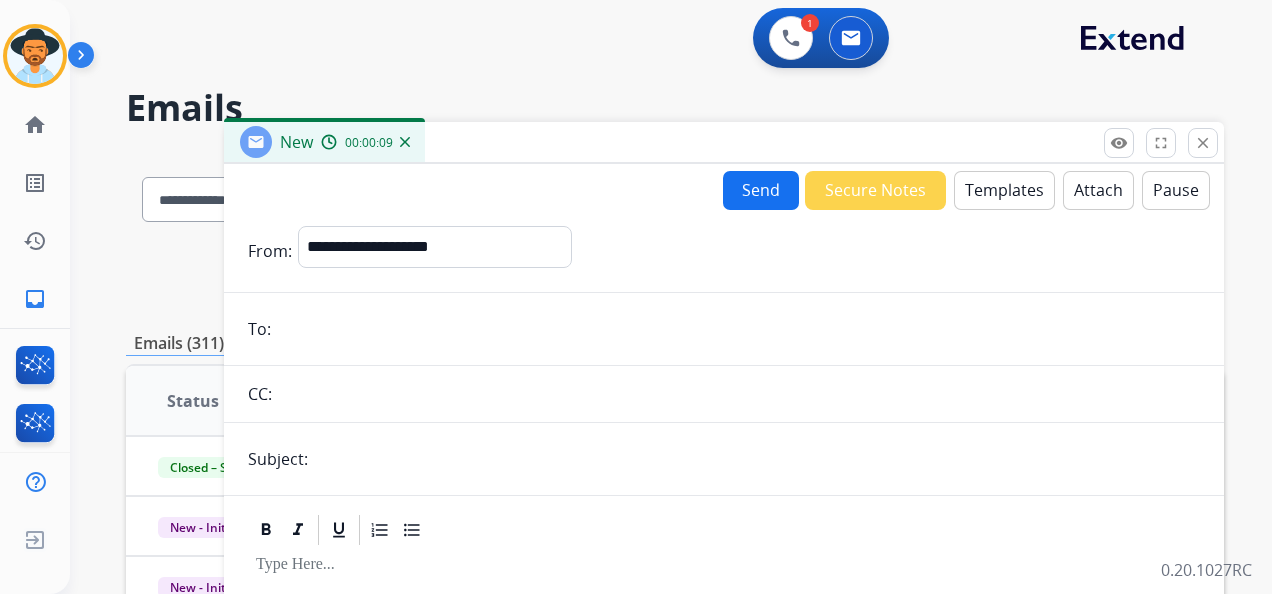 paste on "**********" 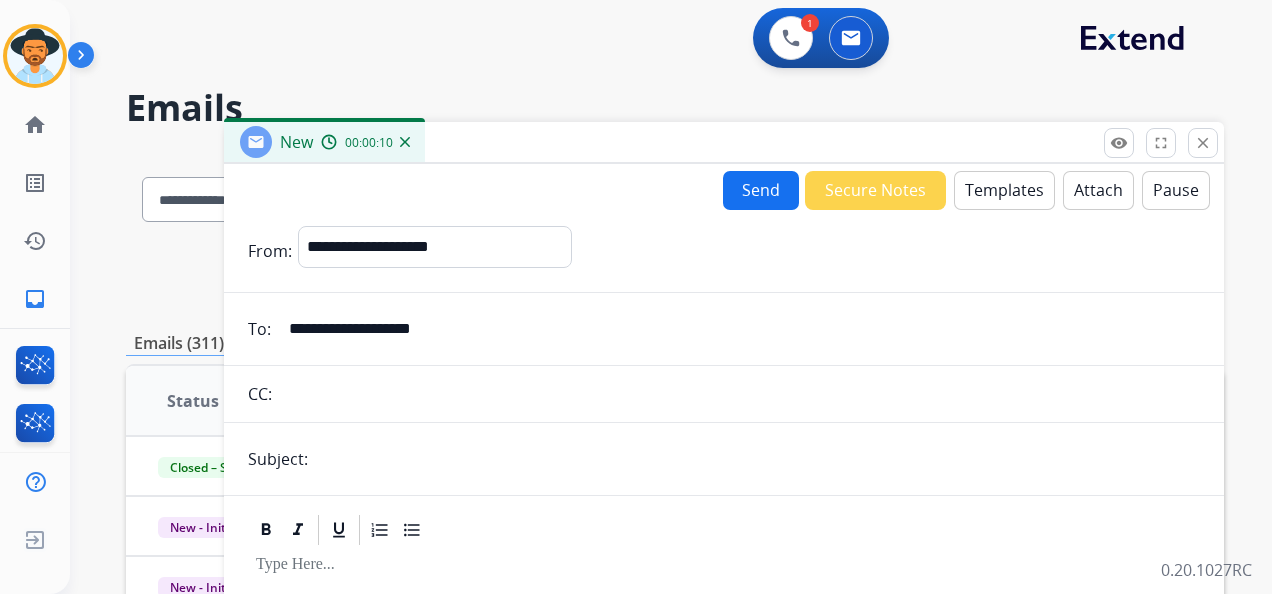 type on "**********" 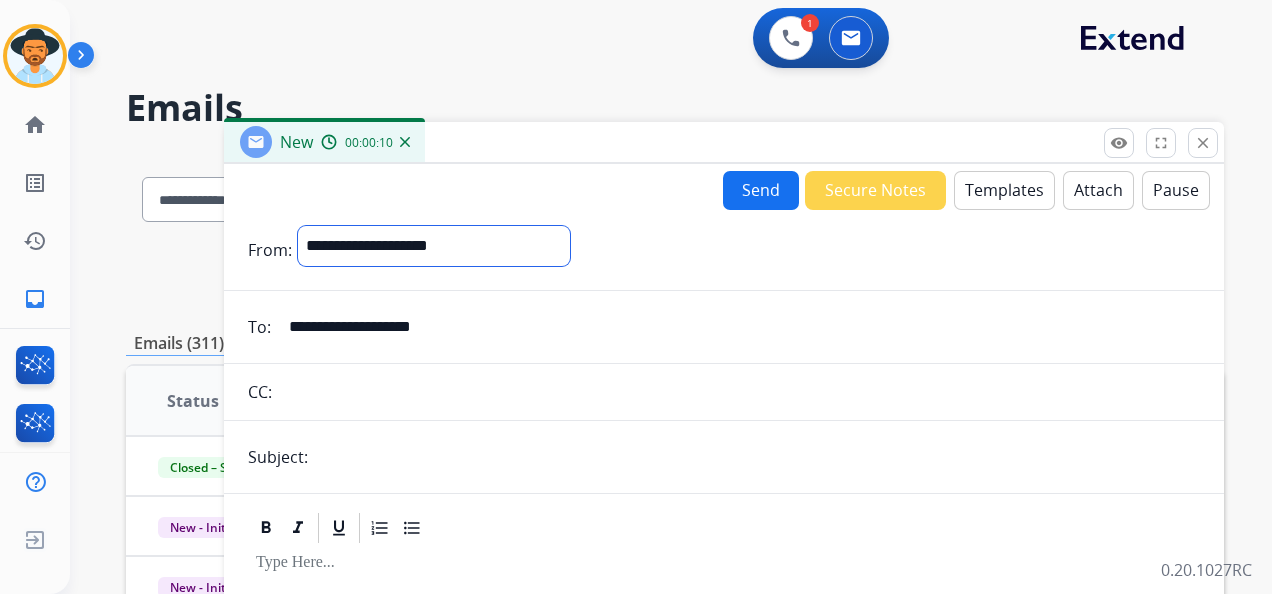 click on "**********" at bounding box center (434, 246) 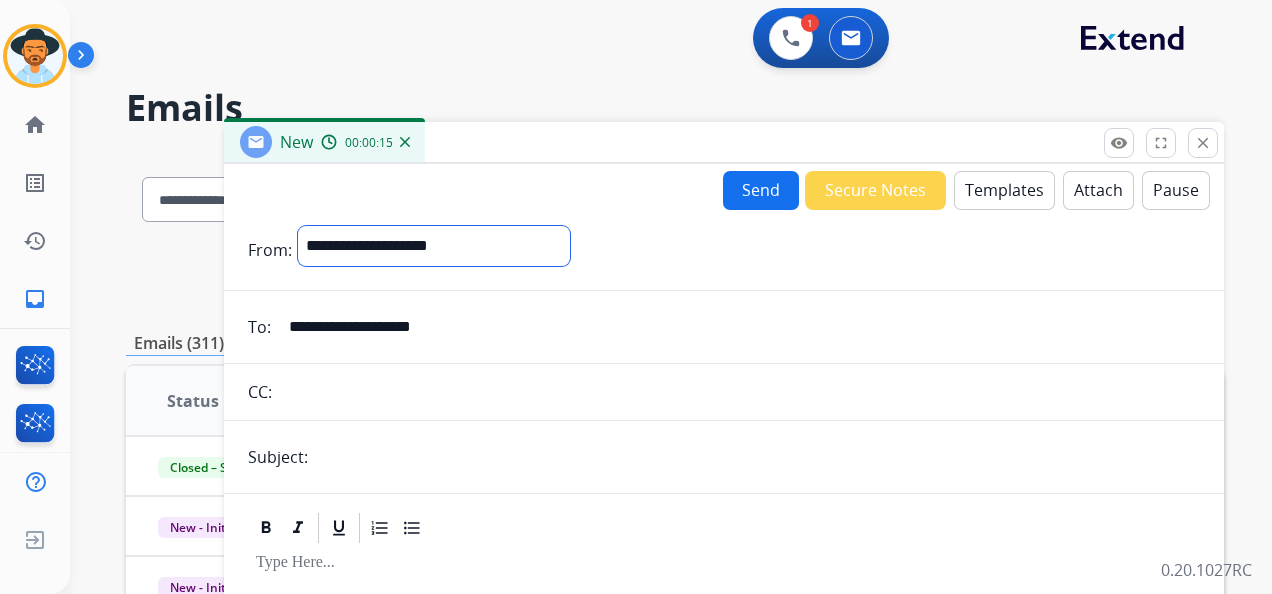 select on "**********" 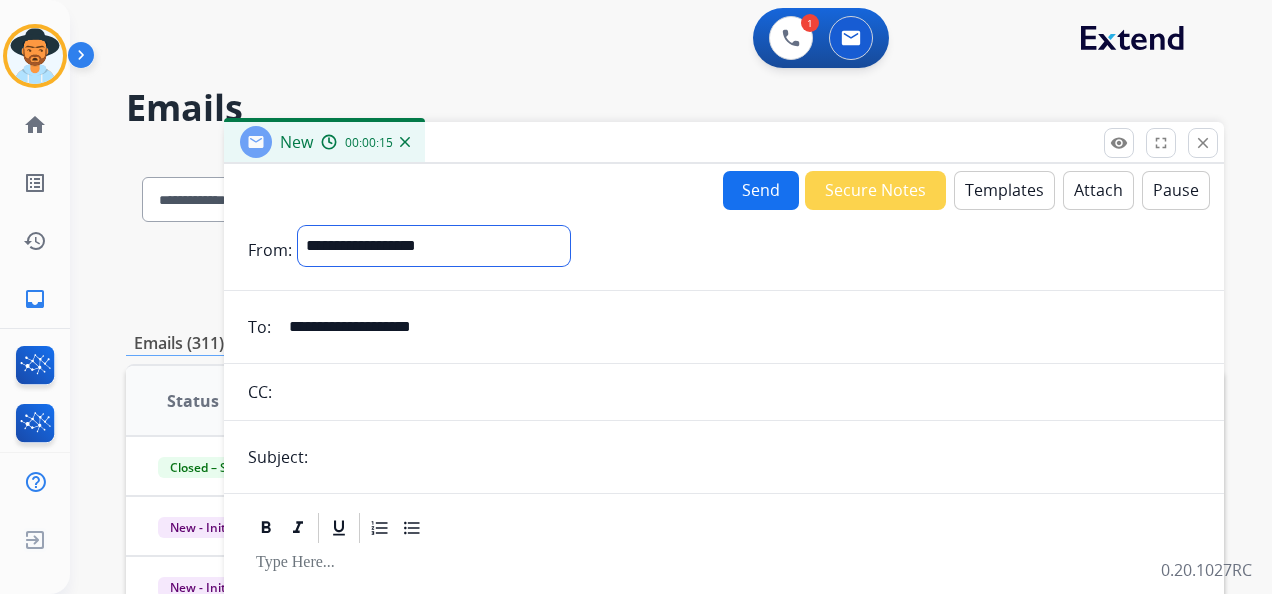 click on "**********" at bounding box center (434, 246) 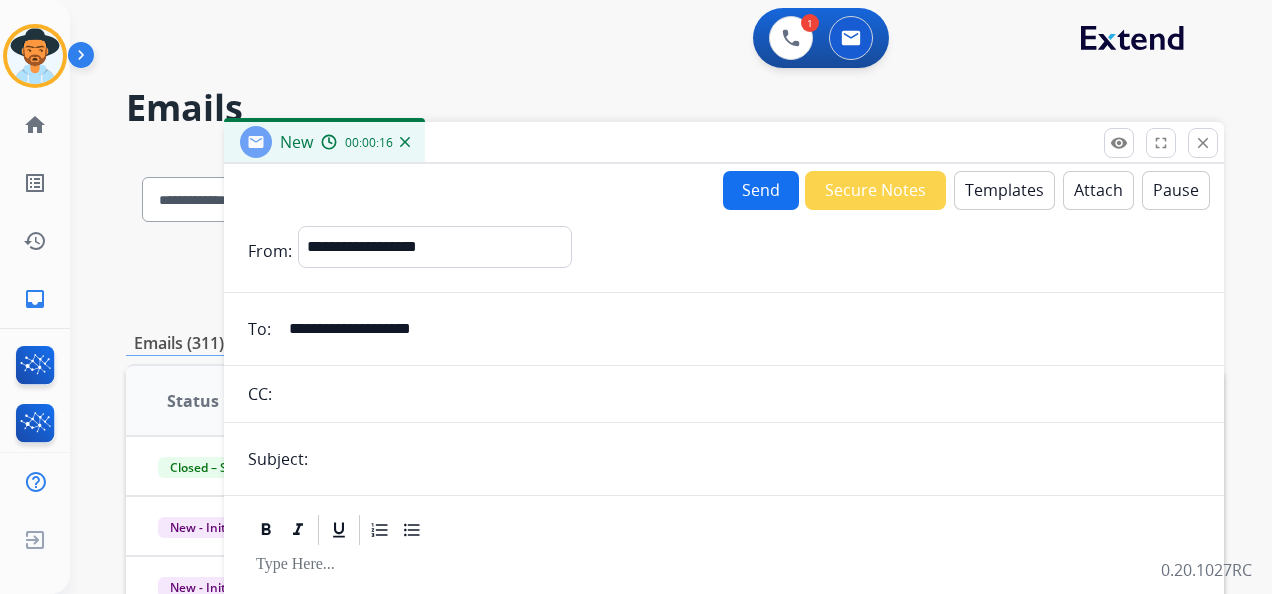 click at bounding box center [757, 459] 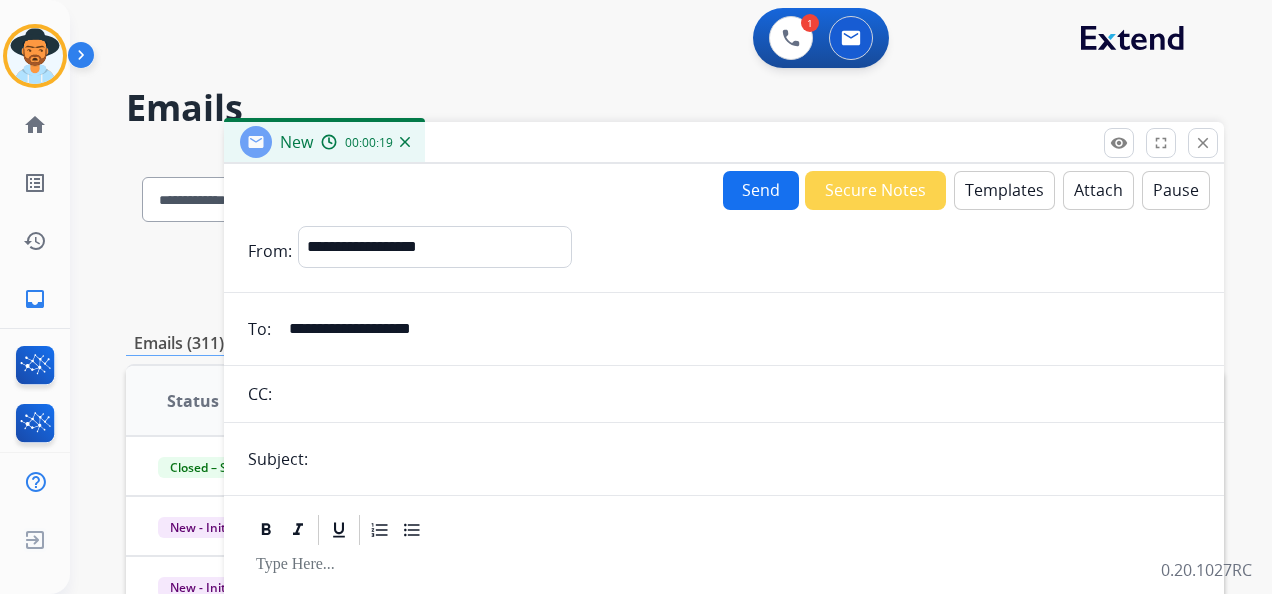 type on "**********" 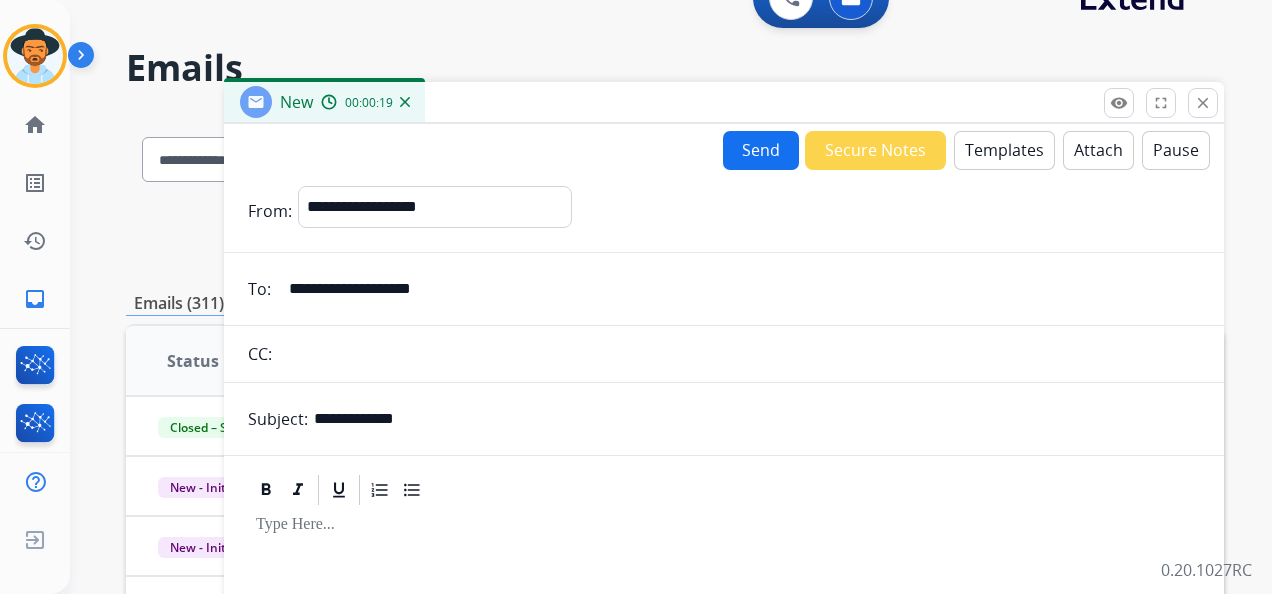 scroll, scrollTop: 200, scrollLeft: 0, axis: vertical 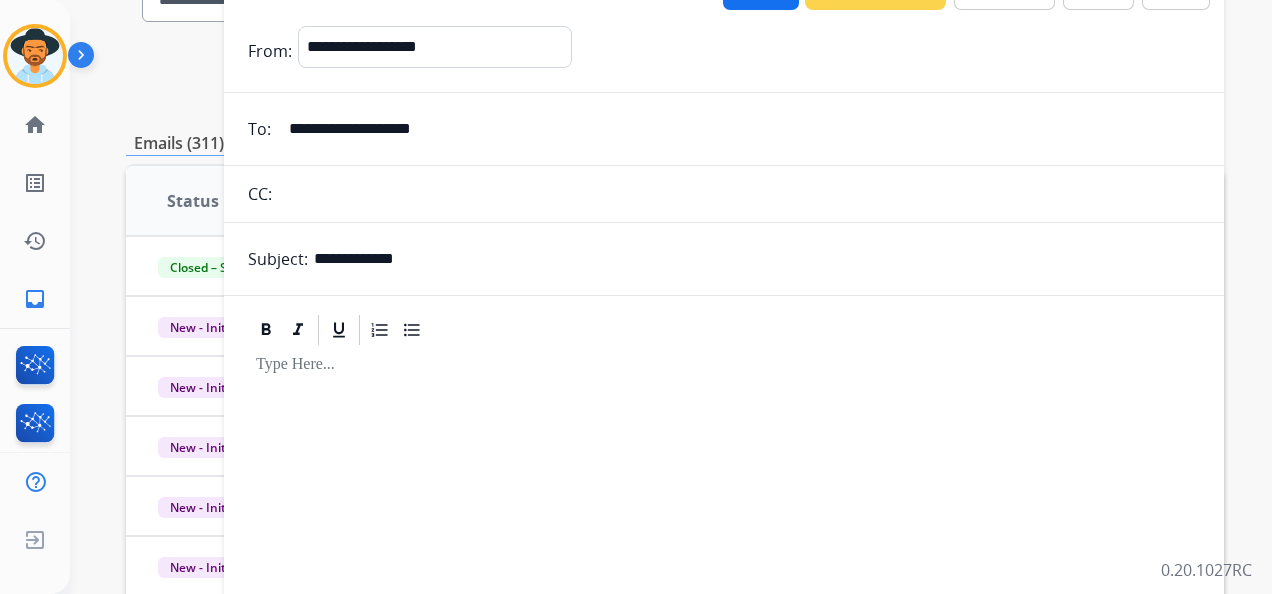 click at bounding box center (724, 519) 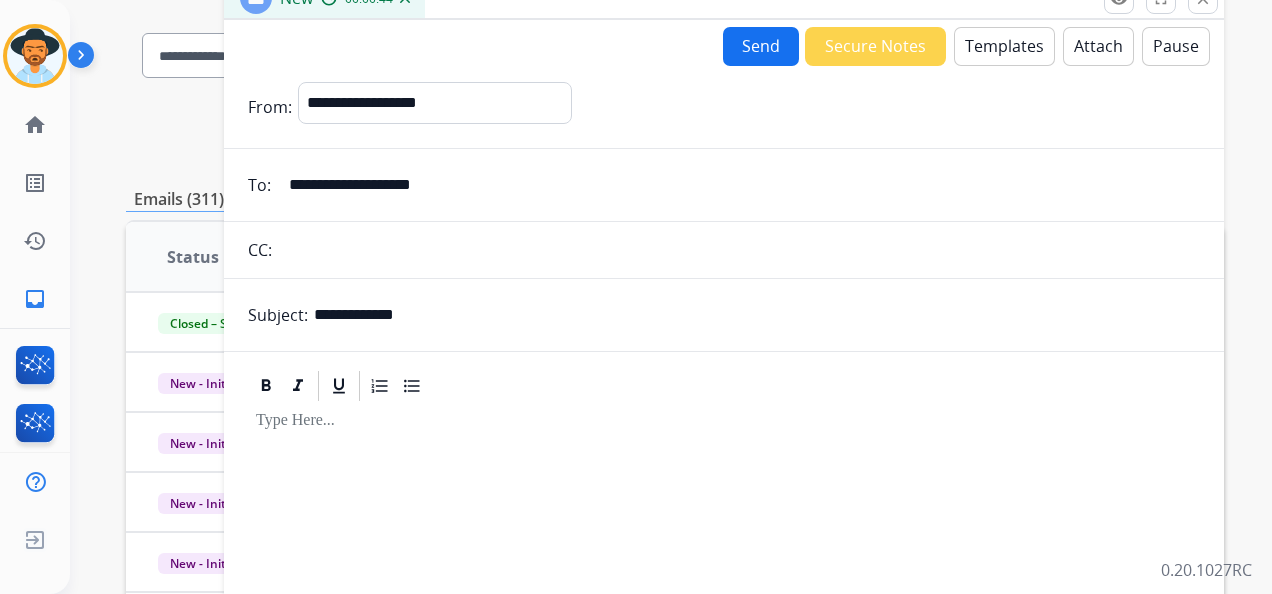 scroll, scrollTop: 100, scrollLeft: 0, axis: vertical 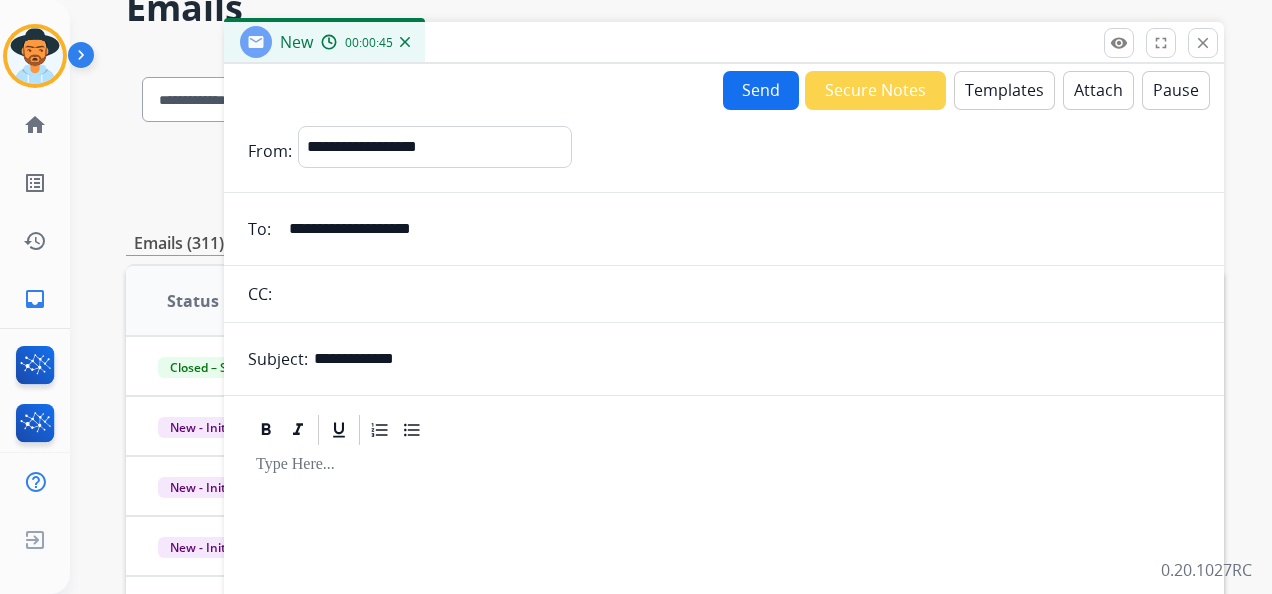click on "Templates" at bounding box center (1004, 90) 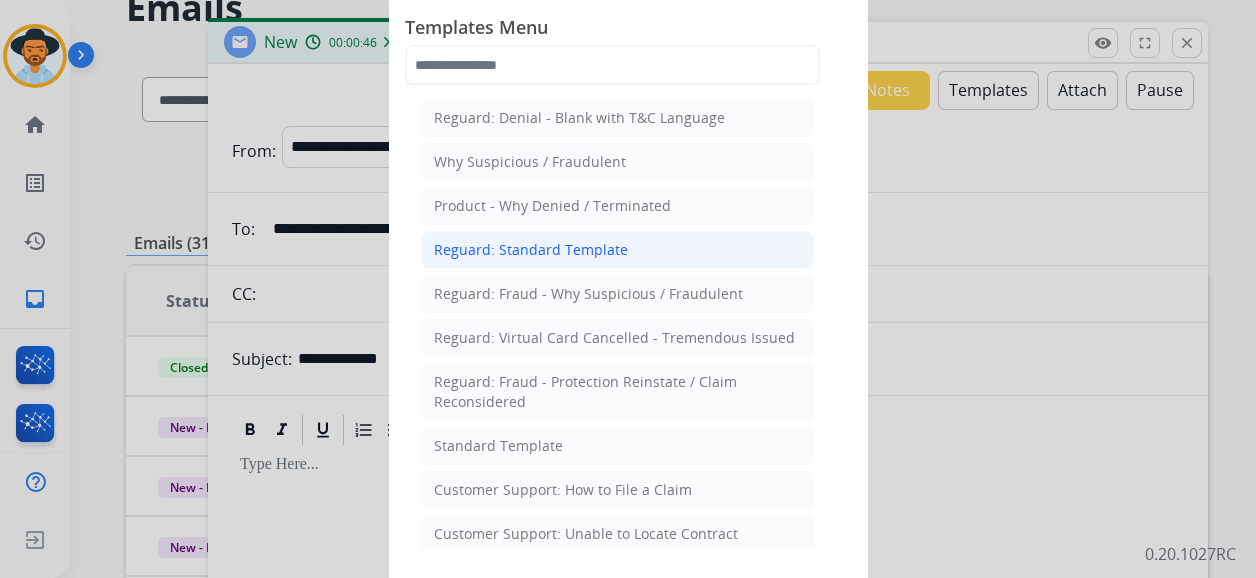 click on "Reguard: Standard Template" 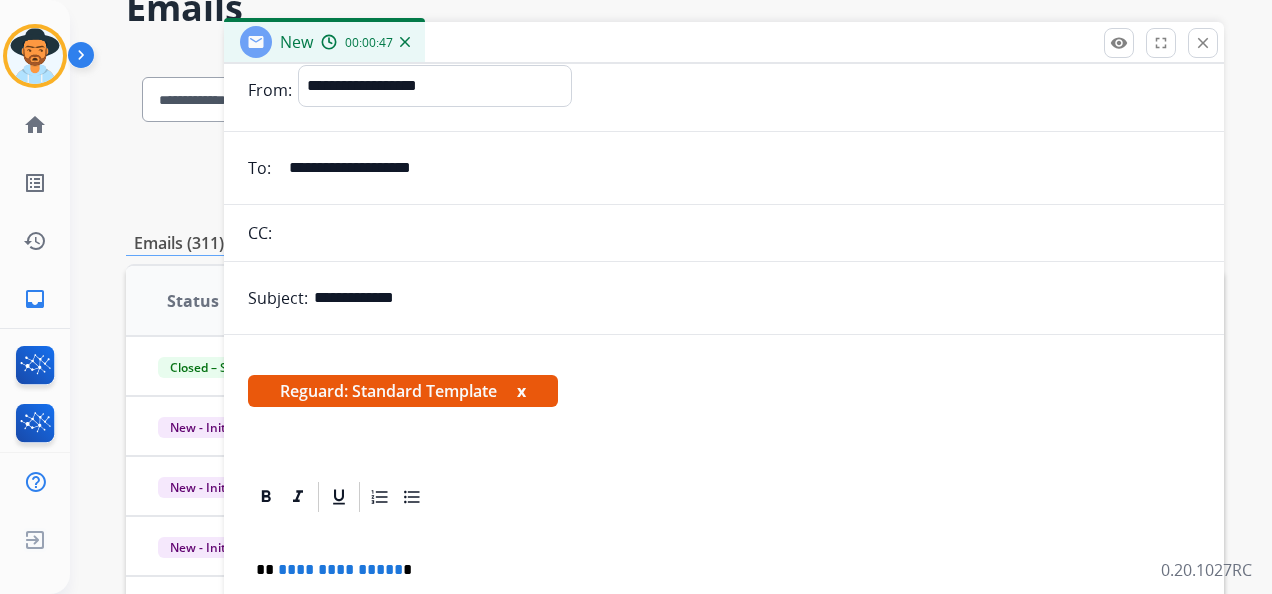 scroll, scrollTop: 168, scrollLeft: 0, axis: vertical 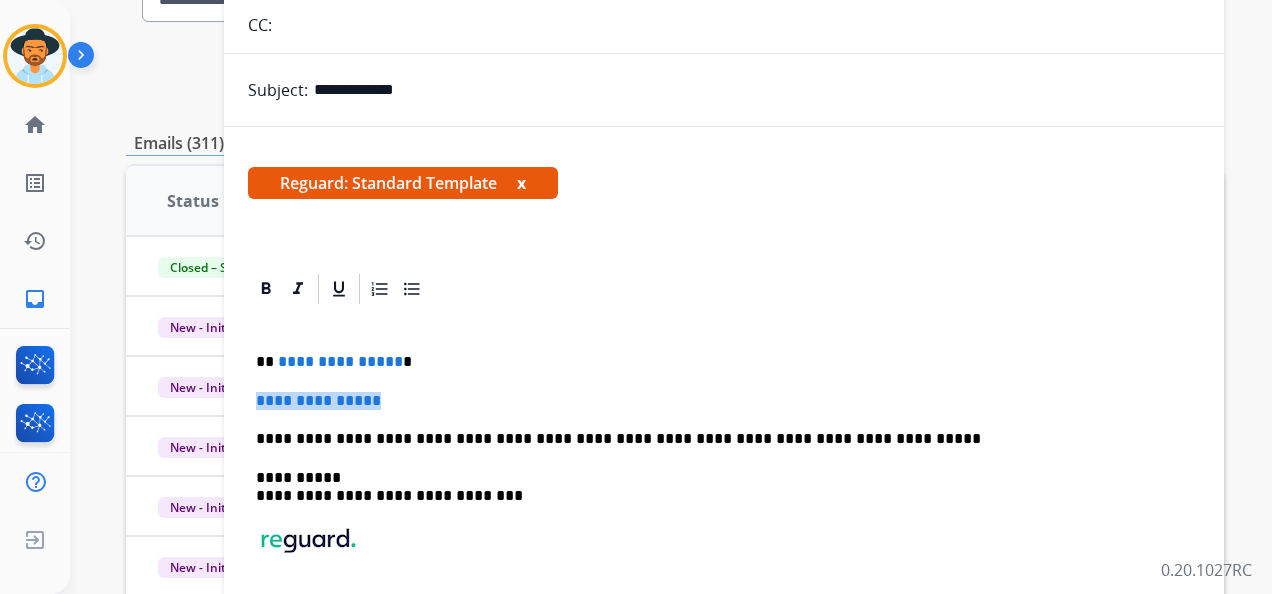 drag, startPoint x: 252, startPoint y: 392, endPoint x: 414, endPoint y: 384, distance: 162.19742 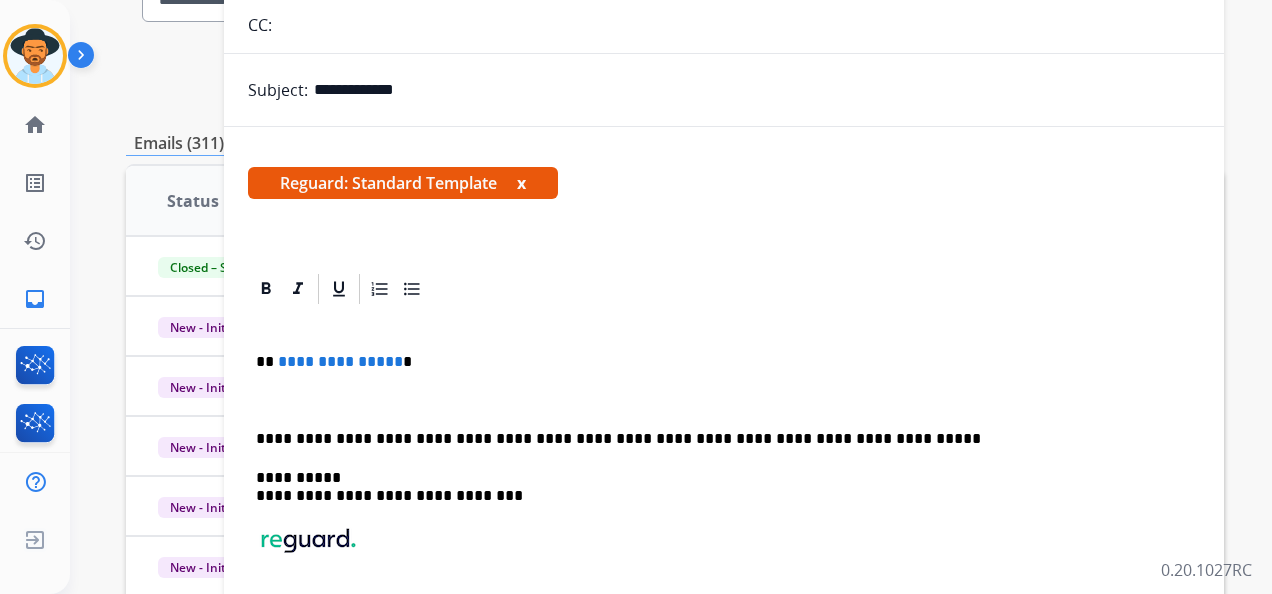 paste 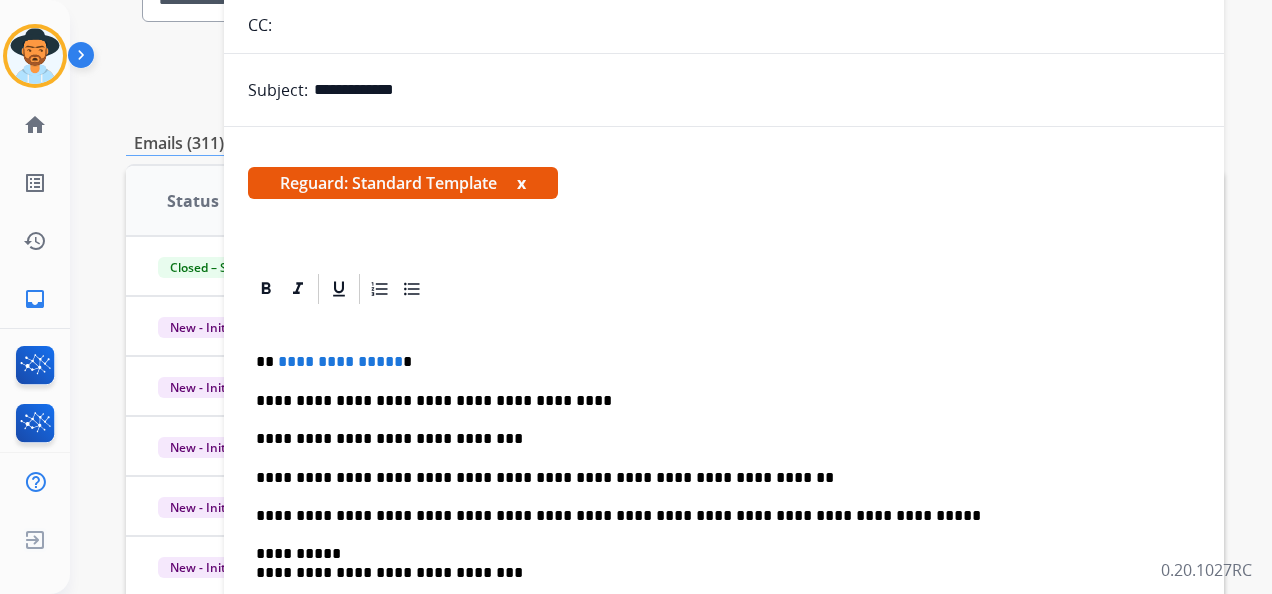 click on "**********" at bounding box center (716, 401) 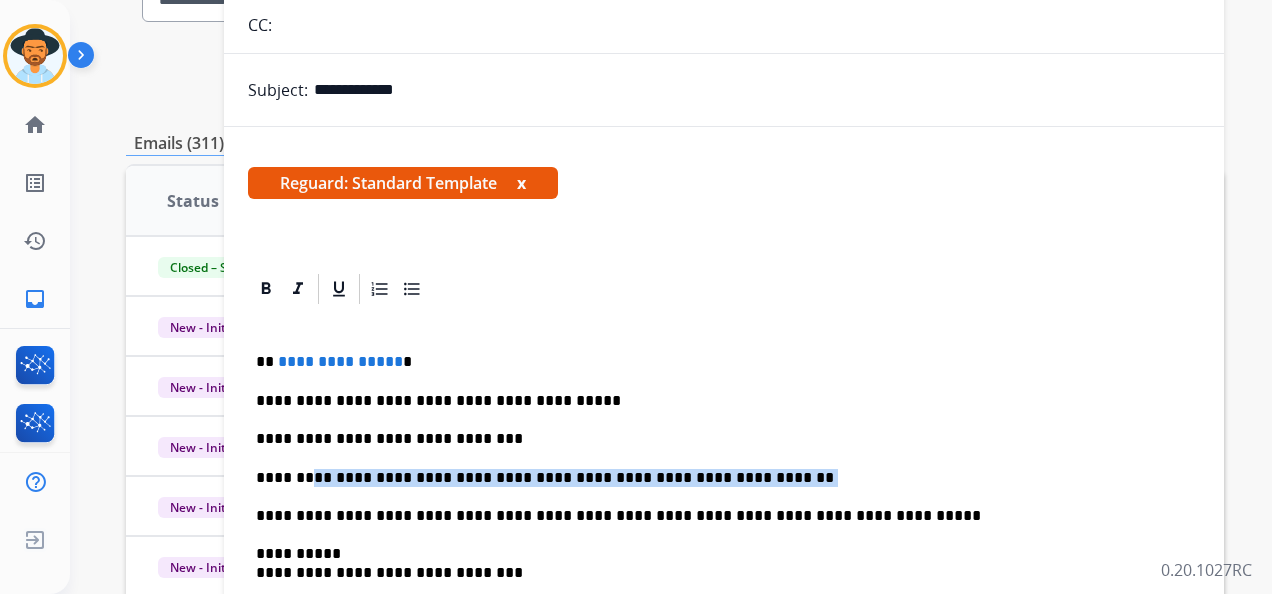drag, startPoint x: 730, startPoint y: 478, endPoint x: 300, endPoint y: 488, distance: 430.11627 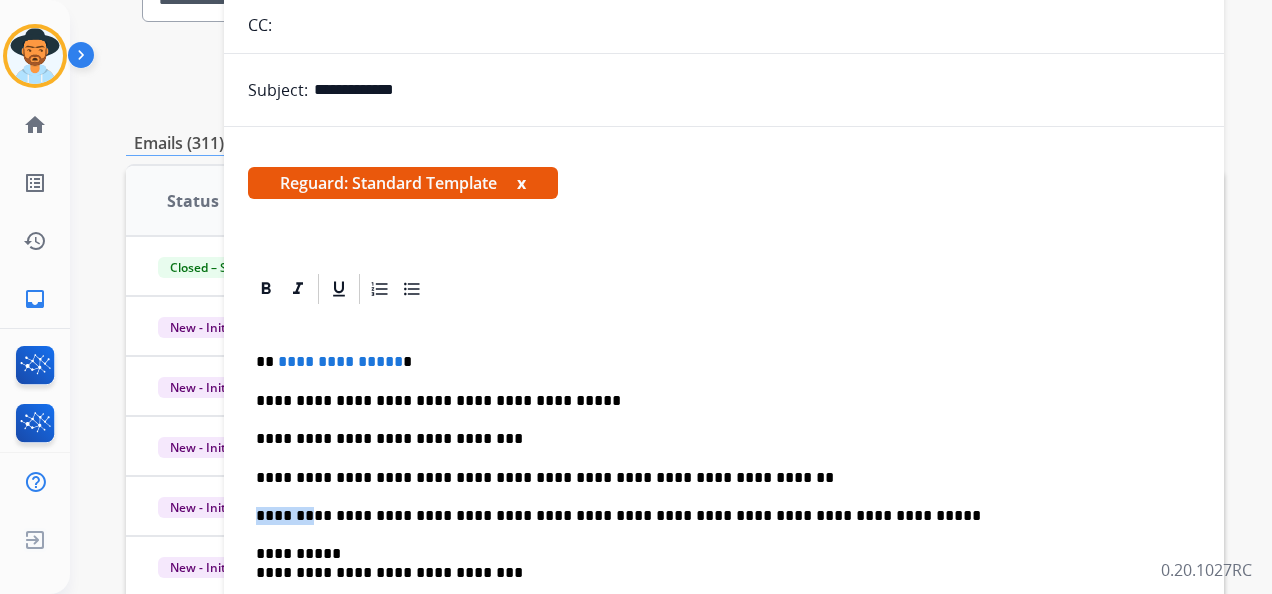 click on "**********" at bounding box center (716, 478) 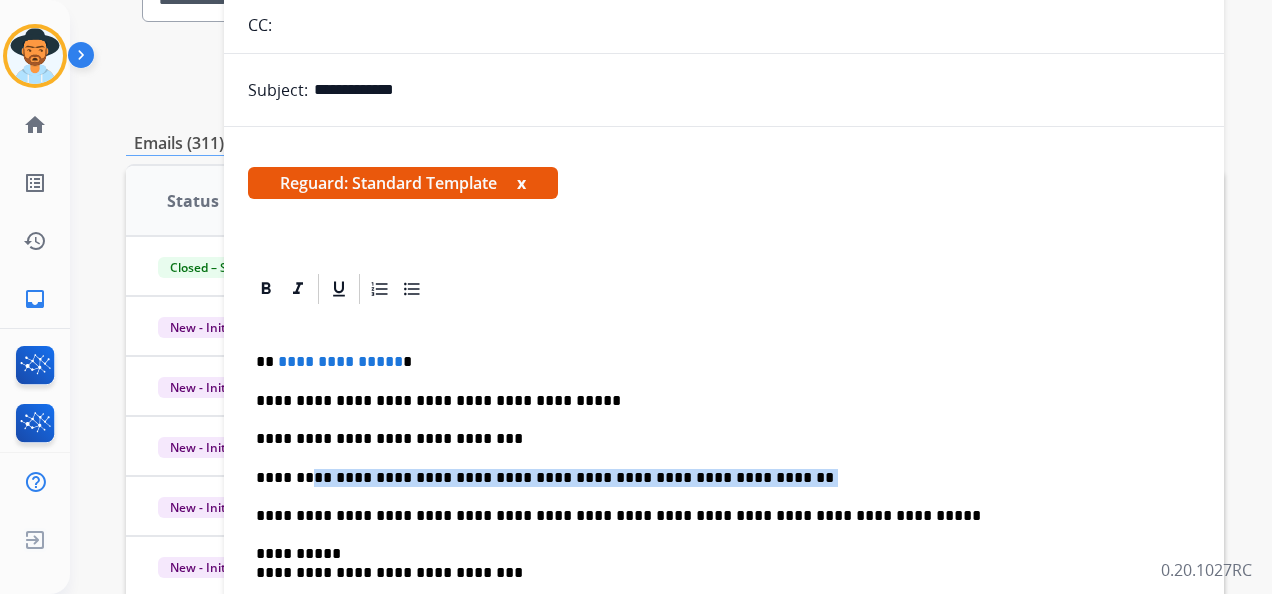 drag, startPoint x: 722, startPoint y: 476, endPoint x: 302, endPoint y: 480, distance: 420.01904 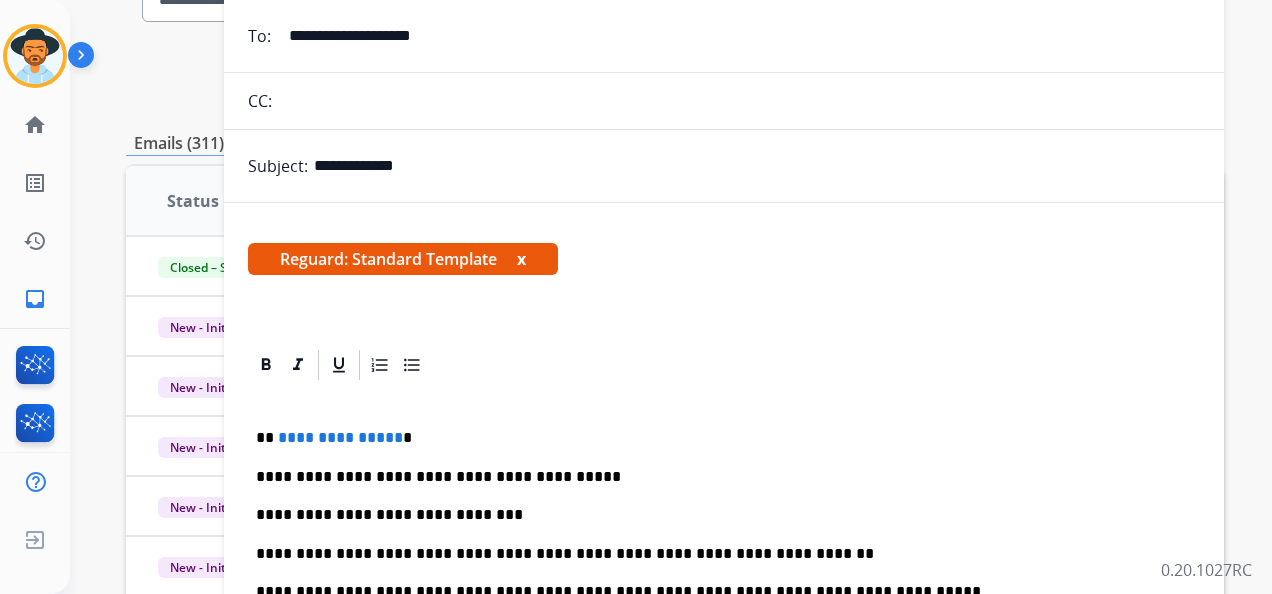 scroll, scrollTop: 0, scrollLeft: 0, axis: both 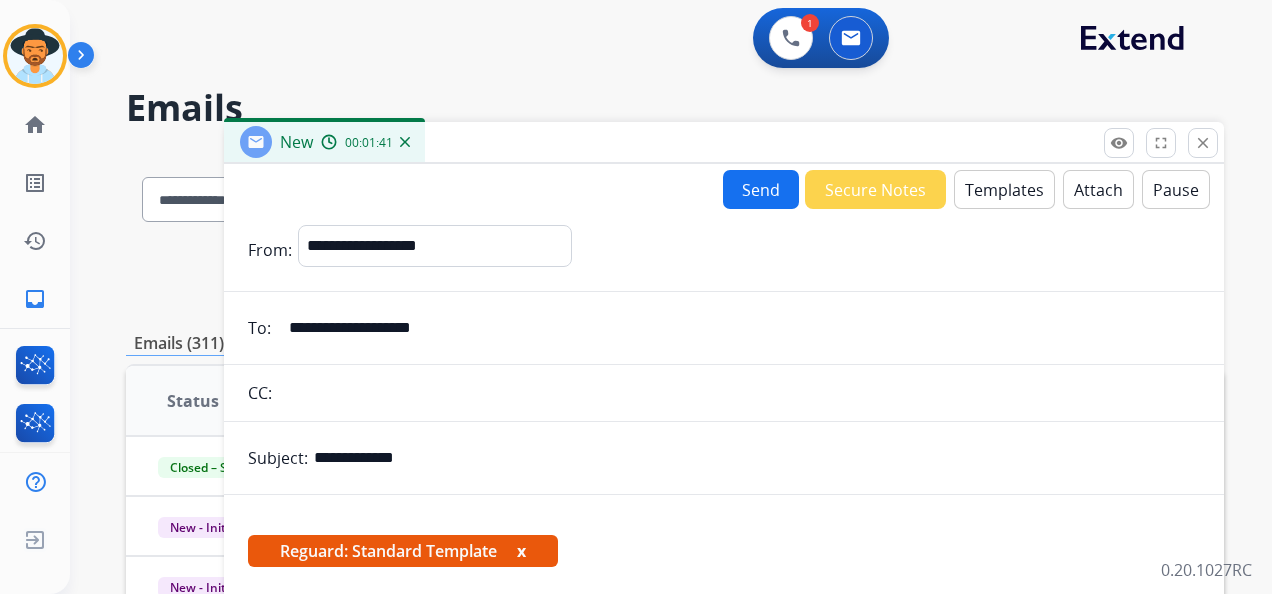 click on "Attach" at bounding box center (1098, 189) 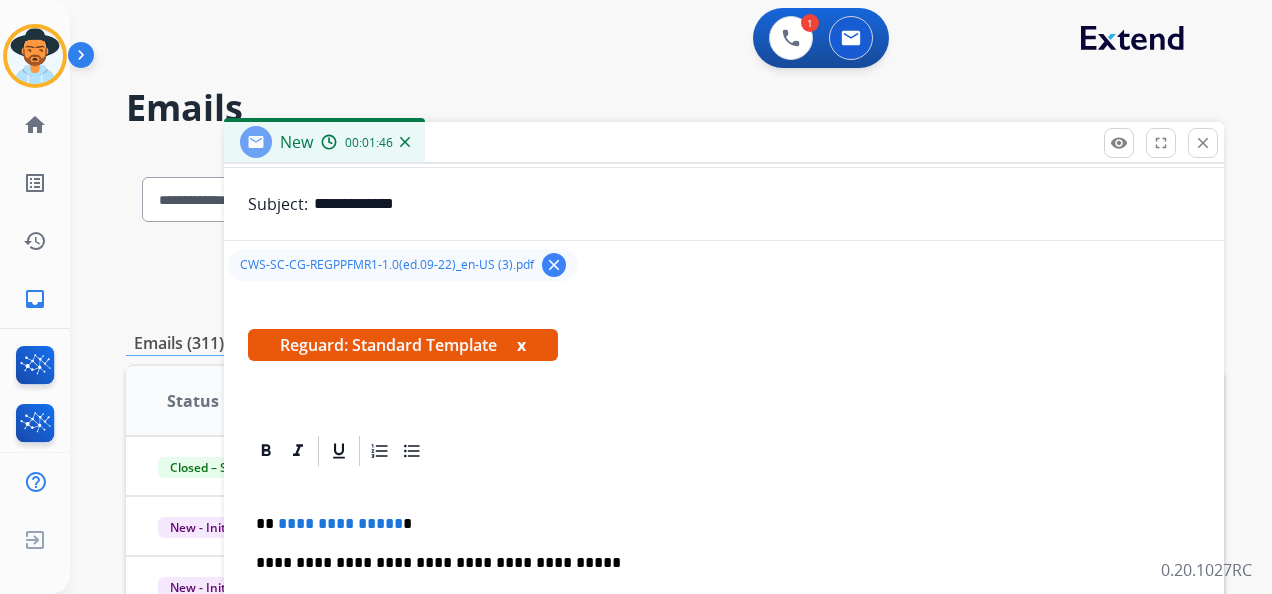 scroll, scrollTop: 293, scrollLeft: 0, axis: vertical 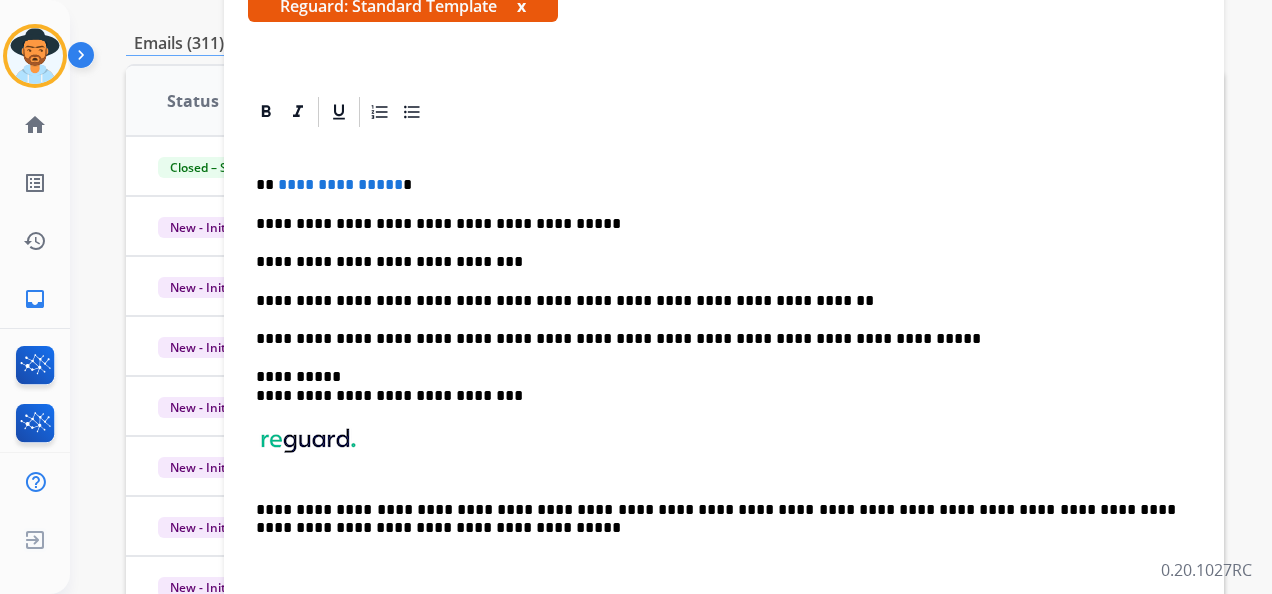 click on "**********" at bounding box center (340, 184) 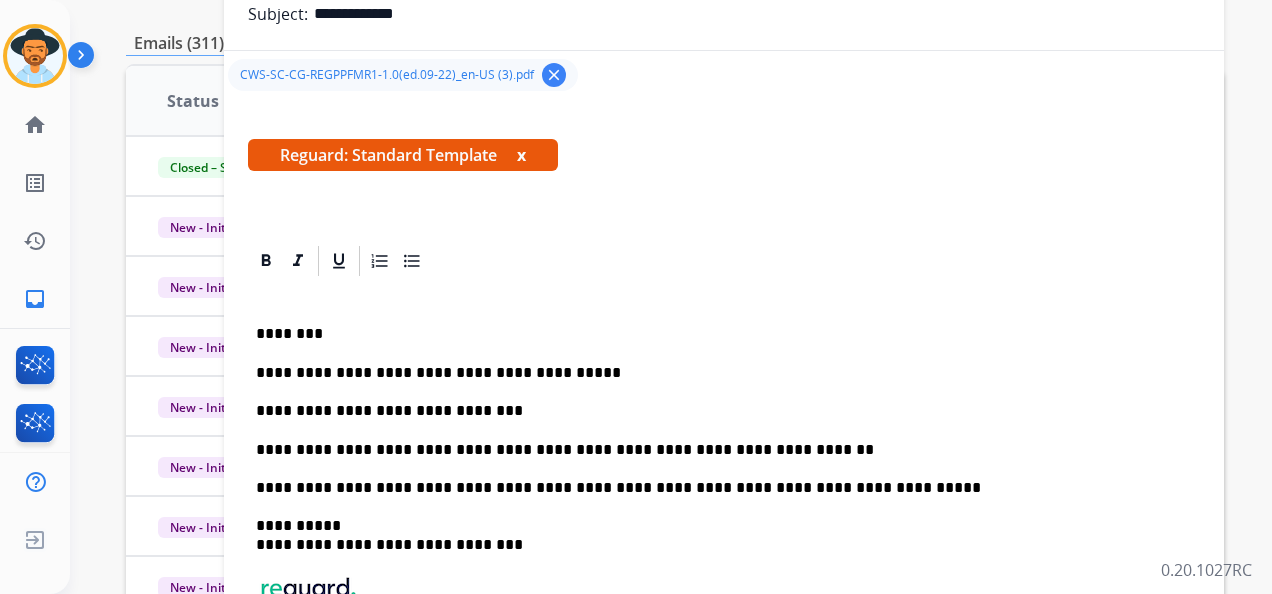 scroll, scrollTop: 0, scrollLeft: 0, axis: both 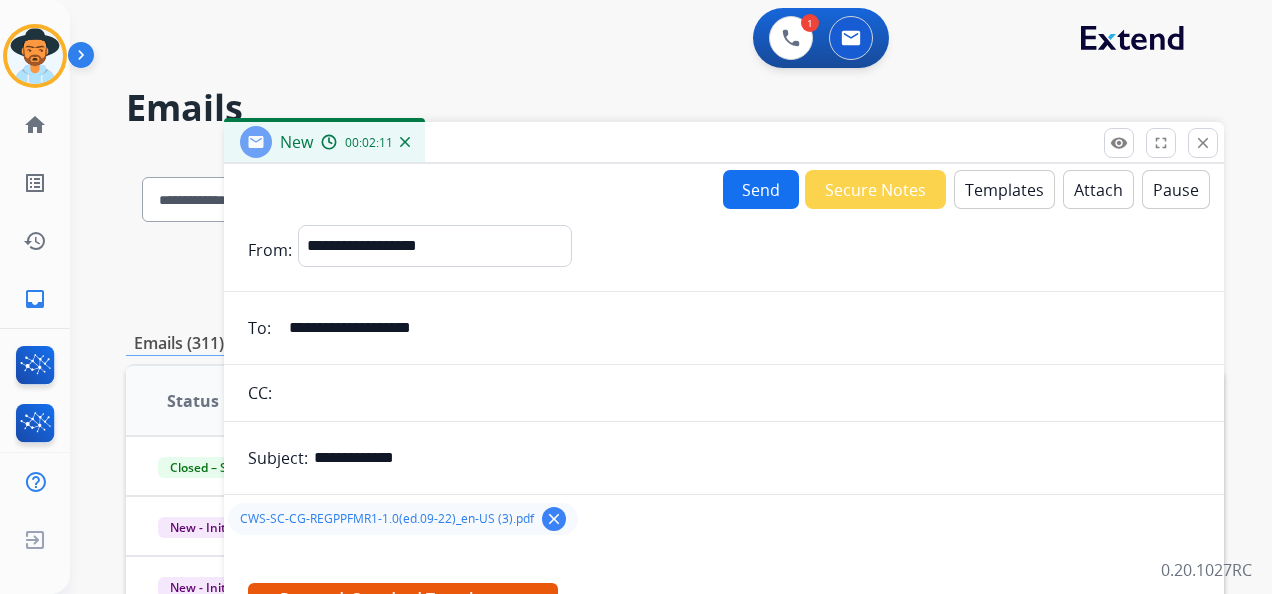 click on "Send" at bounding box center [761, 189] 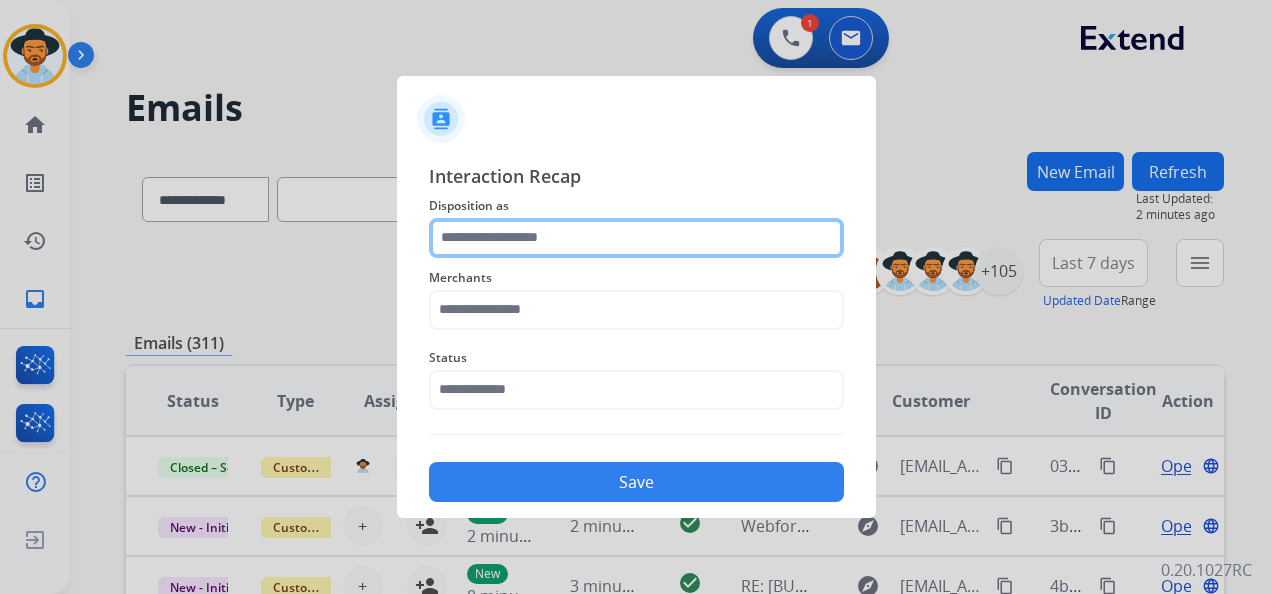 click 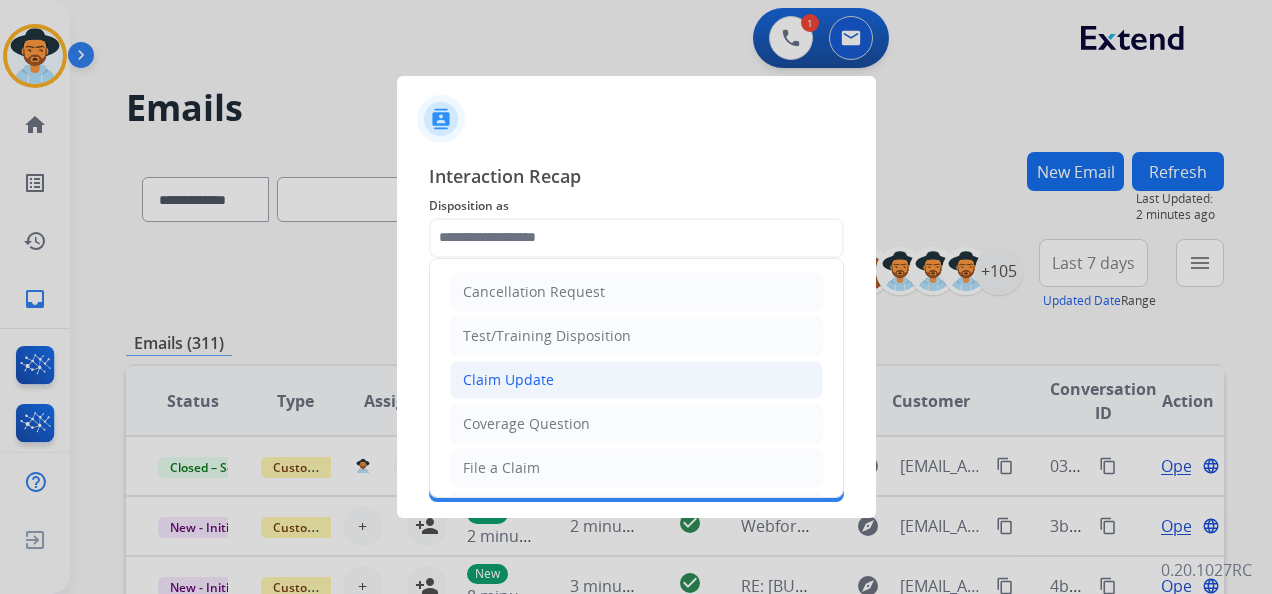 click on "Claim Update" 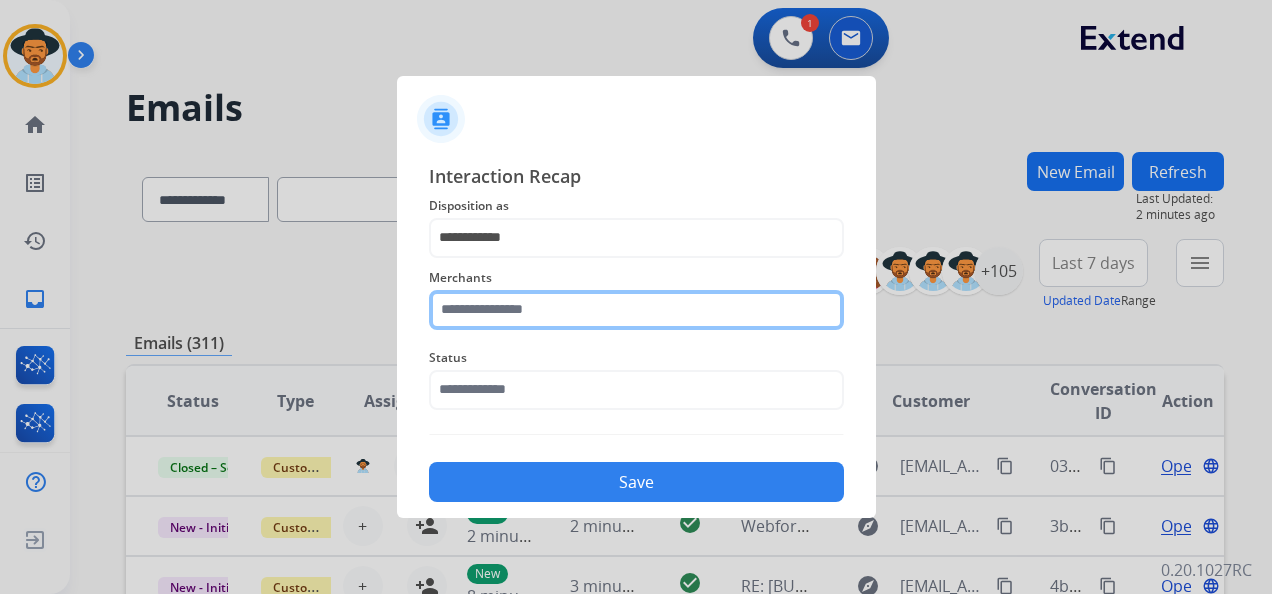 click 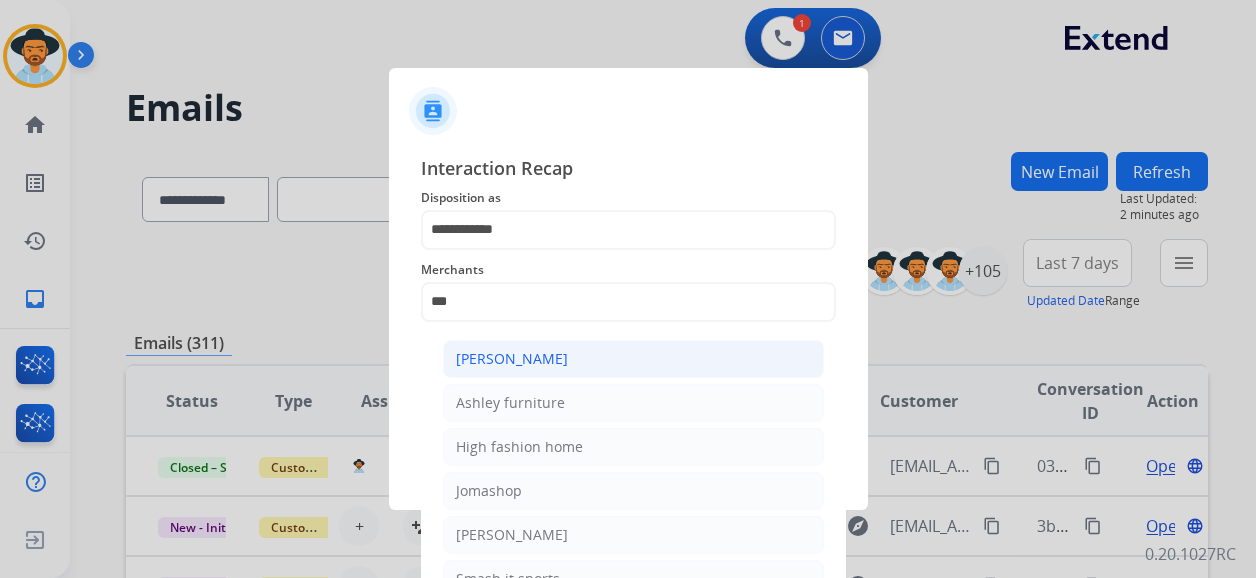click on "[PERSON_NAME]" 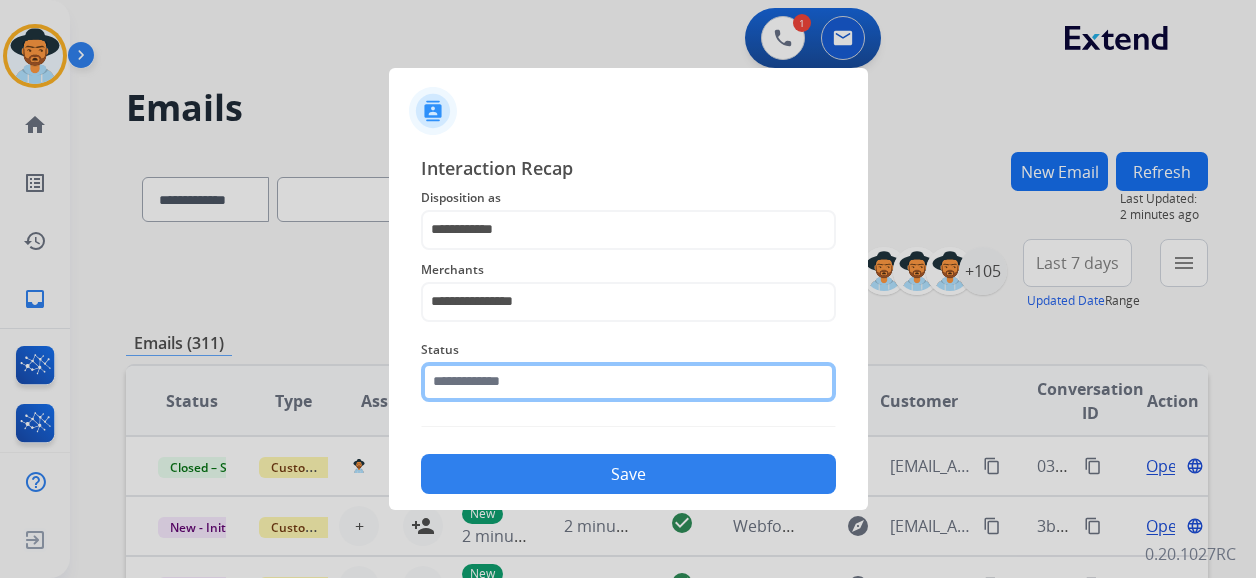 click 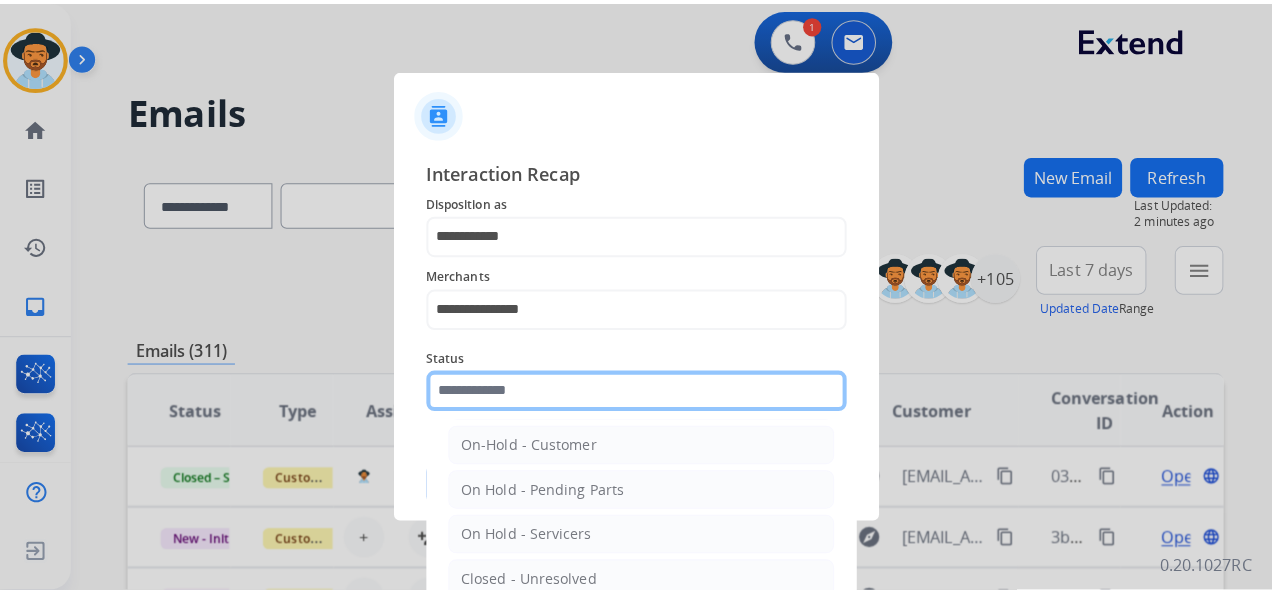 scroll, scrollTop: 114, scrollLeft: 0, axis: vertical 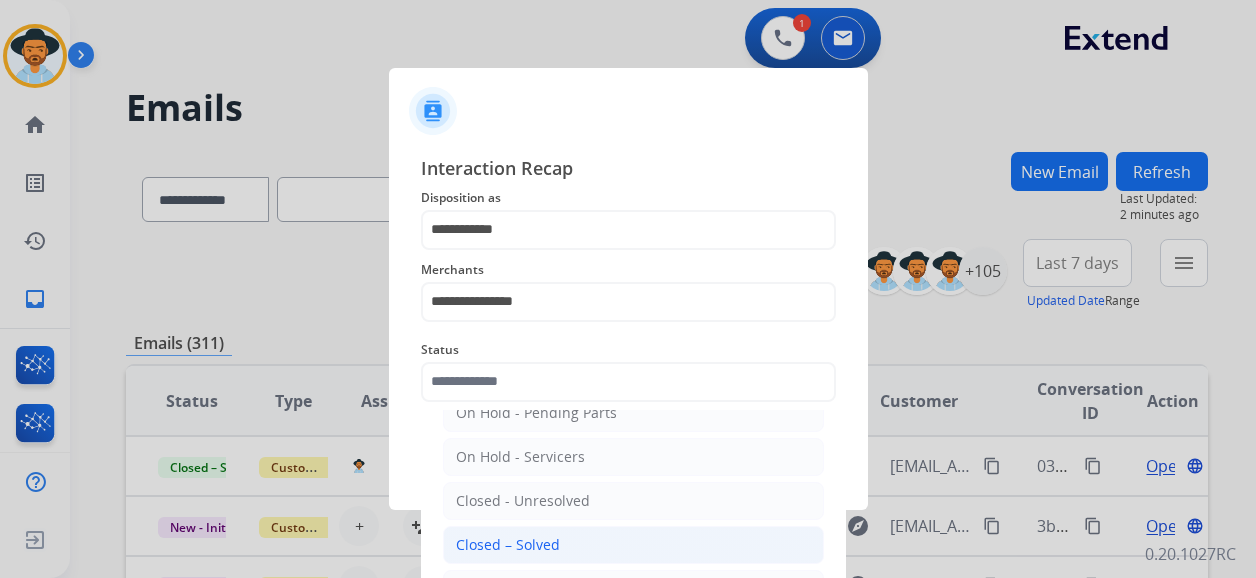 click on "Closed – Solved" 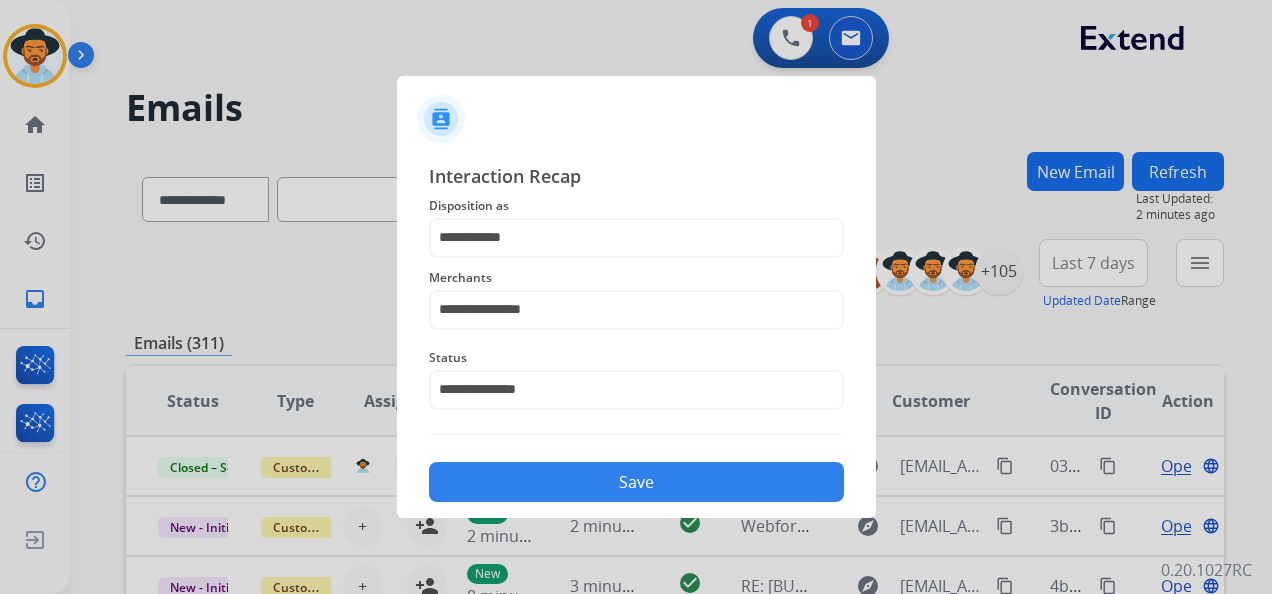 click on "Save" 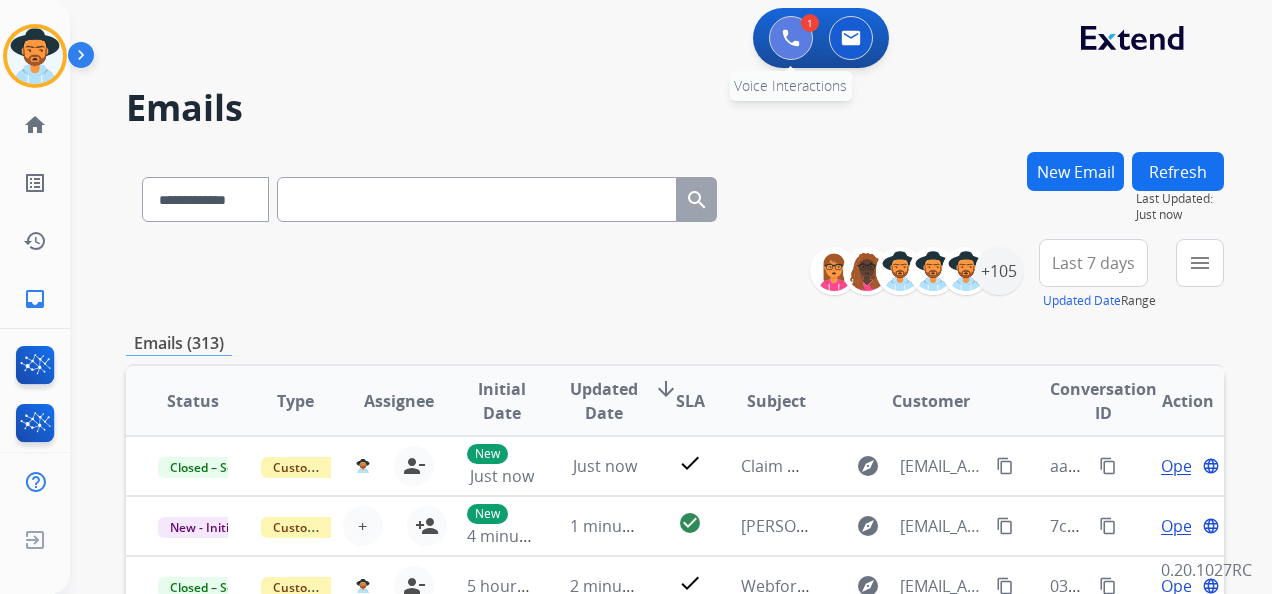 click at bounding box center [791, 38] 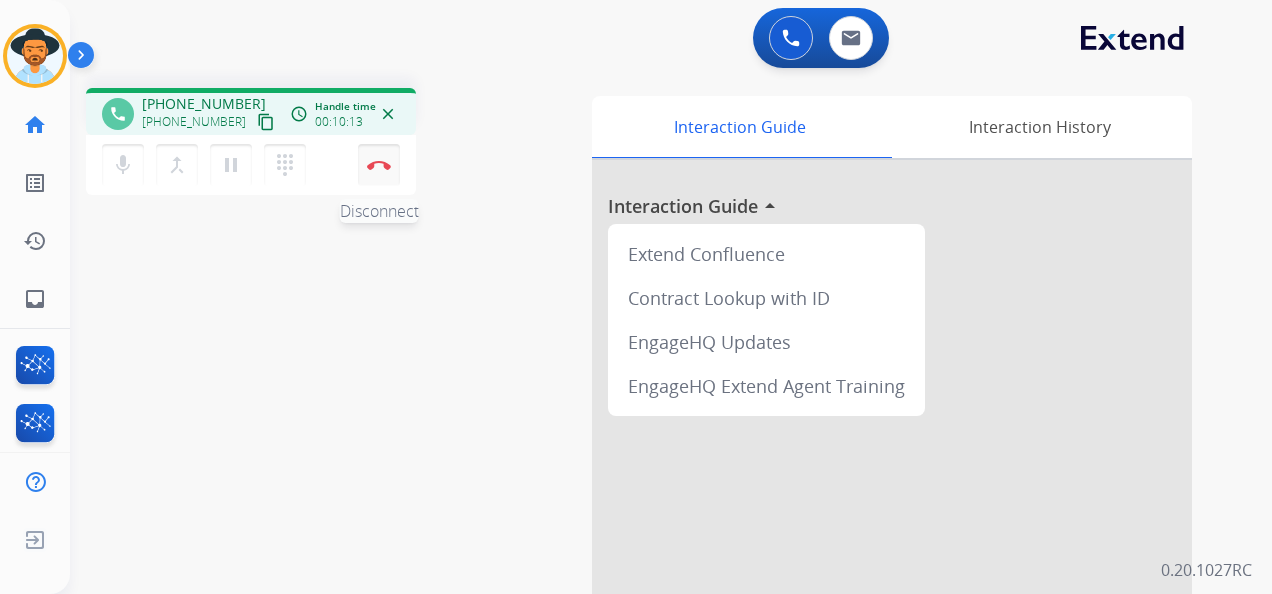 click at bounding box center (379, 165) 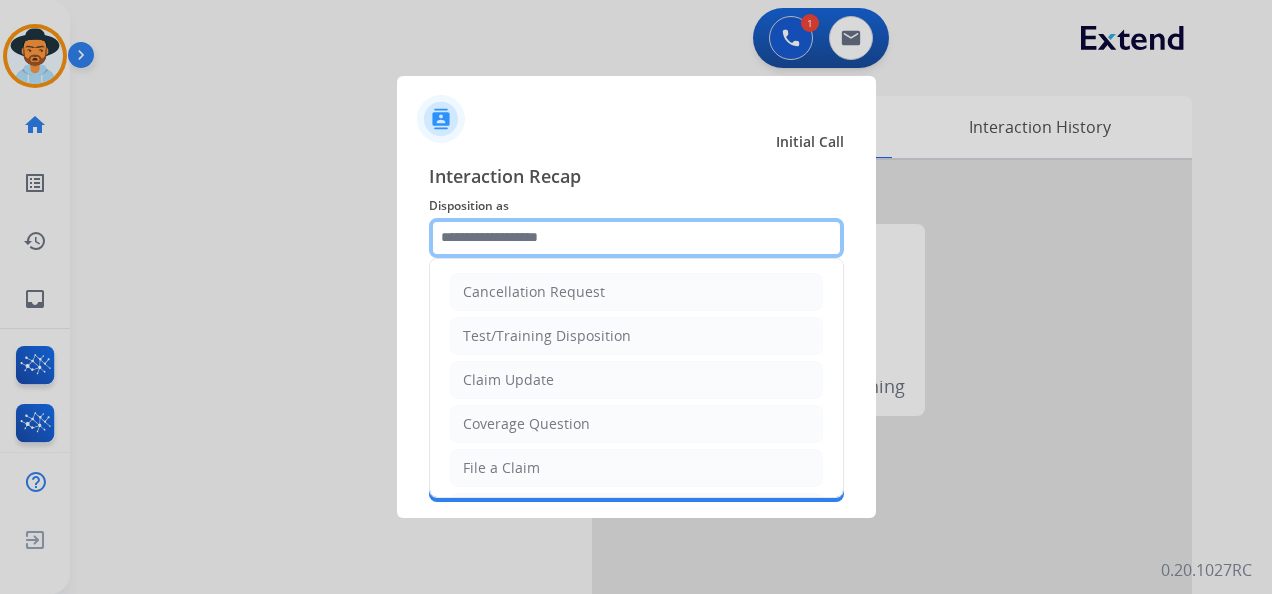 click 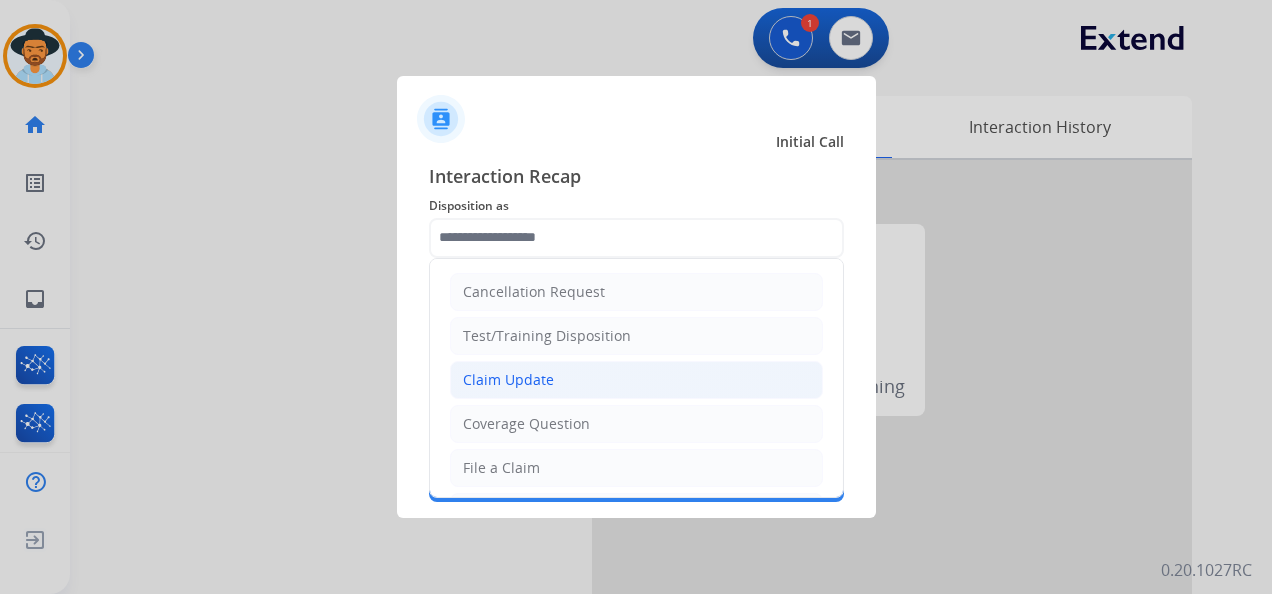 click on "Claim Update" 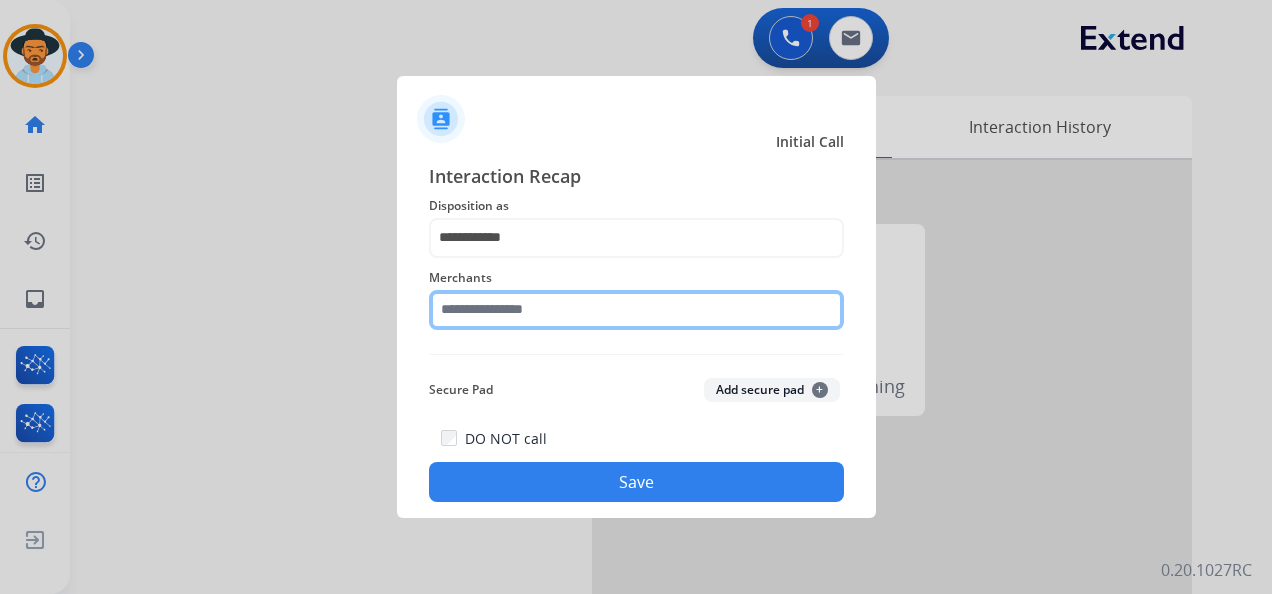 click 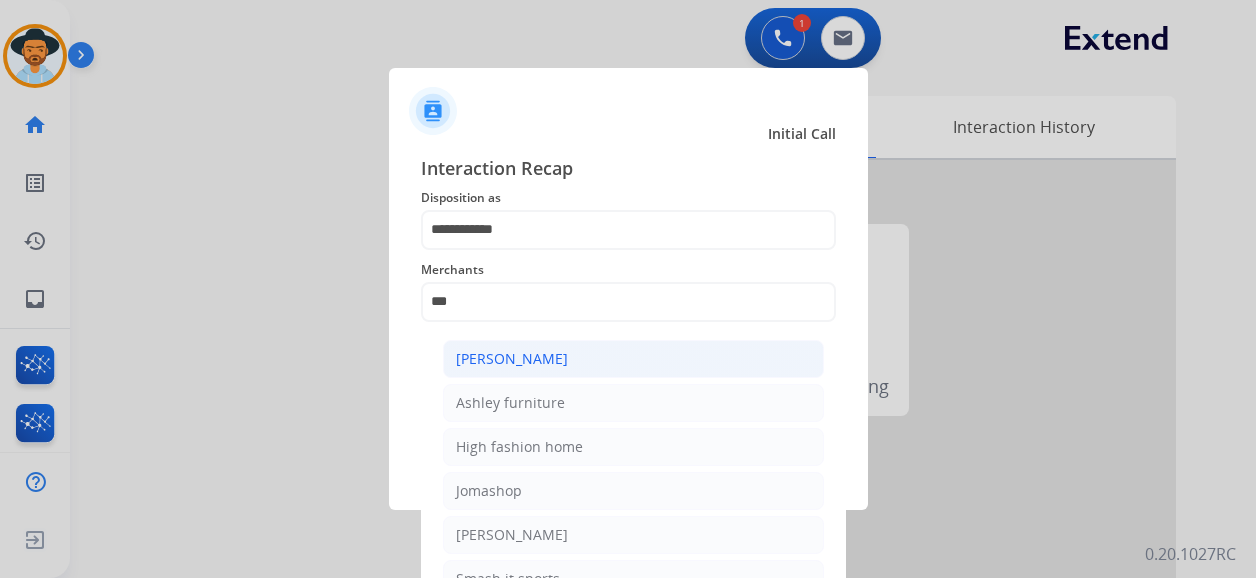 click on "[PERSON_NAME]" 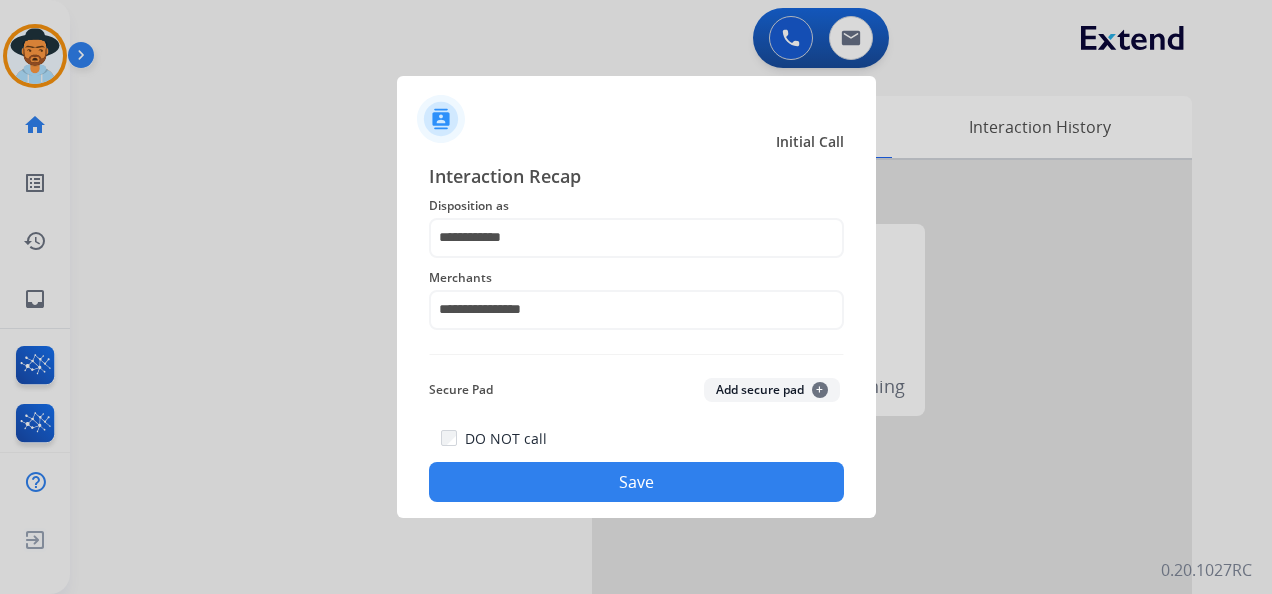 click on "Save" 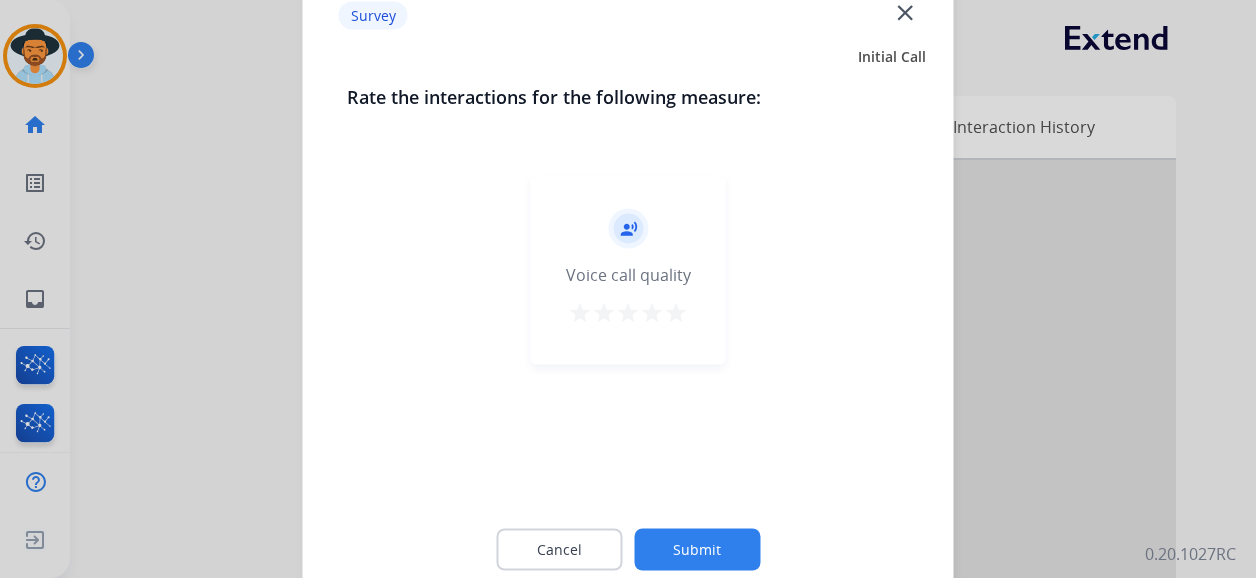 click on "star" at bounding box center (676, 313) 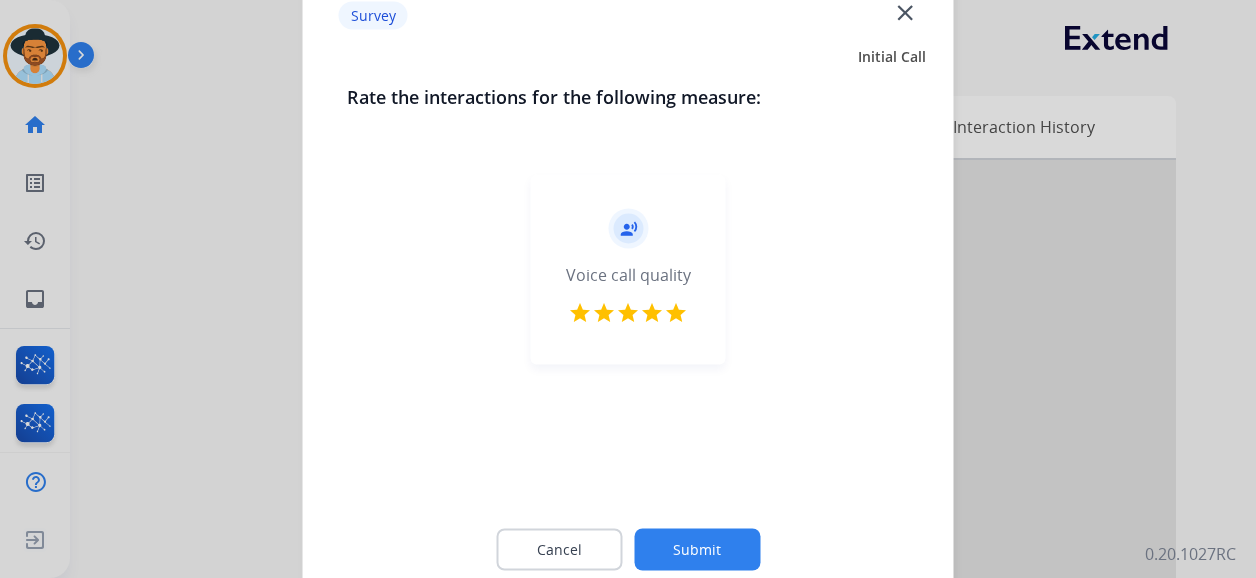 click on "Submit" 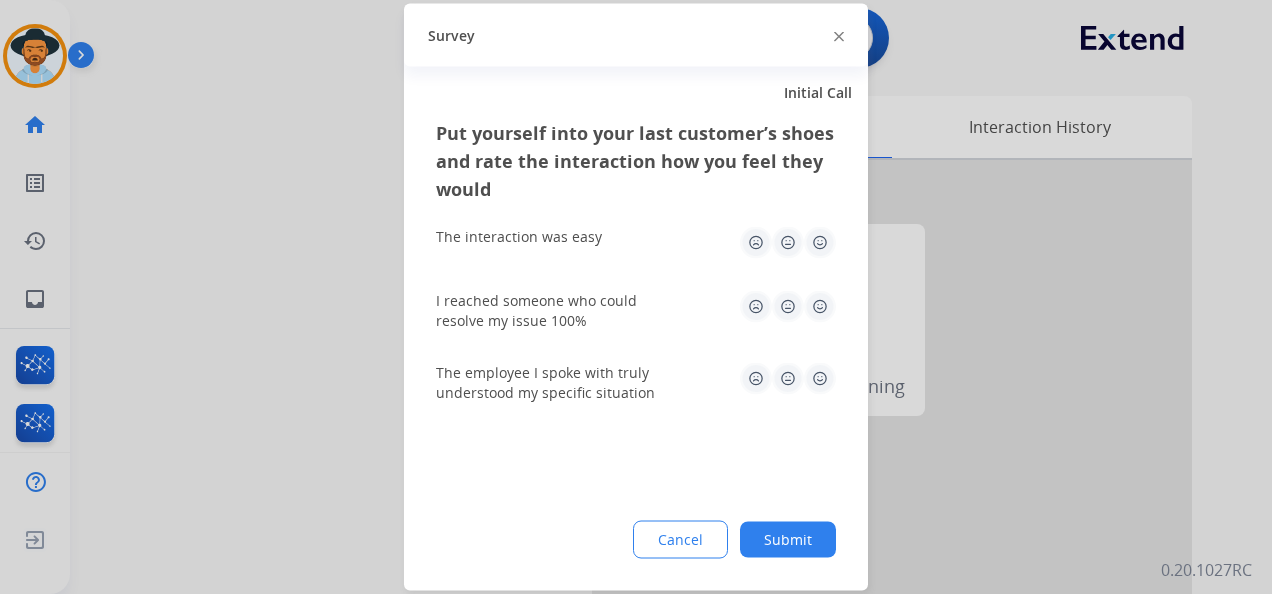 drag, startPoint x: 816, startPoint y: 240, endPoint x: 822, endPoint y: 274, distance: 34.525352 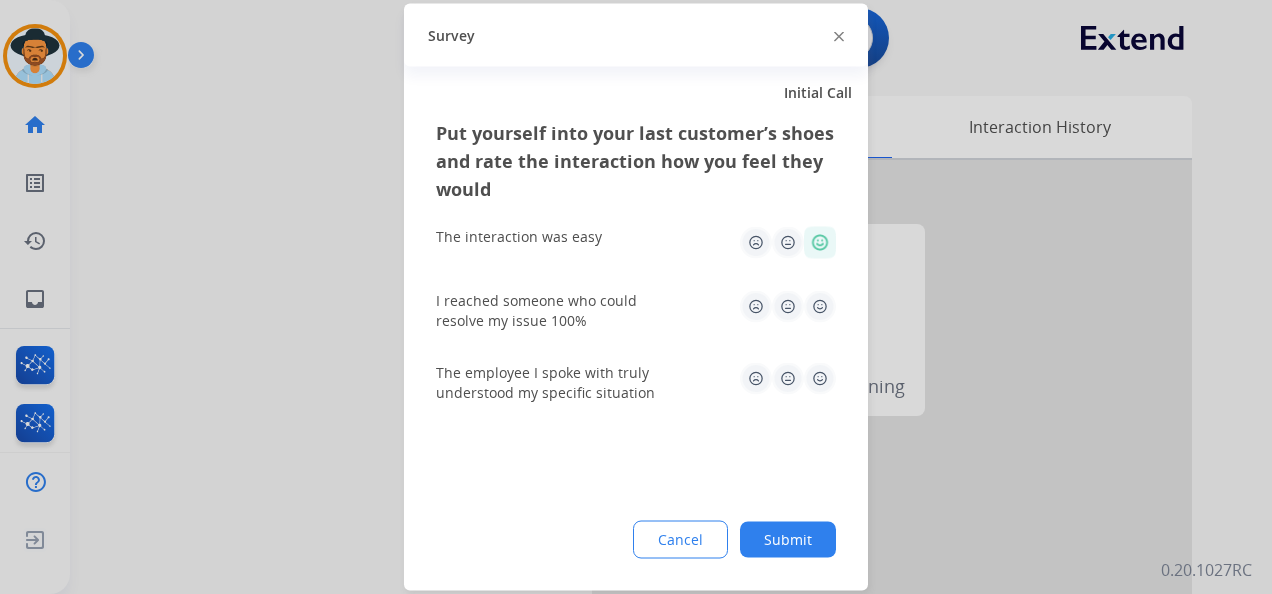 click 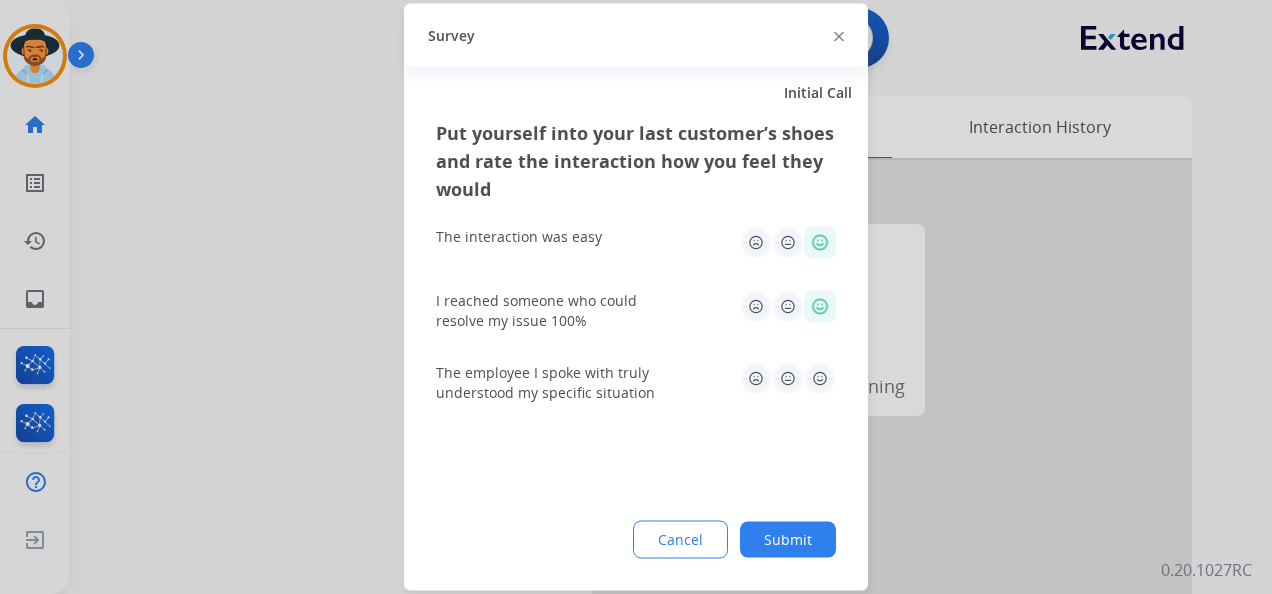 click 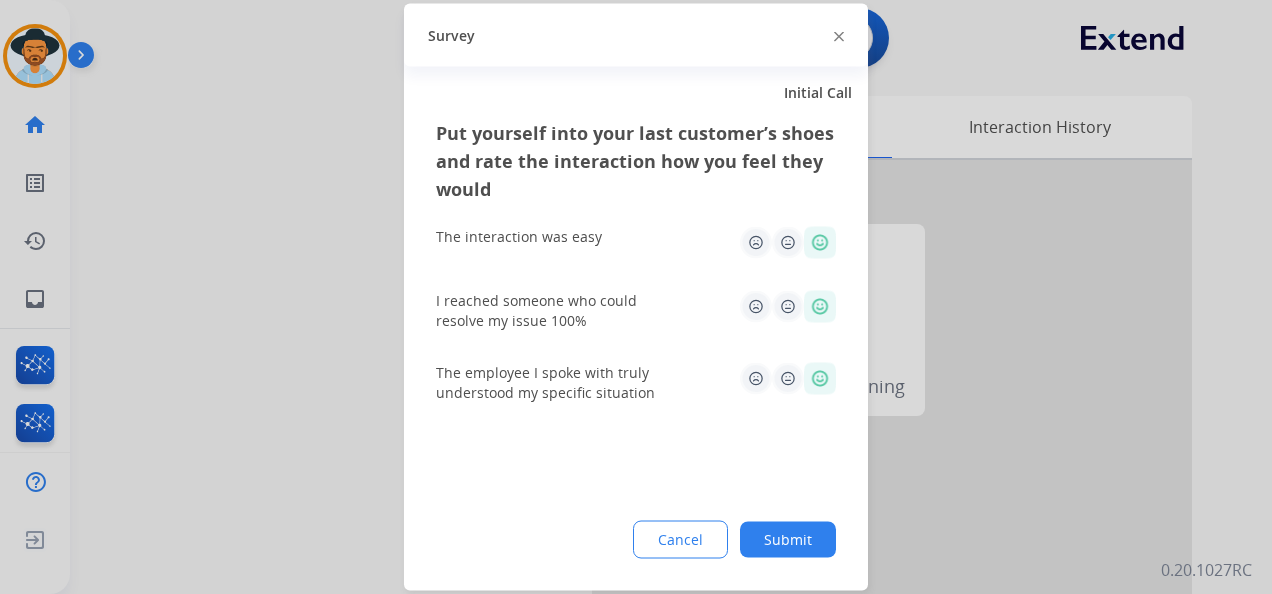 drag, startPoint x: 785, startPoint y: 540, endPoint x: 788, endPoint y: 514, distance: 26.172504 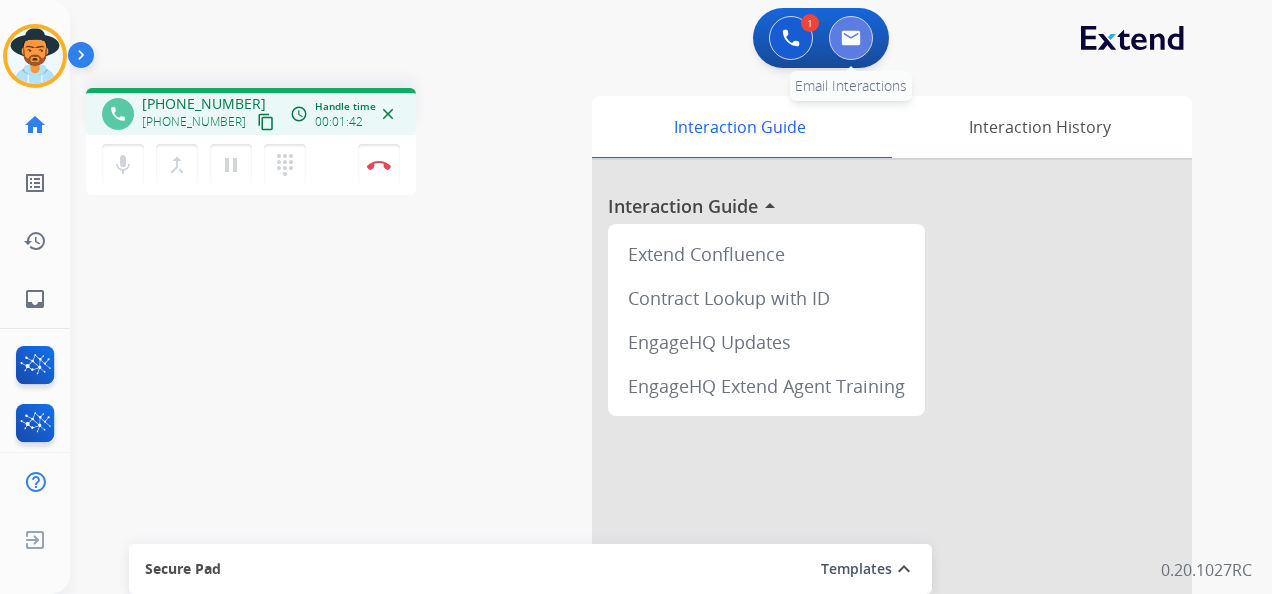 click at bounding box center (851, 38) 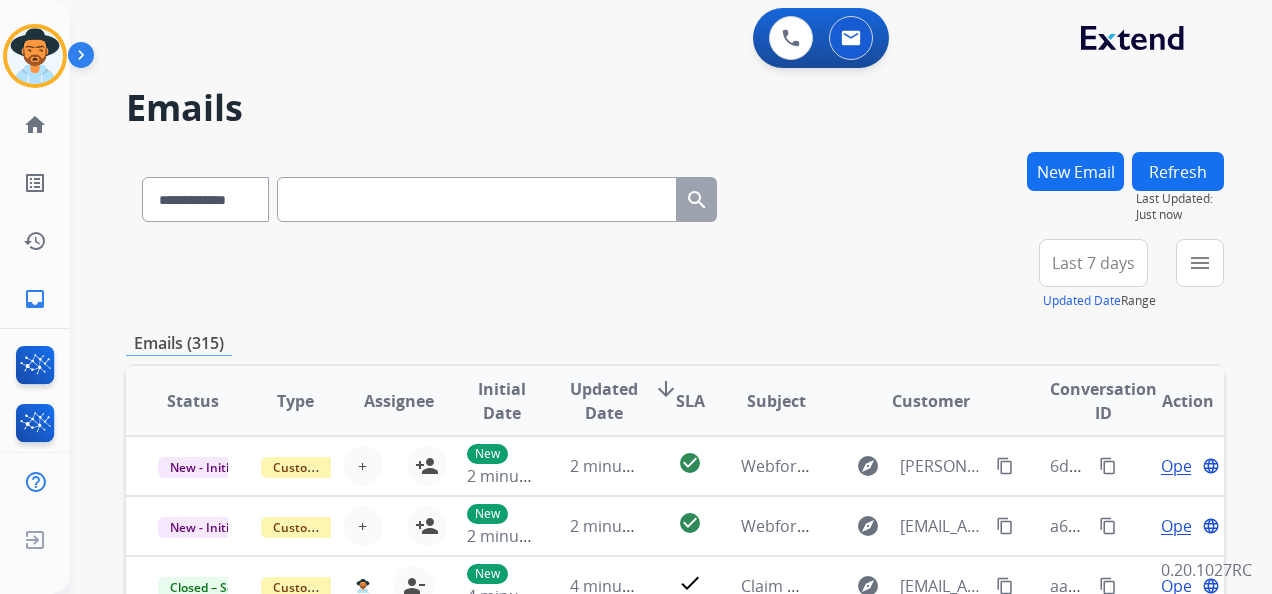 click on "Last 7 days" at bounding box center [1093, 263] 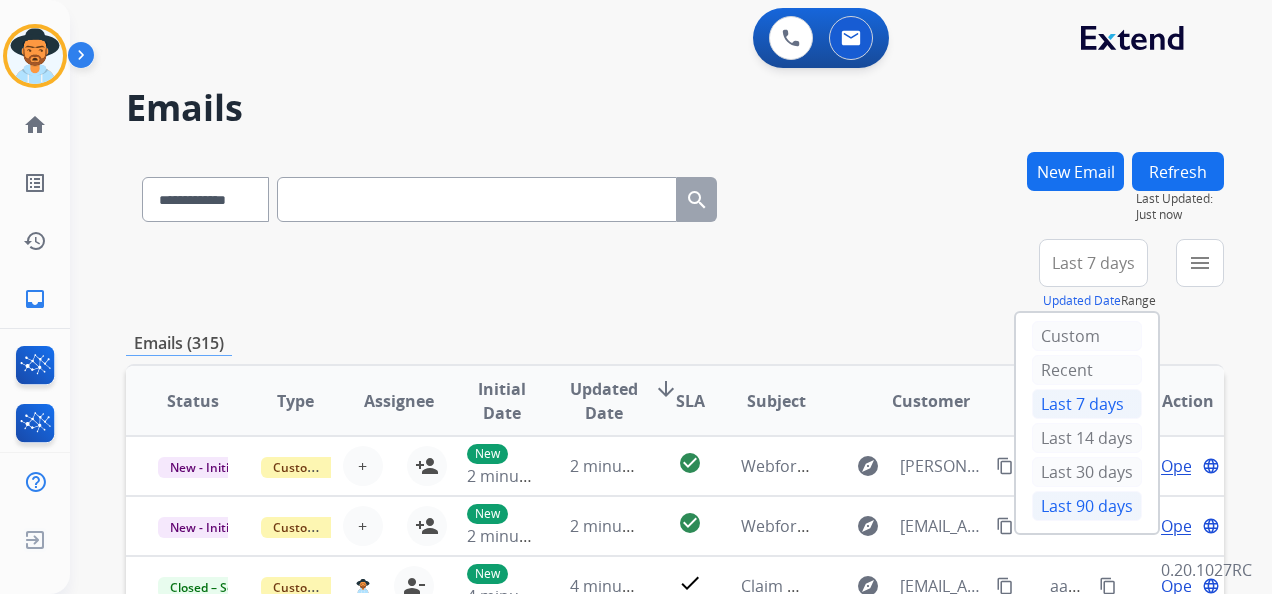 click on "Last 90 days" at bounding box center (1087, 506) 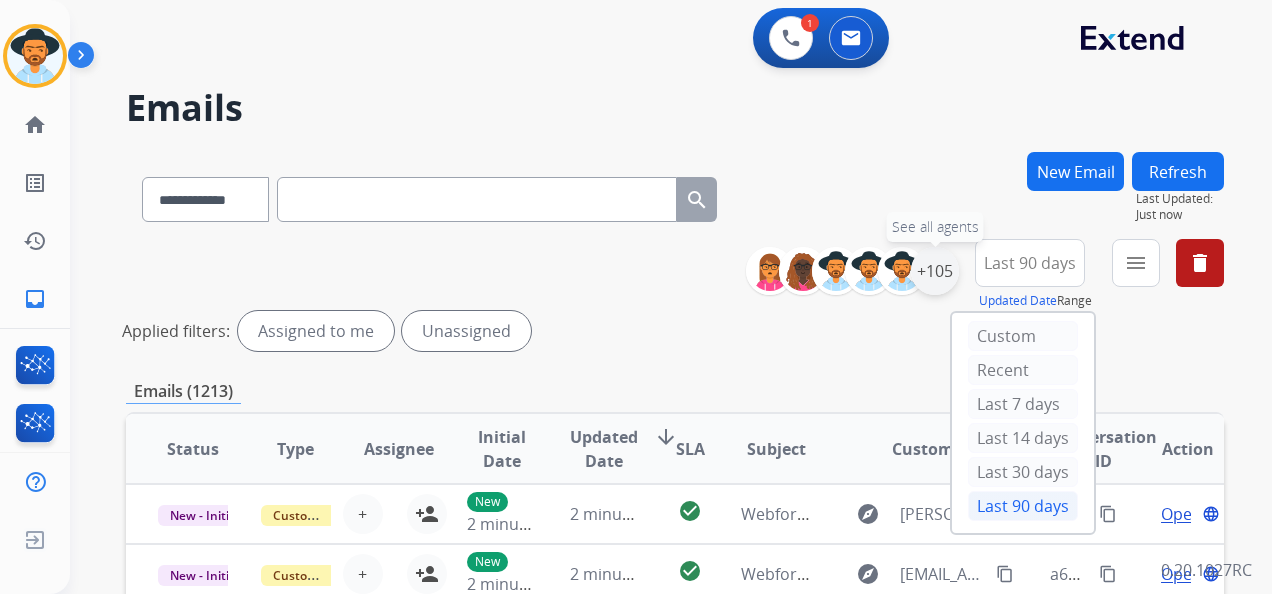 click on "+105" at bounding box center [935, 271] 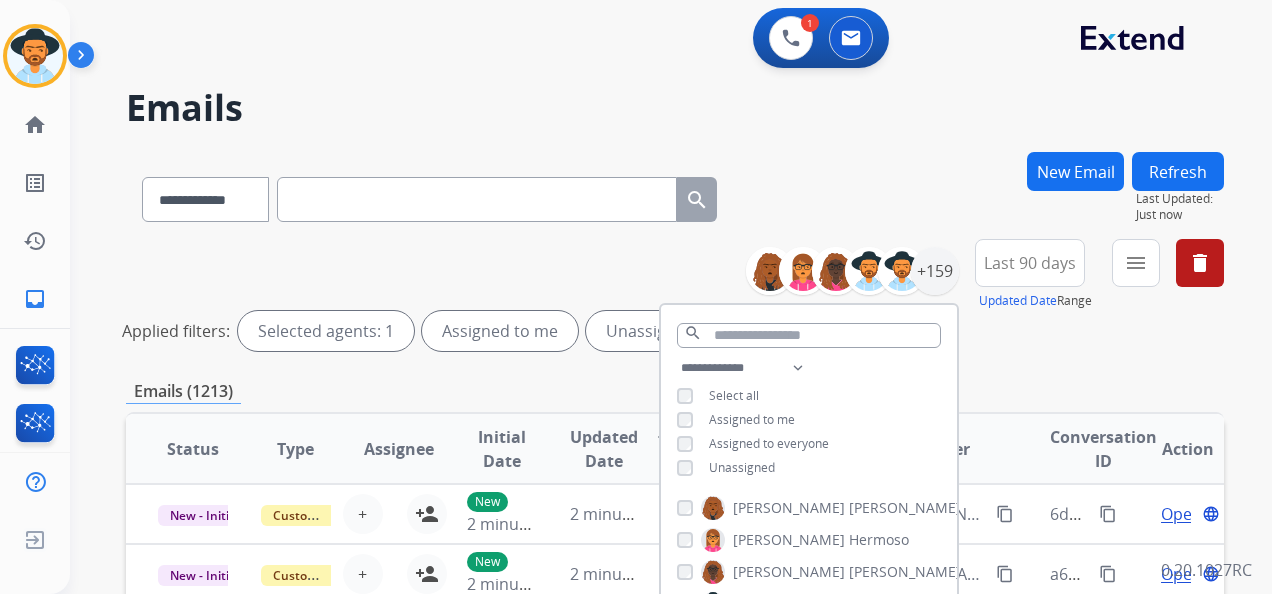 click on "**********" at bounding box center [809, 420] 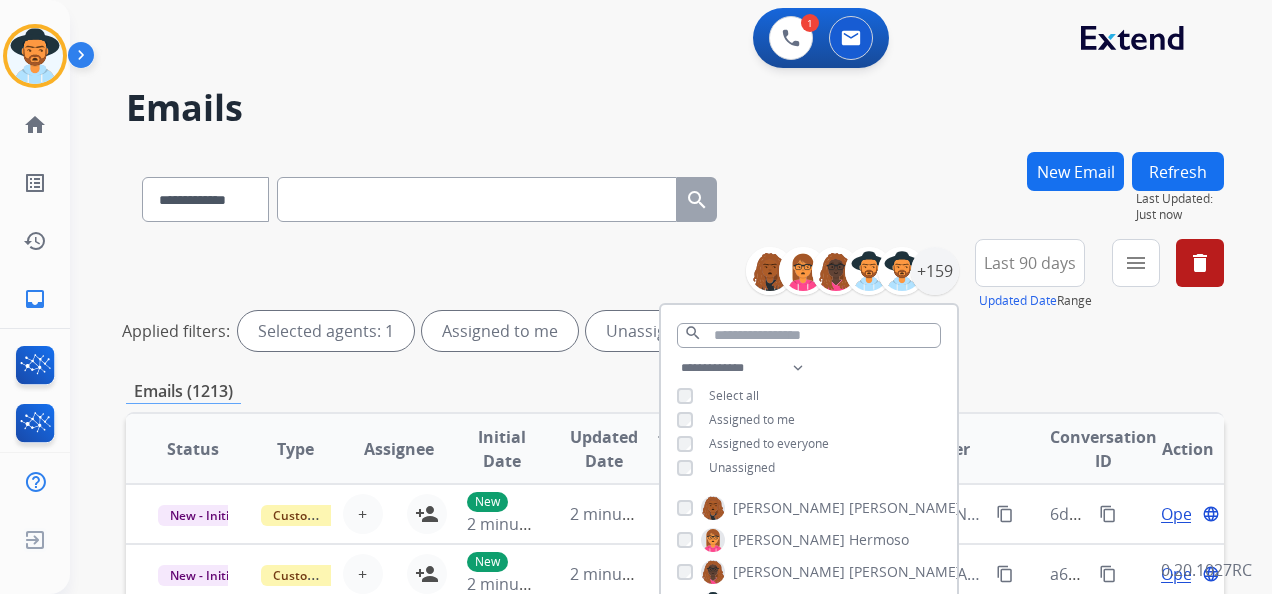 click on "**********" at bounding box center [809, 420] 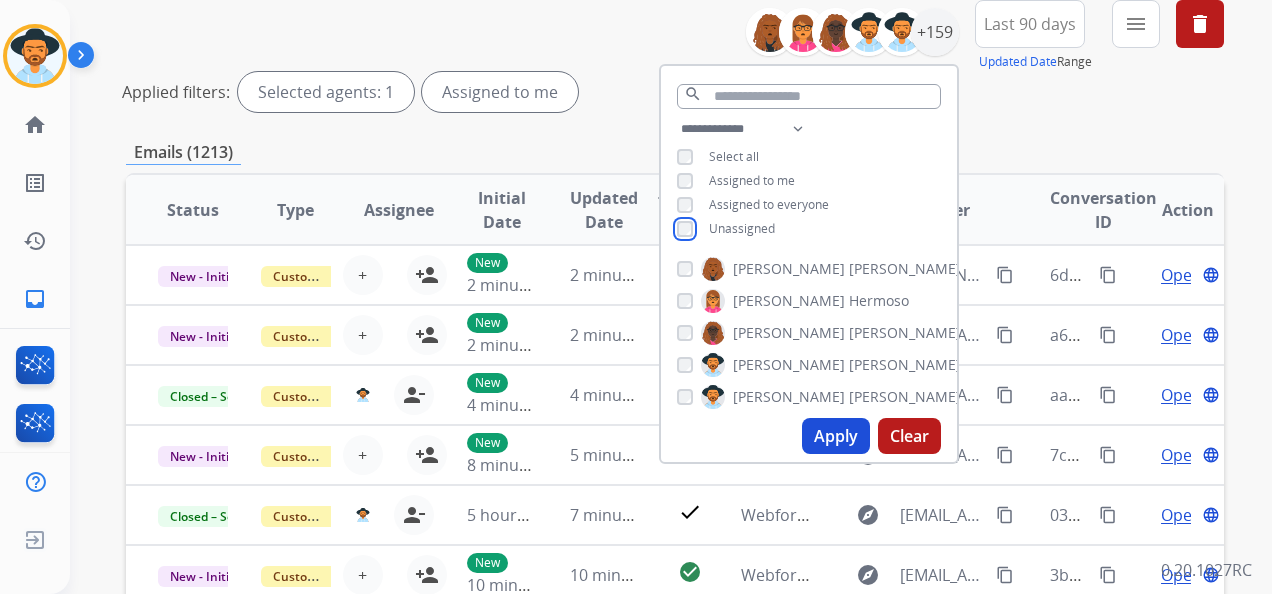 scroll, scrollTop: 300, scrollLeft: 0, axis: vertical 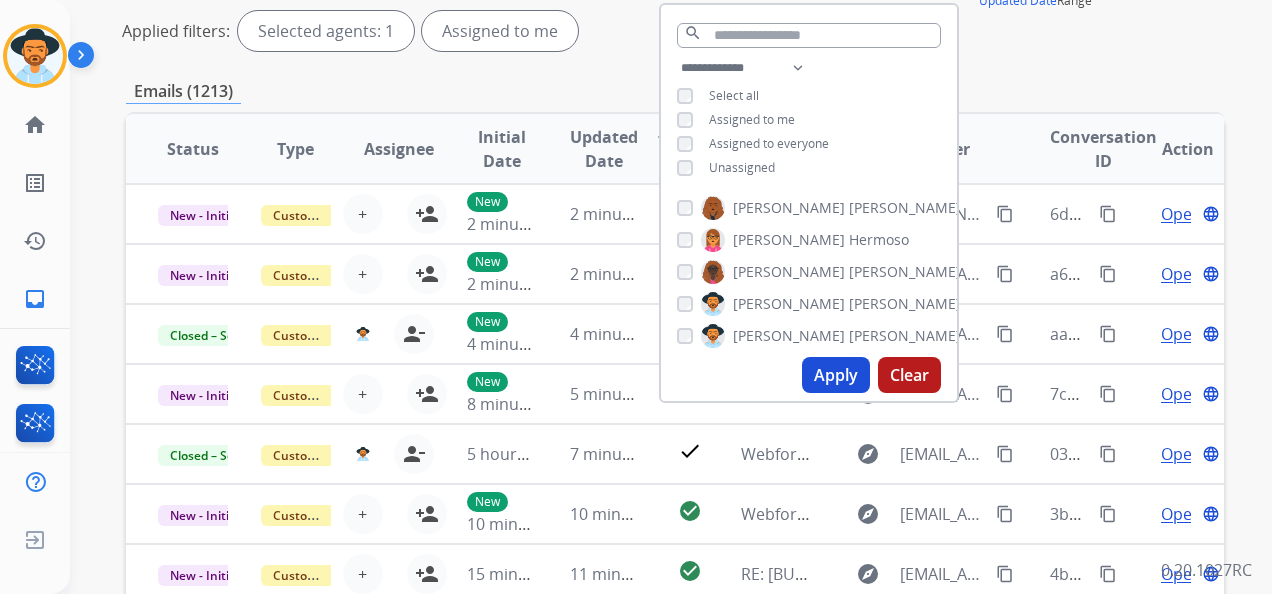 click on "Apply" at bounding box center [836, 375] 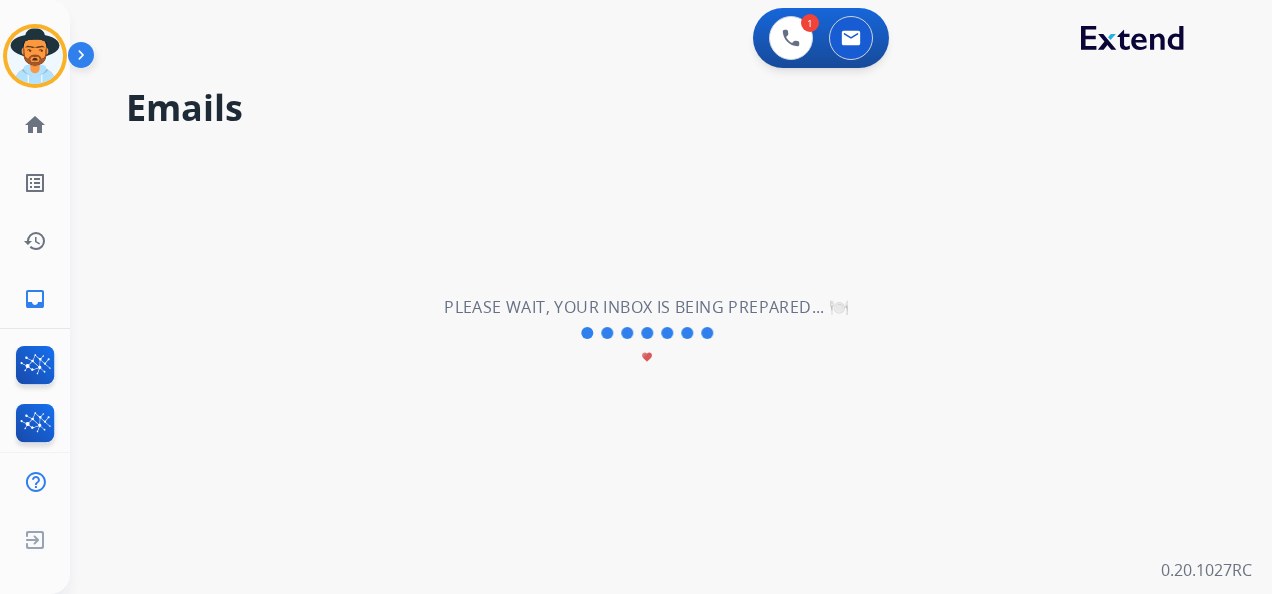 scroll, scrollTop: 0, scrollLeft: 0, axis: both 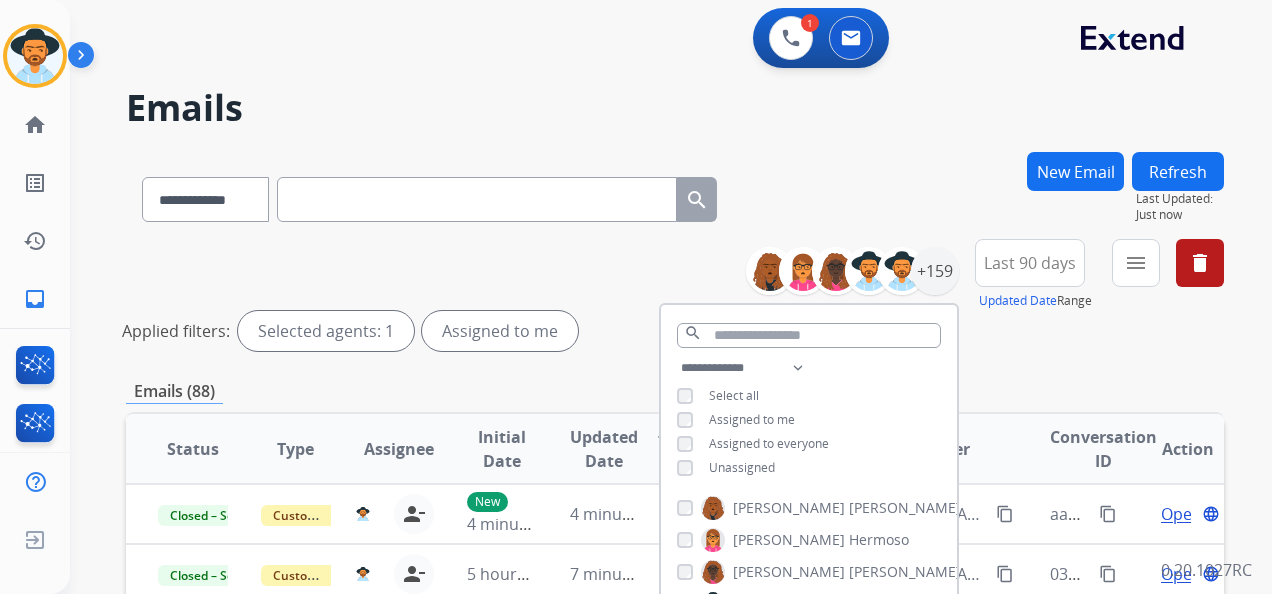 click on "**********" at bounding box center (675, 669) 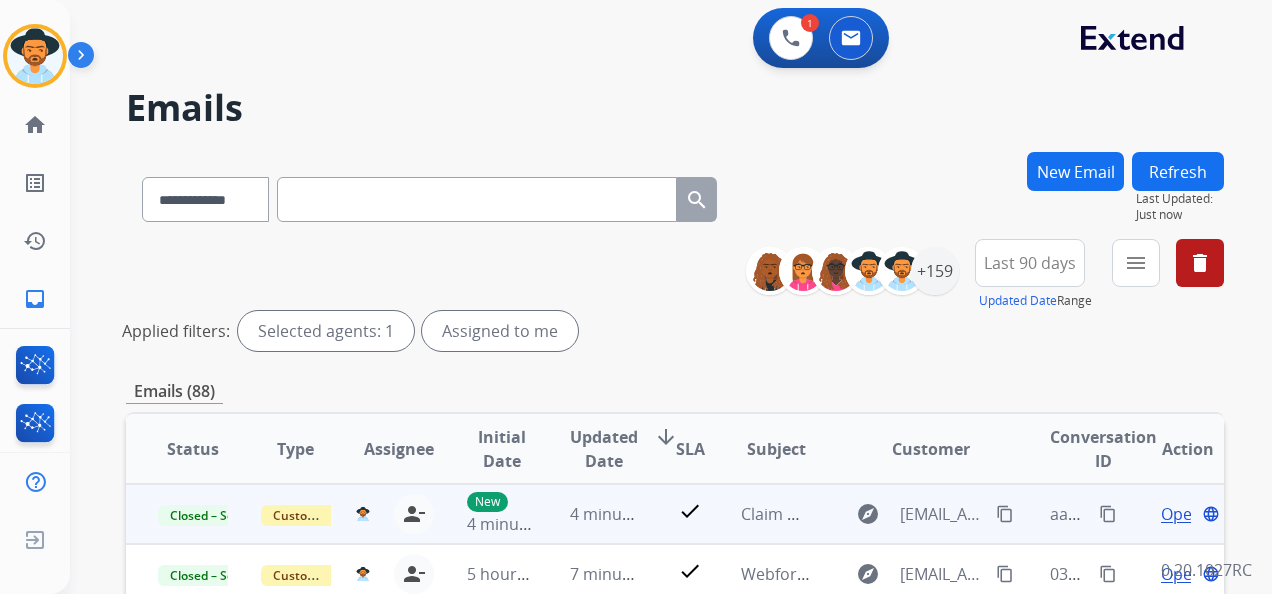 click on "content_copy" at bounding box center (1108, 514) 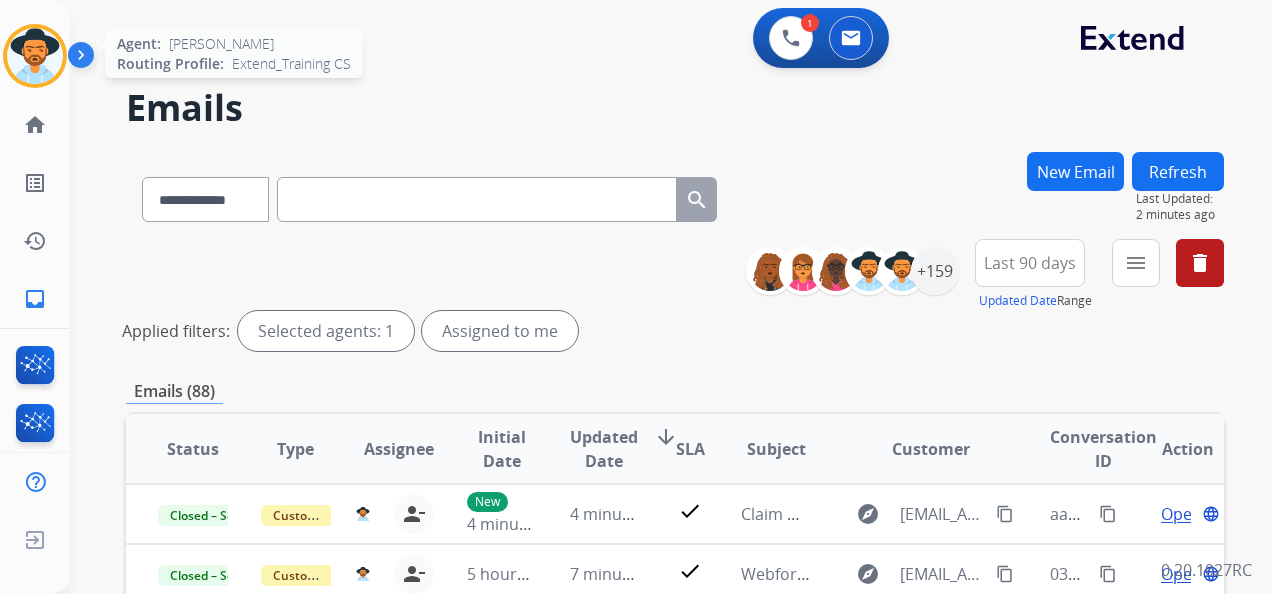 click at bounding box center (35, 56) 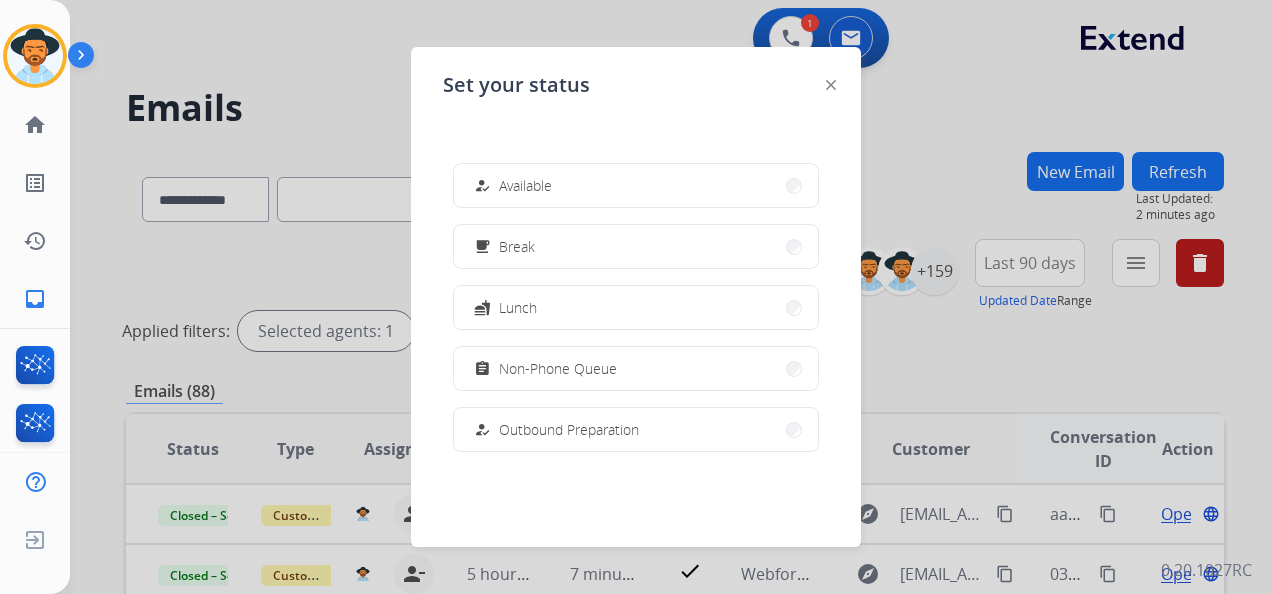 click at bounding box center (636, 297) 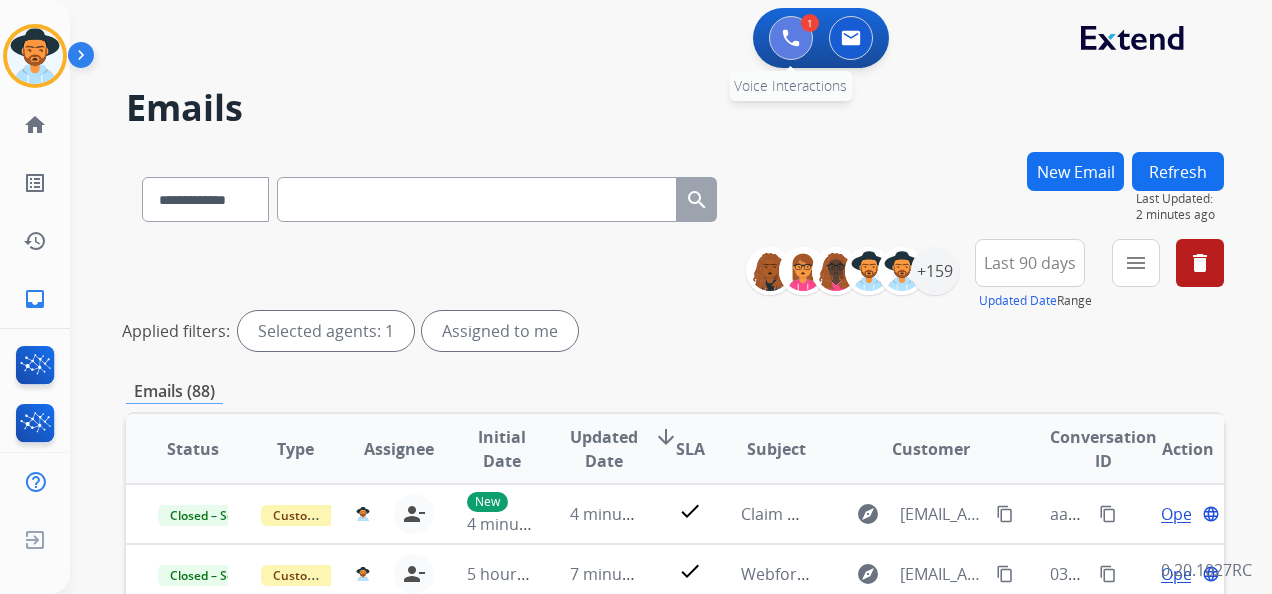 click at bounding box center [791, 38] 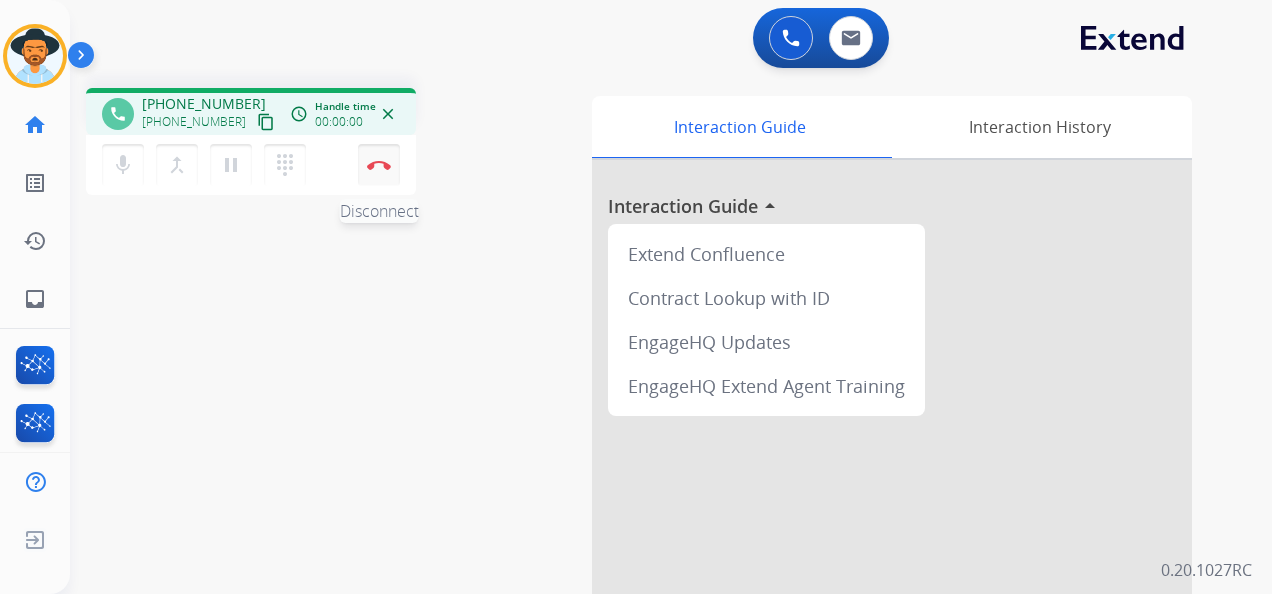 click at bounding box center [379, 165] 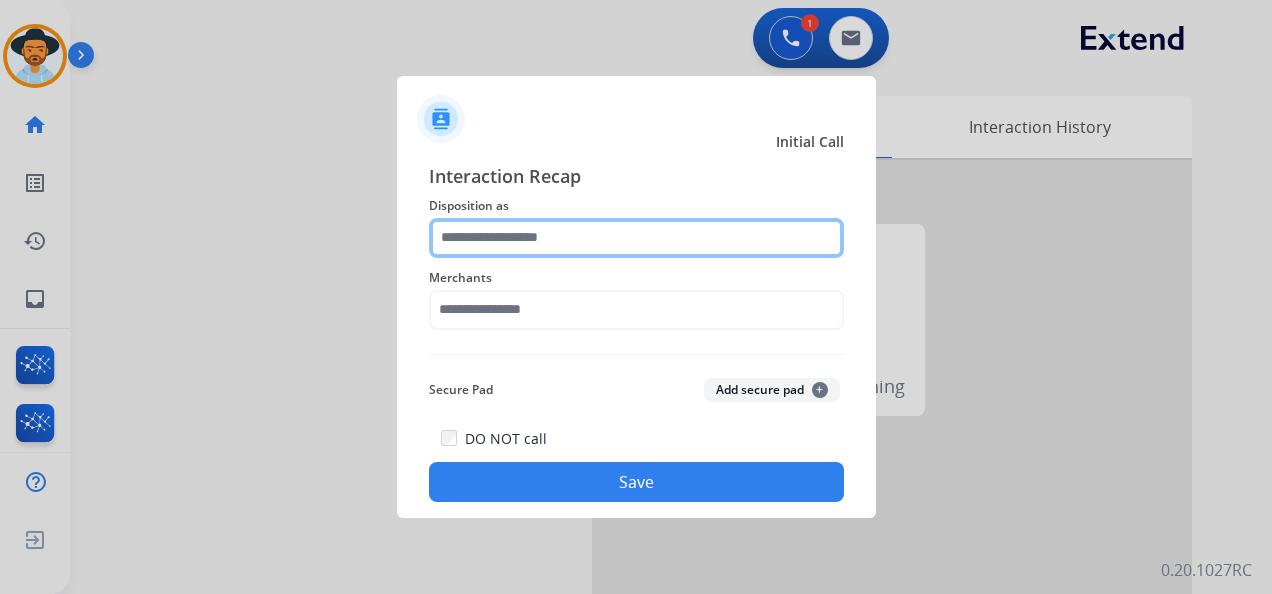 click 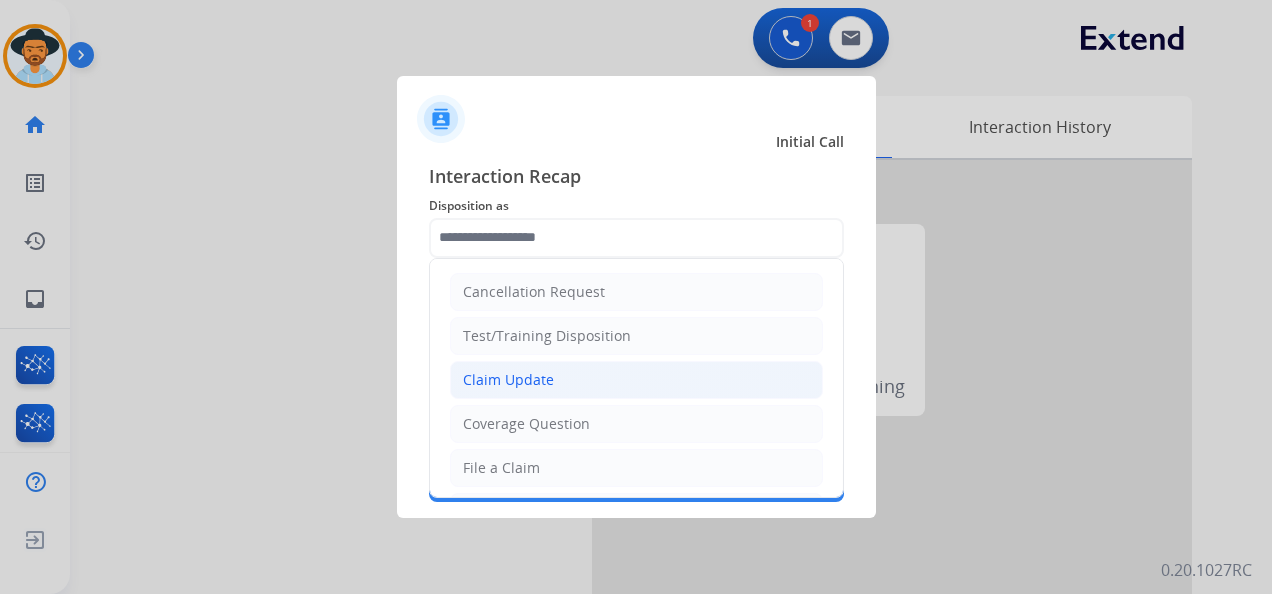click on "Claim Update" 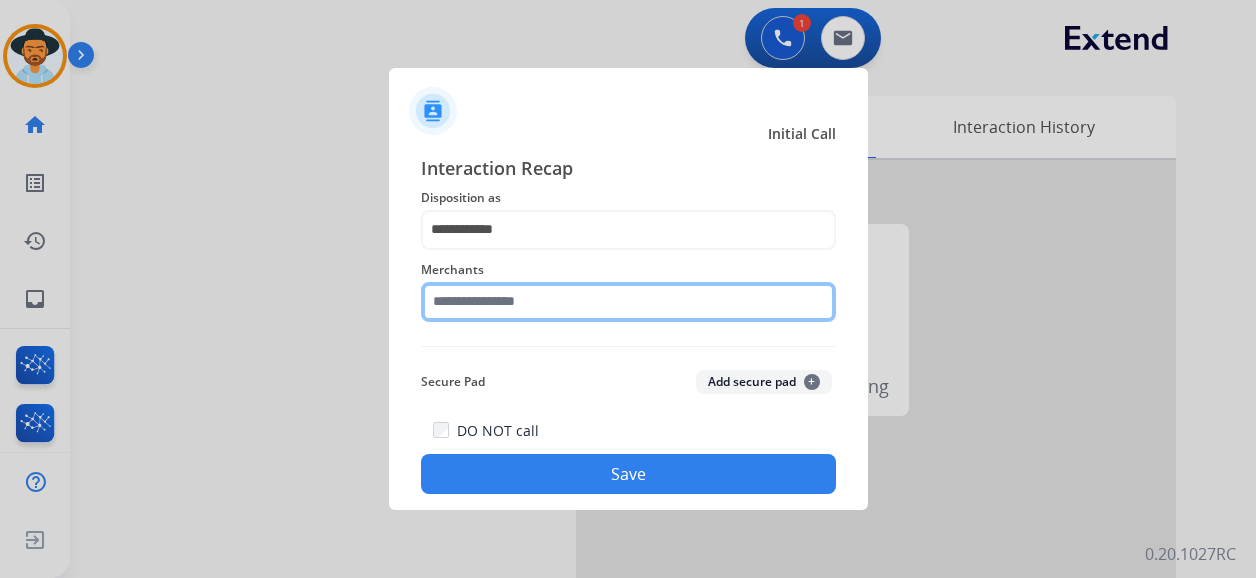 click 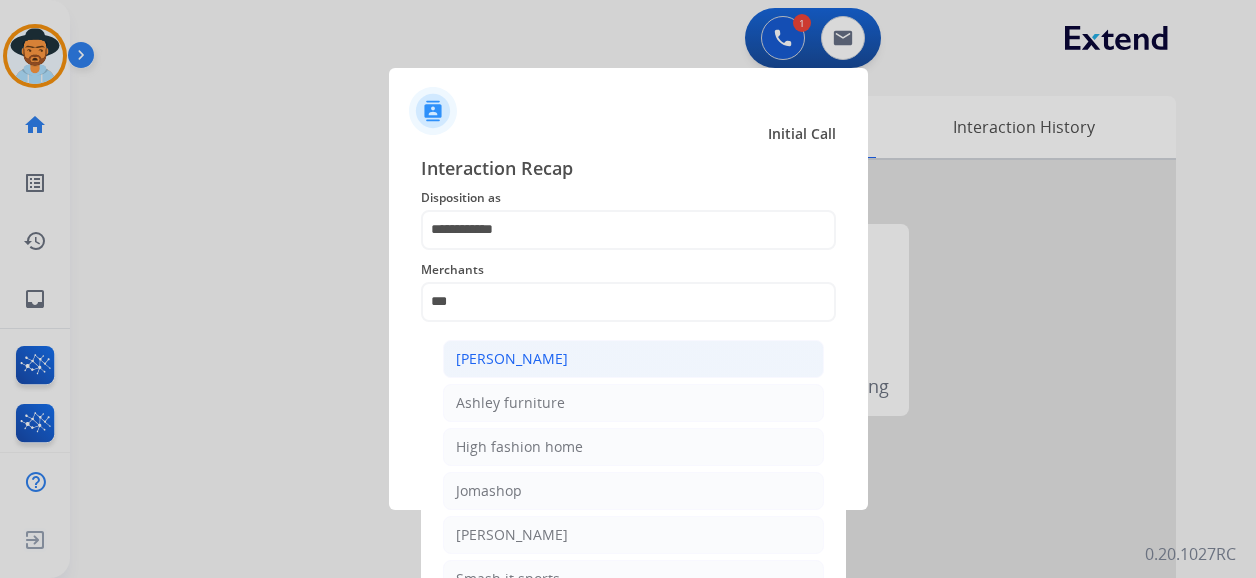 click on "[PERSON_NAME]" 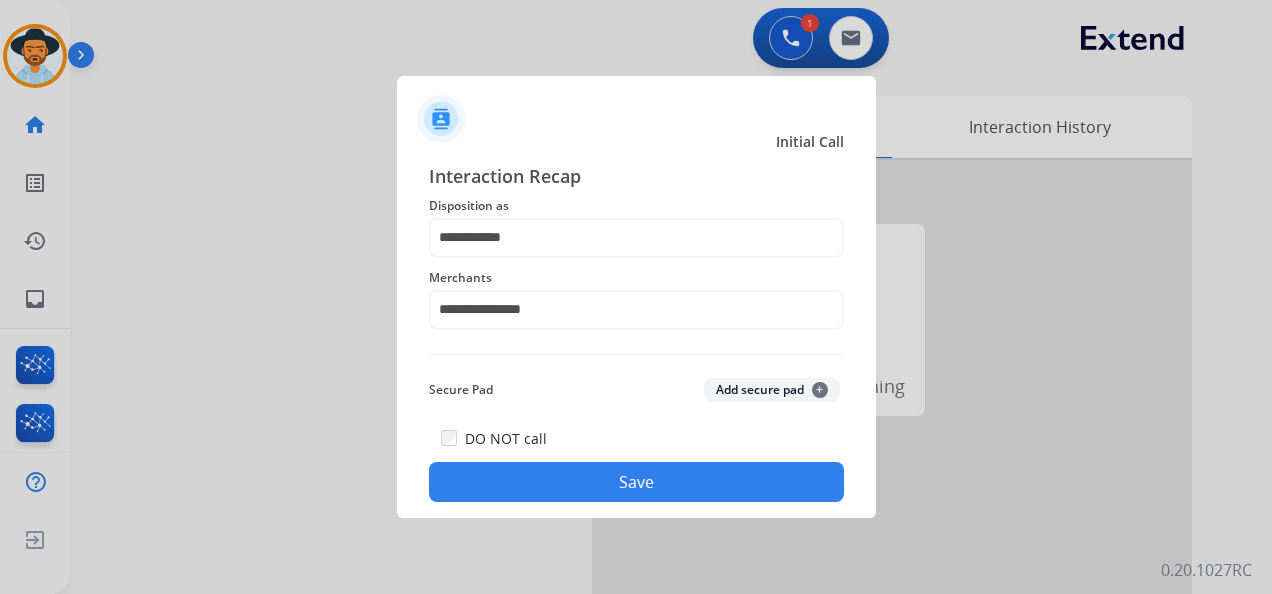 click on "Save" 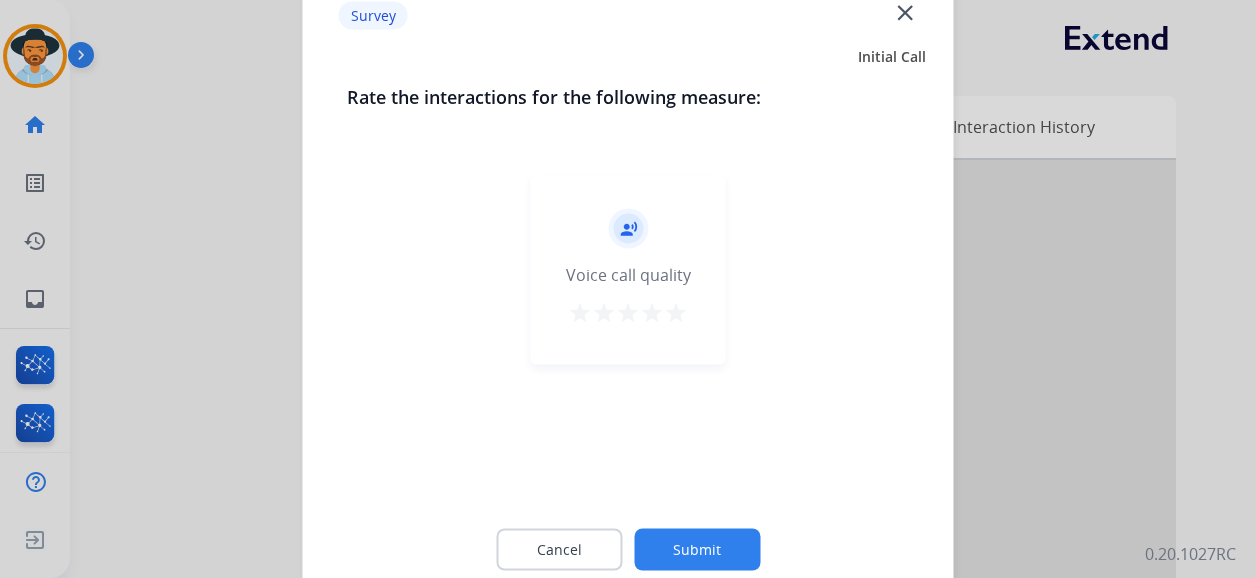 click on "star" at bounding box center [676, 313] 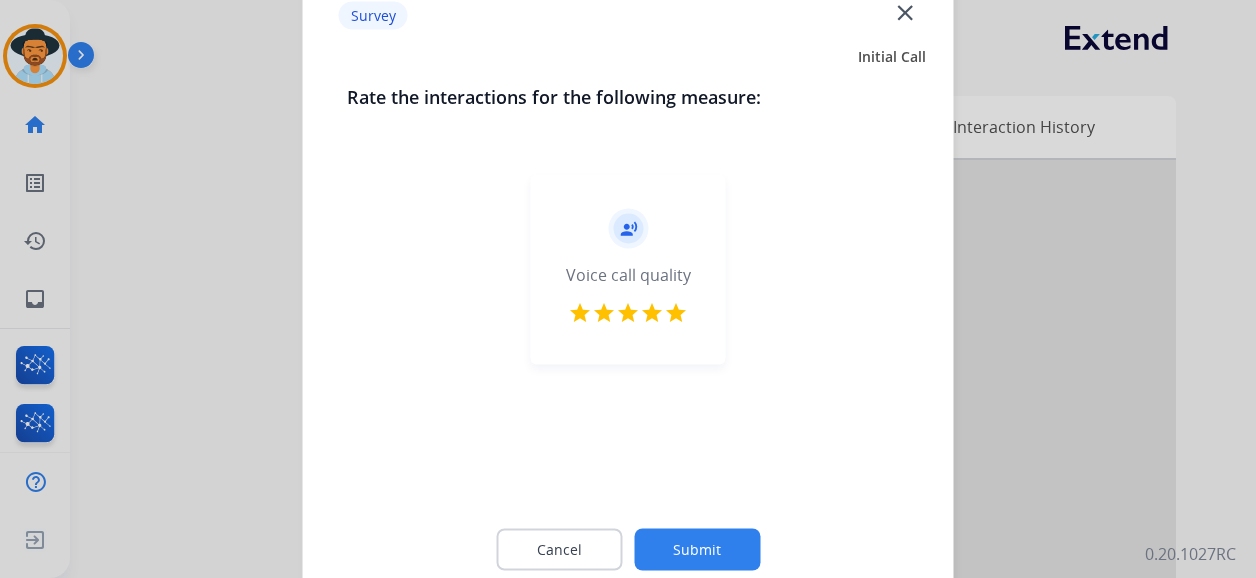 click on "Submit" 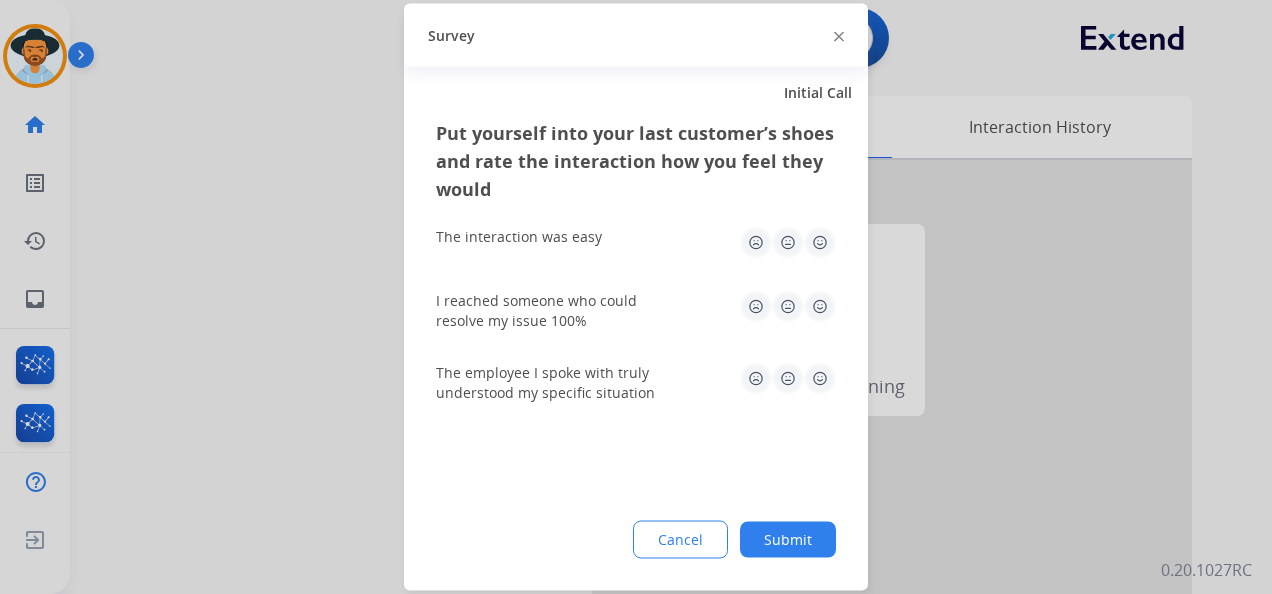 click 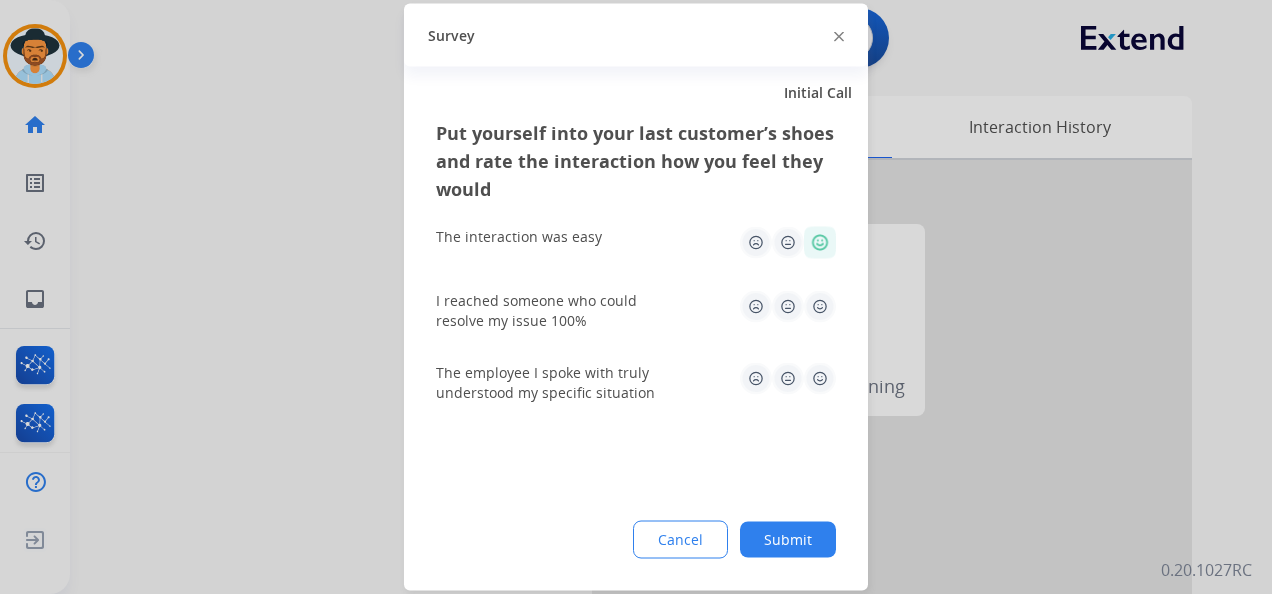 click 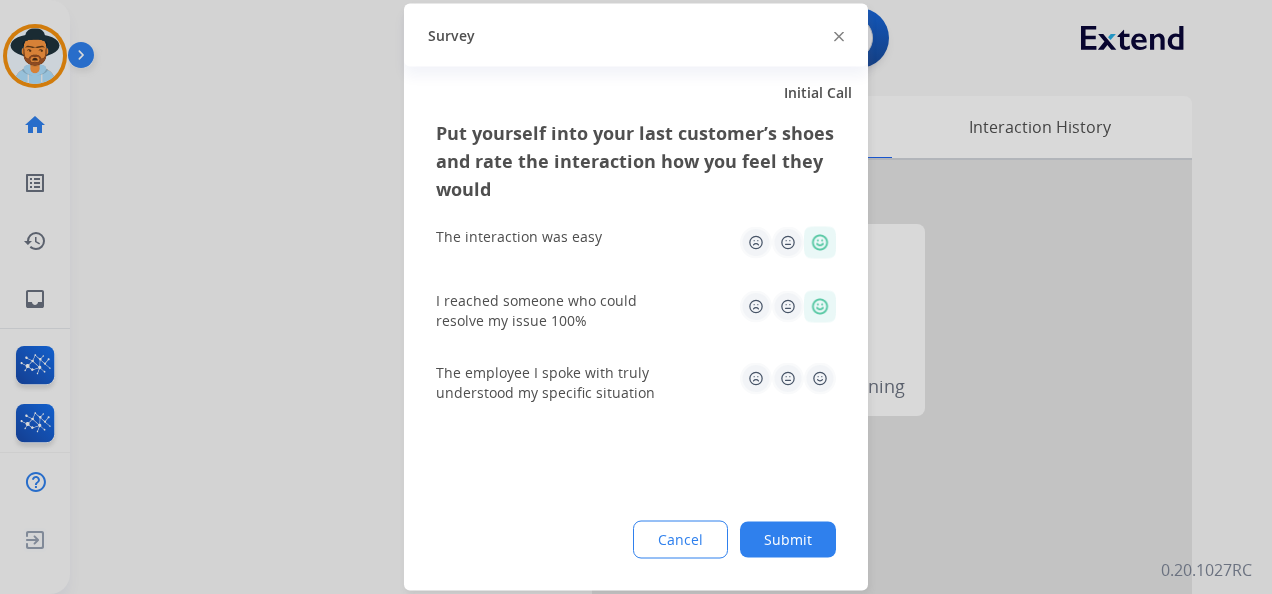 click 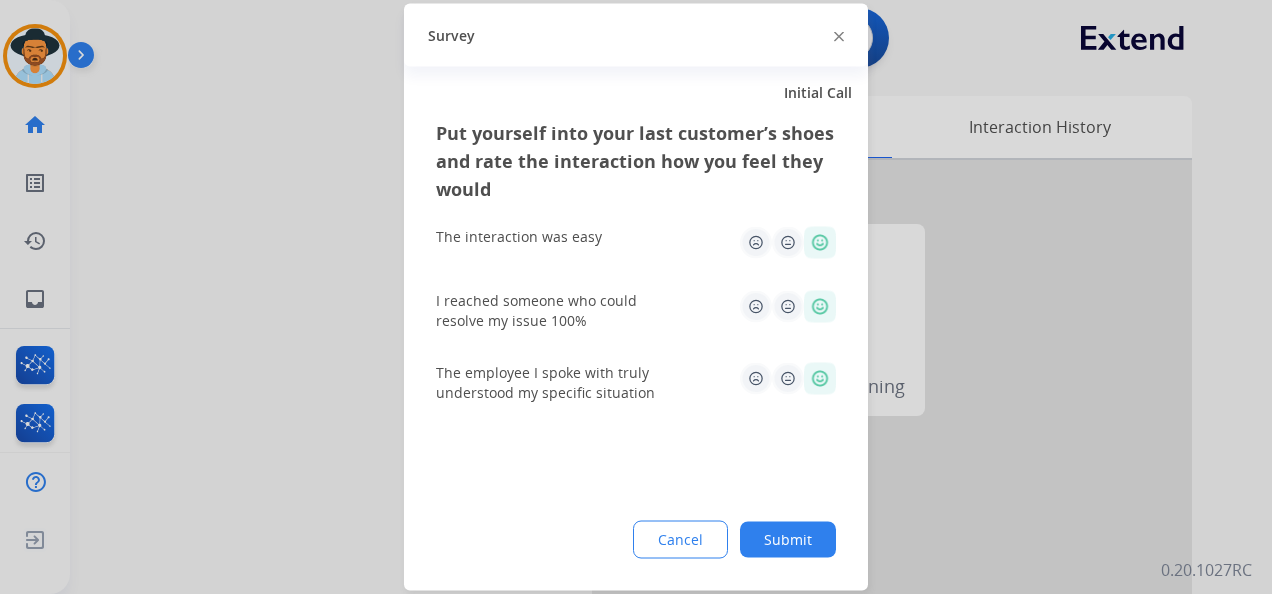 click on "Submit" 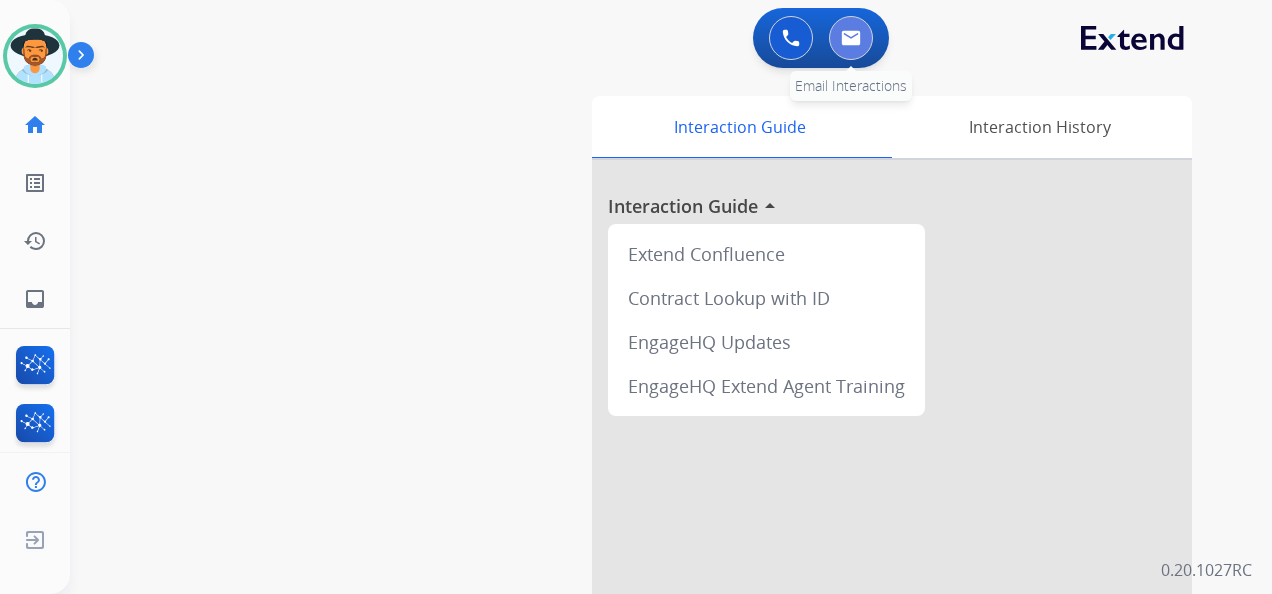 click at bounding box center (851, 38) 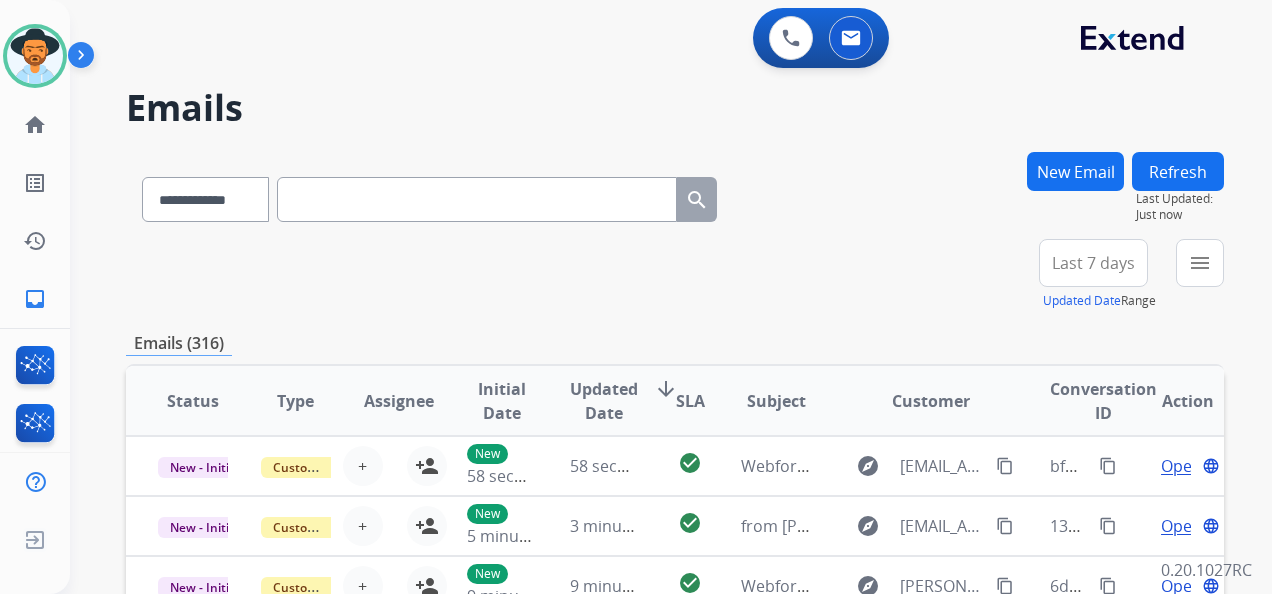 click on "Last 7 days" at bounding box center [1093, 263] 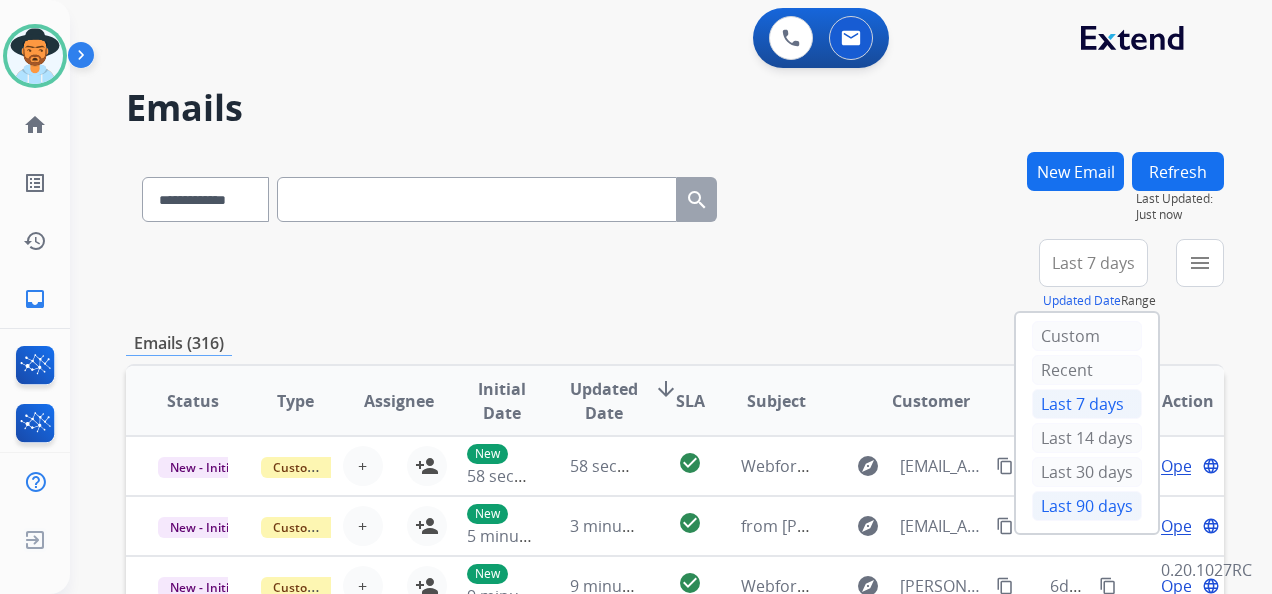 click on "Last 90 days" at bounding box center [1087, 506] 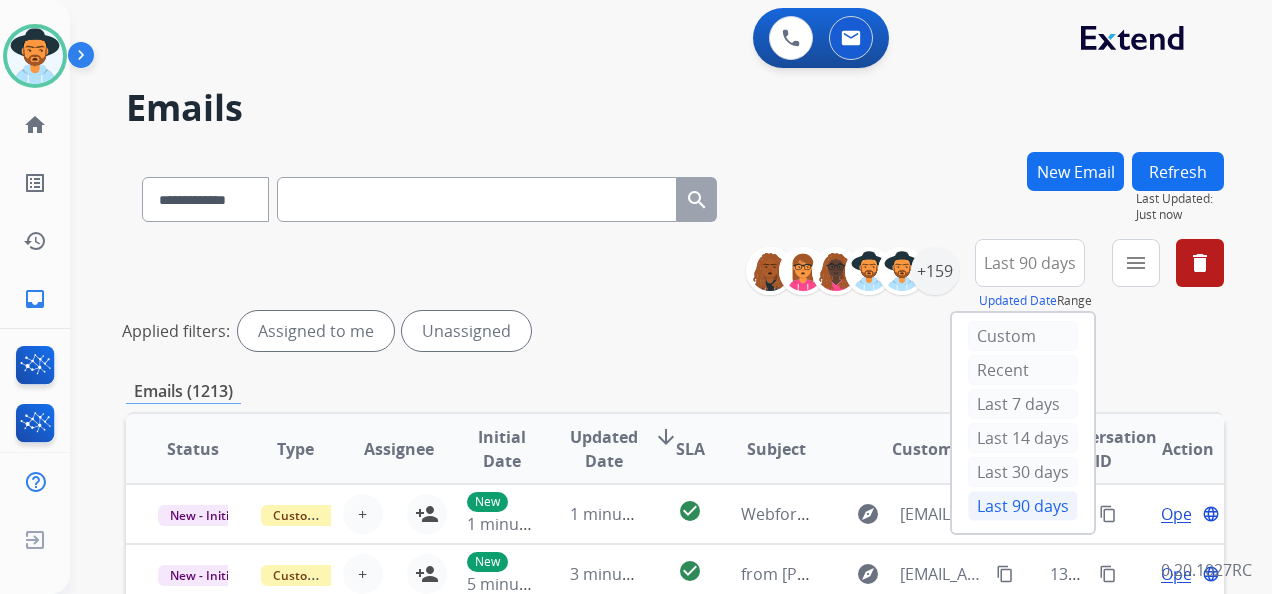 click on "Last 90 days" at bounding box center [1023, 506] 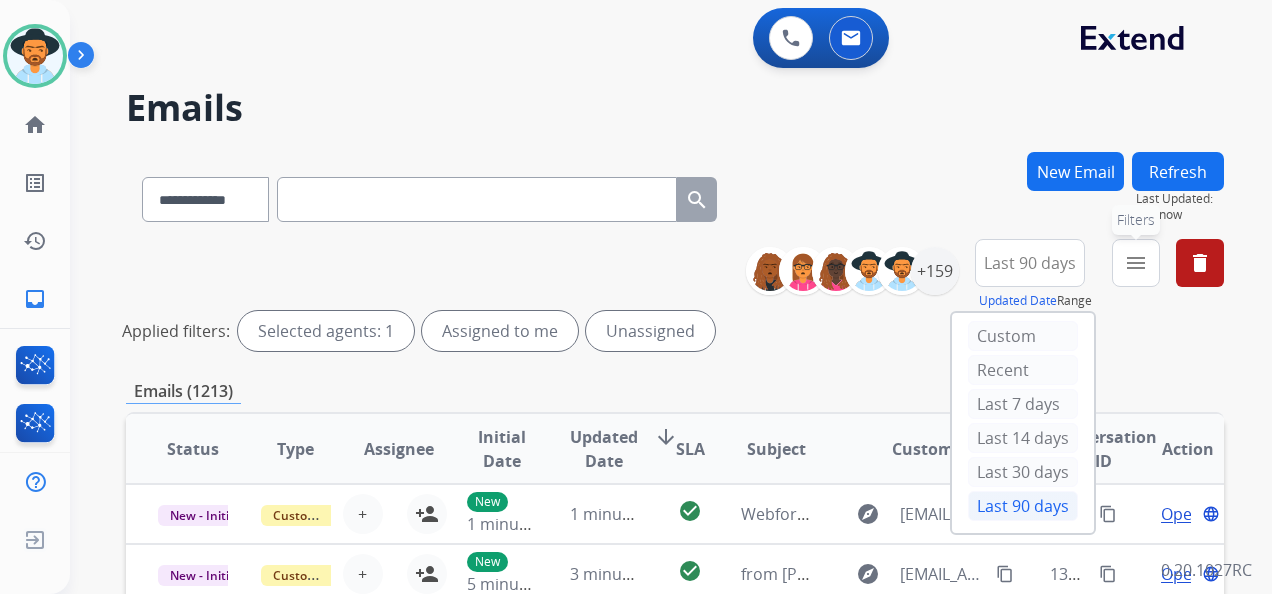 click on "menu" at bounding box center [1136, 263] 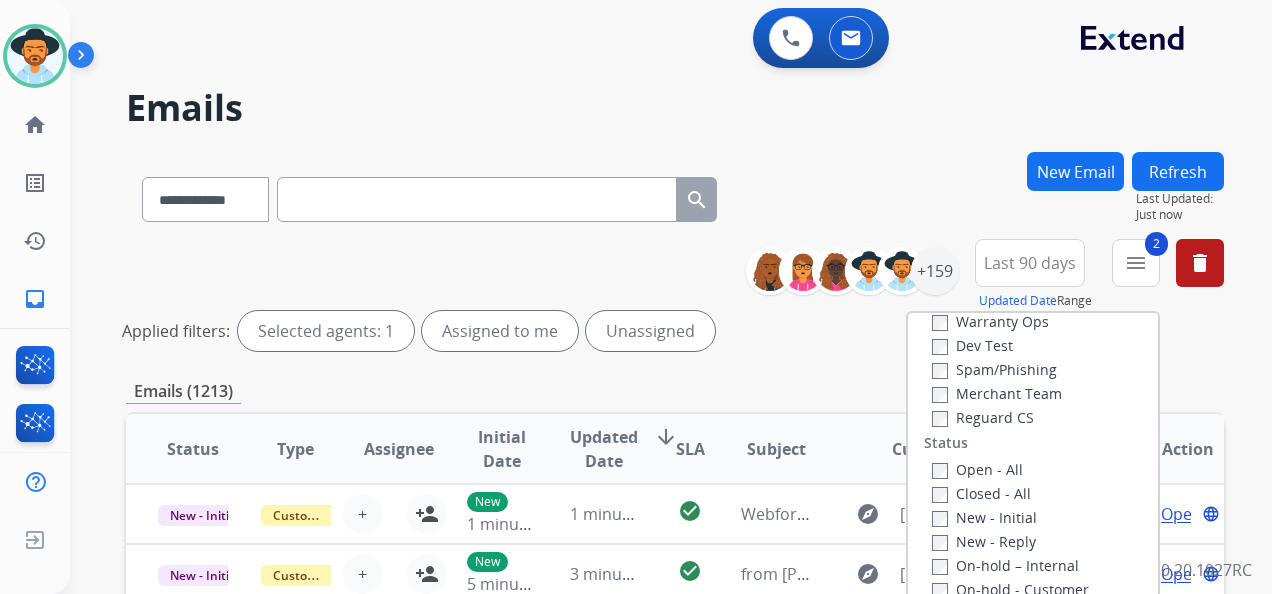 scroll, scrollTop: 200, scrollLeft: 0, axis: vertical 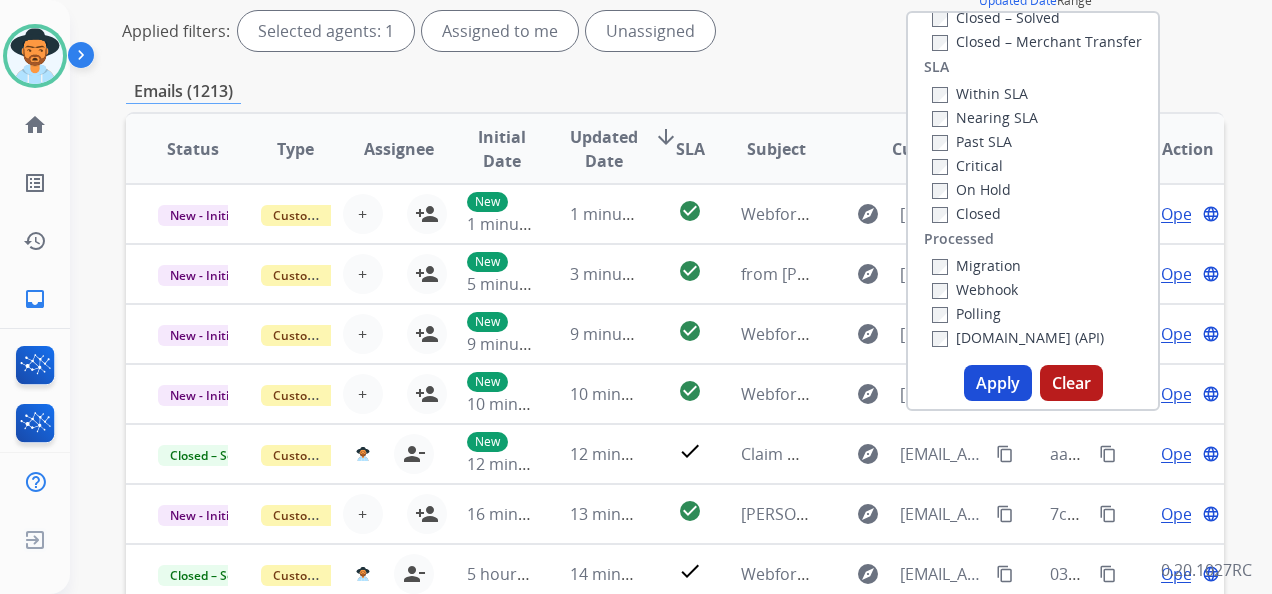 click on "Apply" at bounding box center [998, 383] 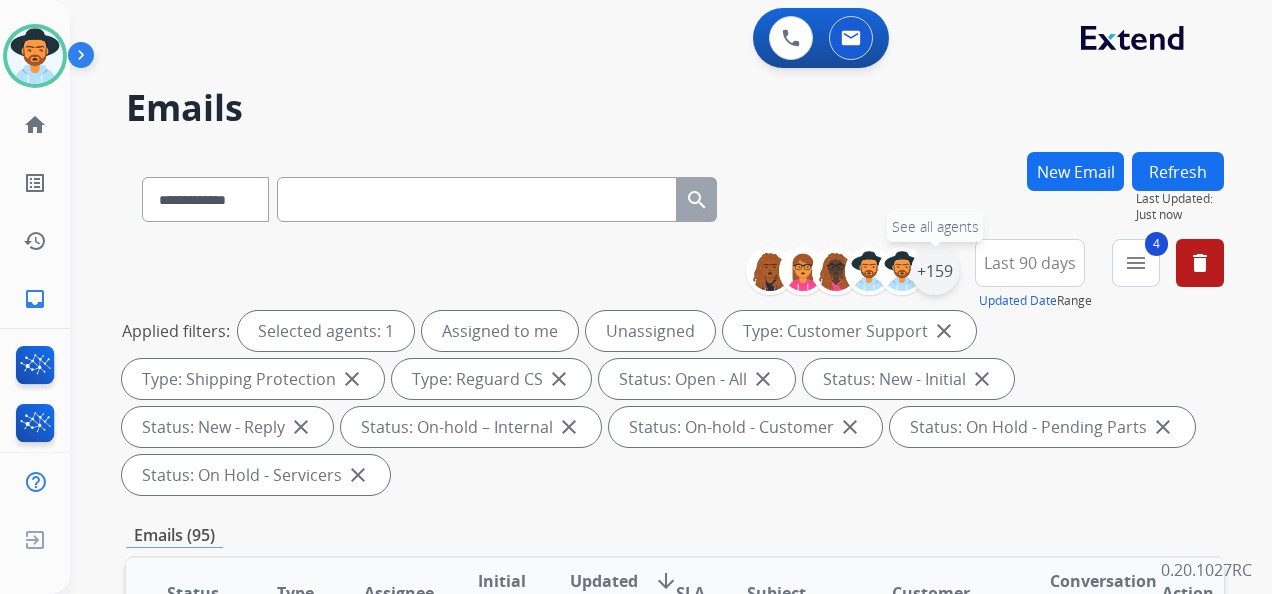 click on "+159" at bounding box center (935, 271) 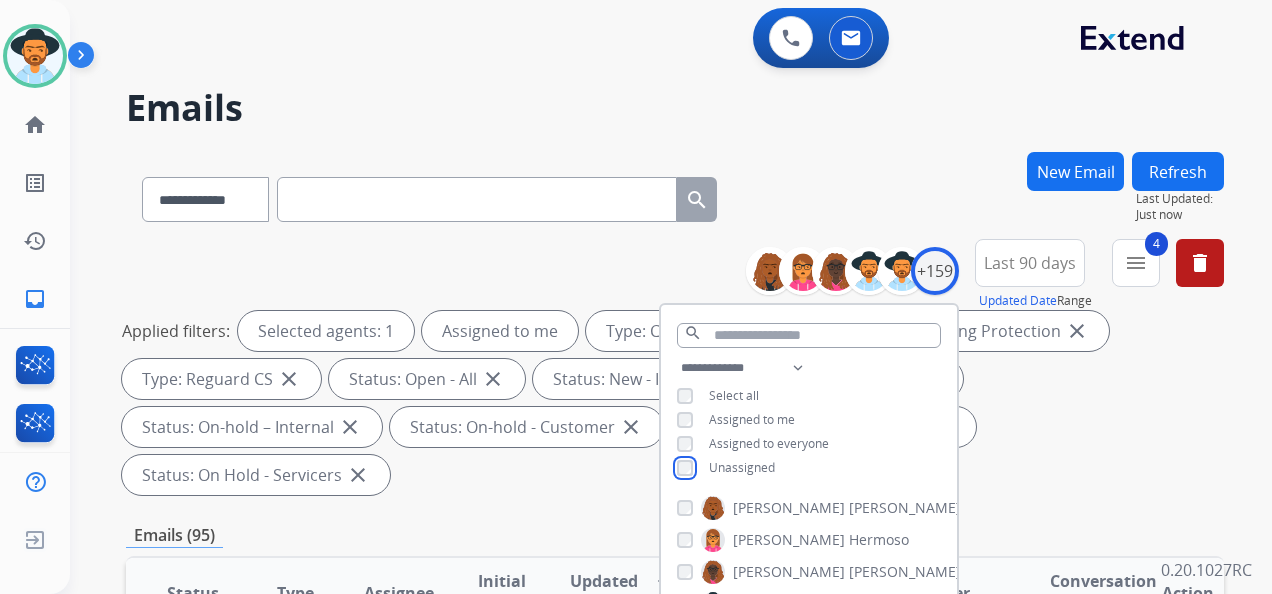 scroll, scrollTop: 400, scrollLeft: 0, axis: vertical 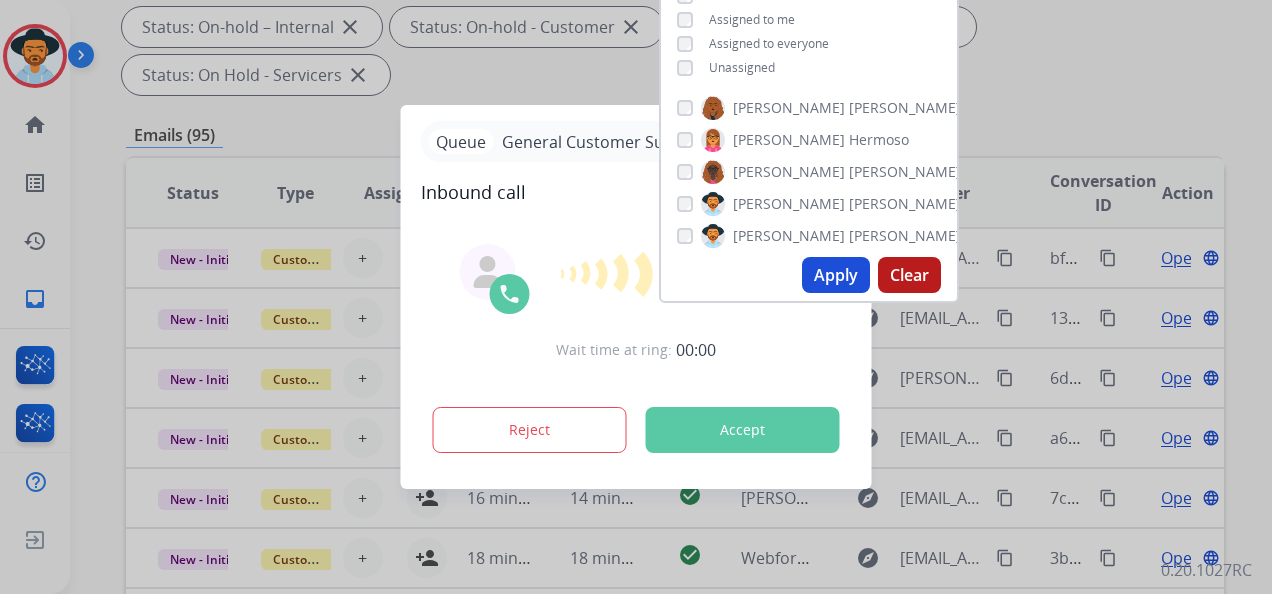 click on "Apply" at bounding box center [836, 275] 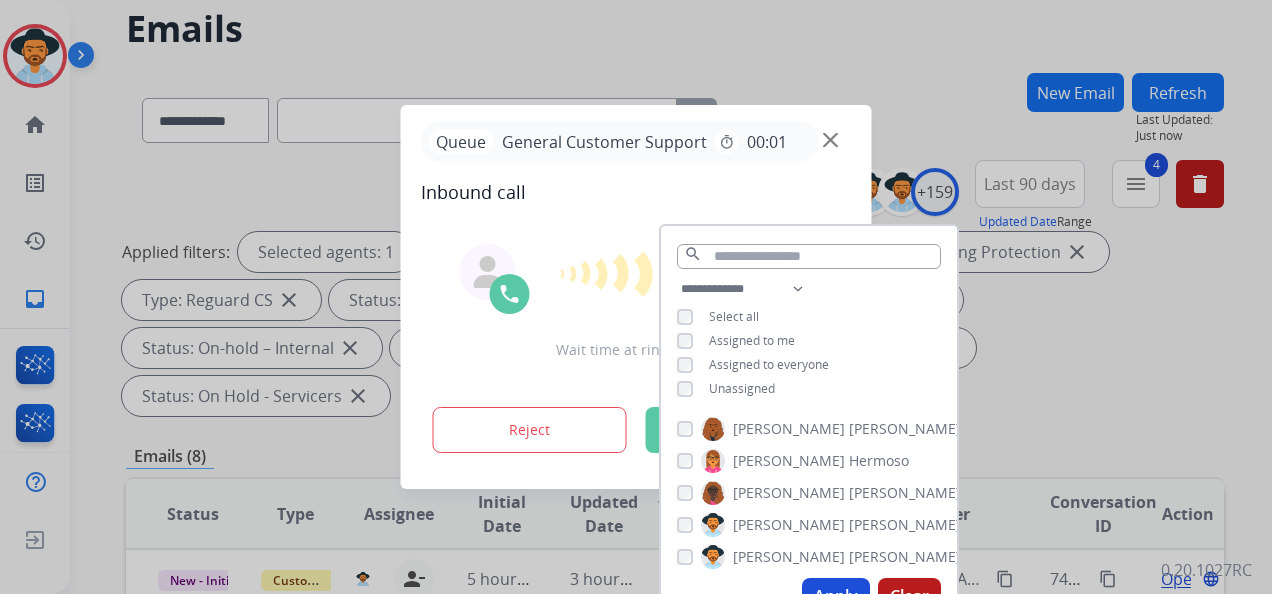 scroll, scrollTop: 298, scrollLeft: 0, axis: vertical 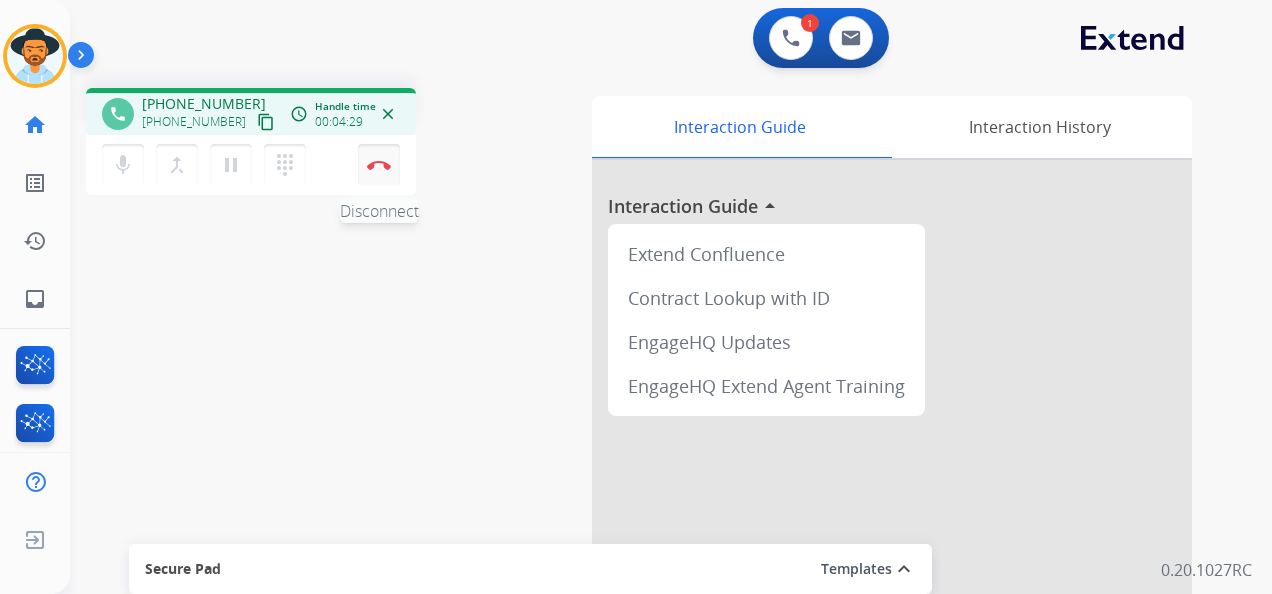 click at bounding box center [379, 165] 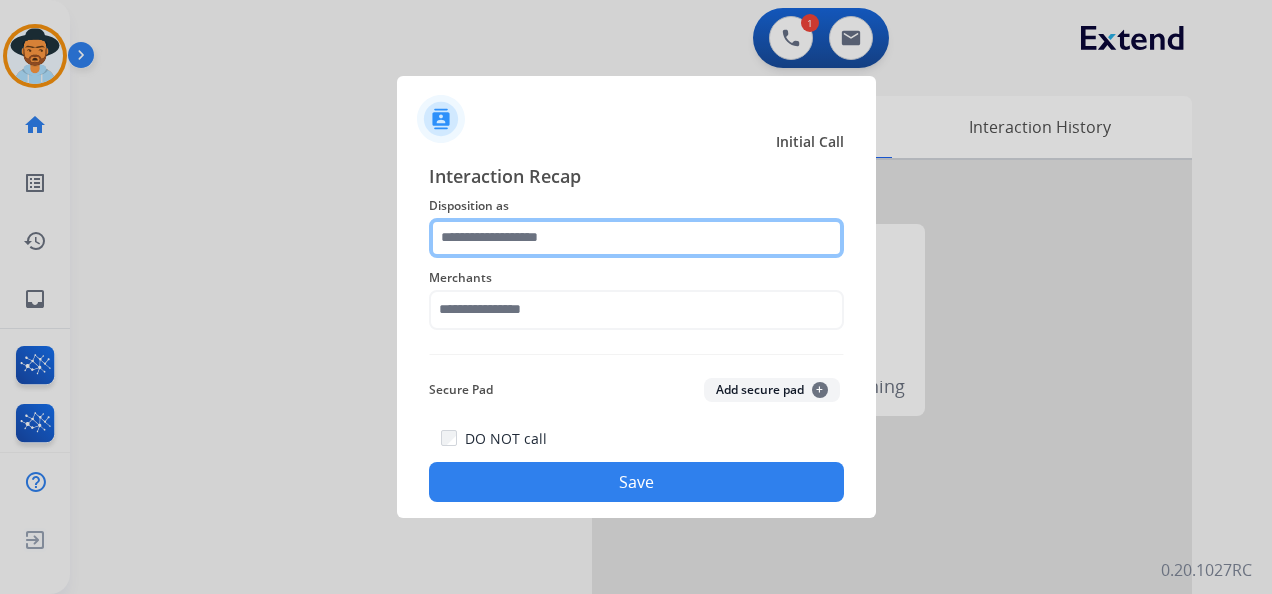 click 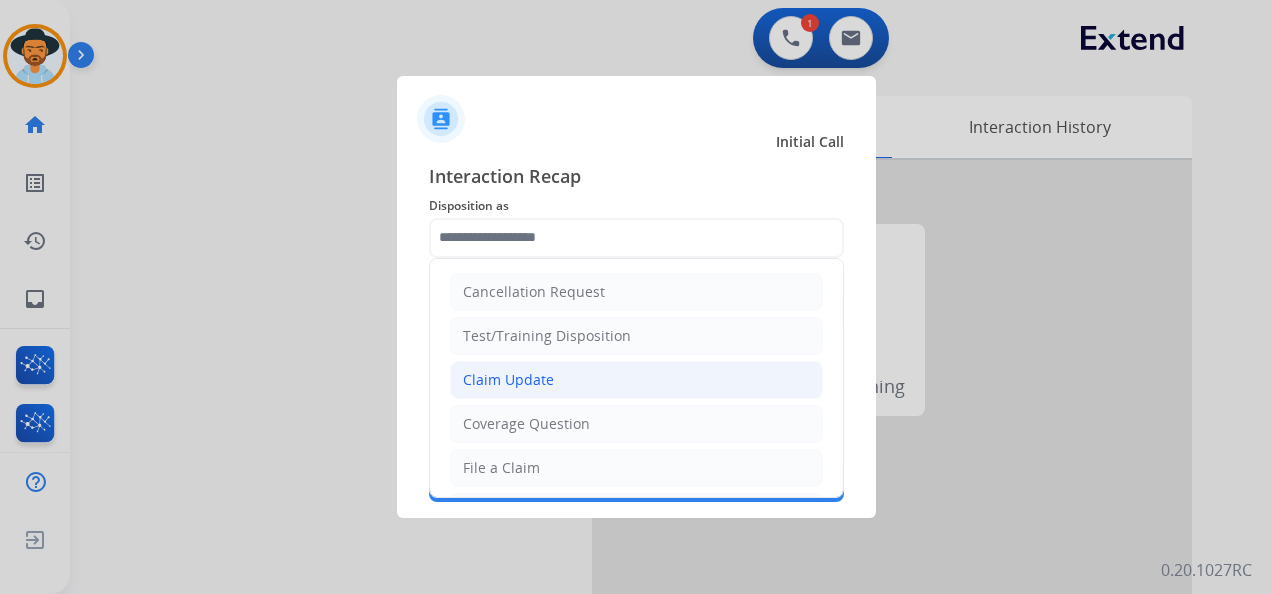 click on "Claim Update" 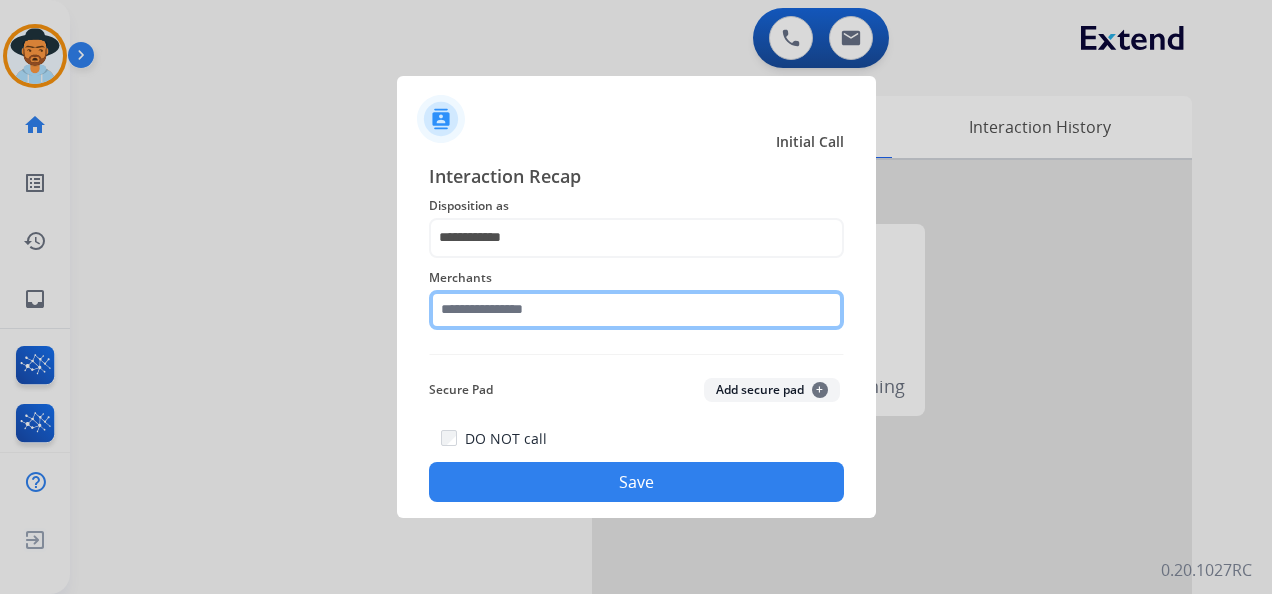 click 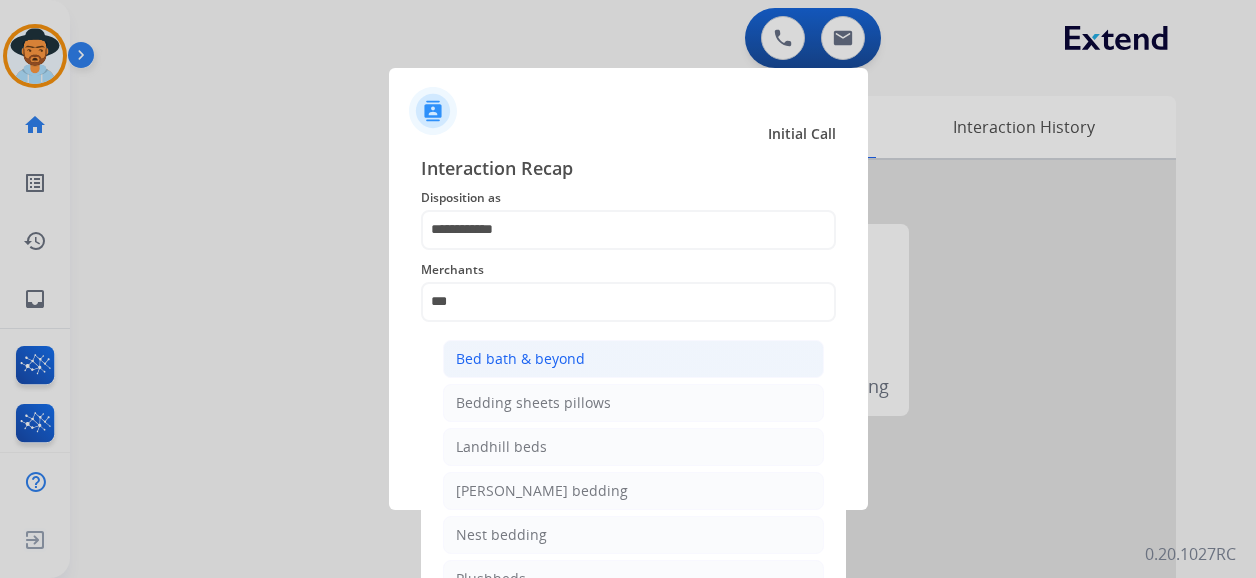 click on "Bed bath & beyond" 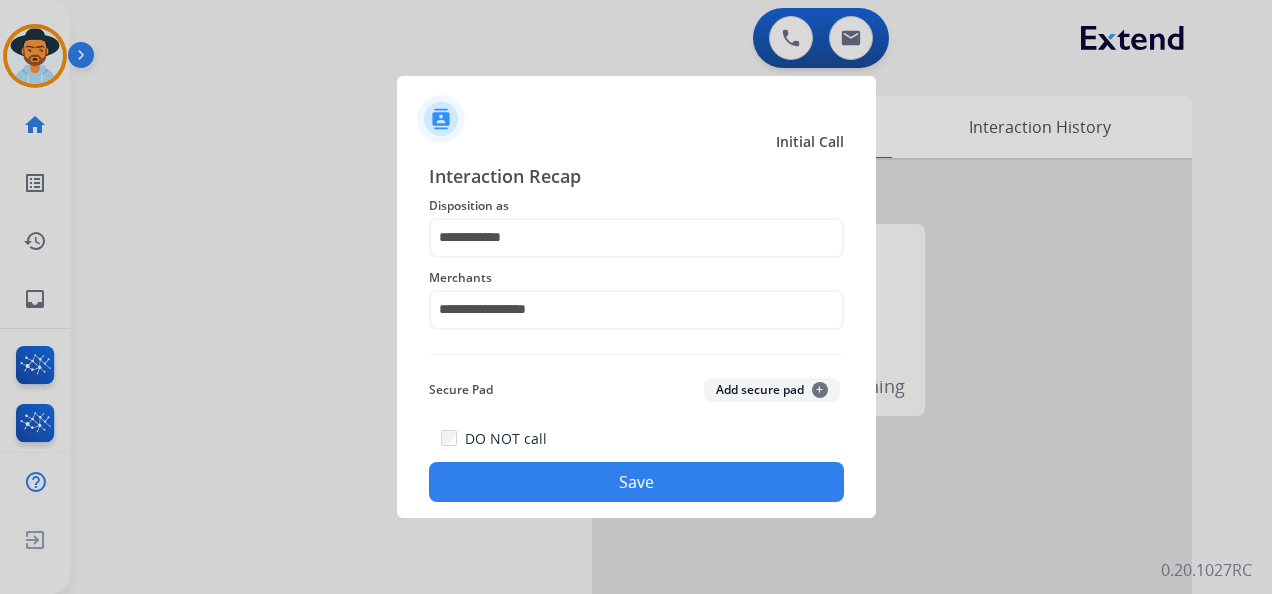 click on "Save" 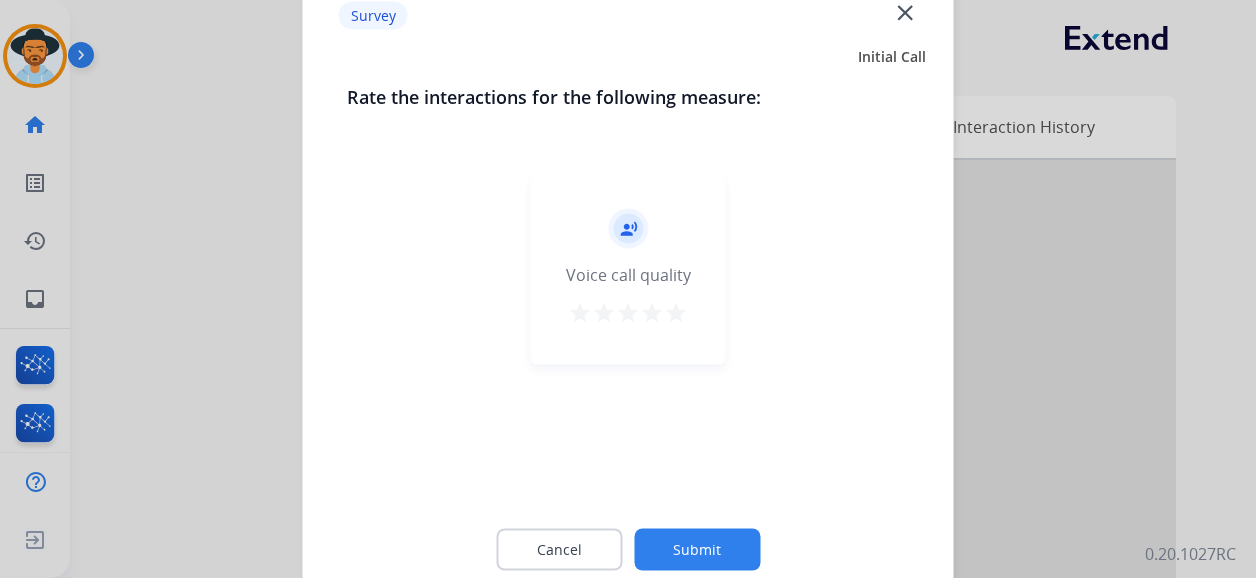 click on "star" at bounding box center (676, 313) 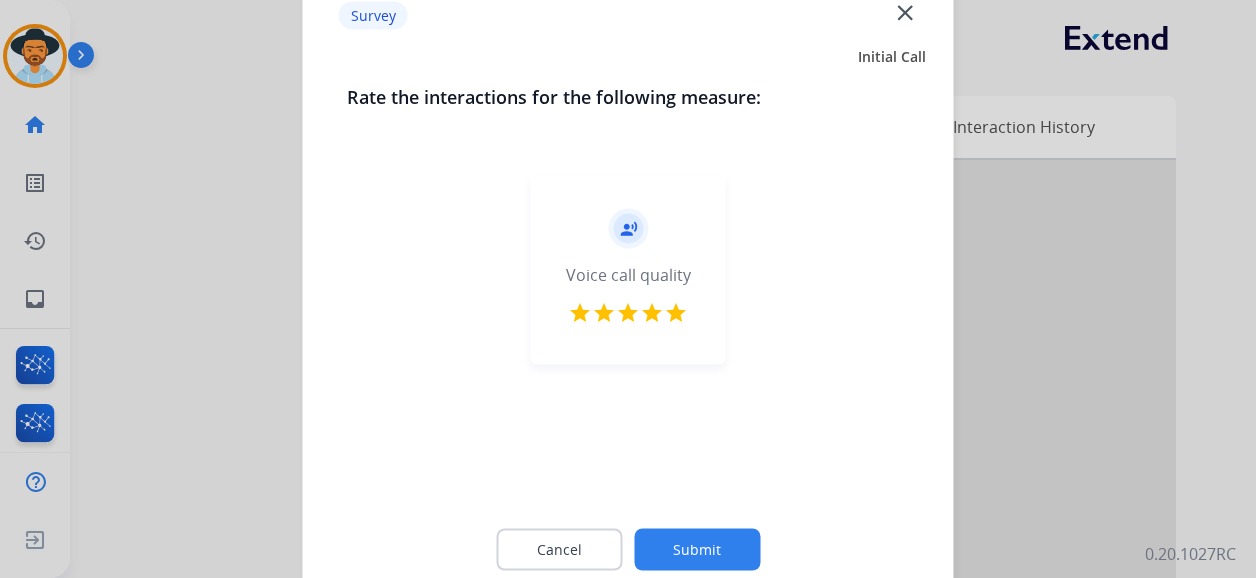 click on "Submit" 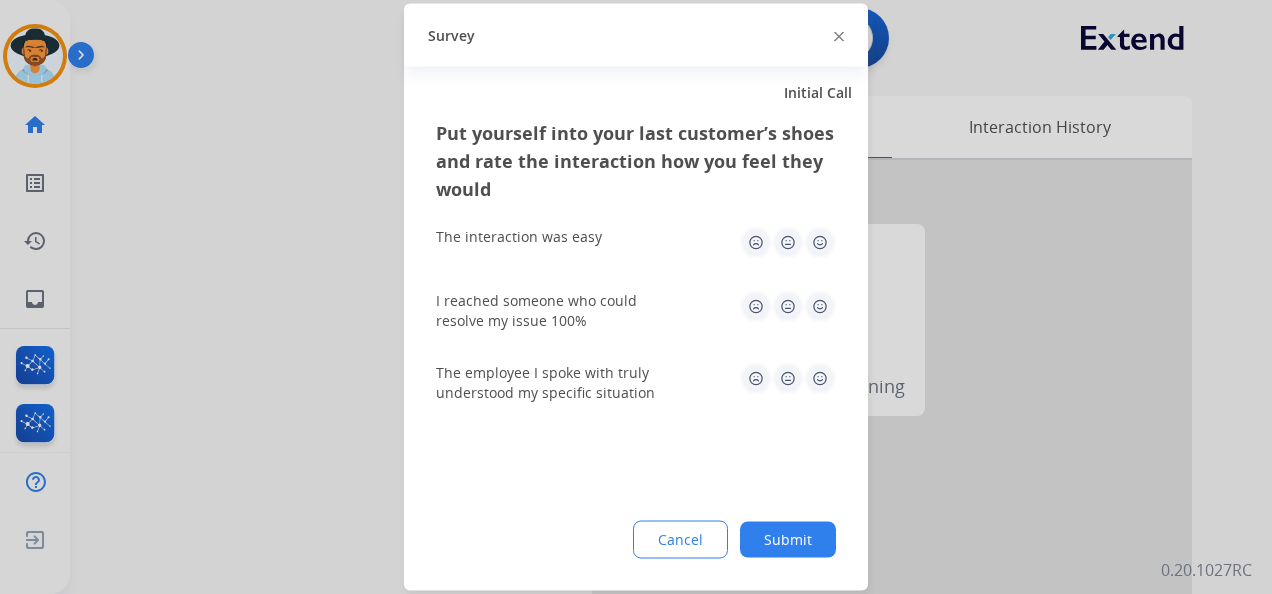 click 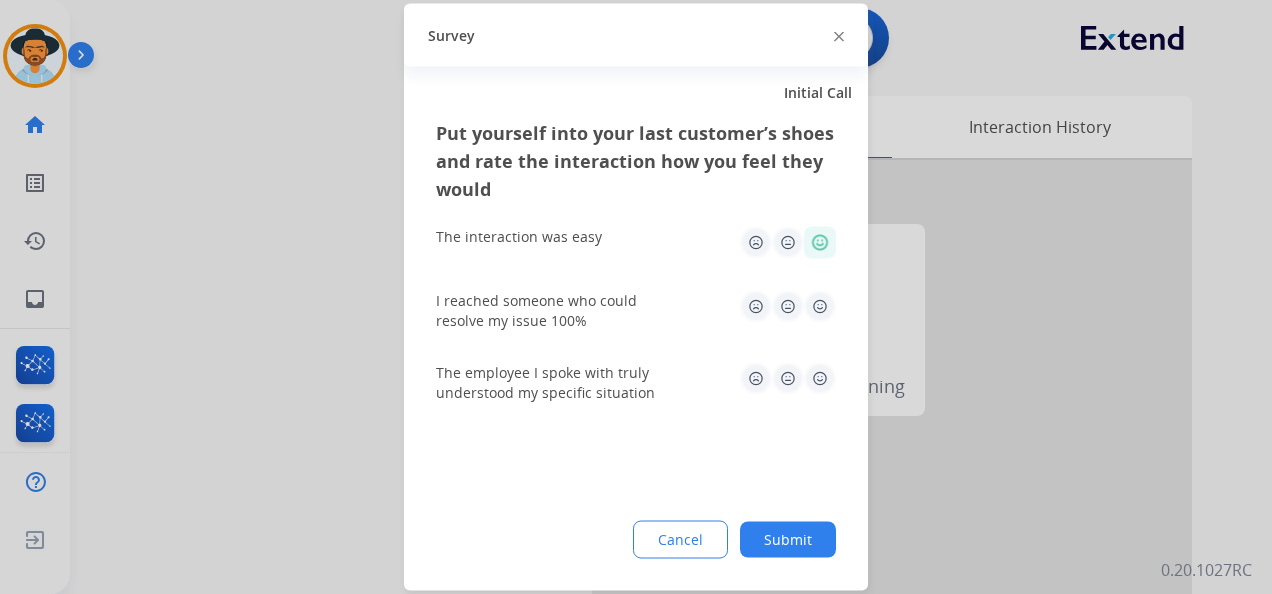 click 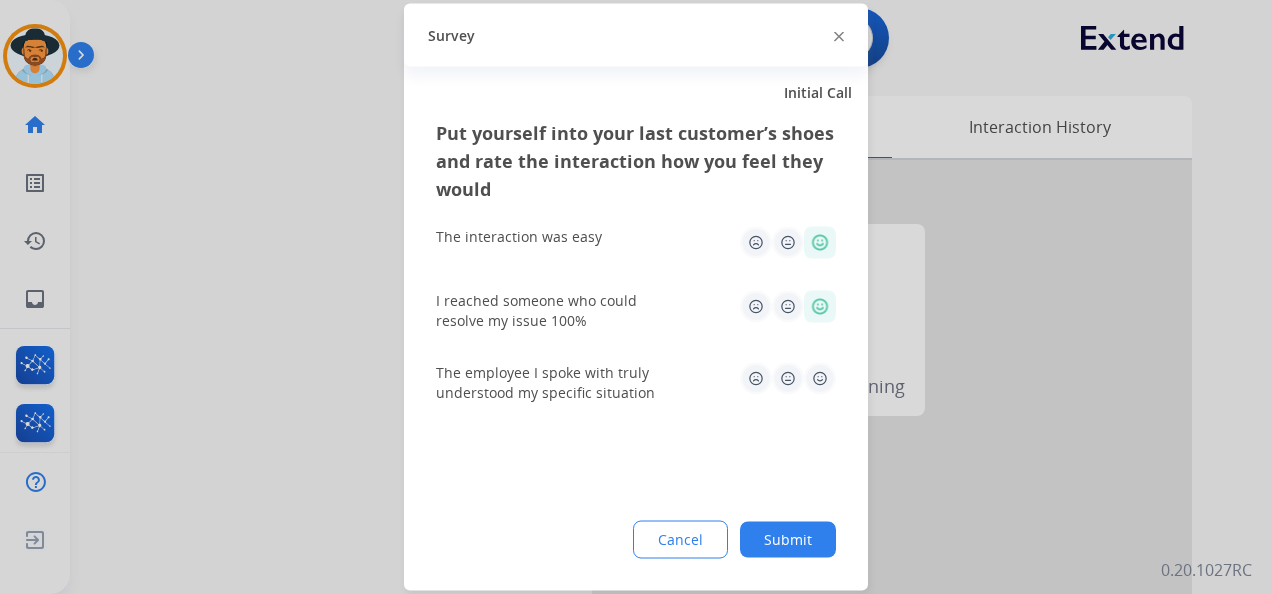 drag, startPoint x: 827, startPoint y: 366, endPoint x: 822, endPoint y: 387, distance: 21.587032 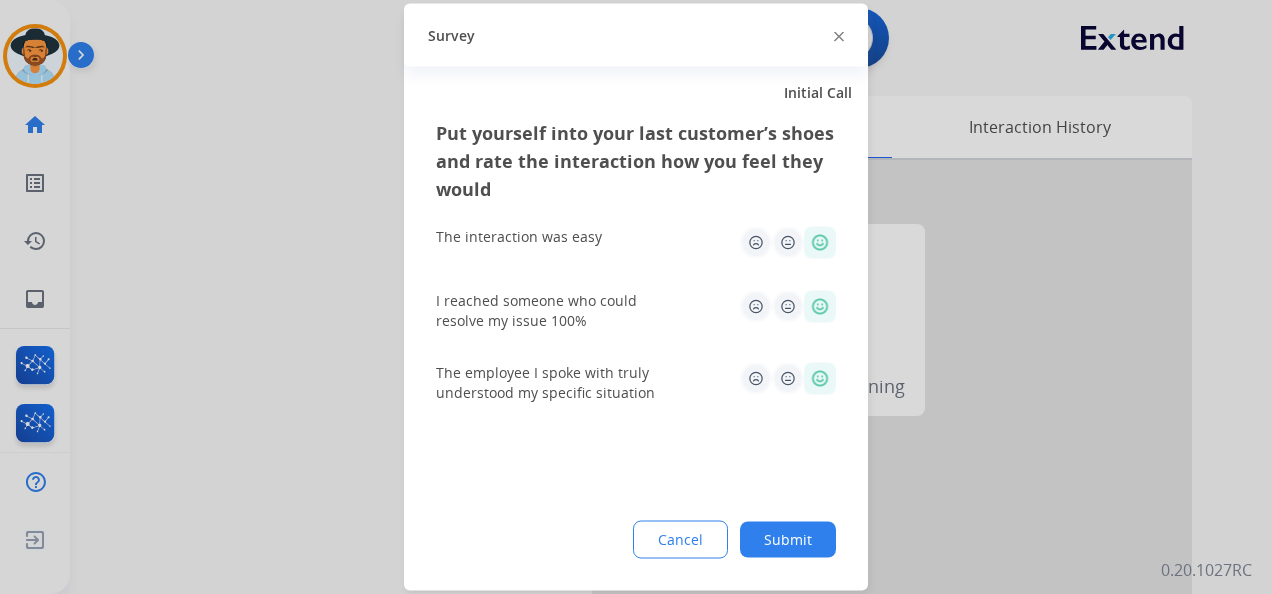 click on "Submit" 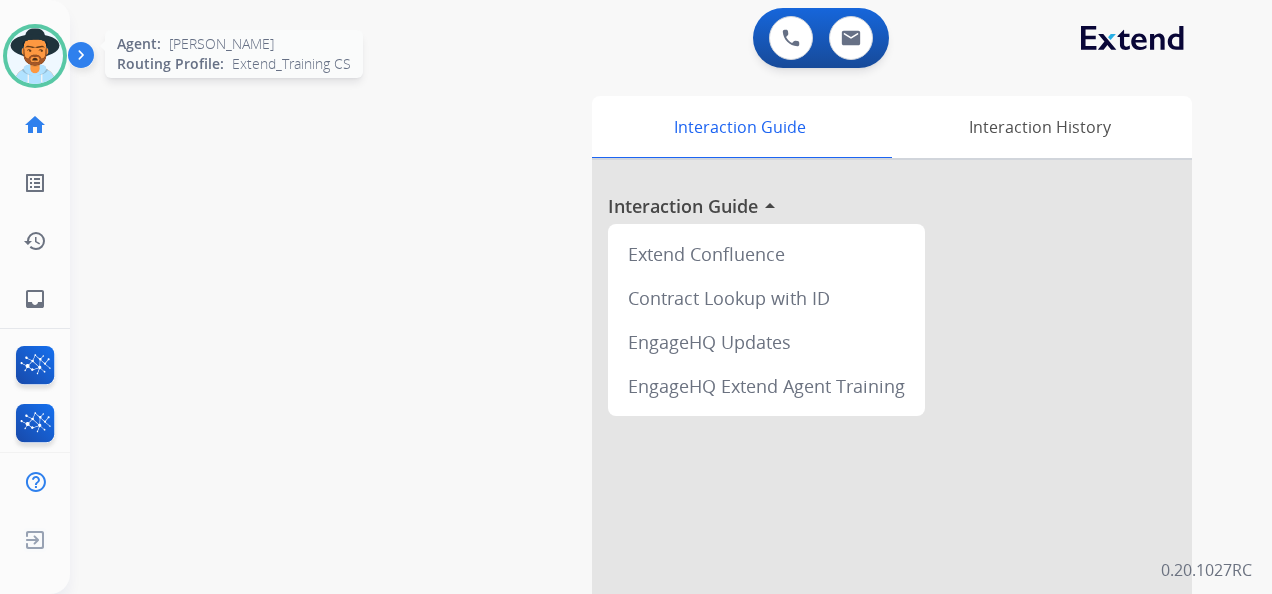 click at bounding box center (35, 56) 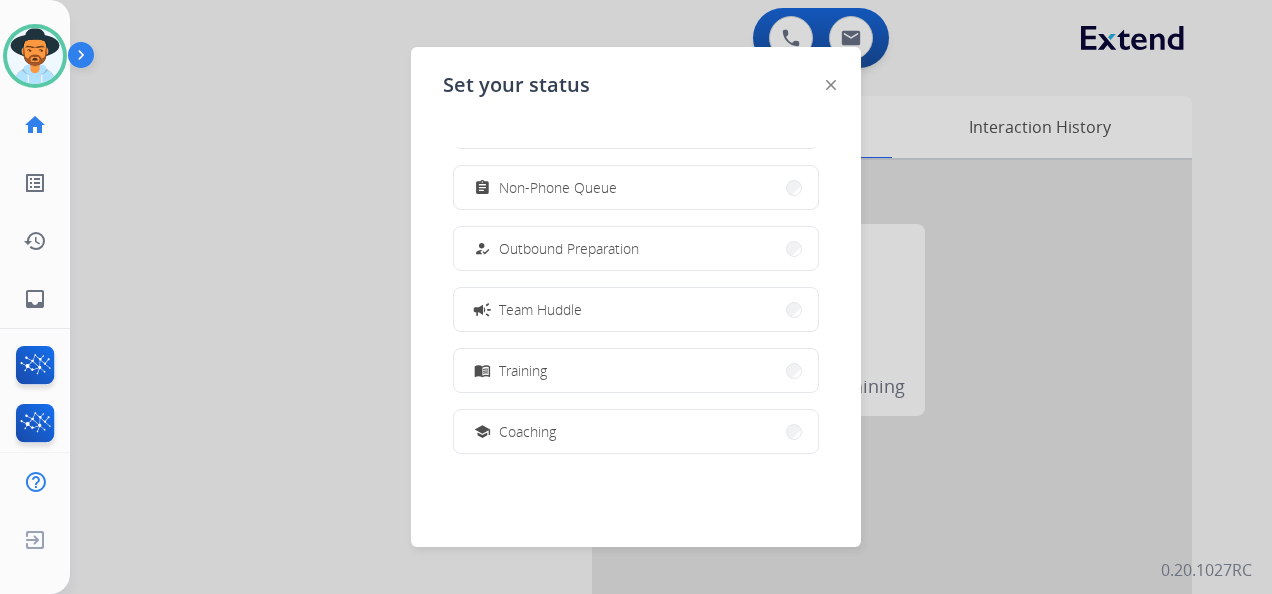 scroll, scrollTop: 376, scrollLeft: 0, axis: vertical 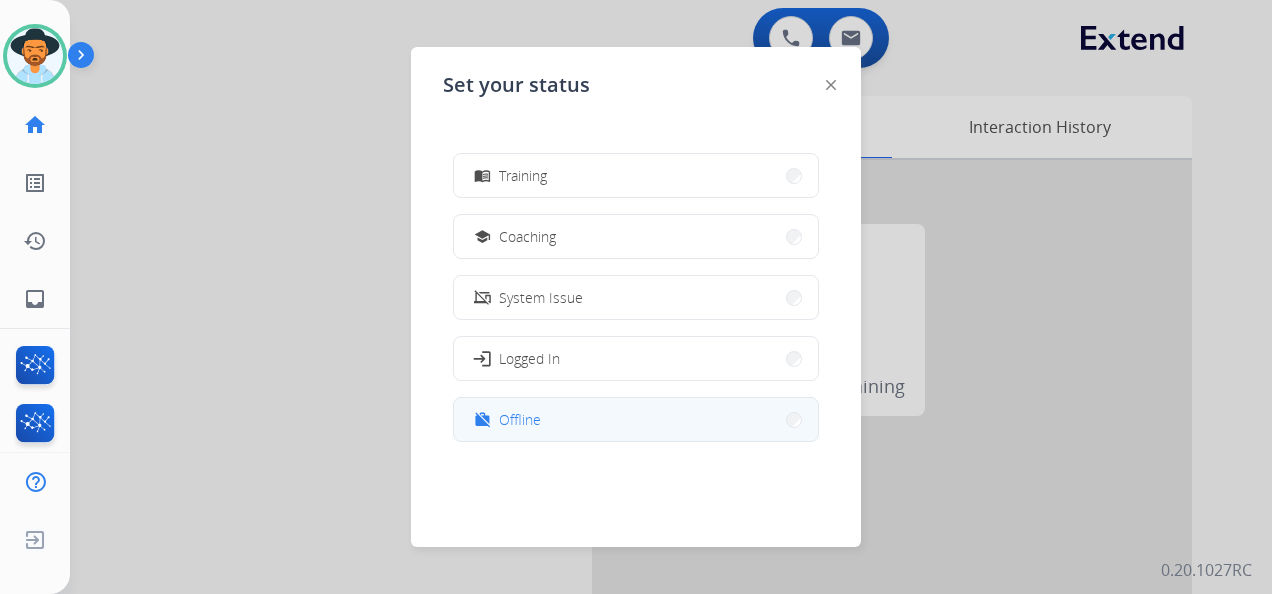 click on "work_off Offline" at bounding box center [636, 419] 